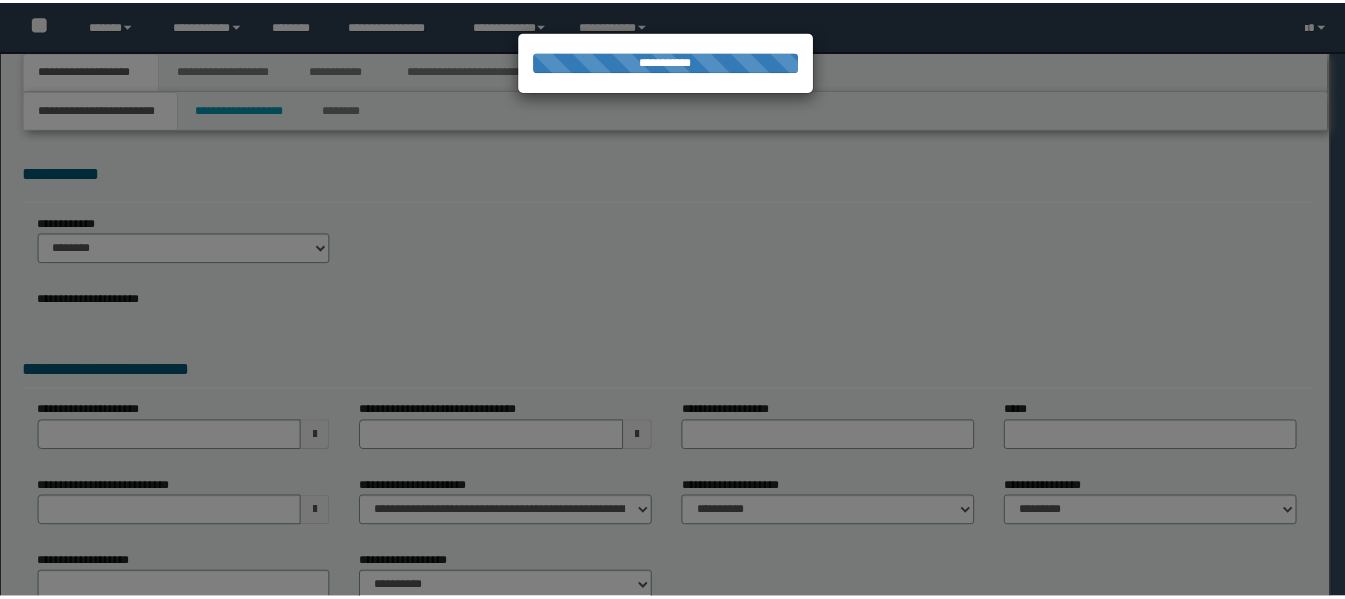 scroll, scrollTop: 0, scrollLeft: 0, axis: both 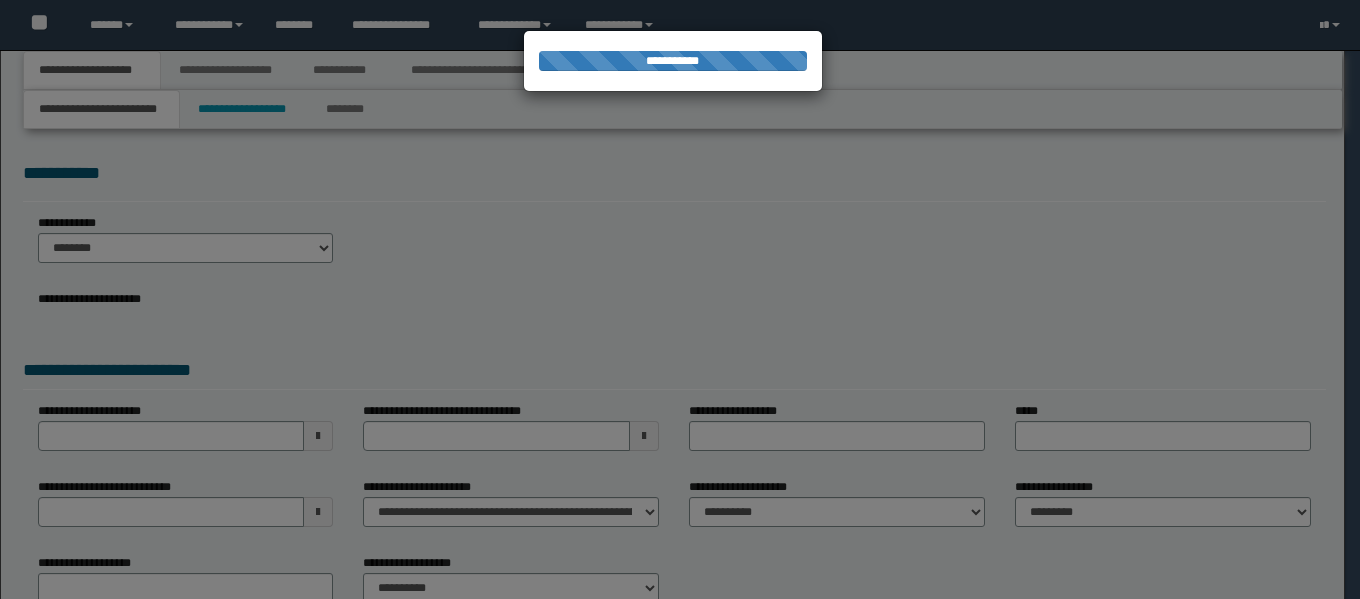 select on "*" 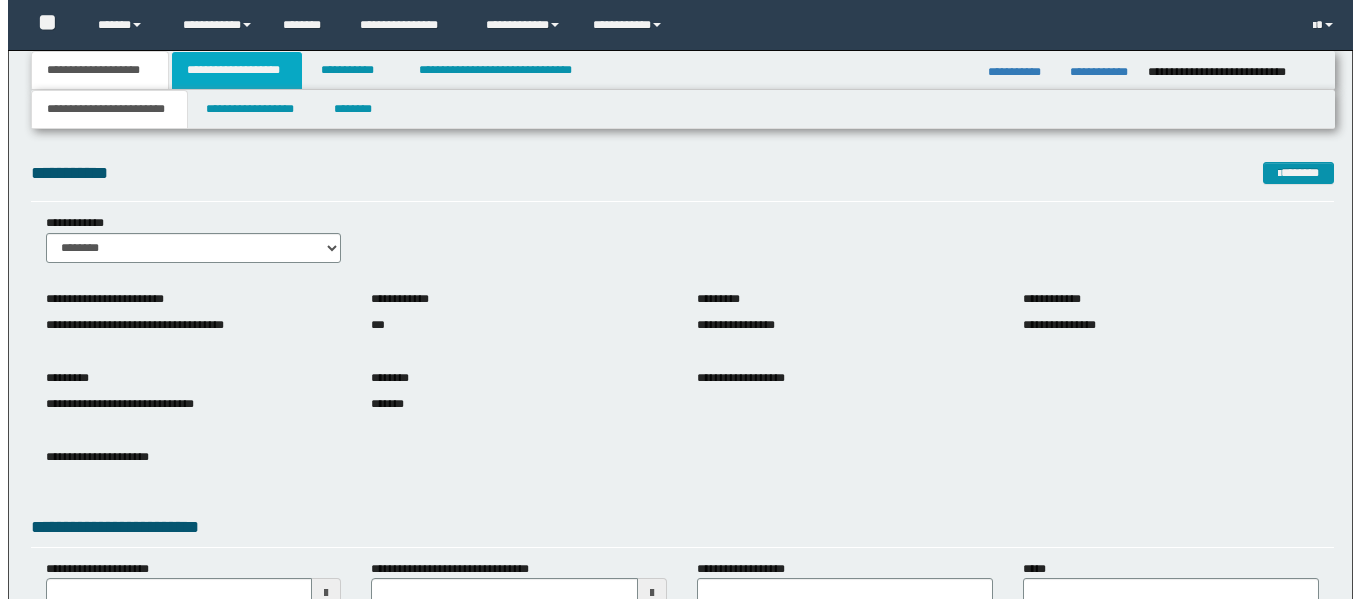 scroll, scrollTop: 0, scrollLeft: 0, axis: both 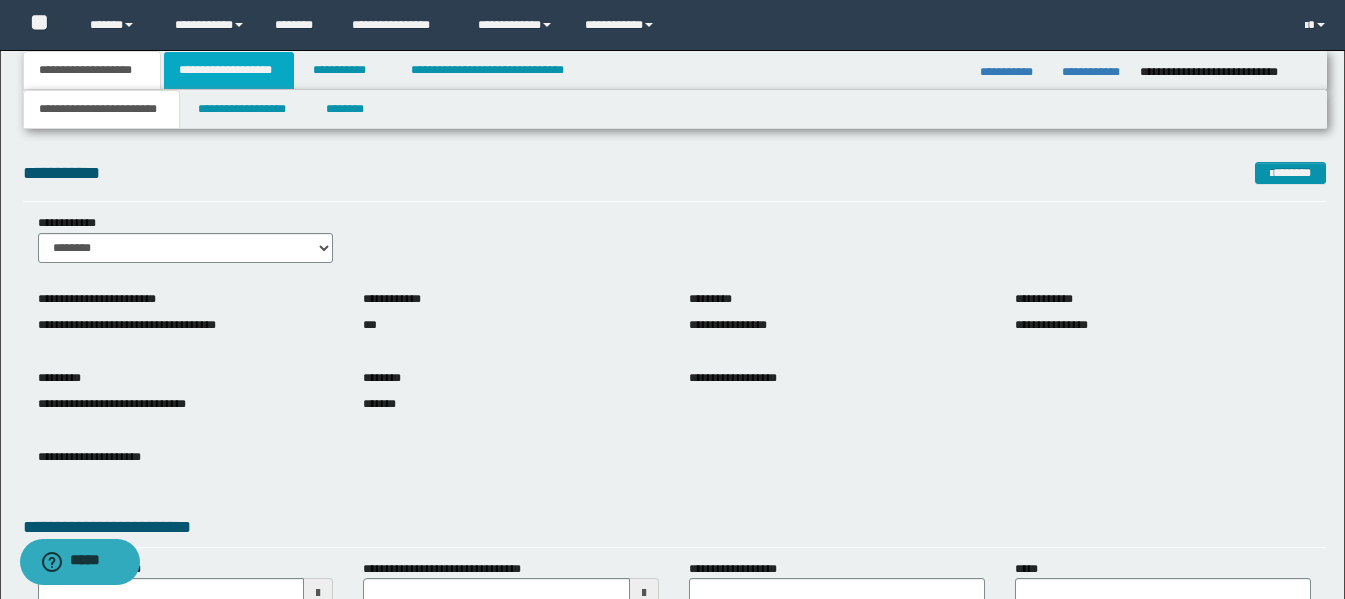 click on "**********" at bounding box center (229, 70) 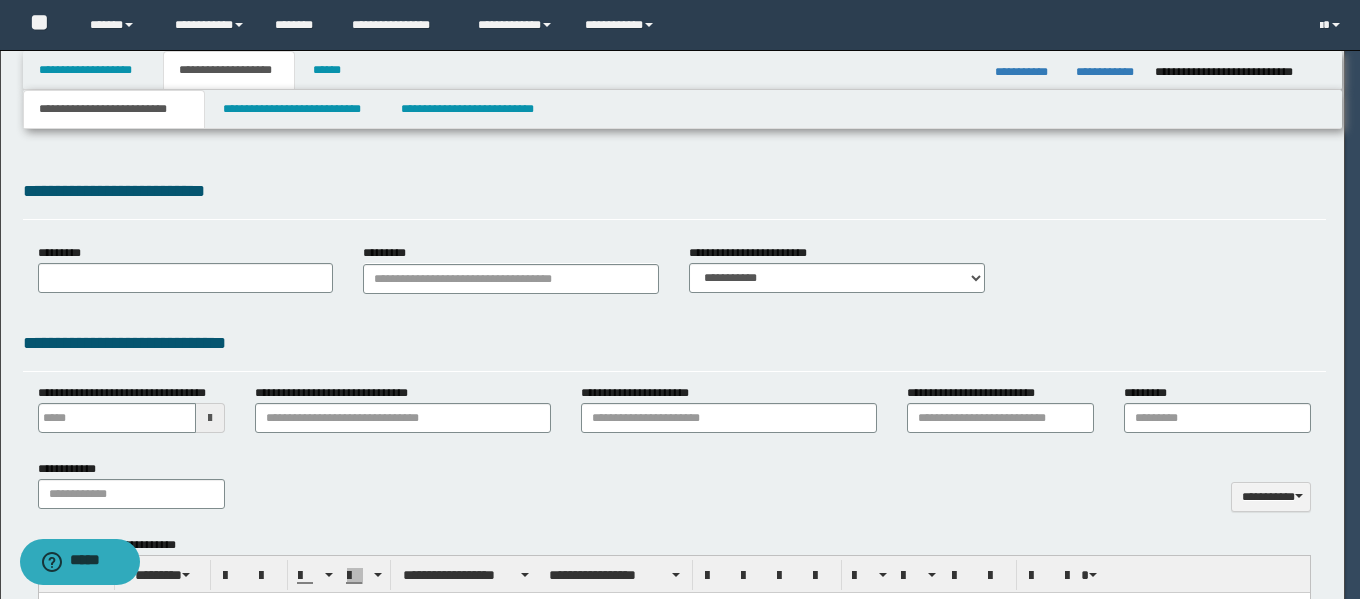 scroll, scrollTop: 0, scrollLeft: 0, axis: both 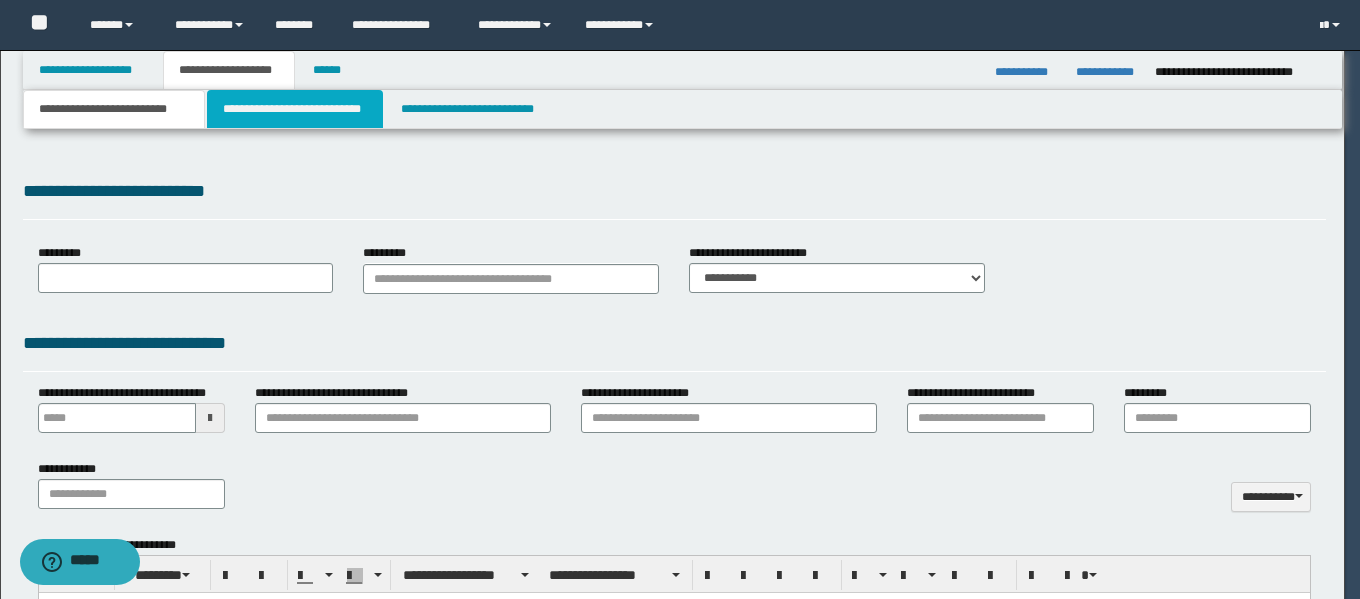 type 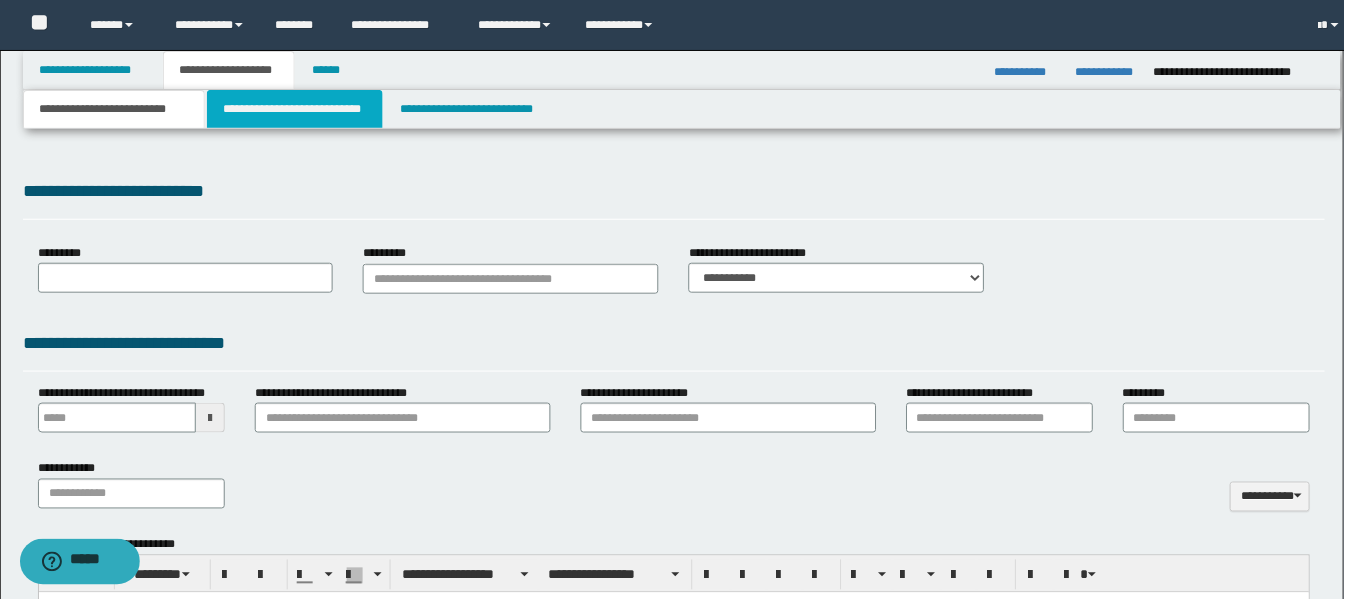 click on "**********" at bounding box center [295, 109] 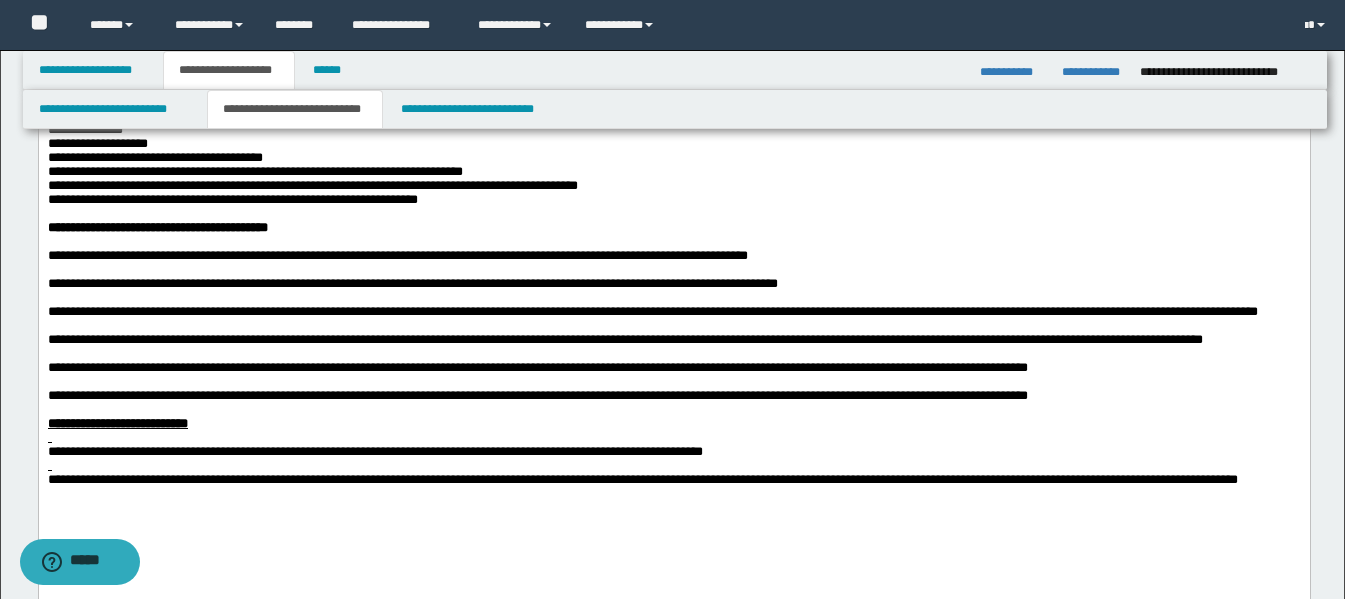 scroll, scrollTop: 400, scrollLeft: 0, axis: vertical 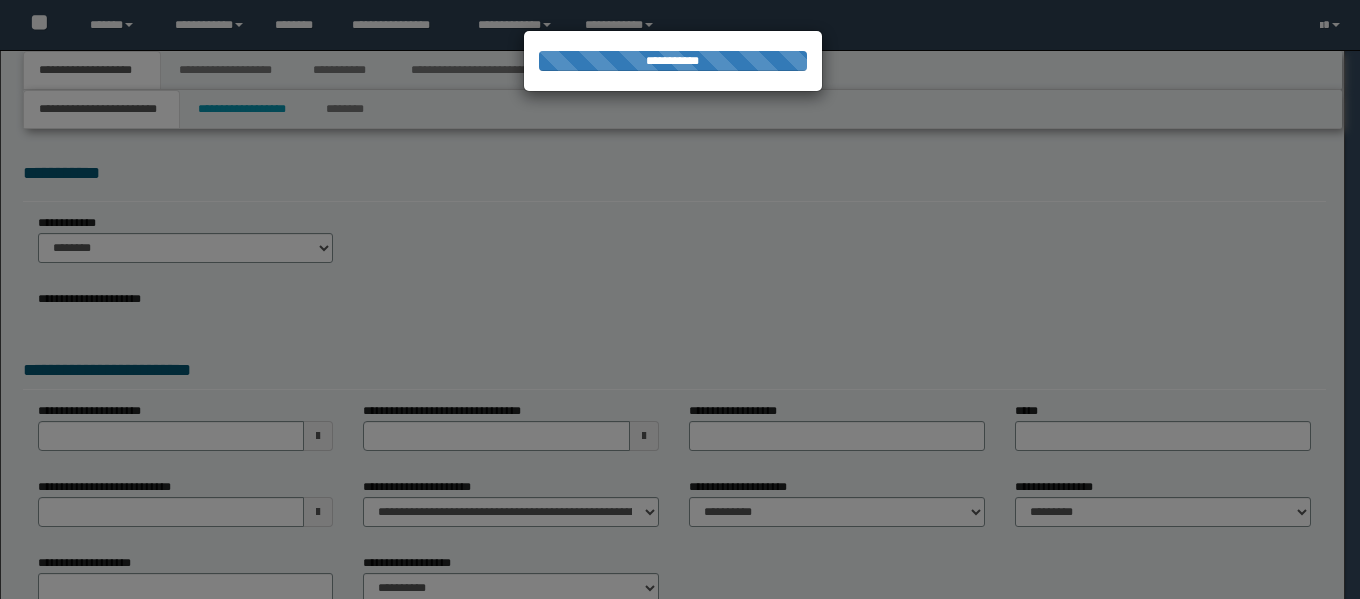 select on "*" 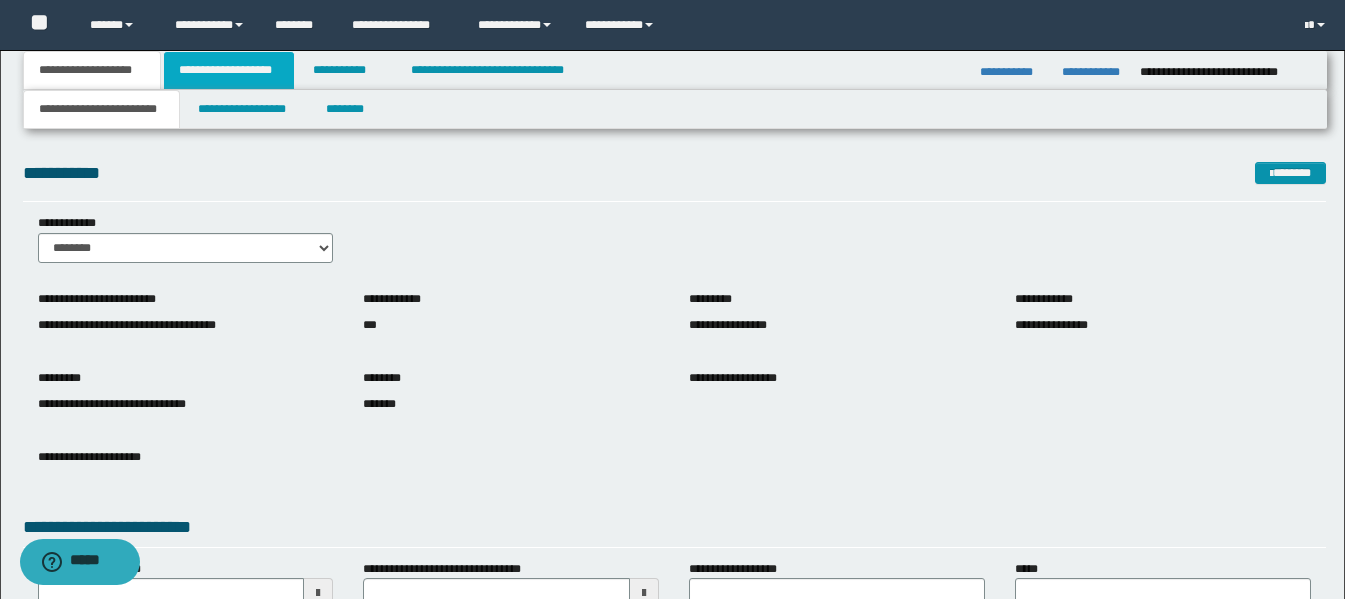 drag, startPoint x: 236, startPoint y: 76, endPoint x: 244, endPoint y: 83, distance: 10.630146 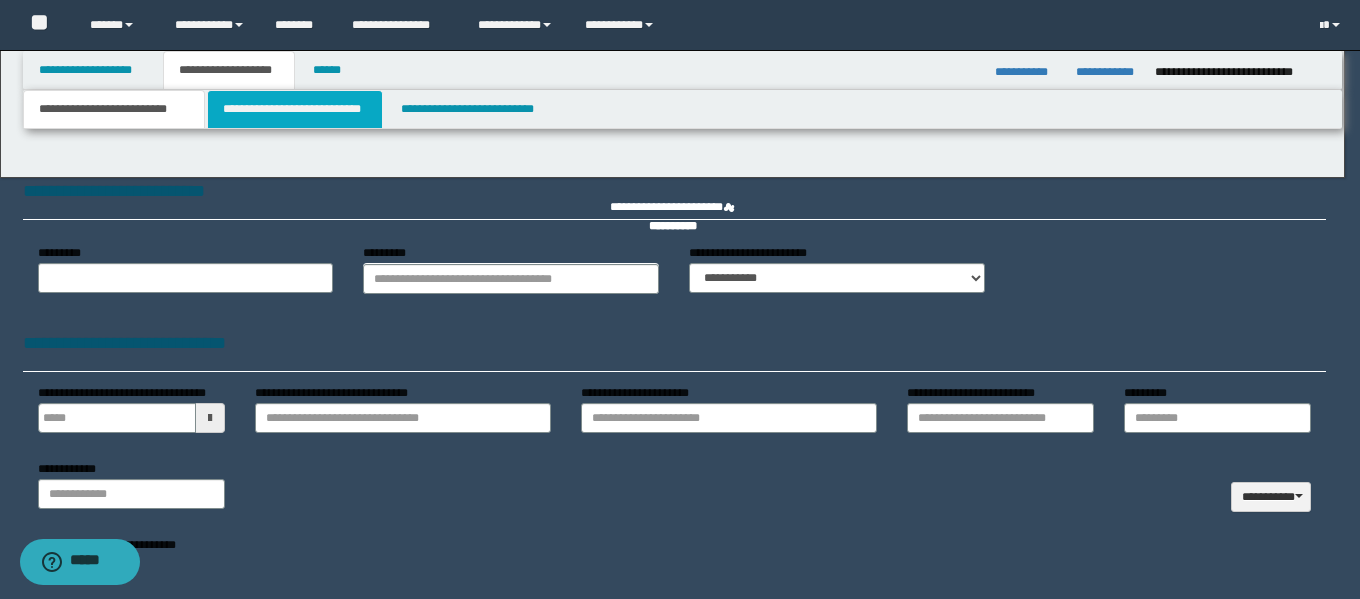 type 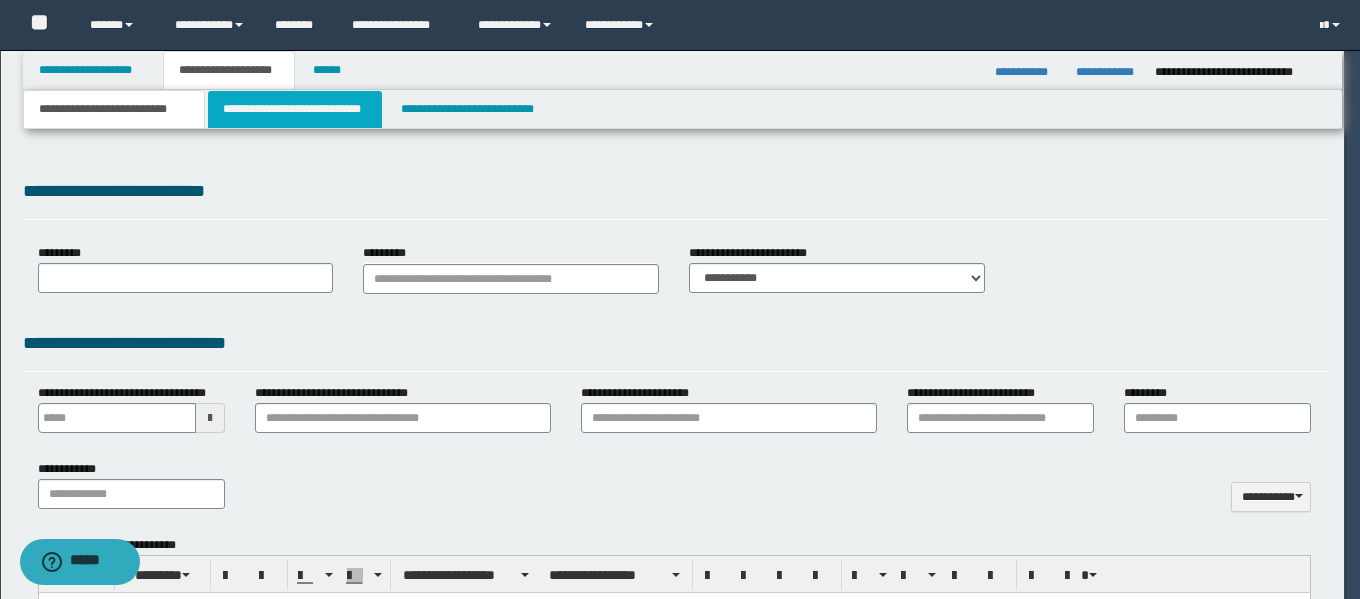 scroll, scrollTop: 0, scrollLeft: 0, axis: both 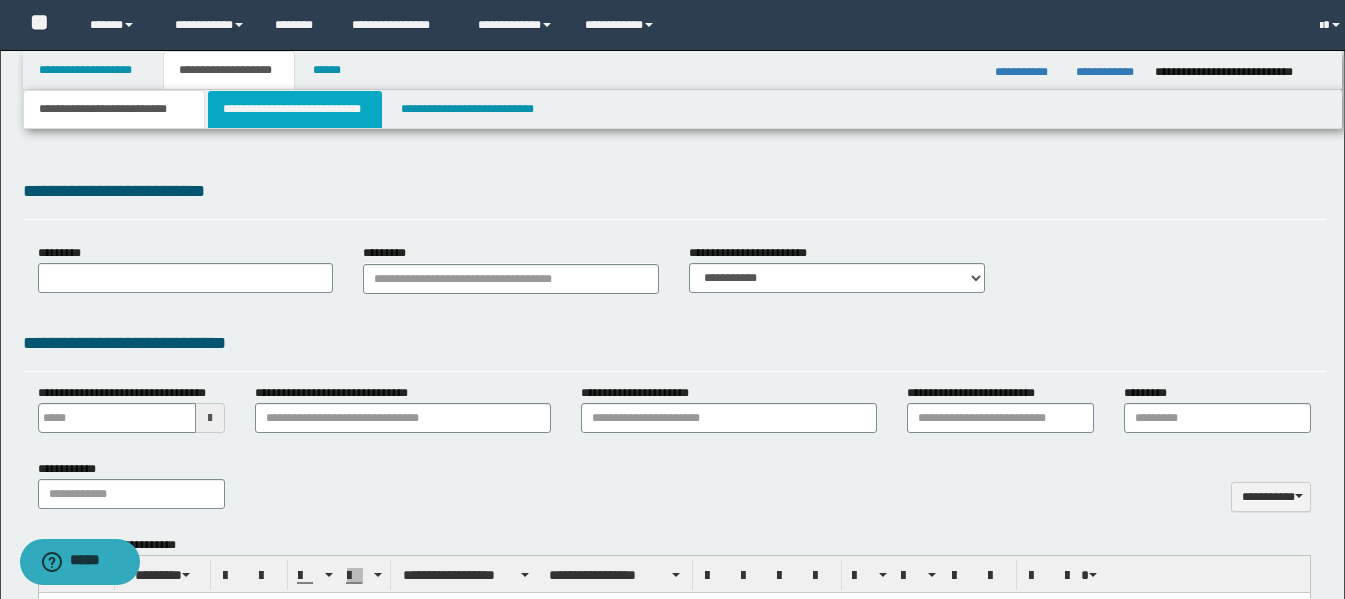 click on "**********" at bounding box center (295, 109) 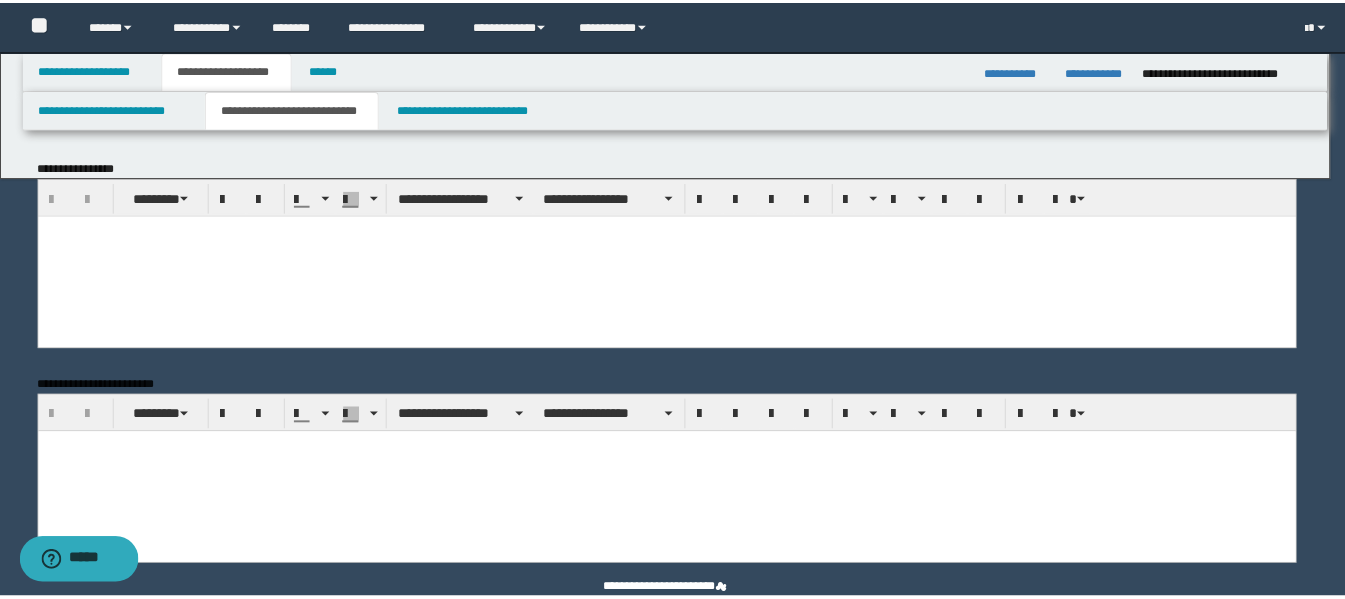 scroll, scrollTop: 0, scrollLeft: 0, axis: both 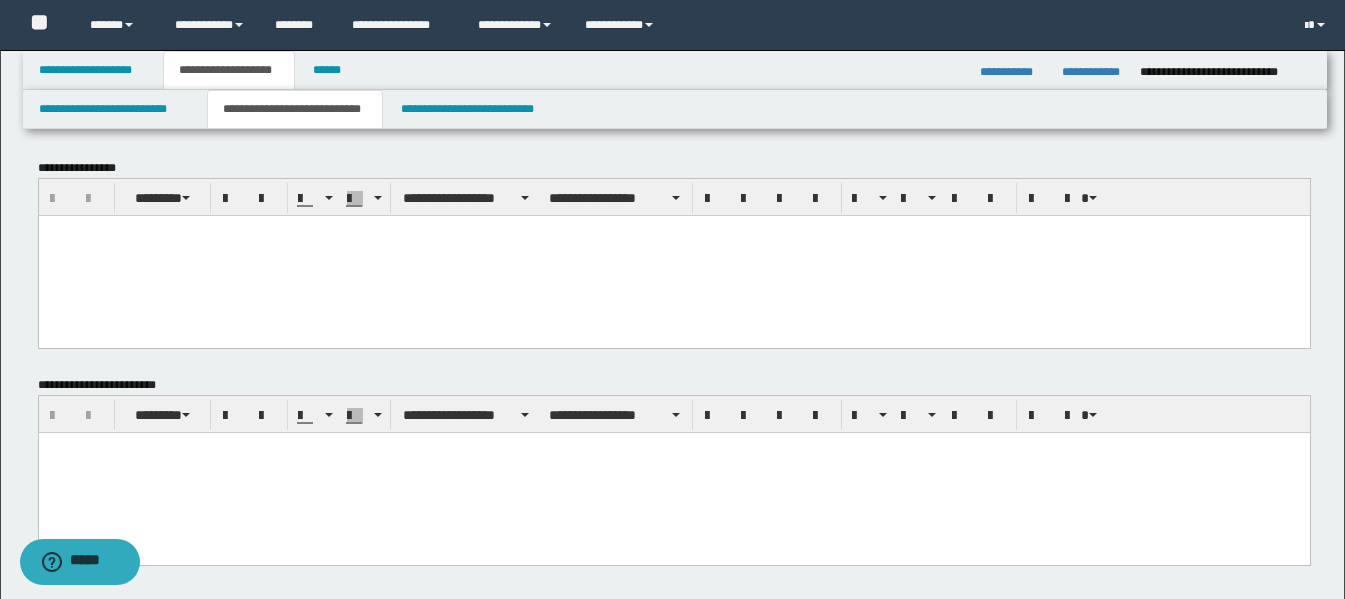 click at bounding box center [673, 255] 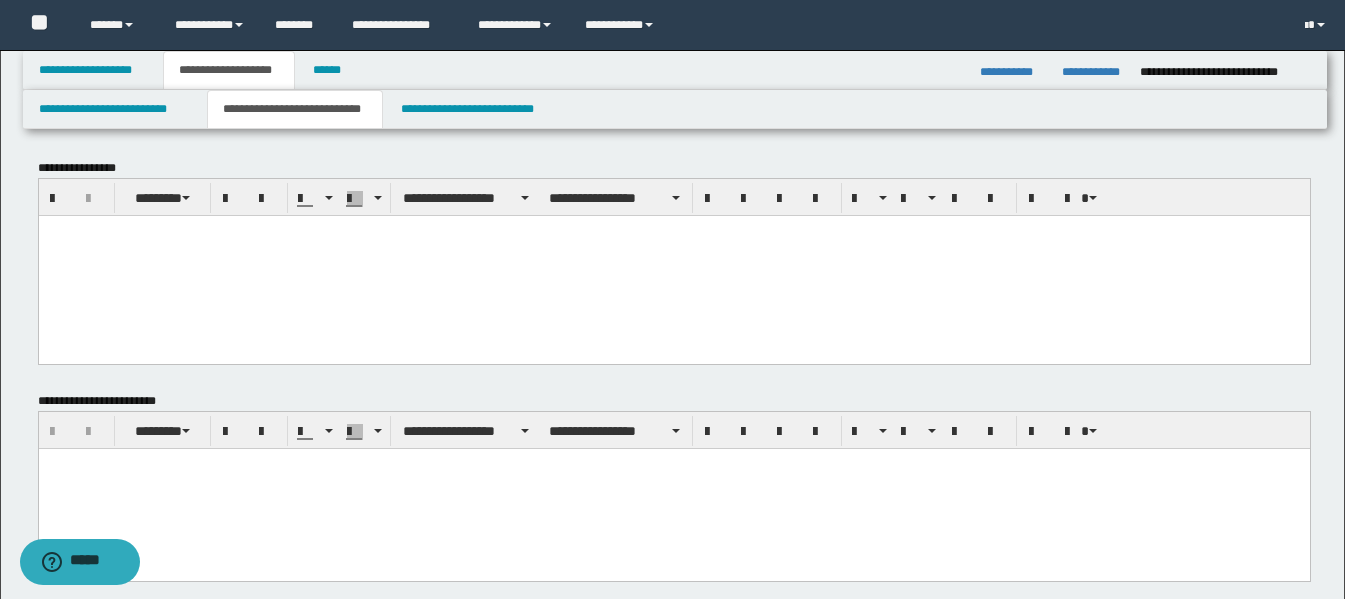paste 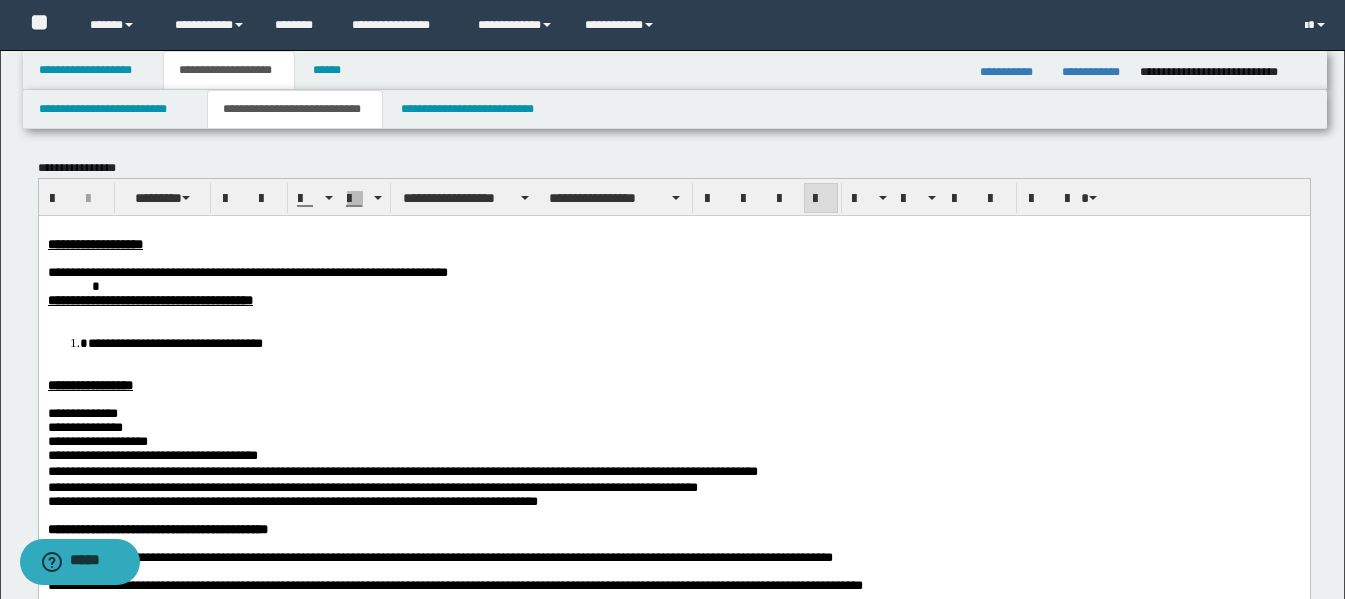 scroll, scrollTop: 200, scrollLeft: 0, axis: vertical 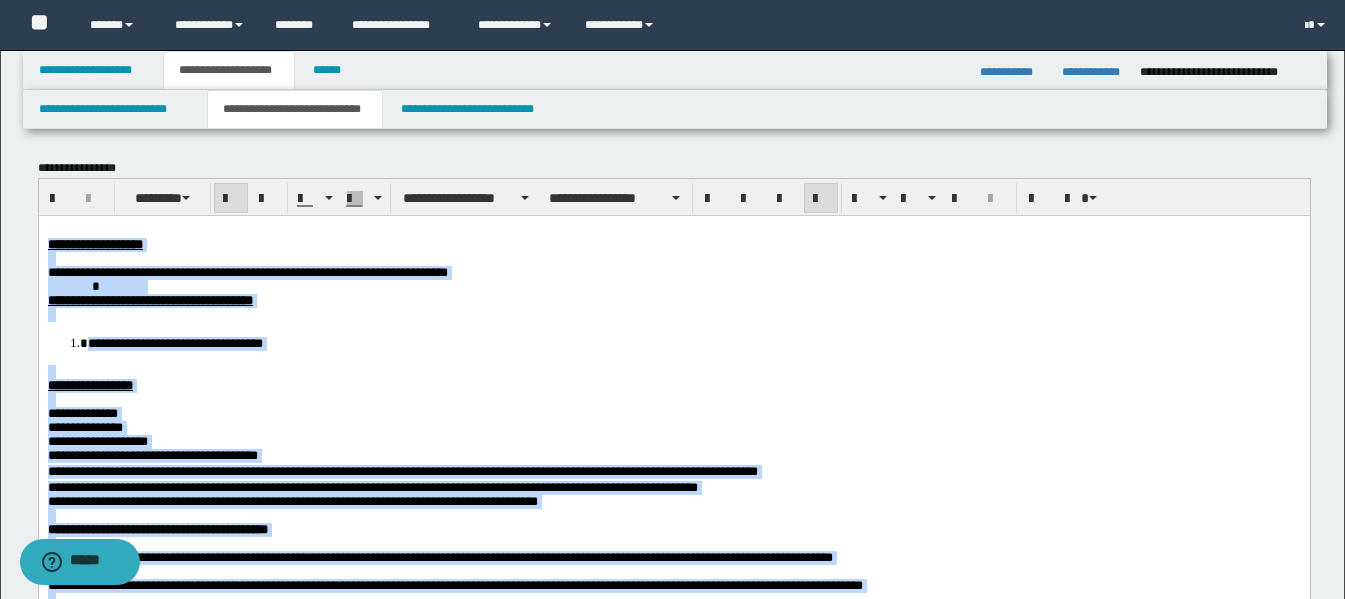 drag, startPoint x: 347, startPoint y: 740, endPoint x: 49, endPoint y: 245, distance: 577.77936 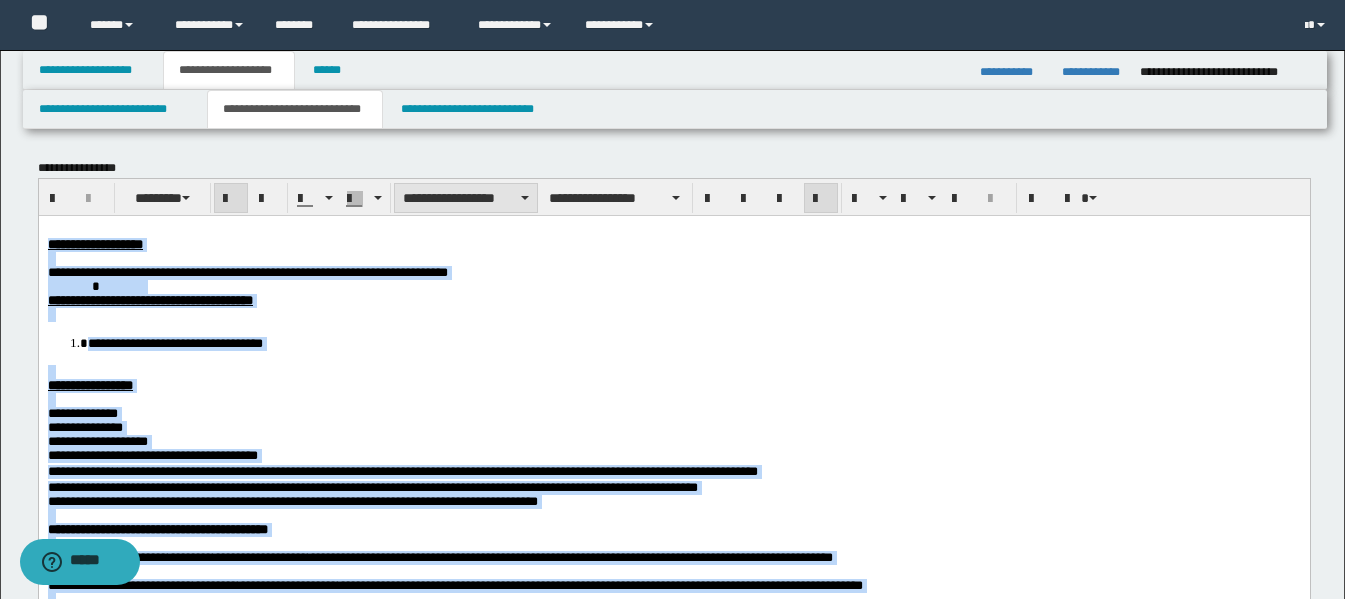 click on "**********" at bounding box center (466, 198) 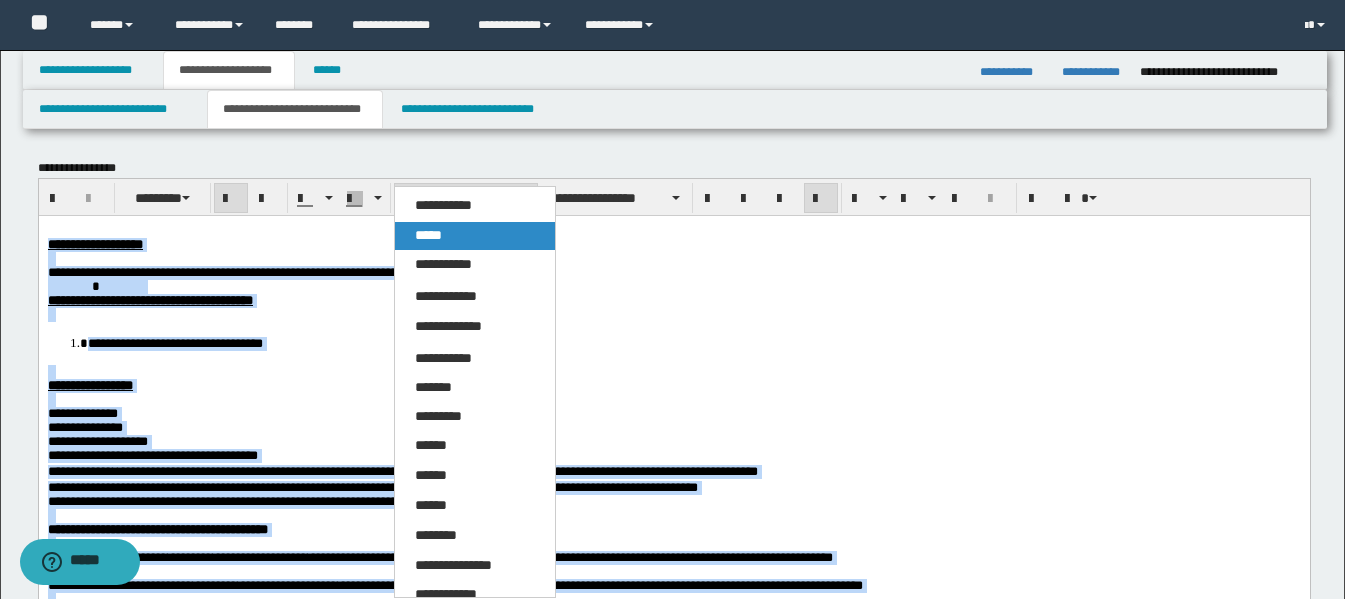 click on "*****" at bounding box center (428, 235) 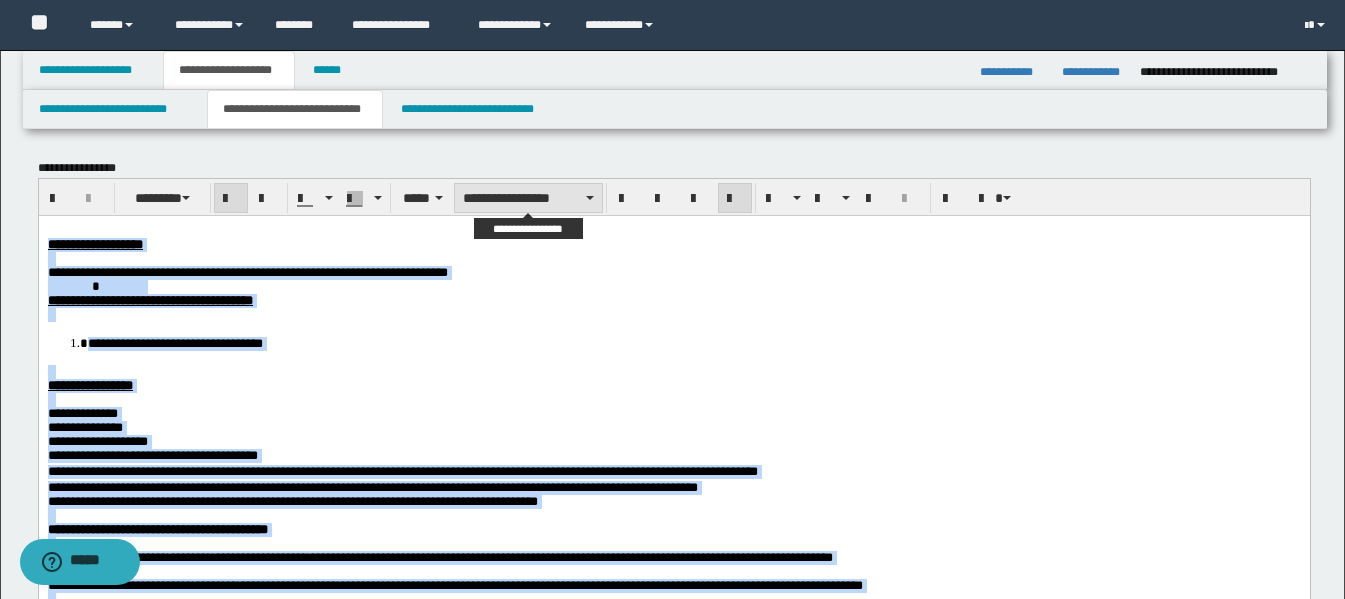click on "**********" at bounding box center (528, 198) 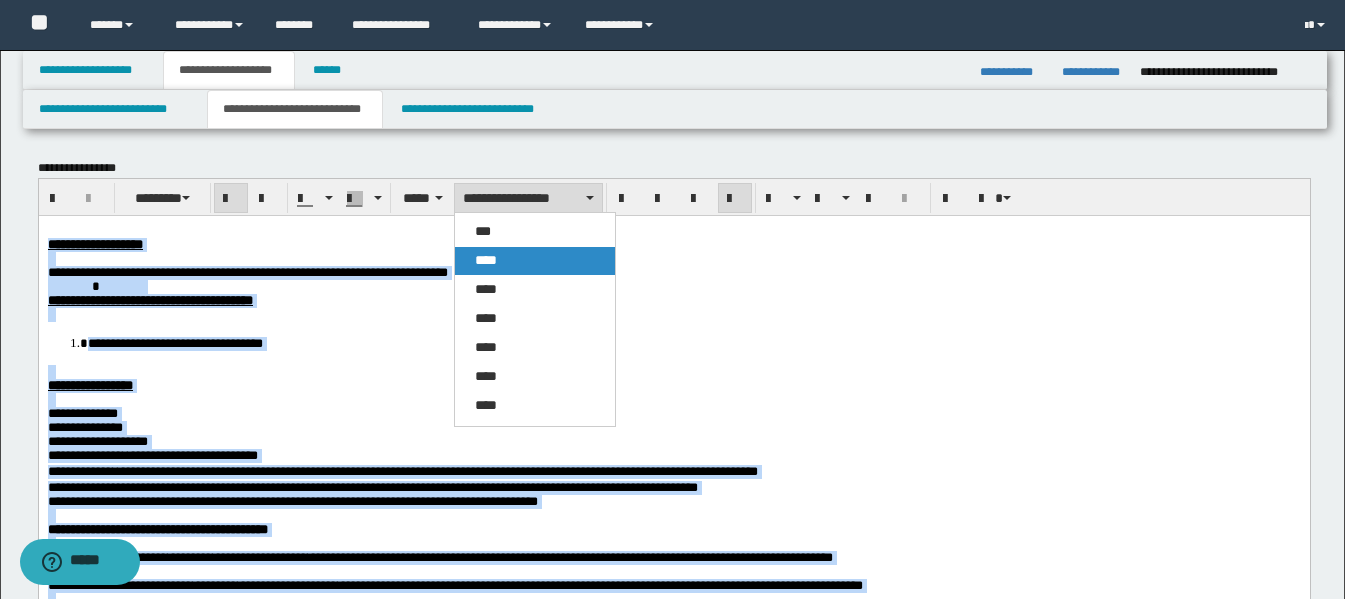 click on "****" at bounding box center (486, 260) 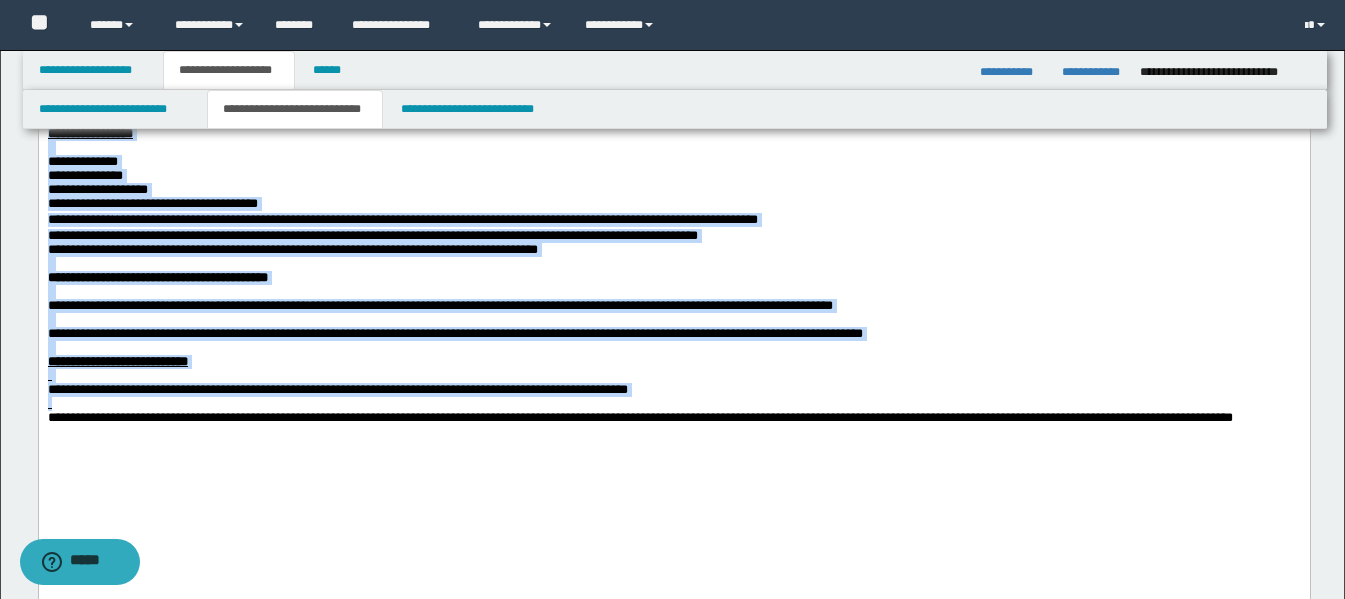 scroll, scrollTop: 300, scrollLeft: 0, axis: vertical 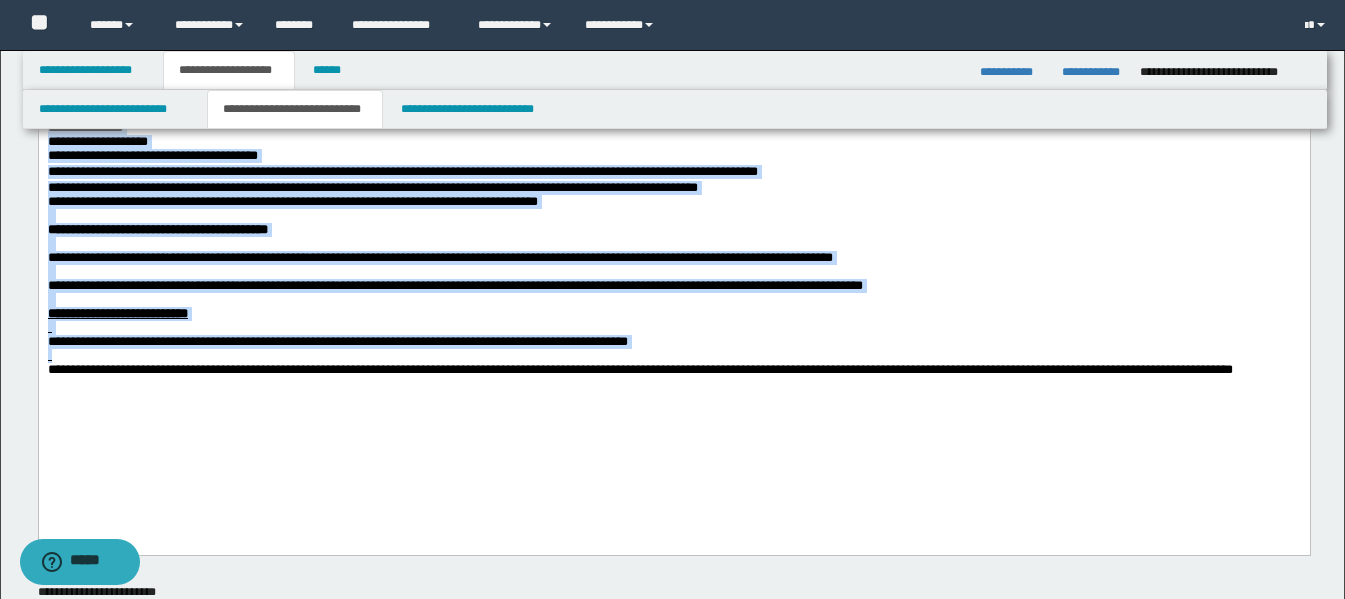 click on "**********" at bounding box center (673, 370) 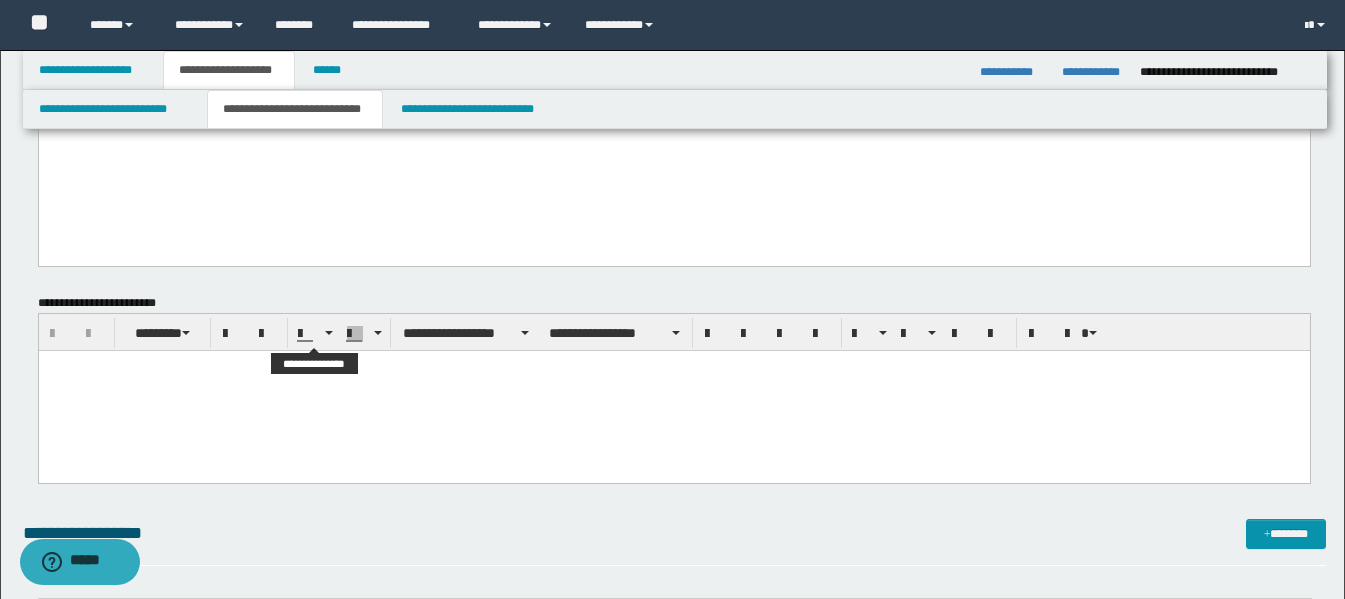 scroll, scrollTop: 600, scrollLeft: 0, axis: vertical 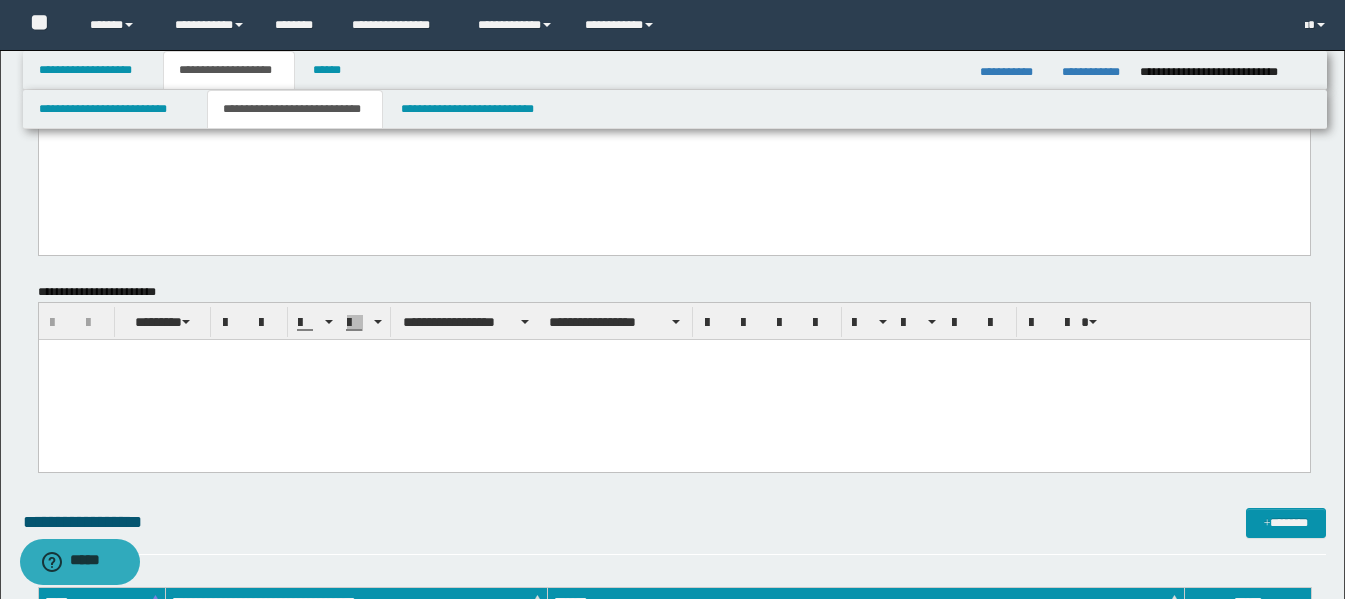 click at bounding box center [673, 379] 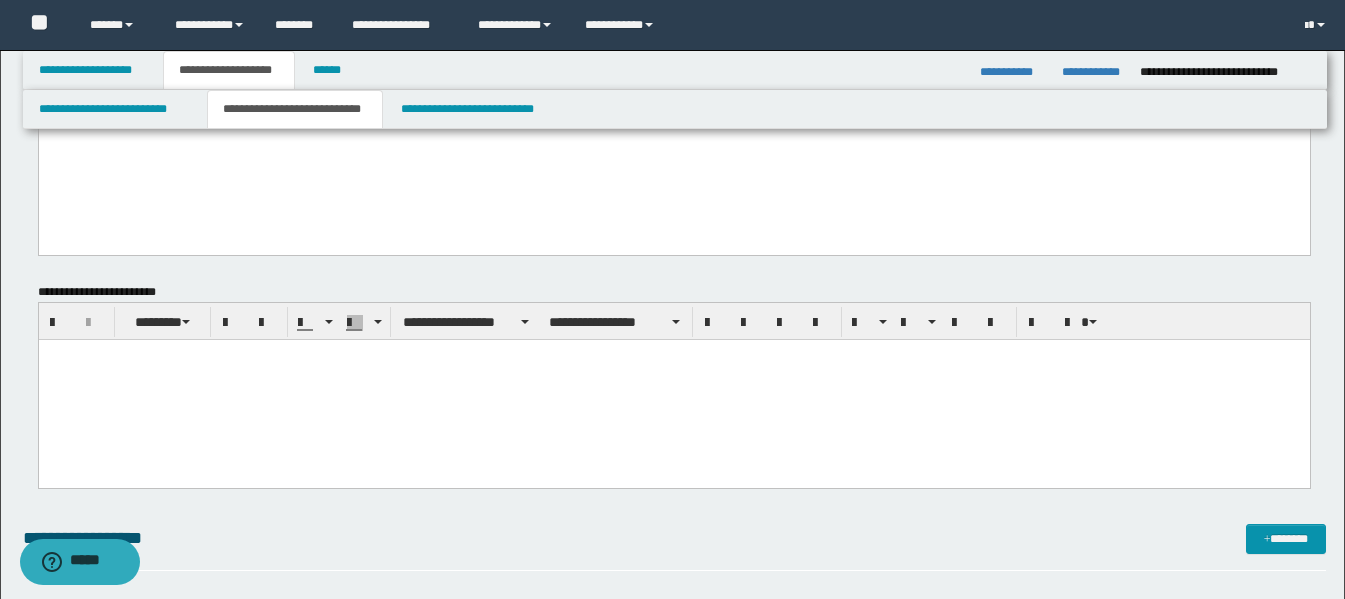 type 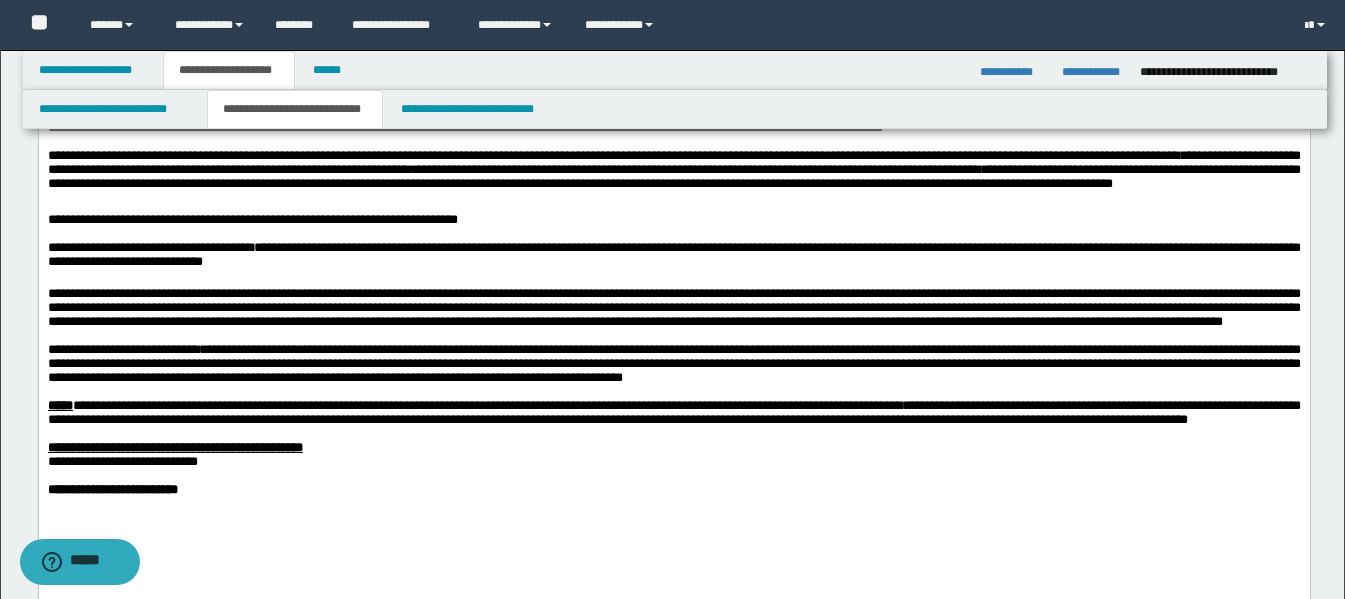 scroll, scrollTop: 1100, scrollLeft: 0, axis: vertical 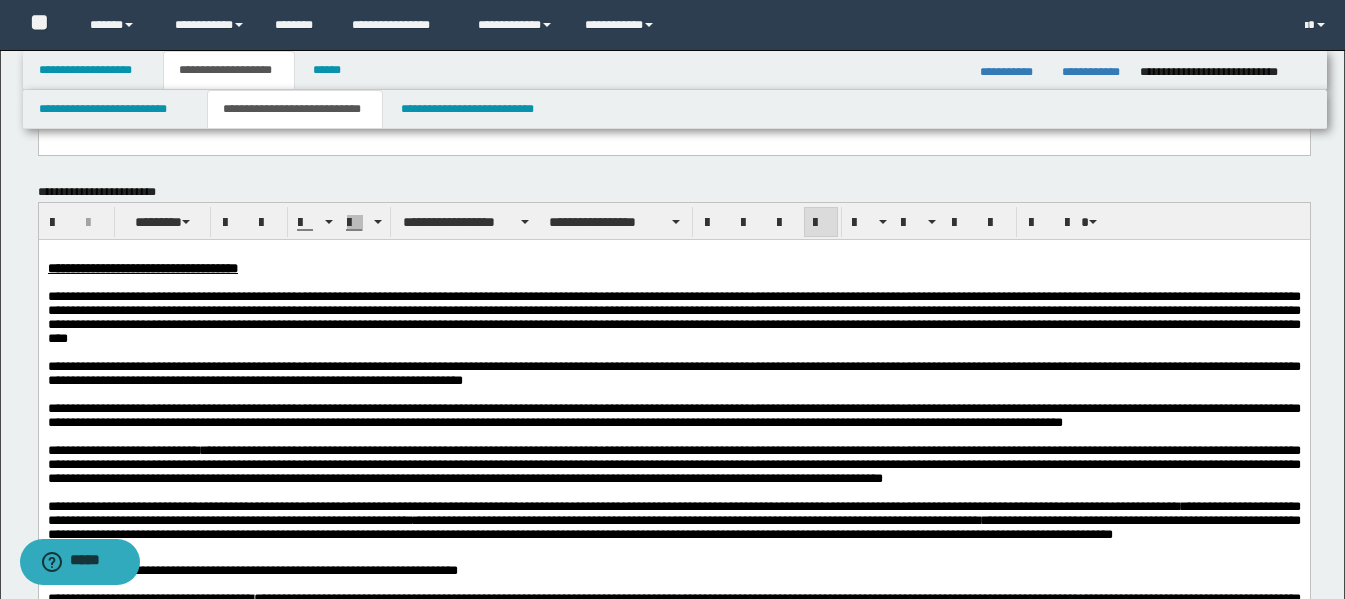 click at bounding box center (673, 436) 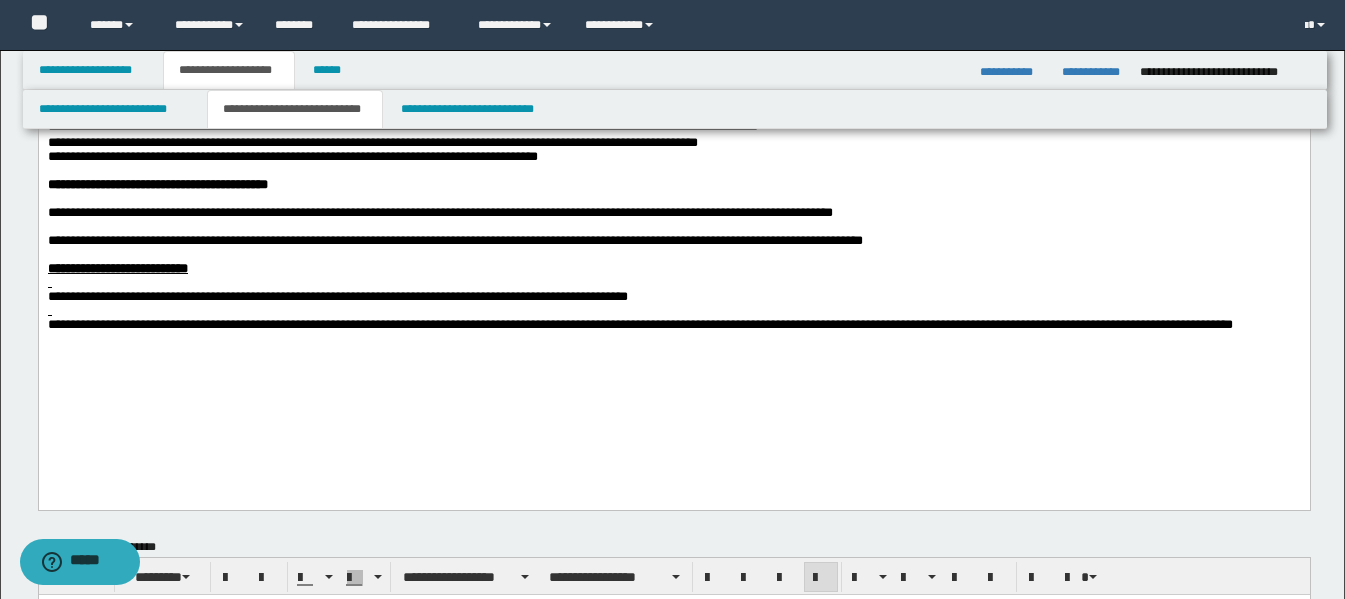 scroll, scrollTop: 300, scrollLeft: 0, axis: vertical 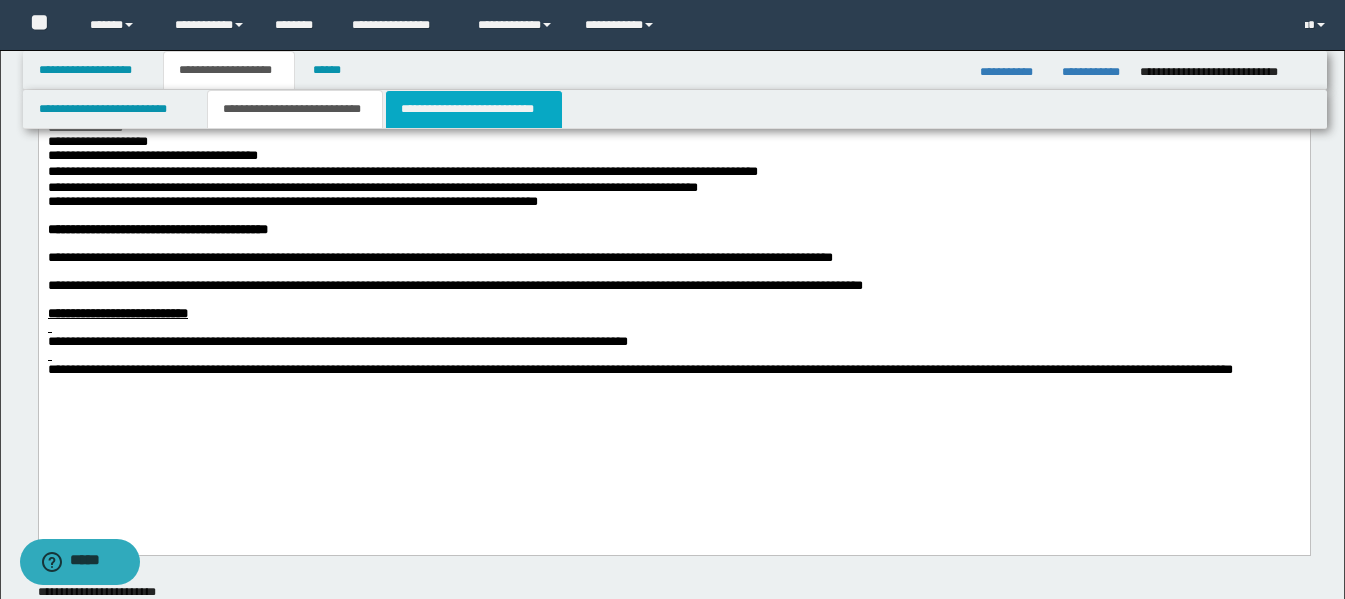 click on "**********" at bounding box center [474, 109] 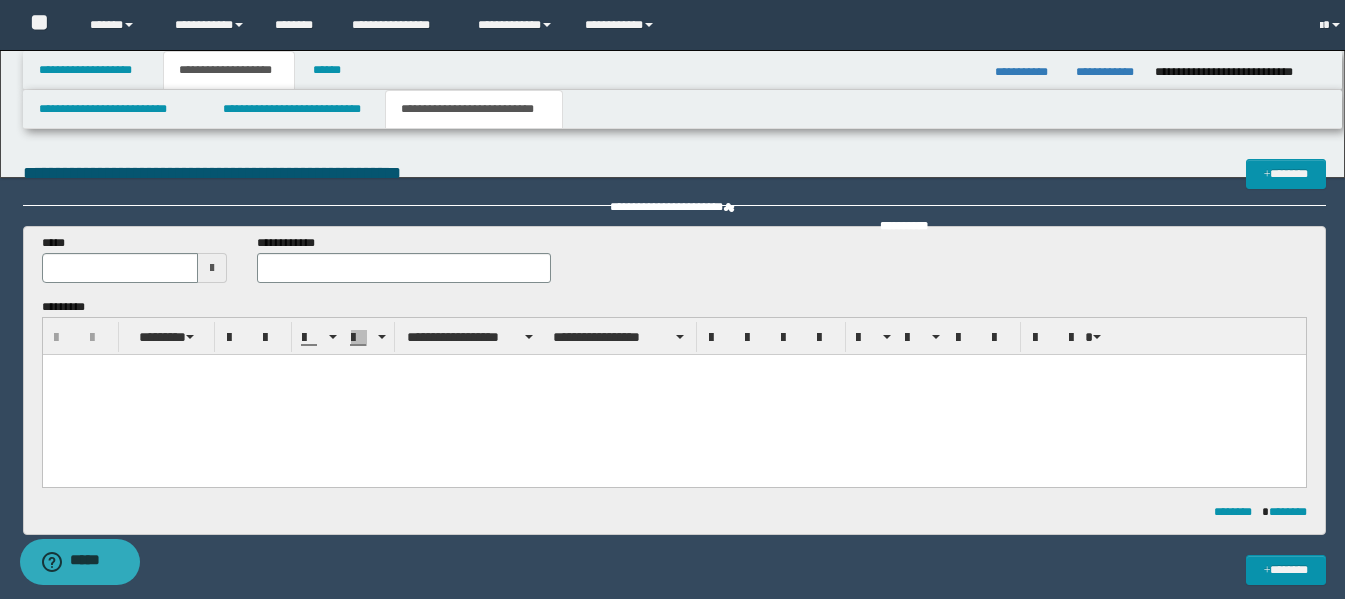 scroll, scrollTop: 0, scrollLeft: 0, axis: both 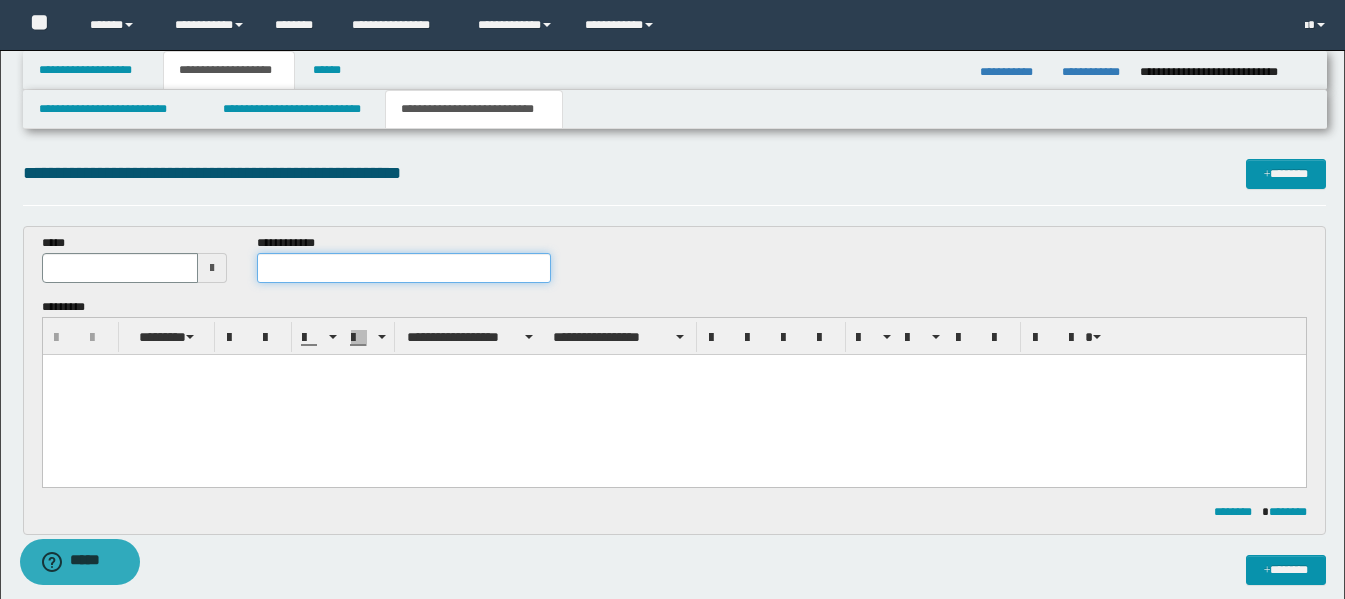 click at bounding box center (404, 268) 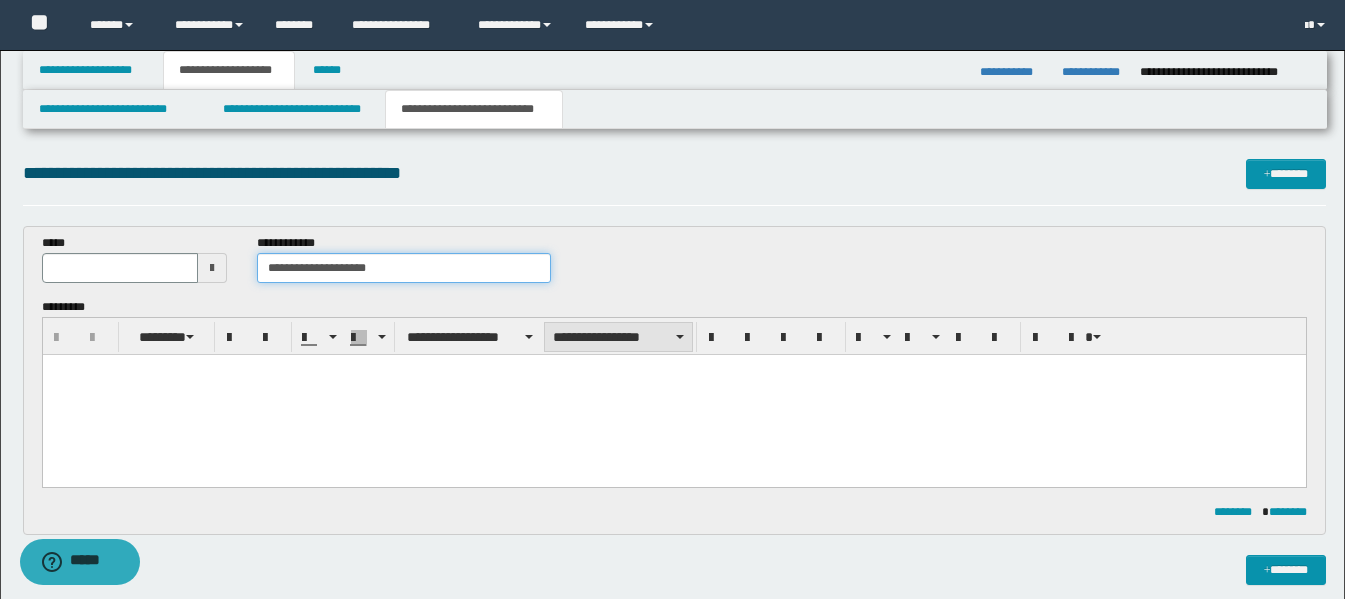 type on "**********" 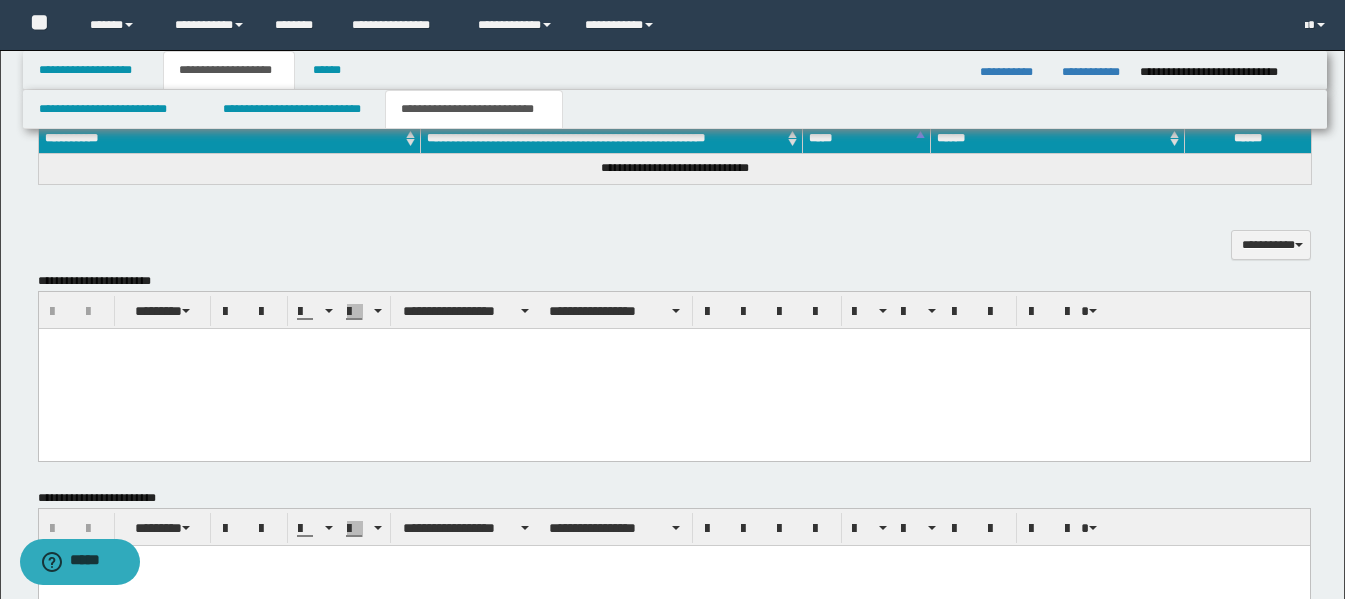 scroll, scrollTop: 500, scrollLeft: 0, axis: vertical 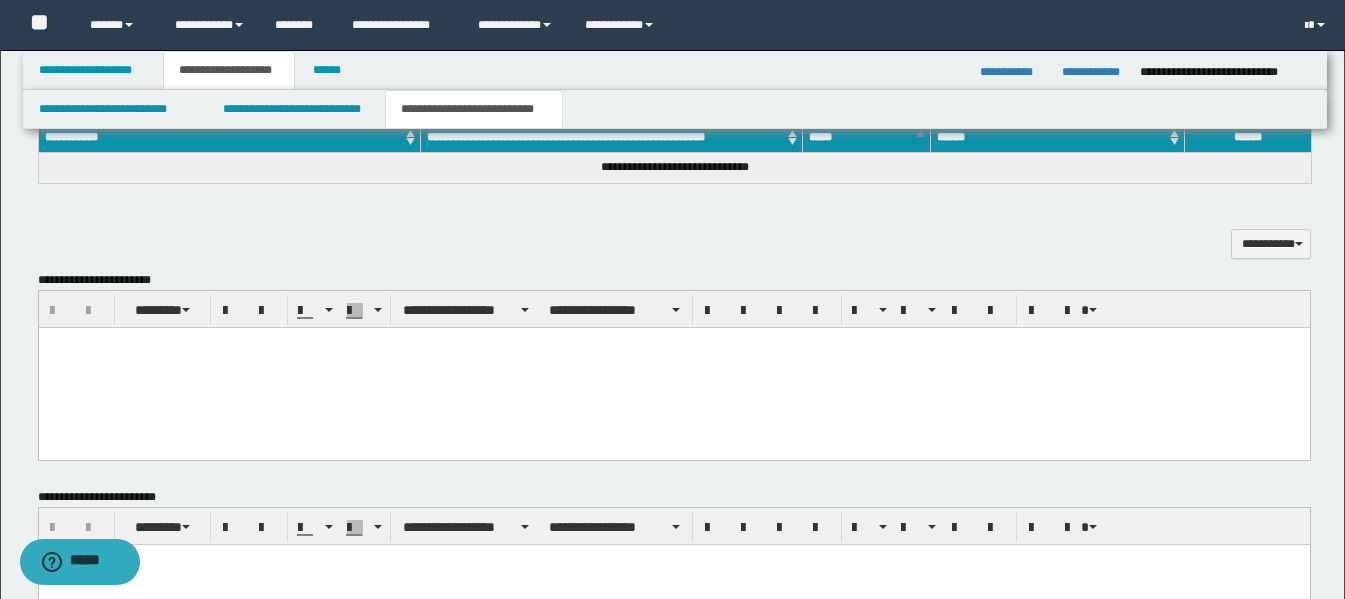 drag, startPoint x: 313, startPoint y: 389, endPoint x: 326, endPoint y: 391, distance: 13.152946 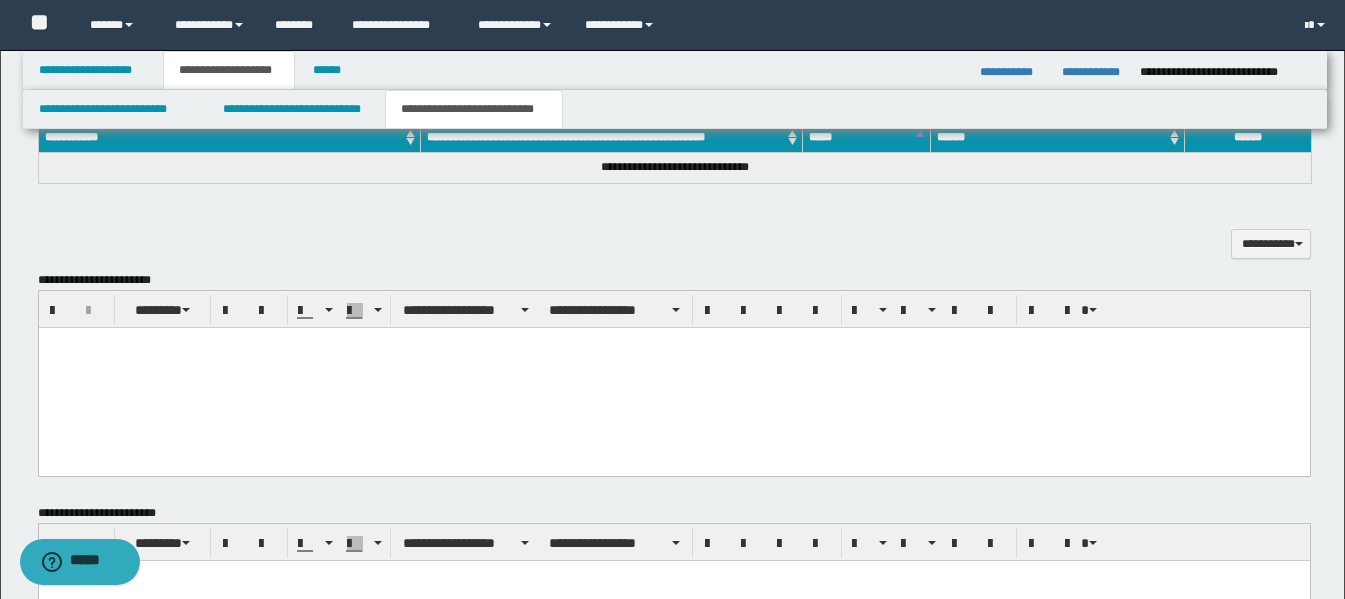 paste 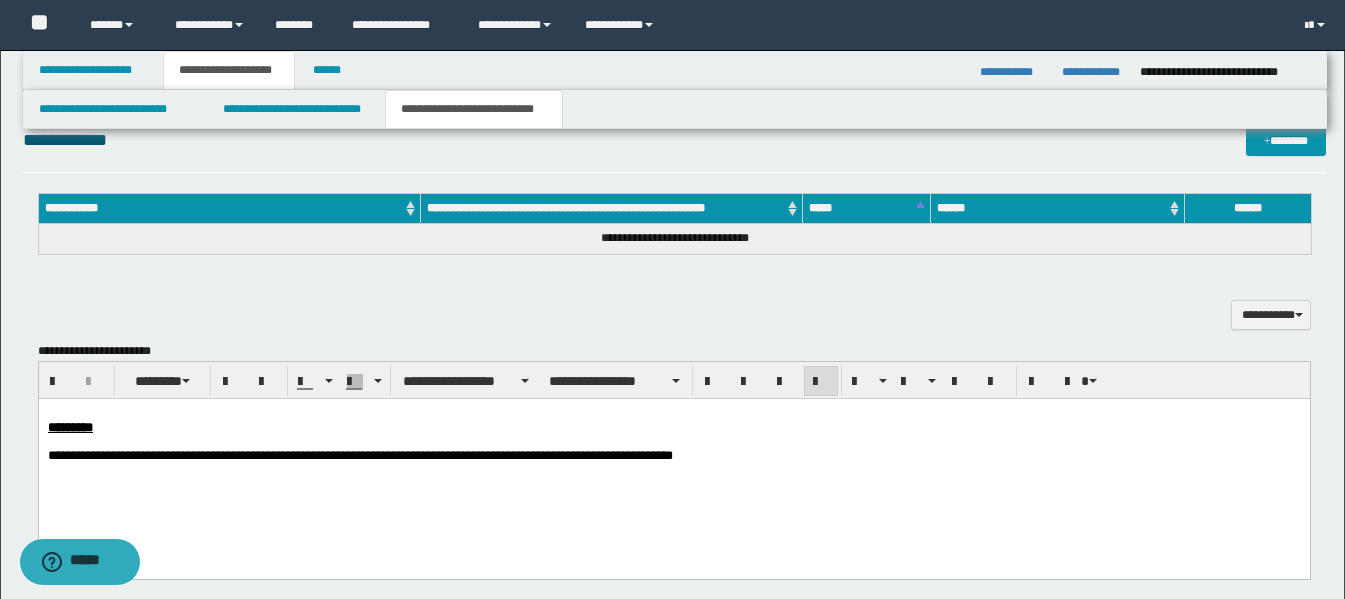 scroll, scrollTop: 400, scrollLeft: 0, axis: vertical 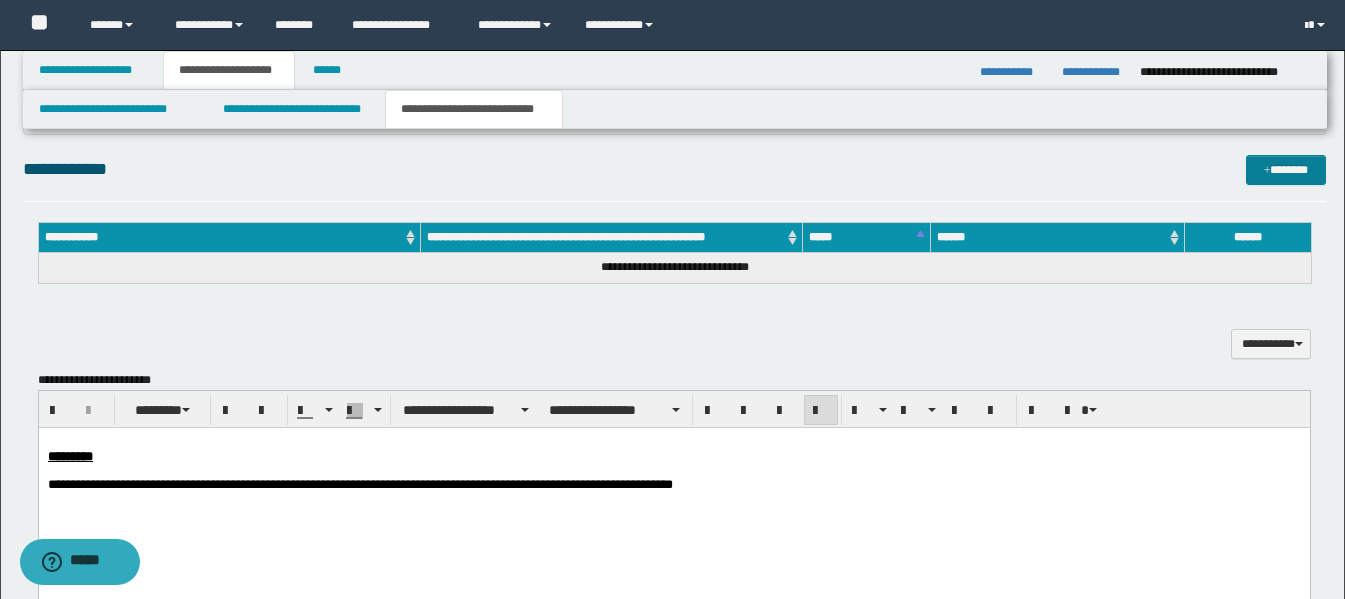 click on "*******" at bounding box center [1286, 170] 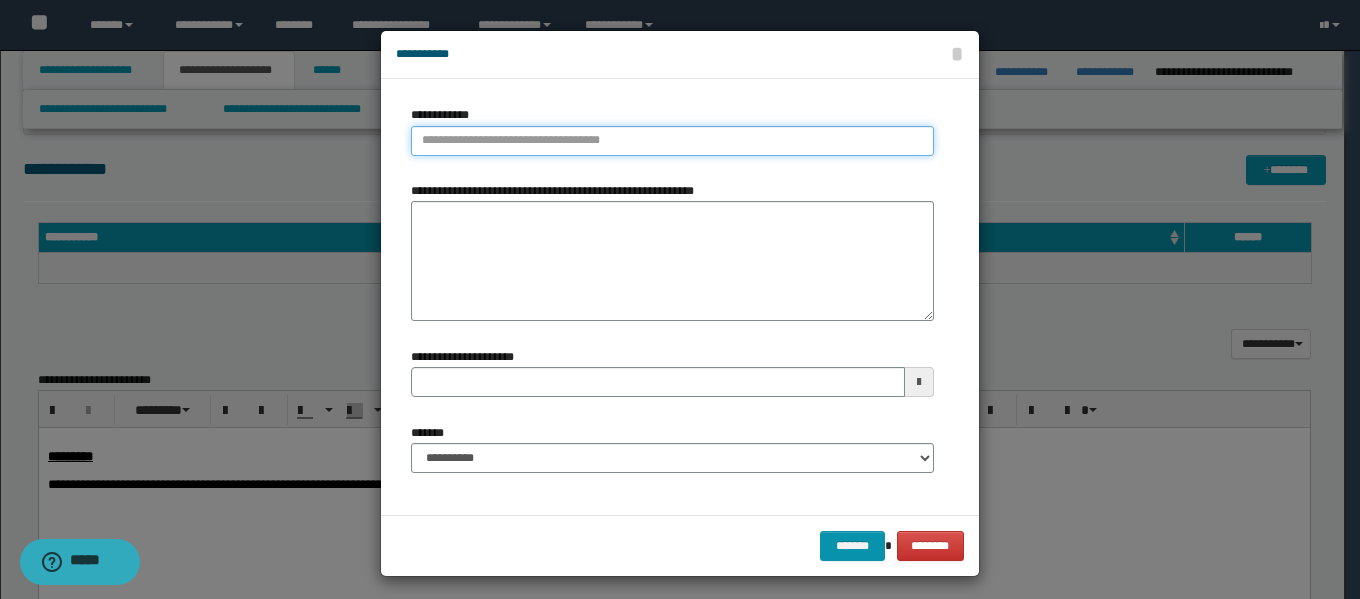 click on "**********" at bounding box center (672, 141) 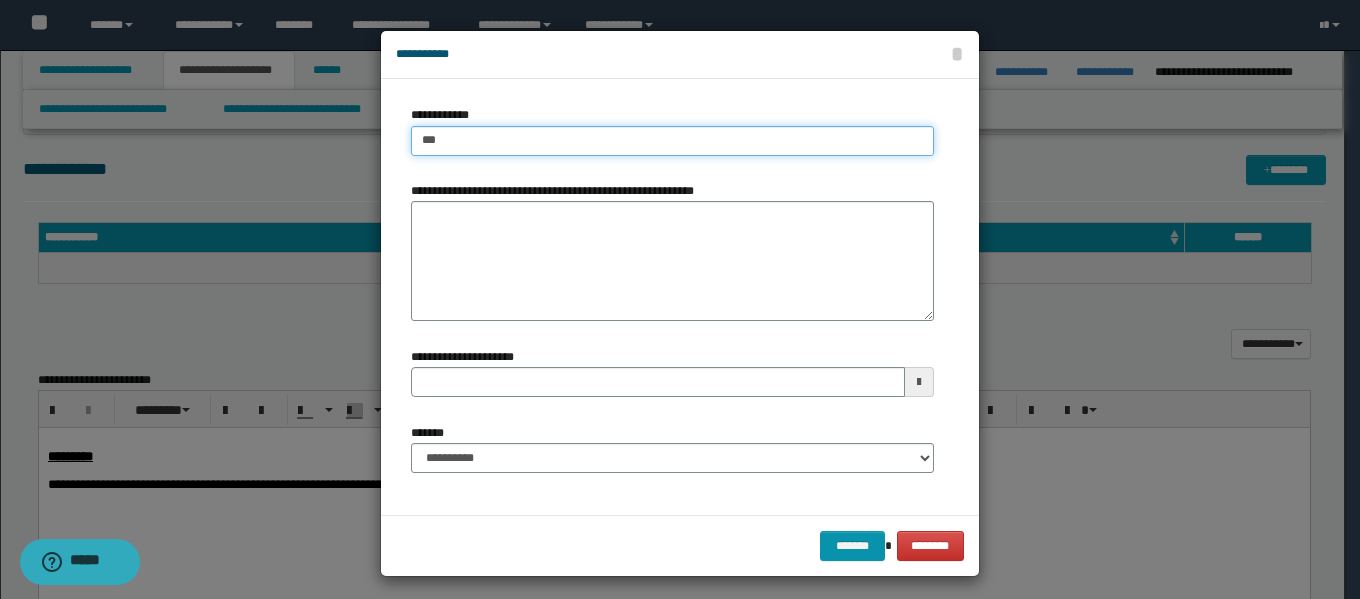 type on "****" 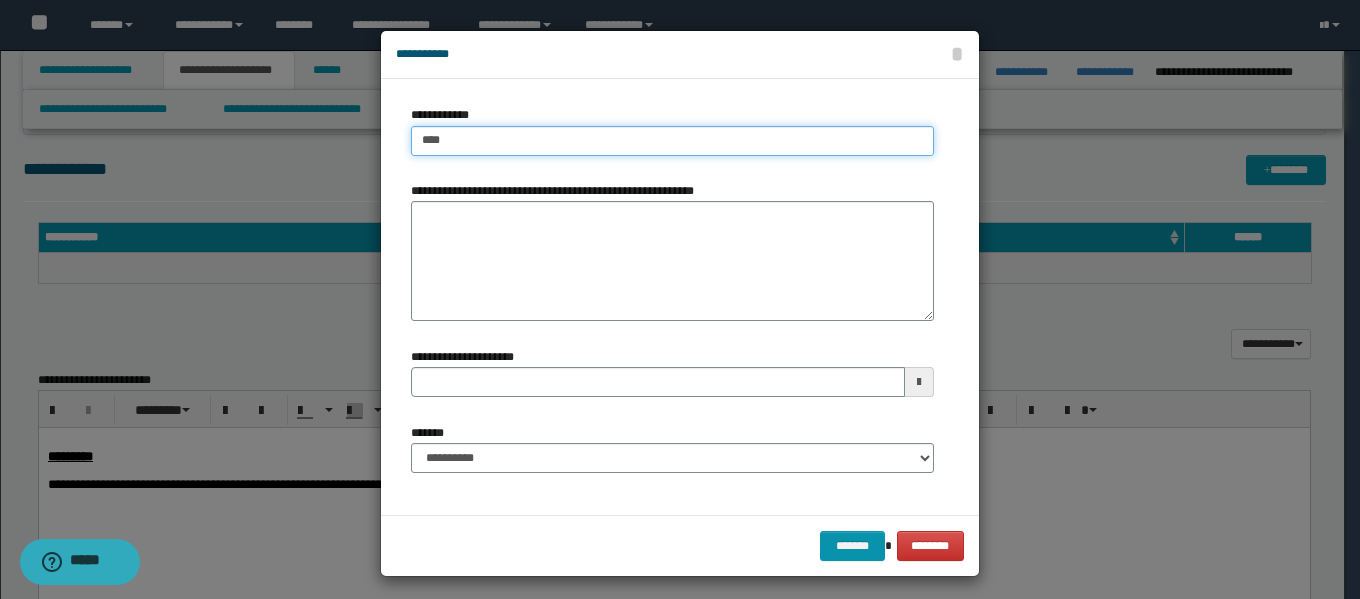 type on "****" 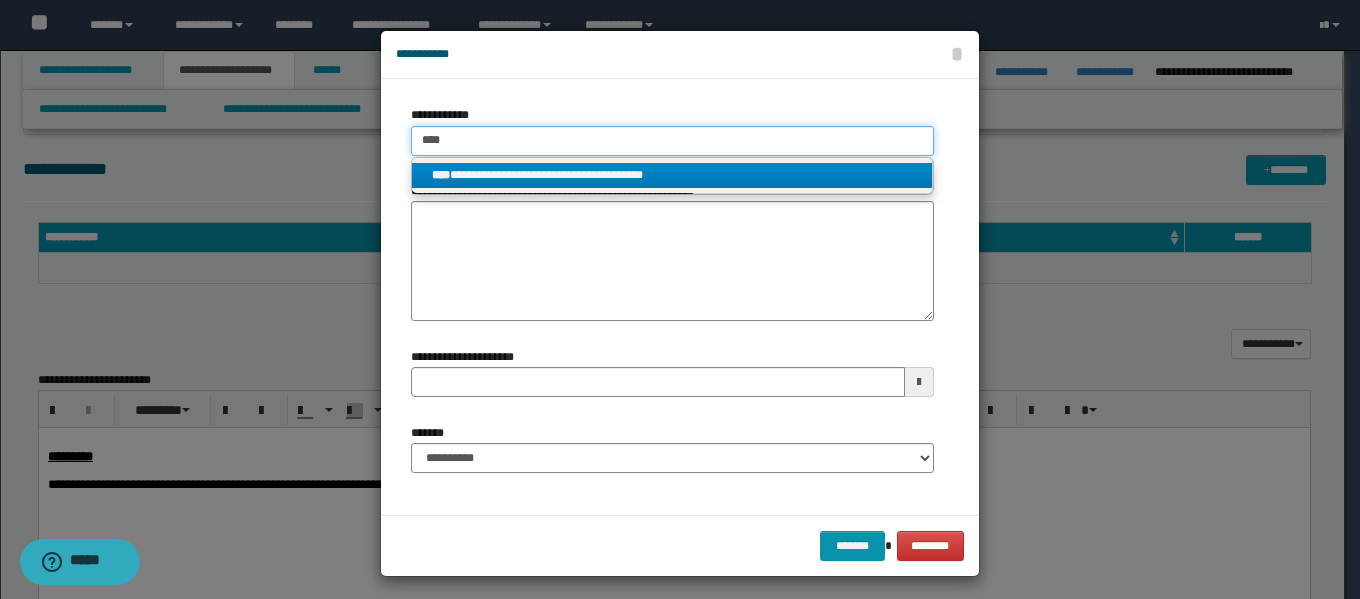 type on "****" 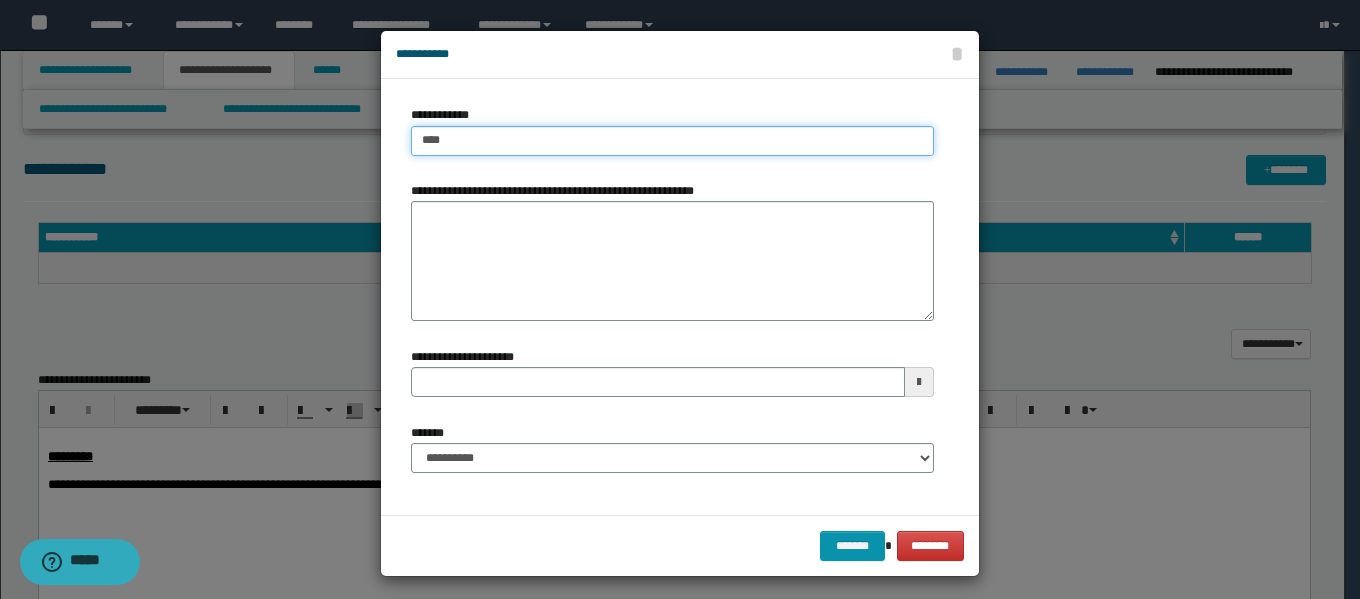 type on "****" 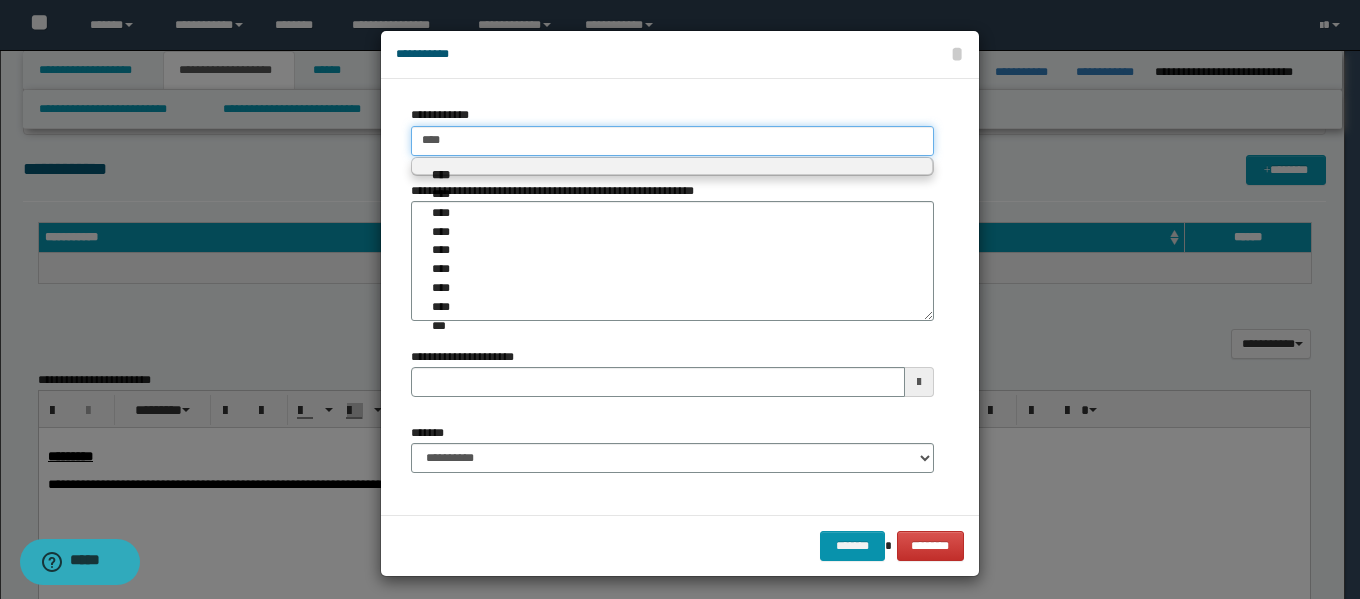 type 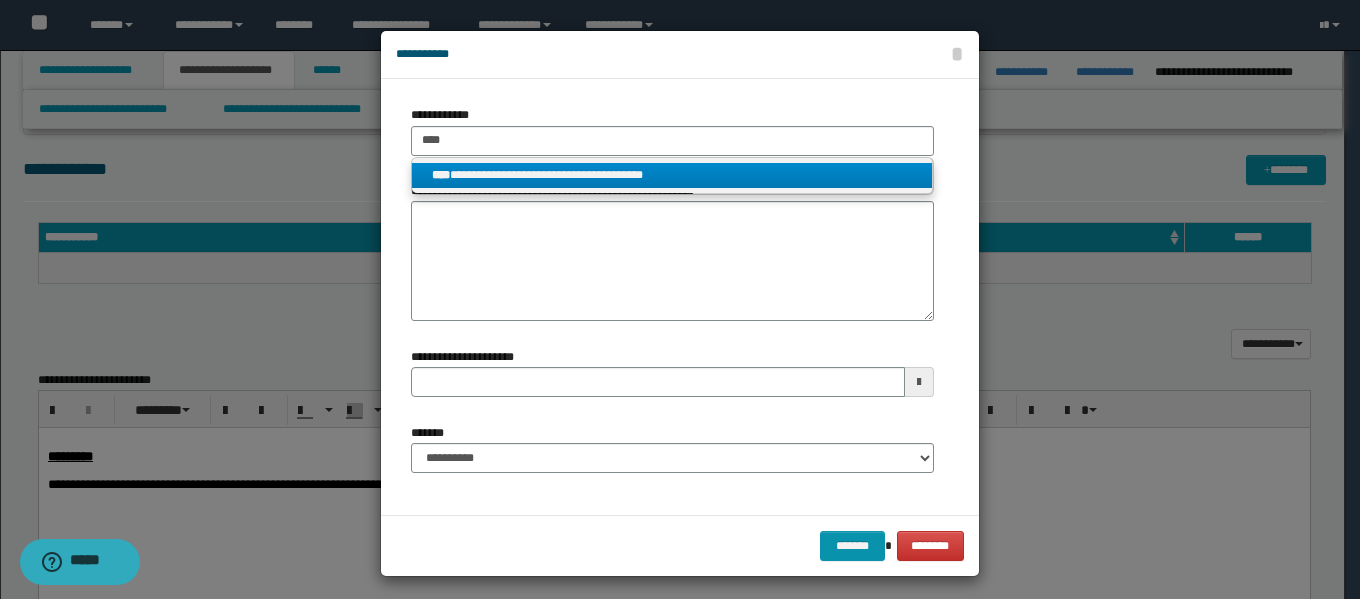 click on "****" at bounding box center [441, 175] 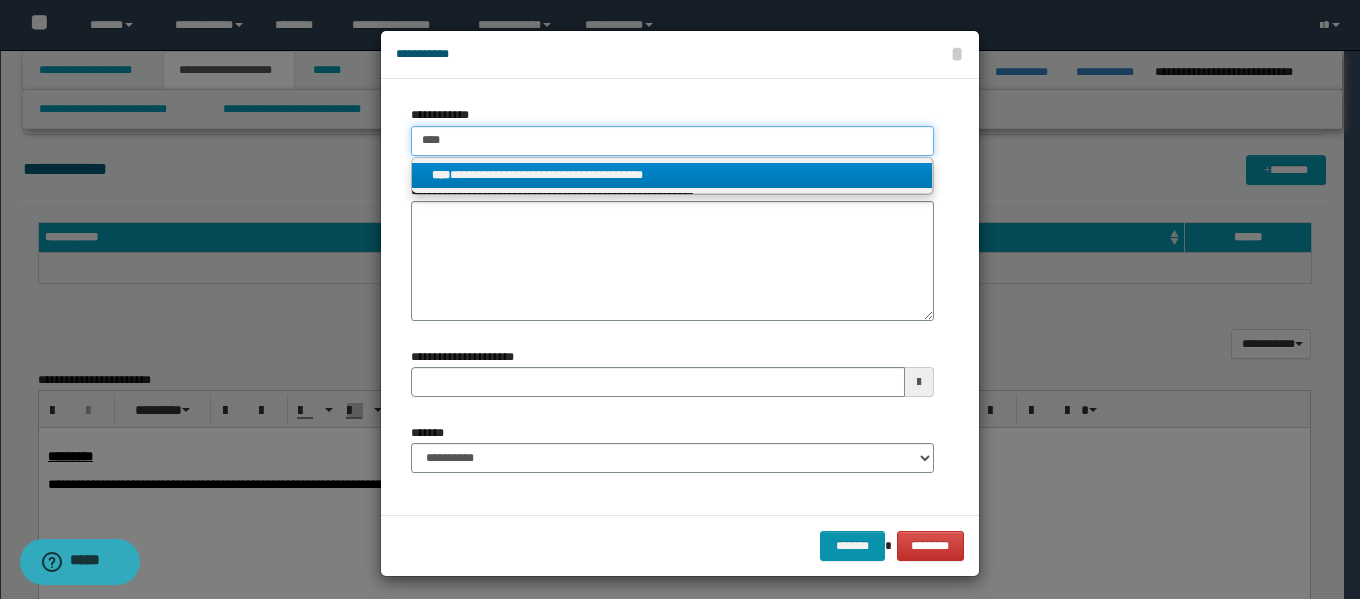 type 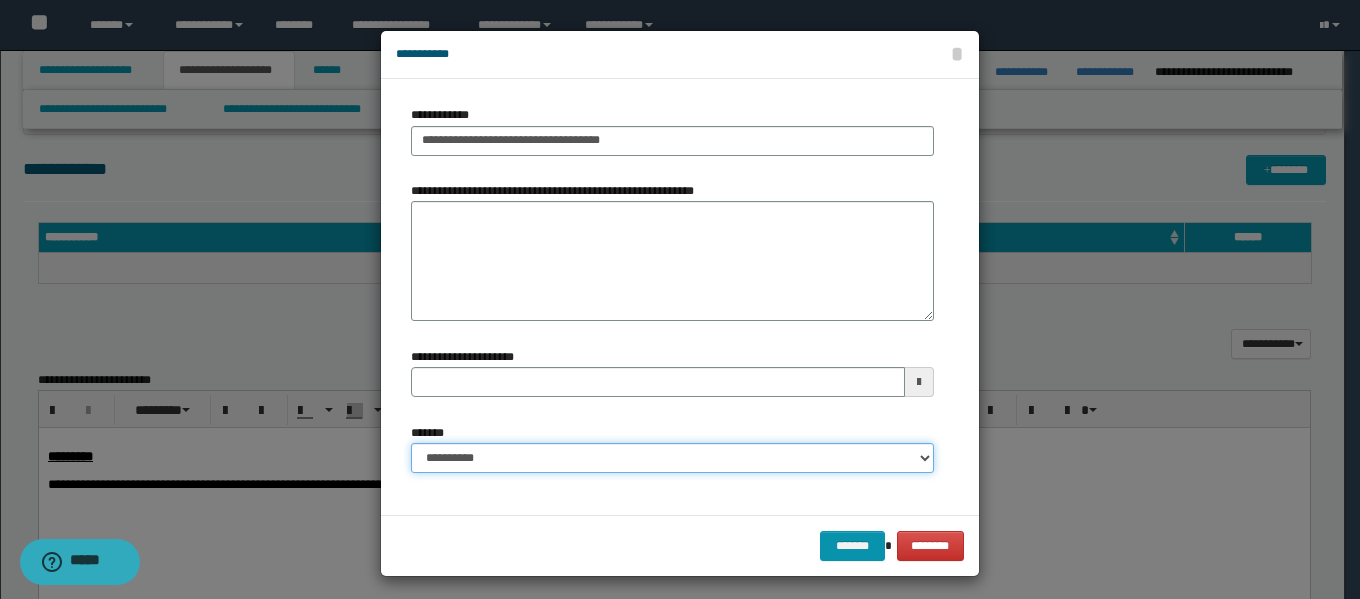 click on "**********" at bounding box center (672, 458) 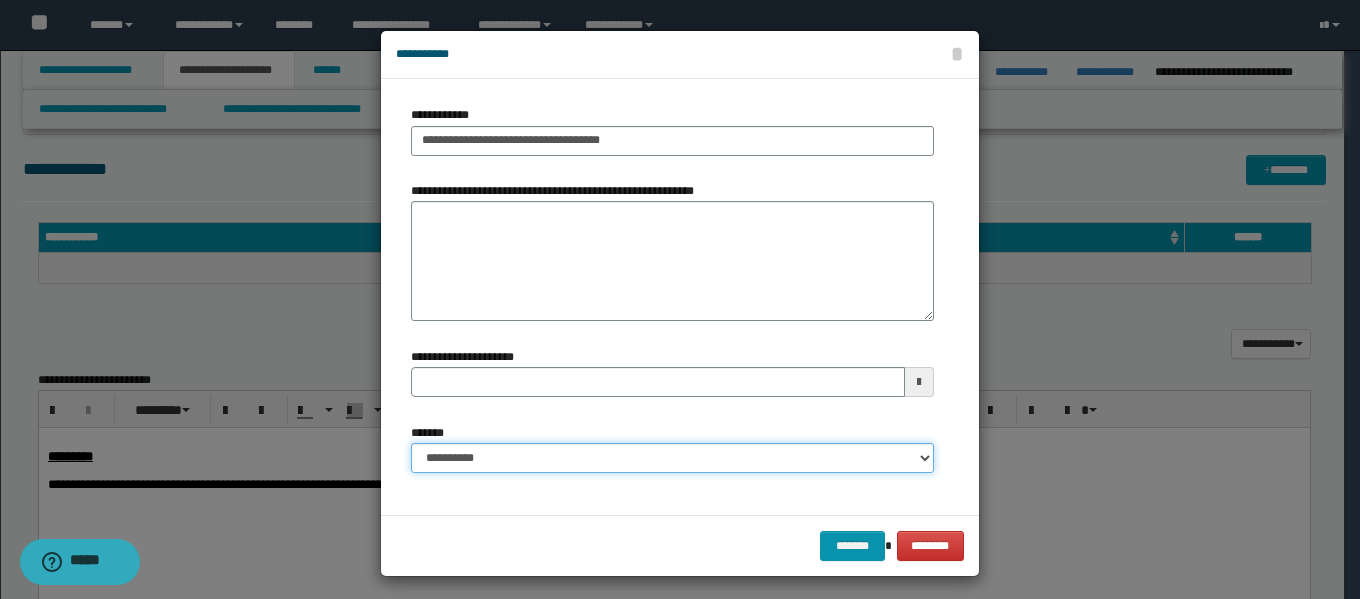 type 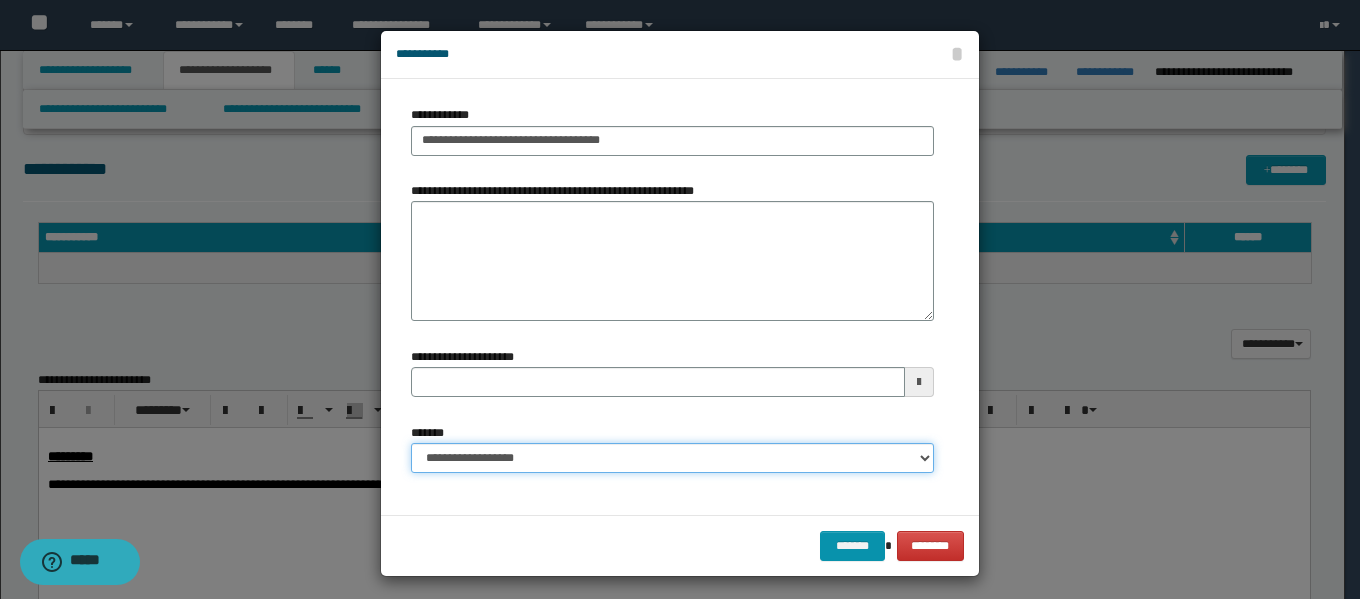 type 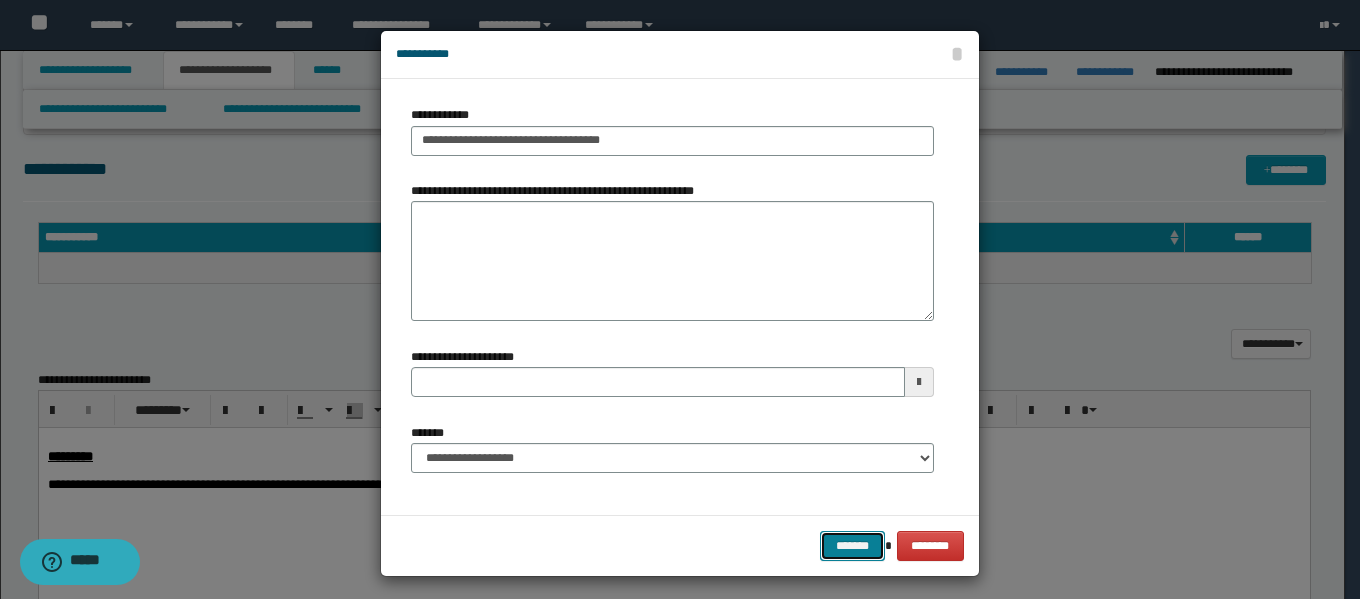 click on "*******" at bounding box center [852, 546] 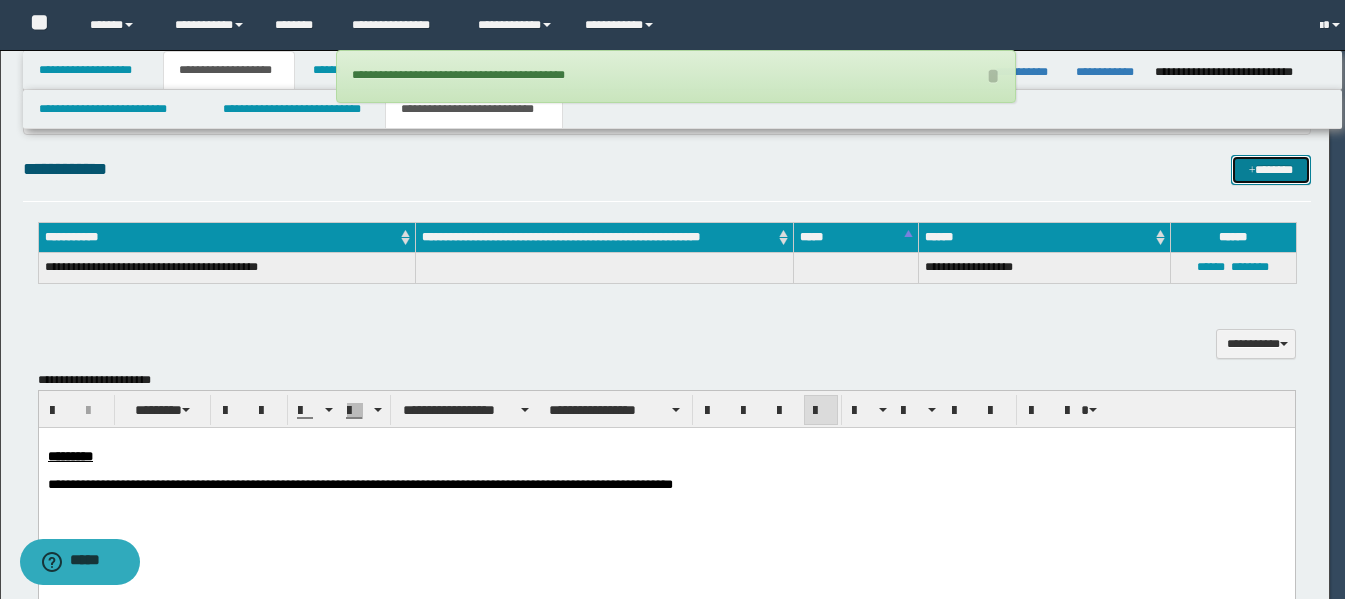 type 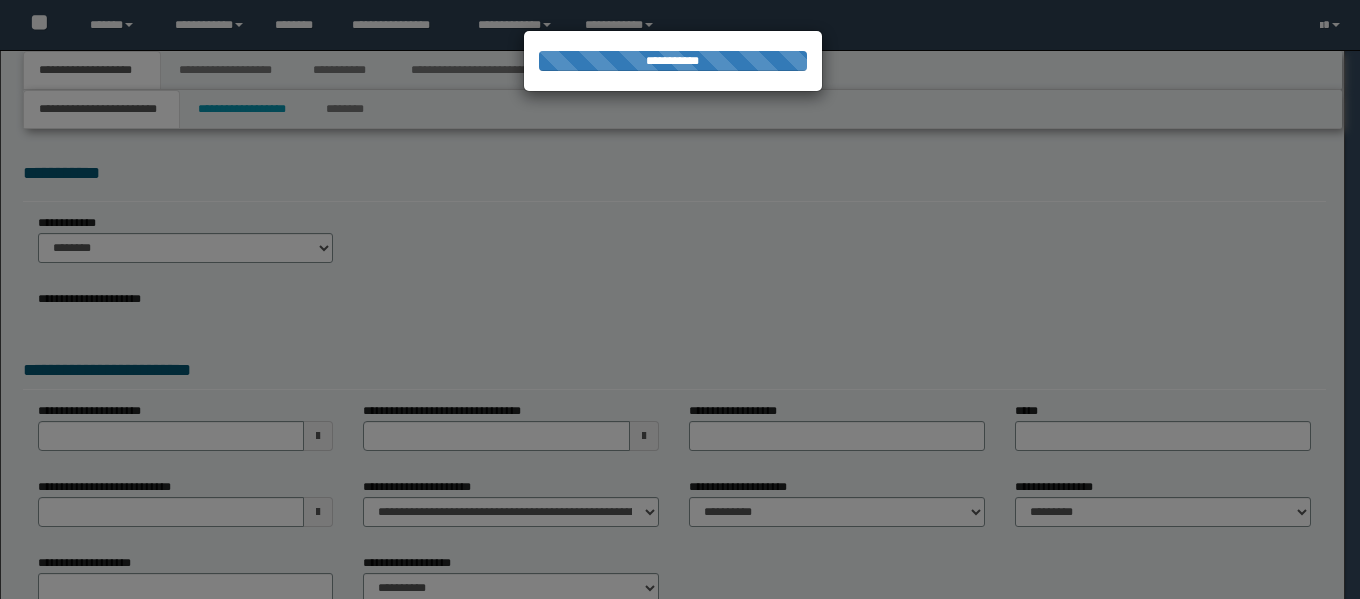 scroll, scrollTop: 0, scrollLeft: 0, axis: both 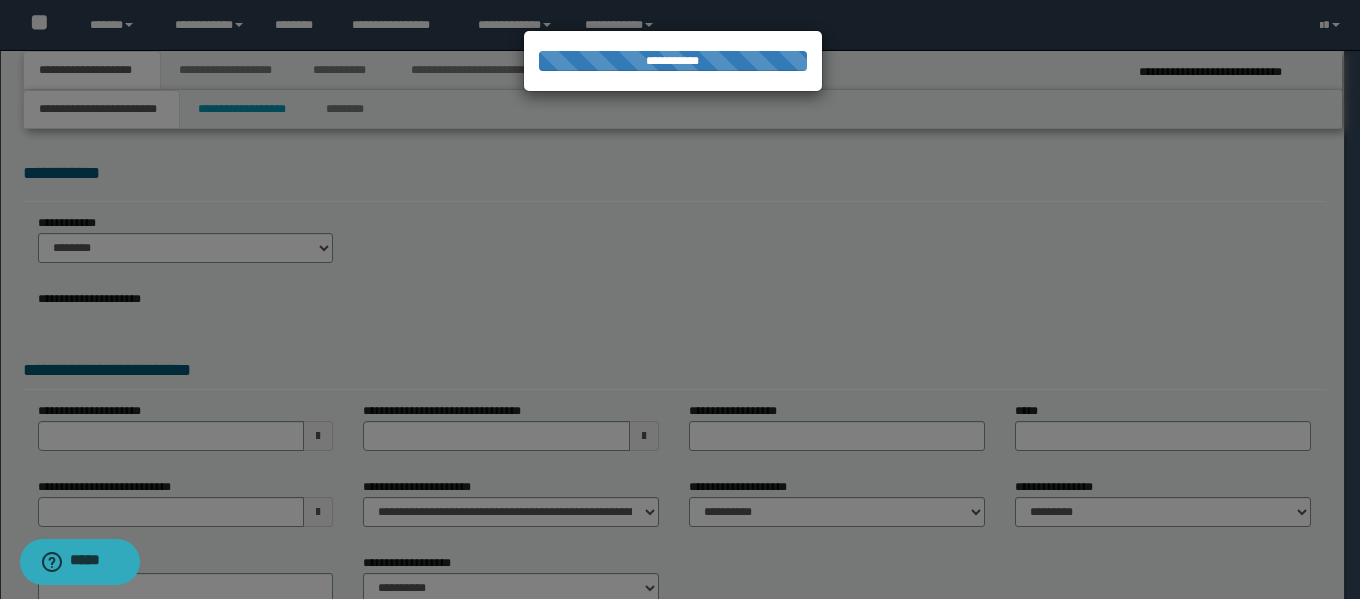 select on "*" 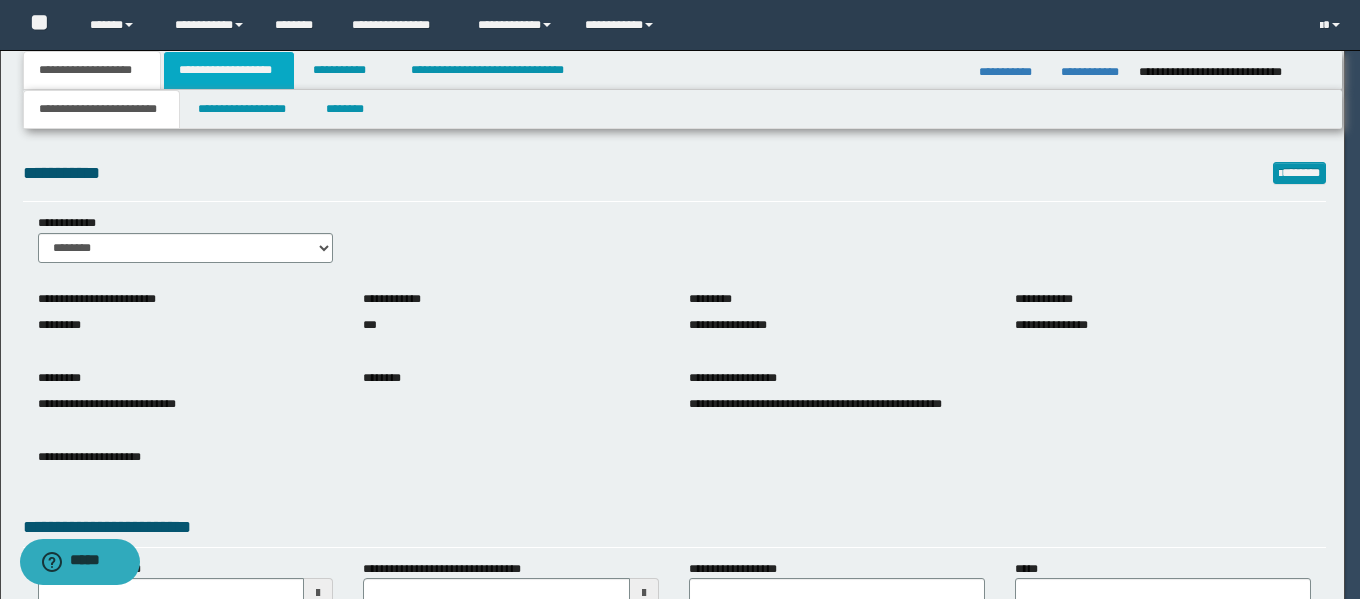 click on "**********" at bounding box center [229, 70] 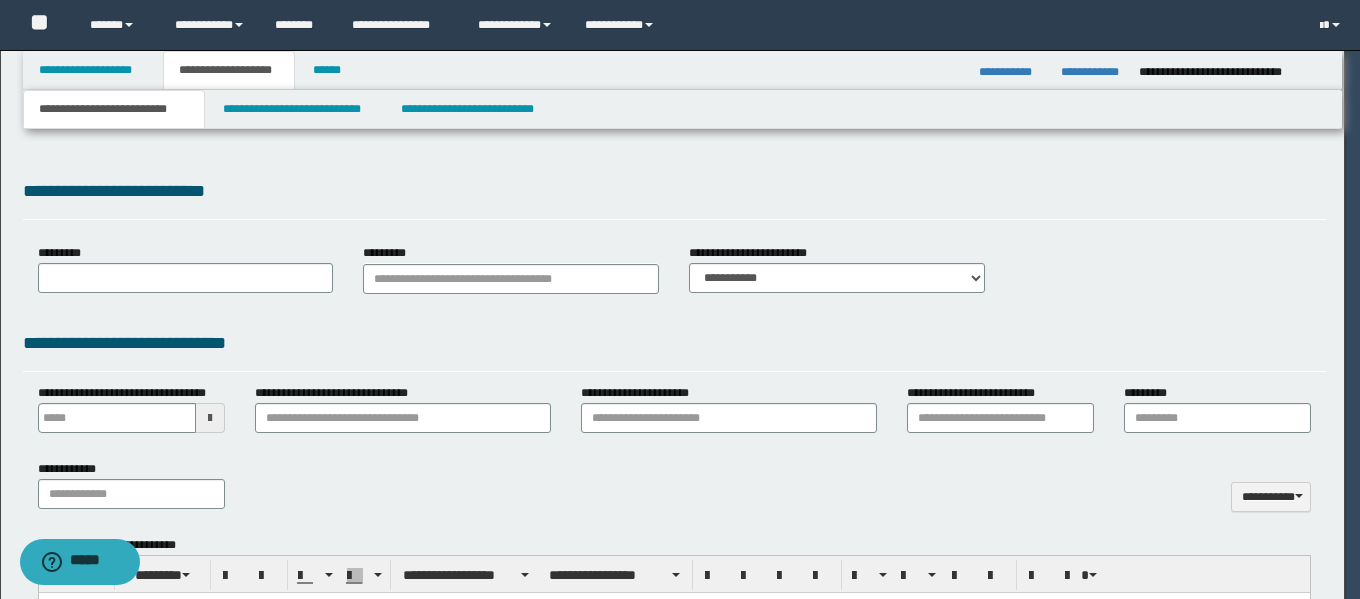 type 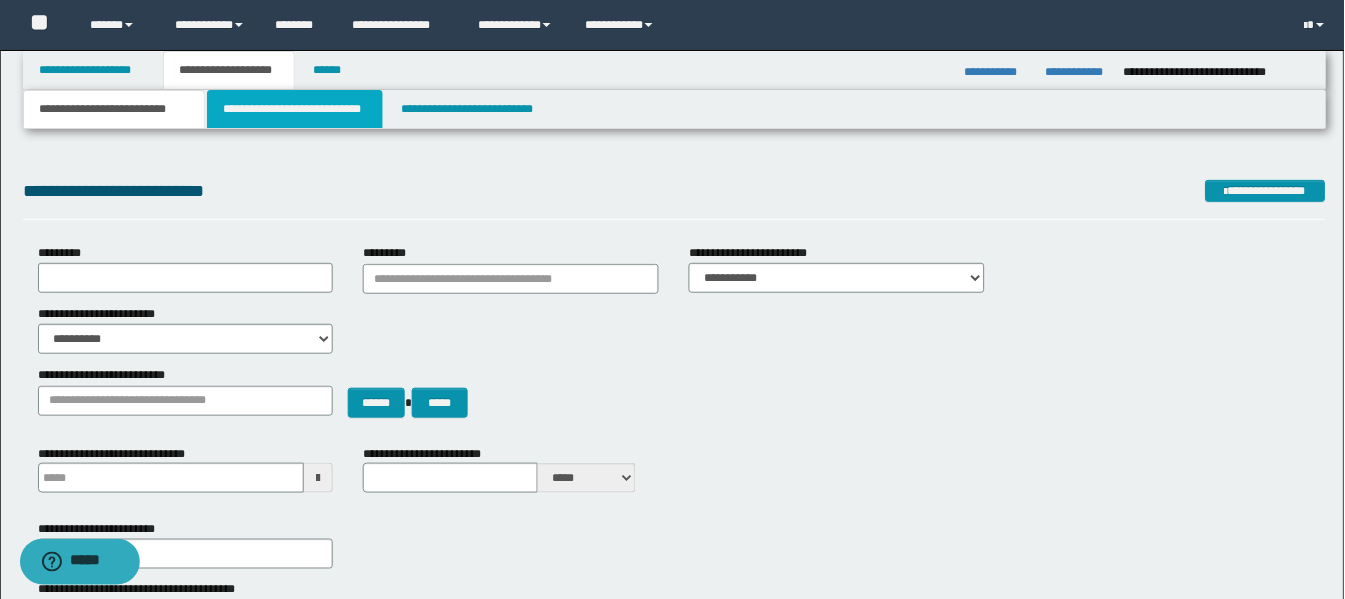 click on "**********" at bounding box center [295, 109] 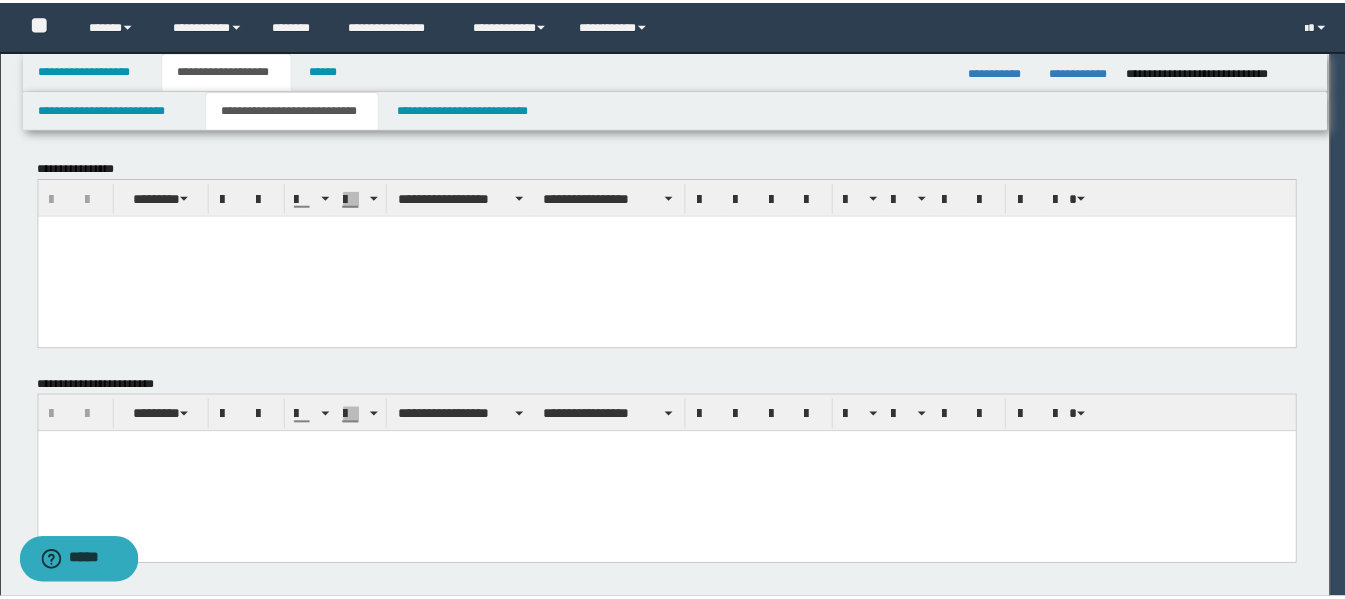 scroll, scrollTop: 0, scrollLeft: 0, axis: both 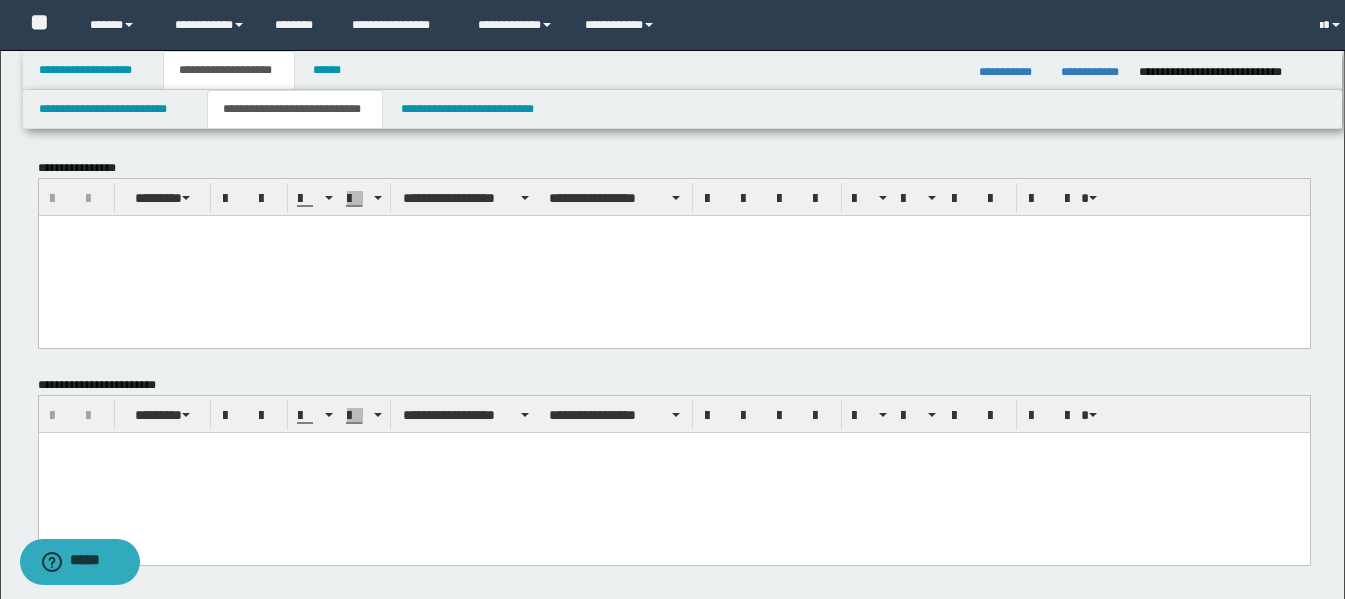 click at bounding box center [673, 255] 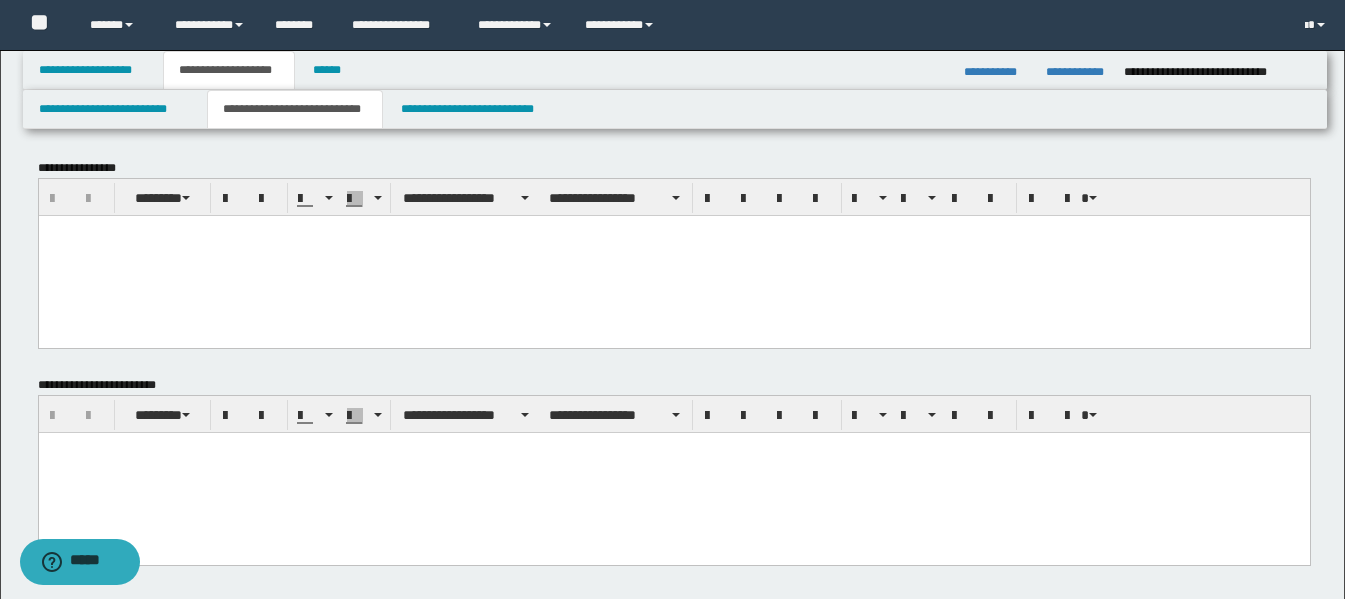 paste 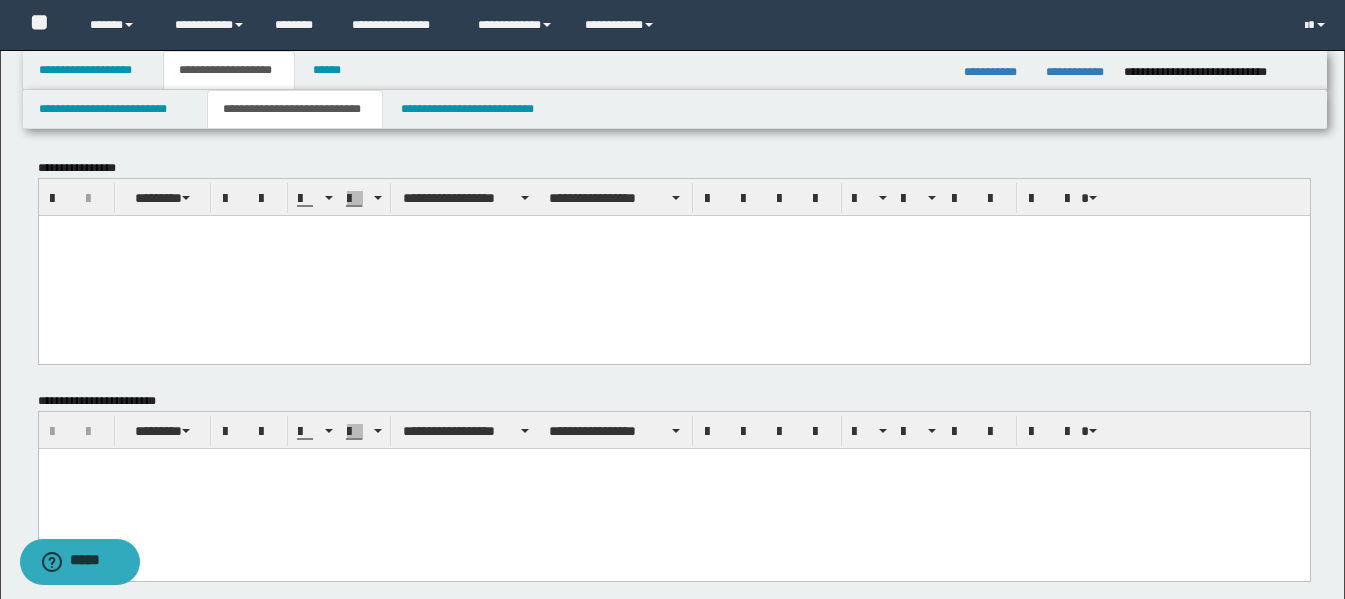 type 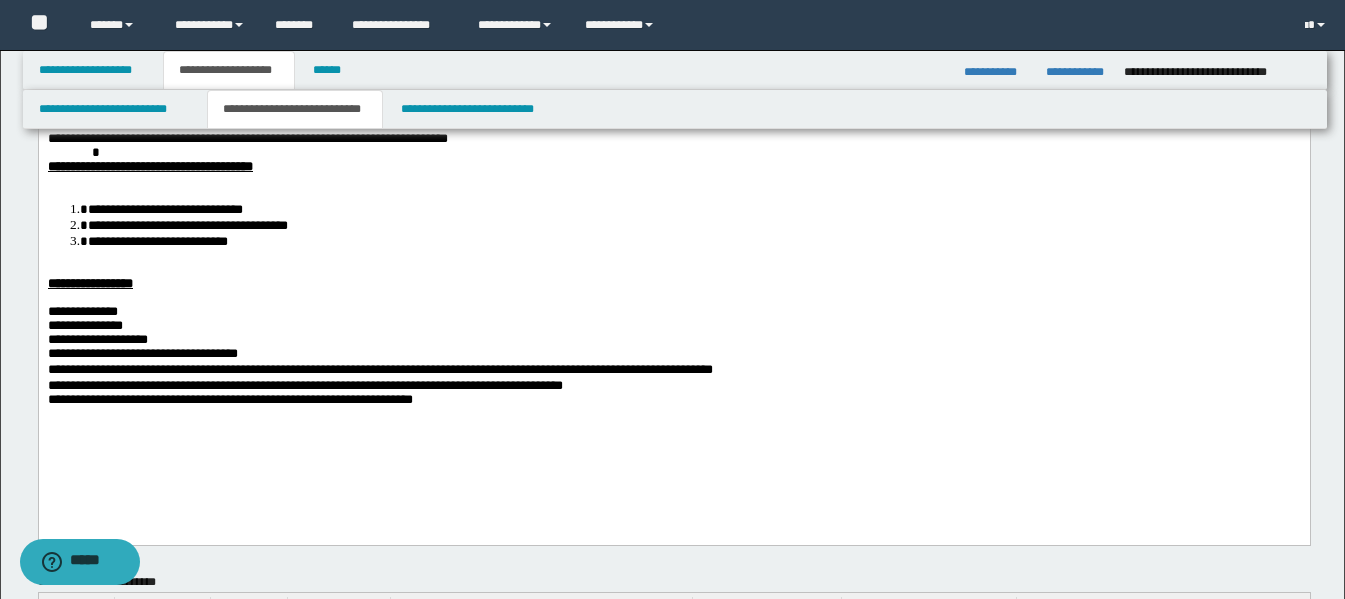 scroll, scrollTop: 200, scrollLeft: 0, axis: vertical 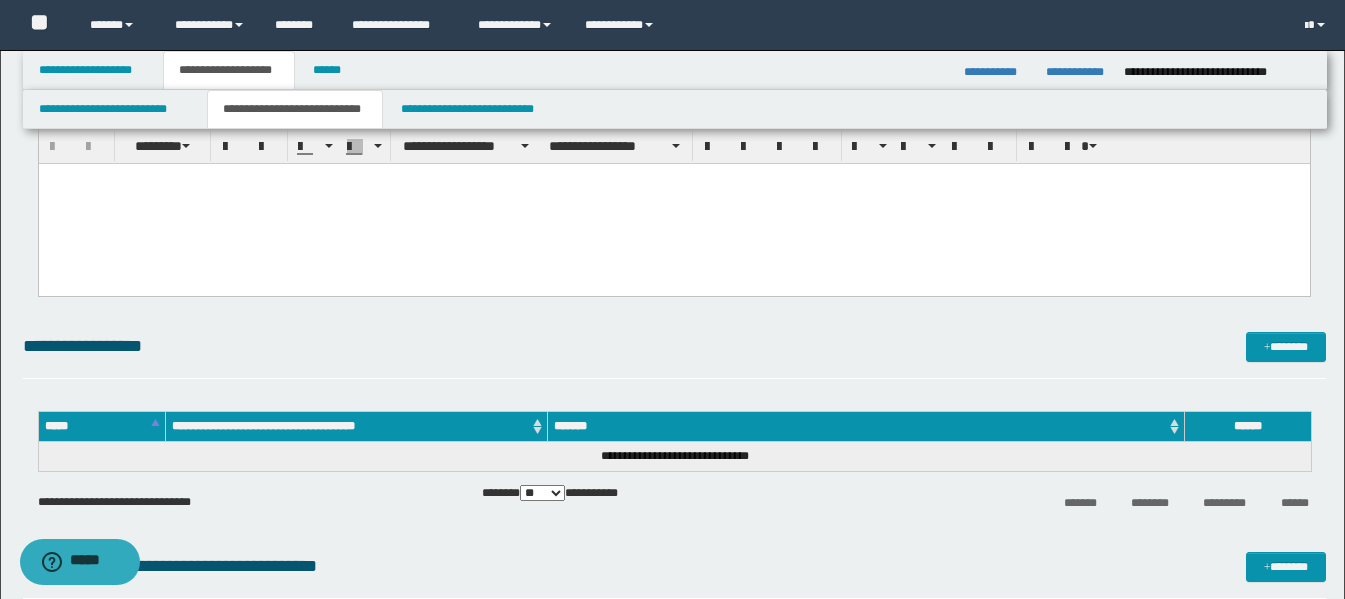 click at bounding box center (673, 203) 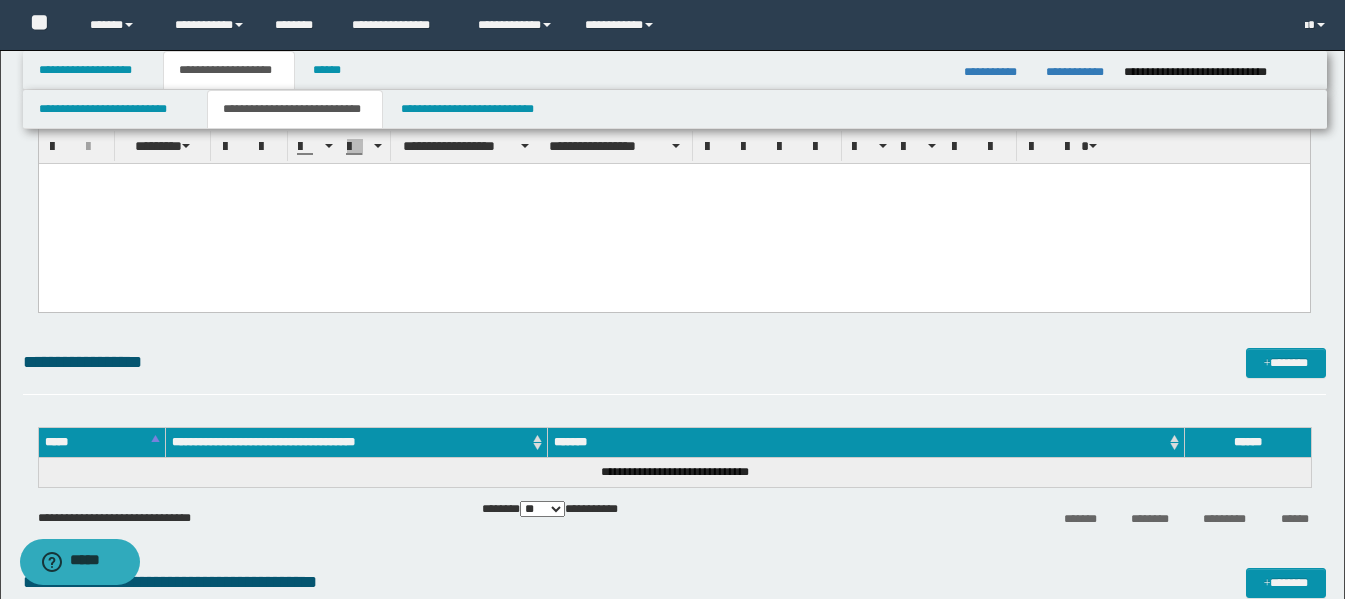 paste 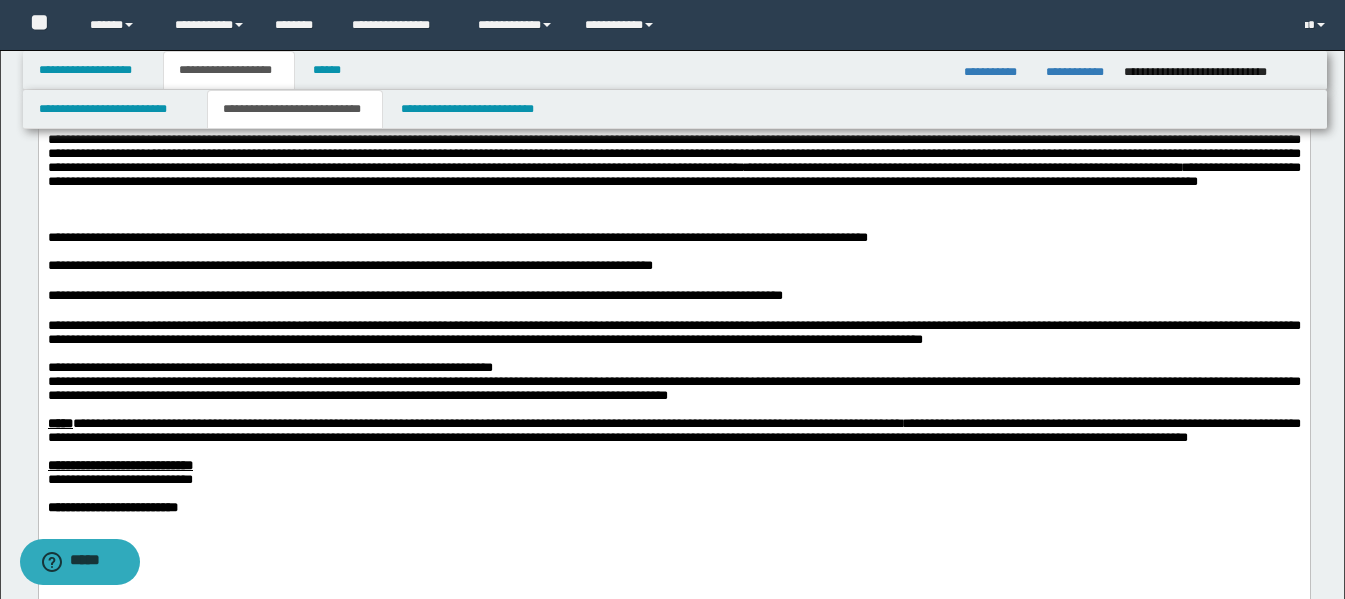 scroll, scrollTop: 800, scrollLeft: 0, axis: vertical 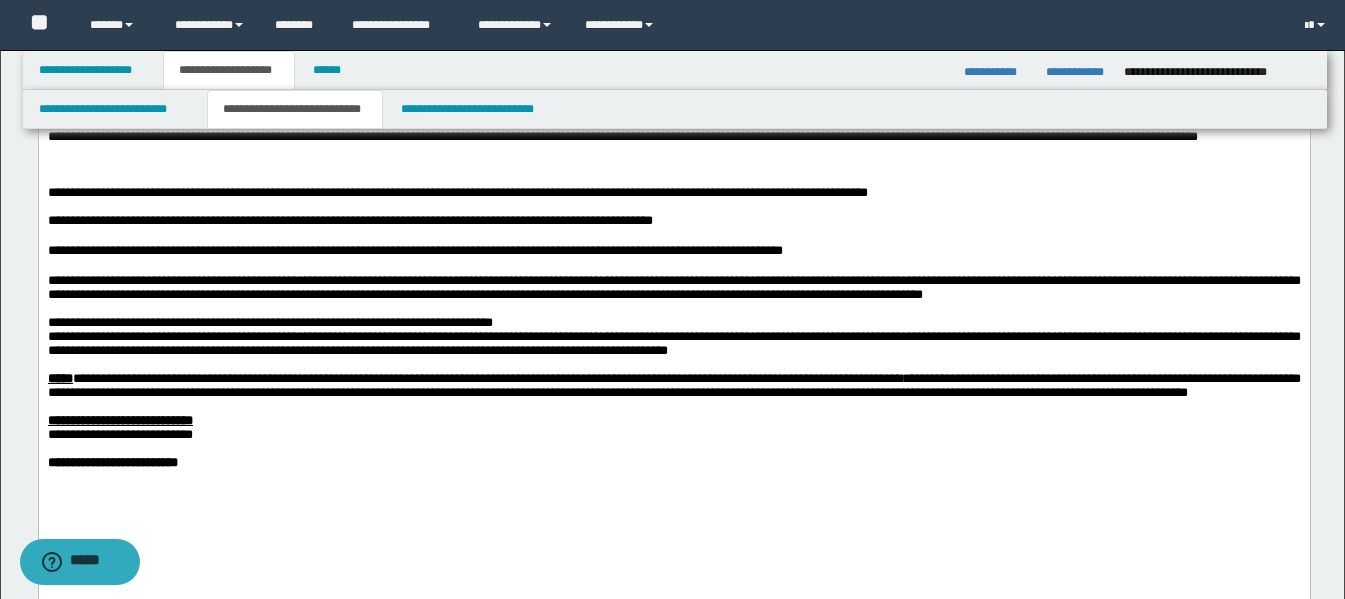 click on "**********" at bounding box center [673, 343] 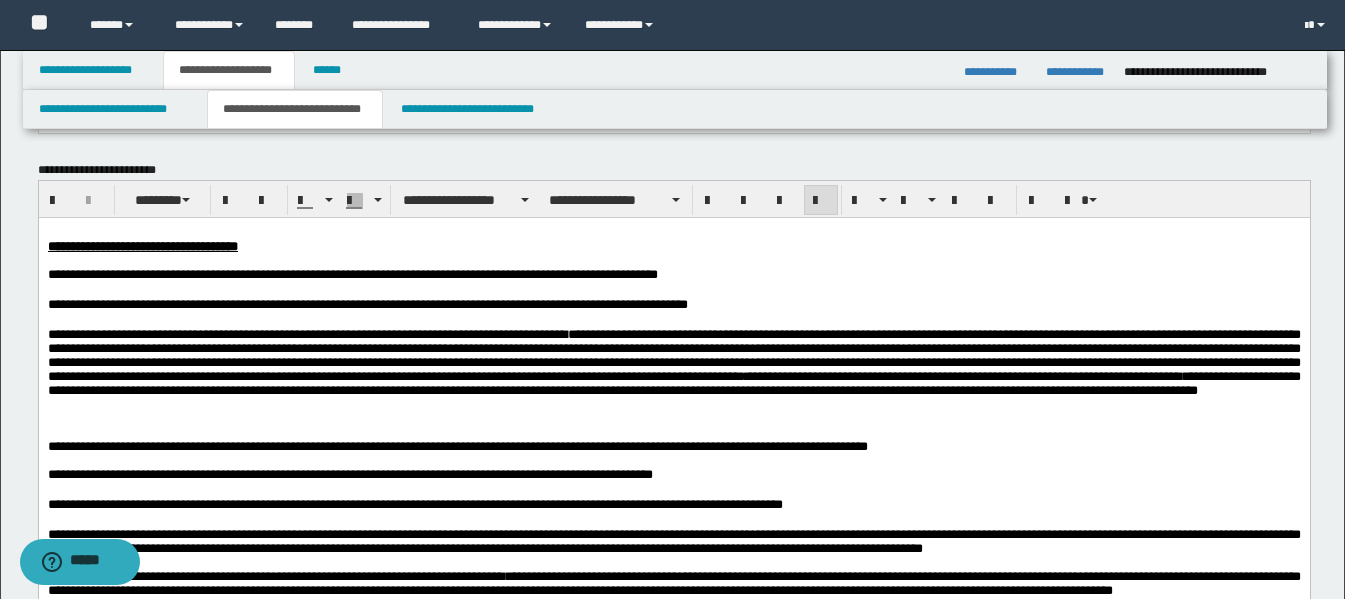 scroll, scrollTop: 500, scrollLeft: 0, axis: vertical 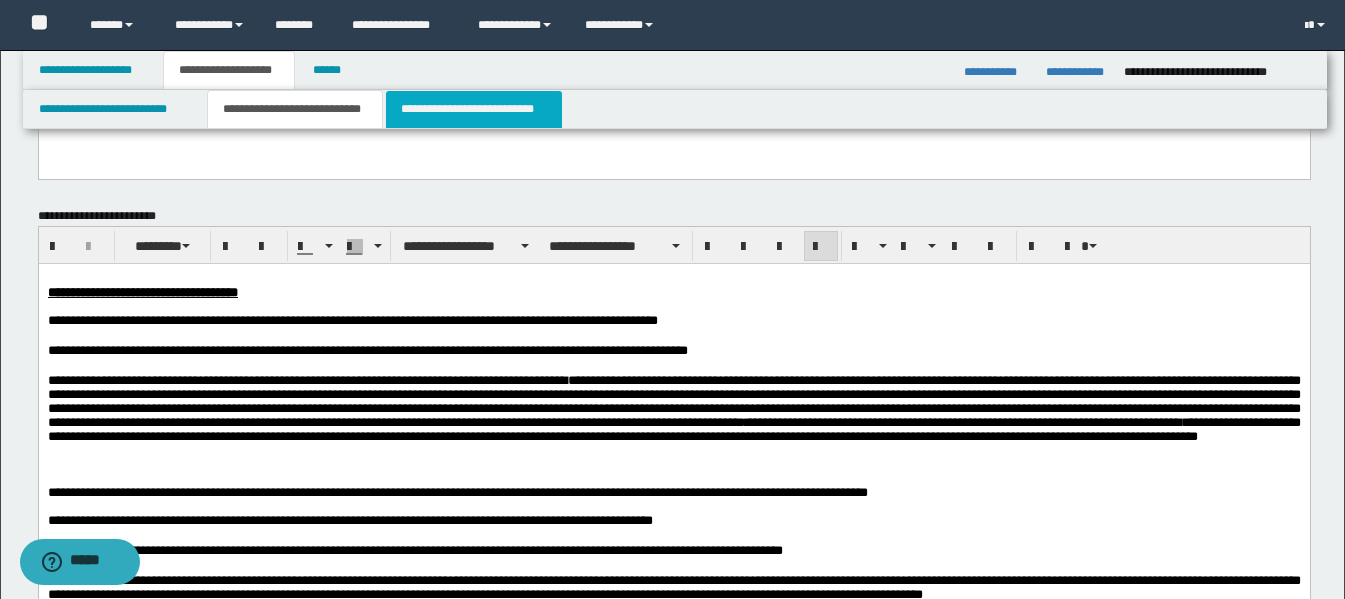 click on "**********" at bounding box center (474, 109) 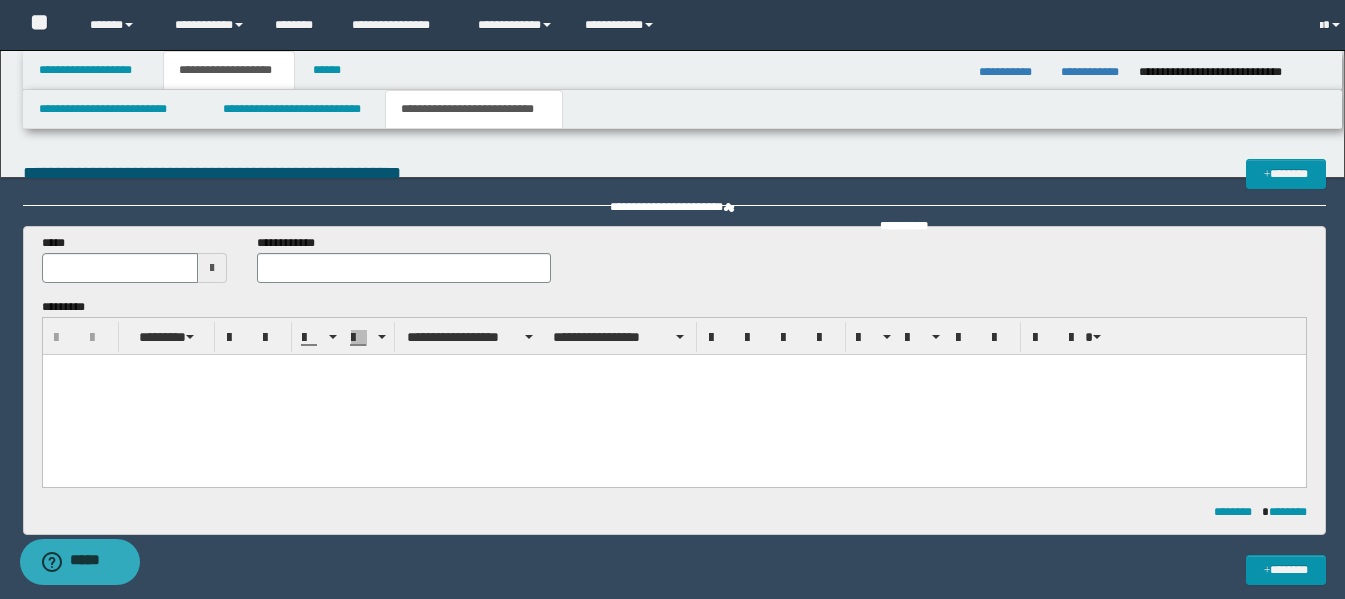 scroll, scrollTop: 0, scrollLeft: 0, axis: both 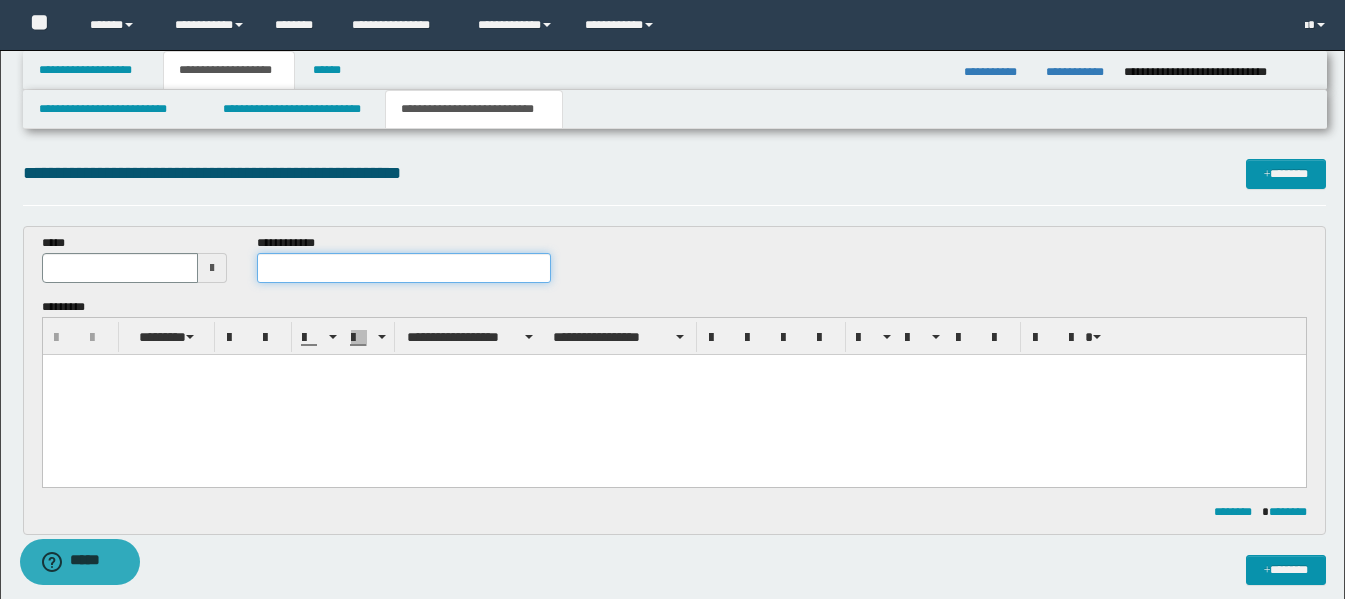 click at bounding box center [404, 268] 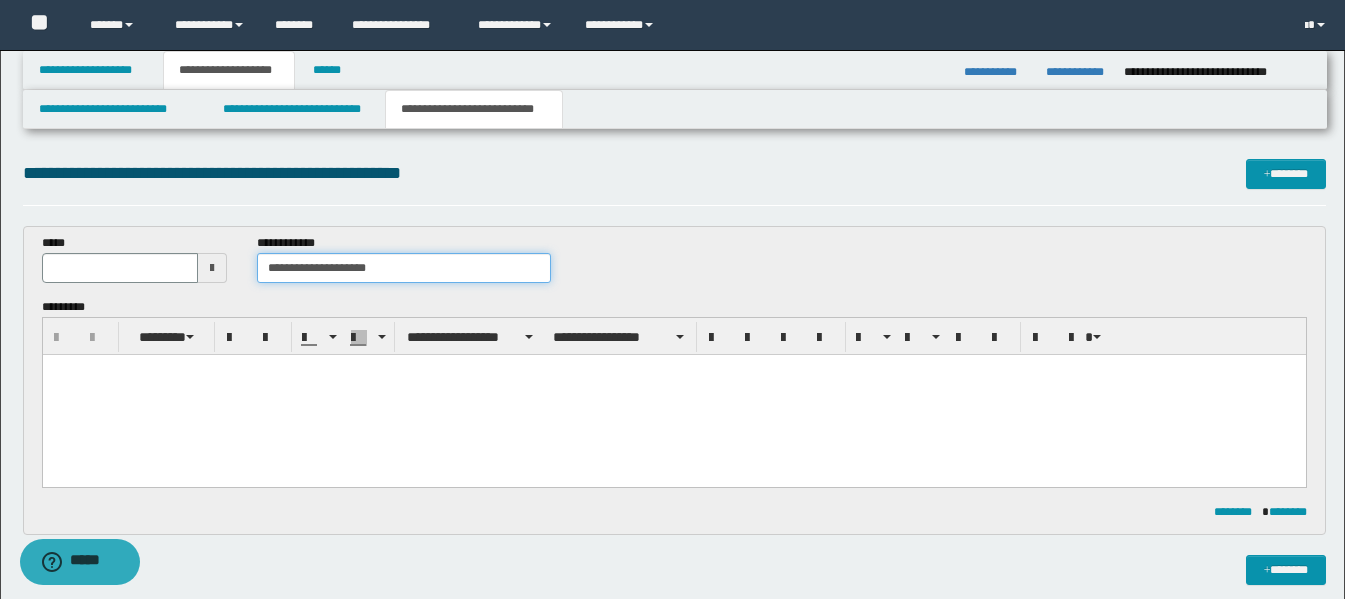 type on "**********" 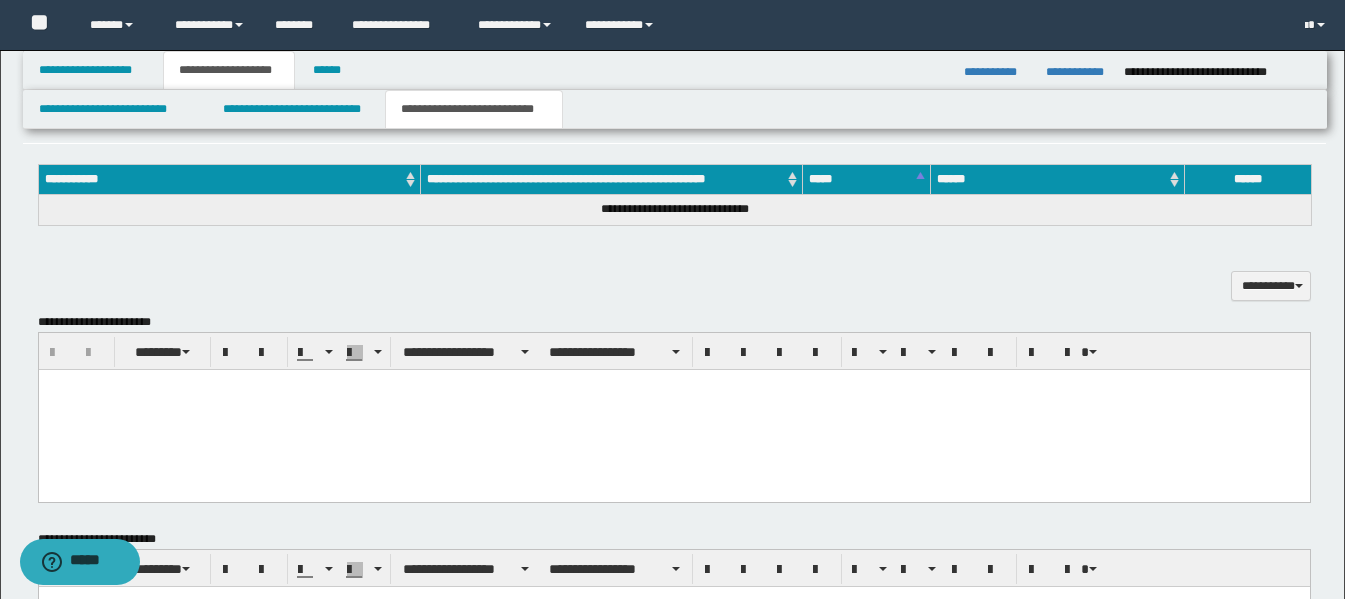 scroll, scrollTop: 500, scrollLeft: 0, axis: vertical 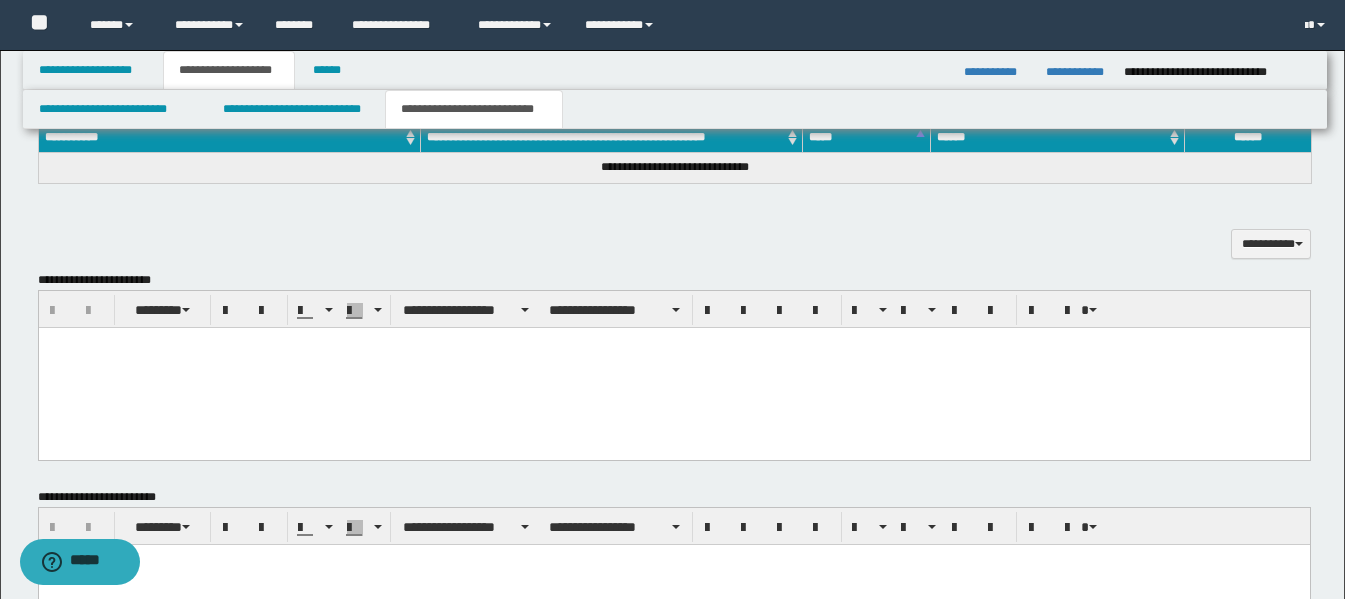 click at bounding box center [673, 368] 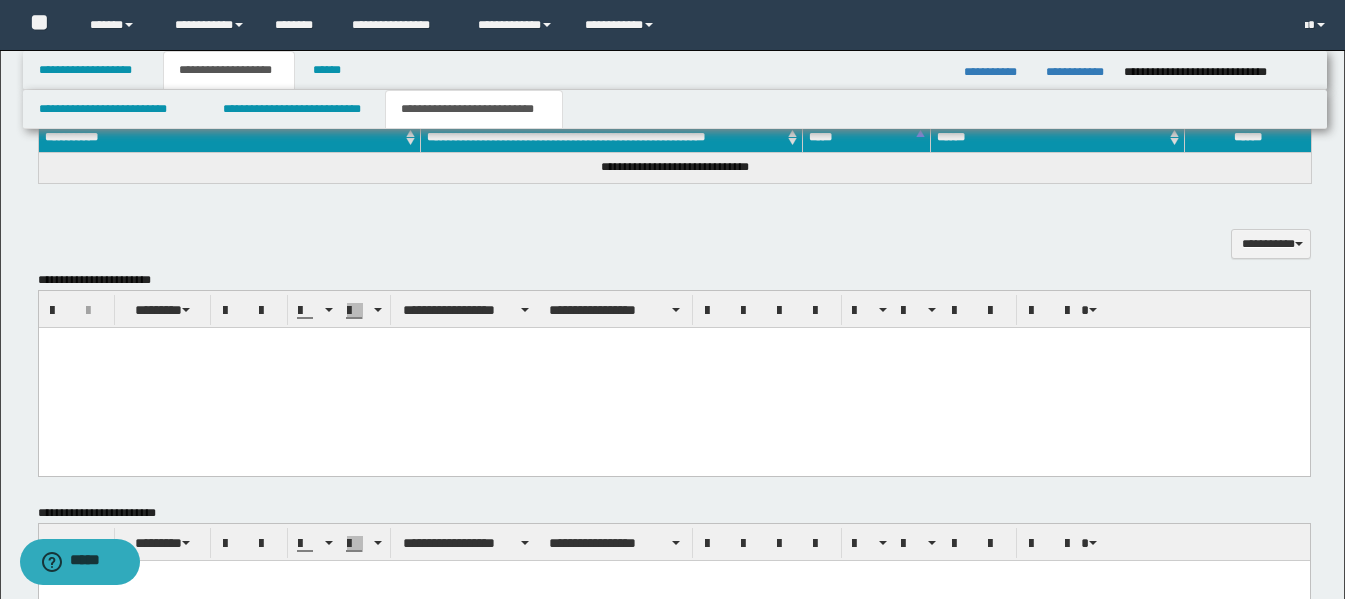 paste 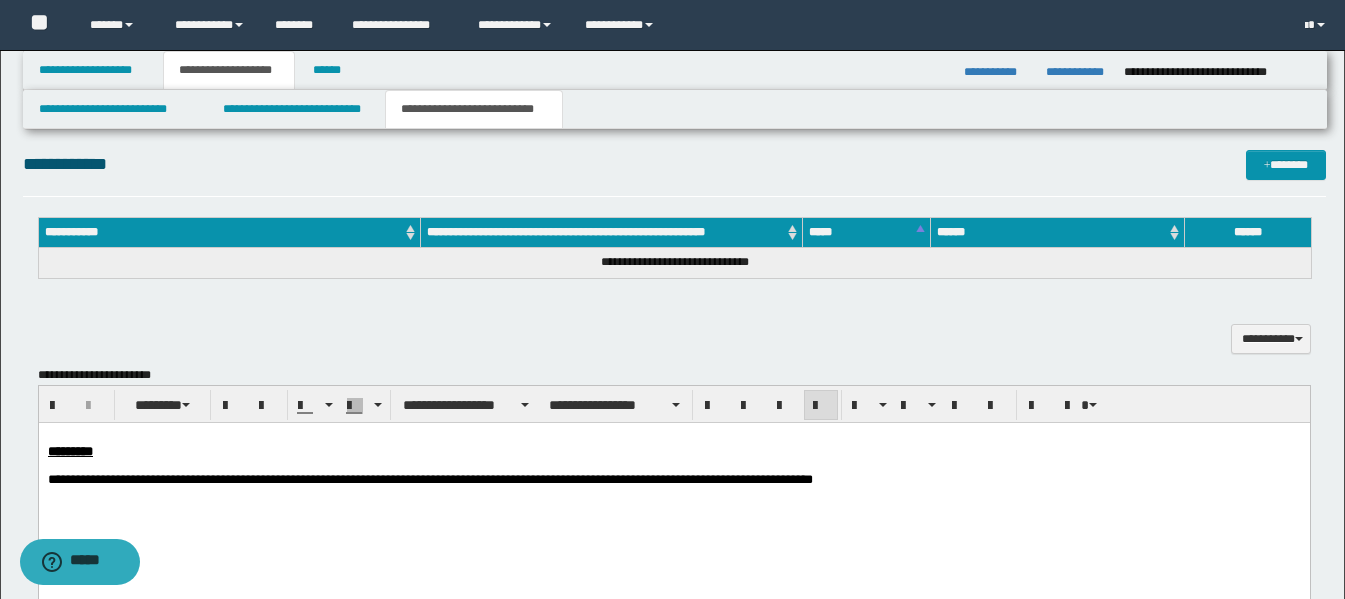 scroll, scrollTop: 267, scrollLeft: 0, axis: vertical 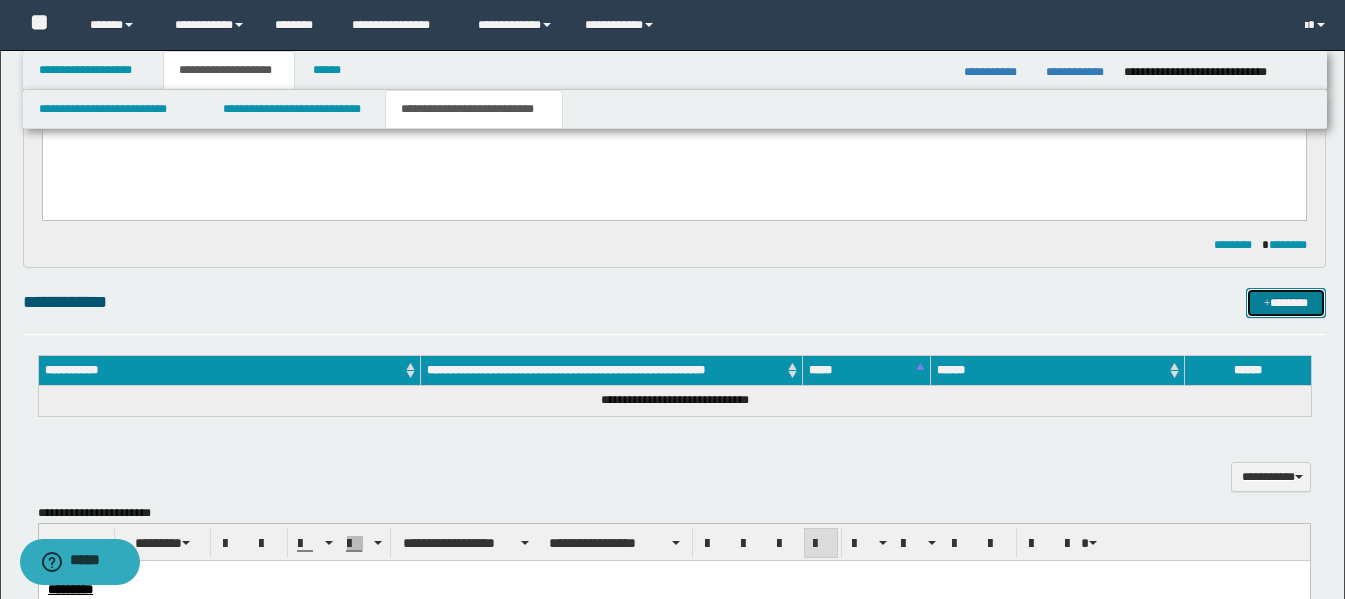 click on "*******" at bounding box center (1286, 303) 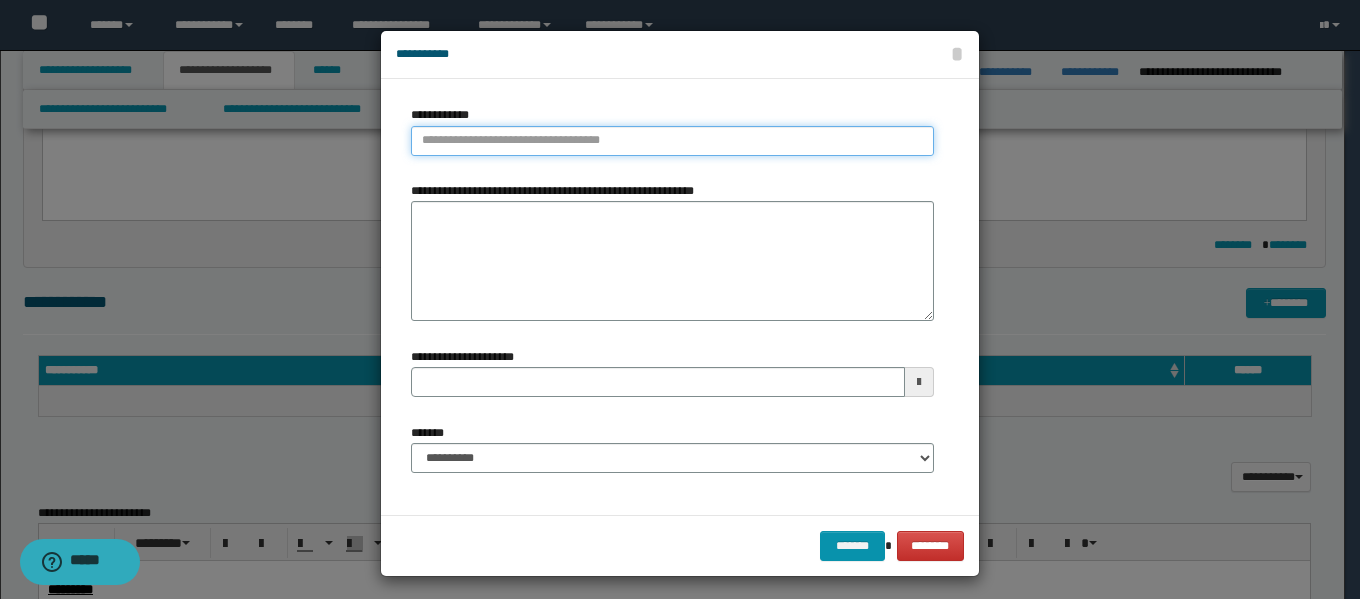 click on "**********" at bounding box center [672, 141] 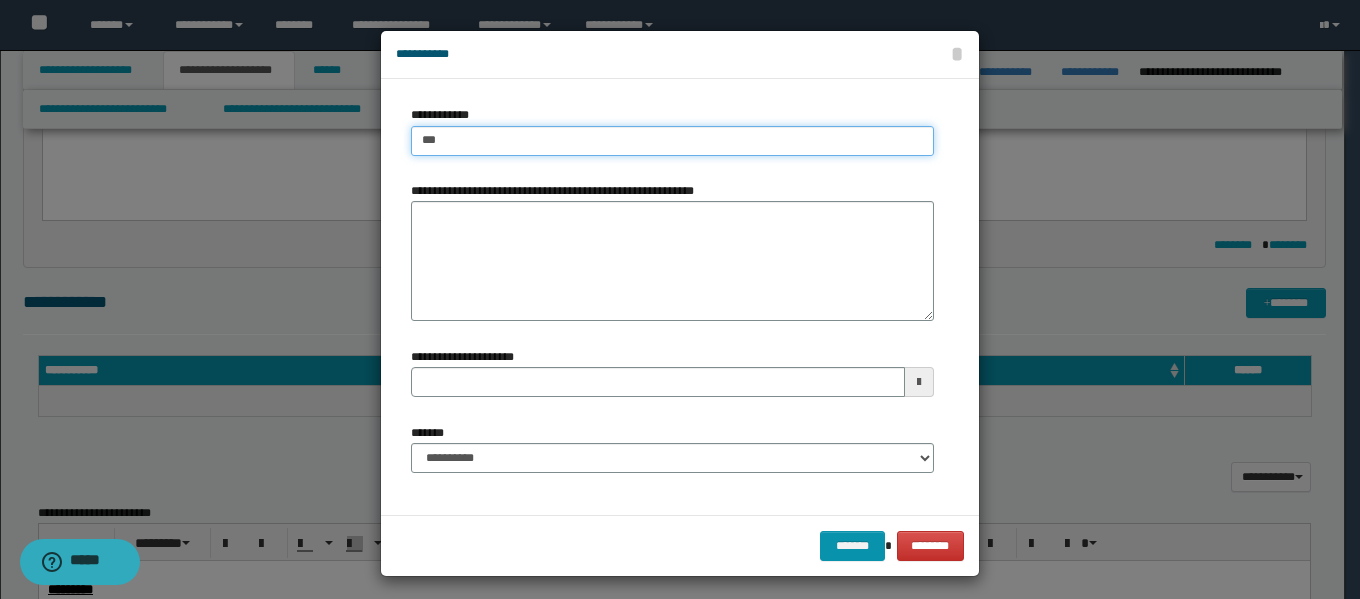 type on "****" 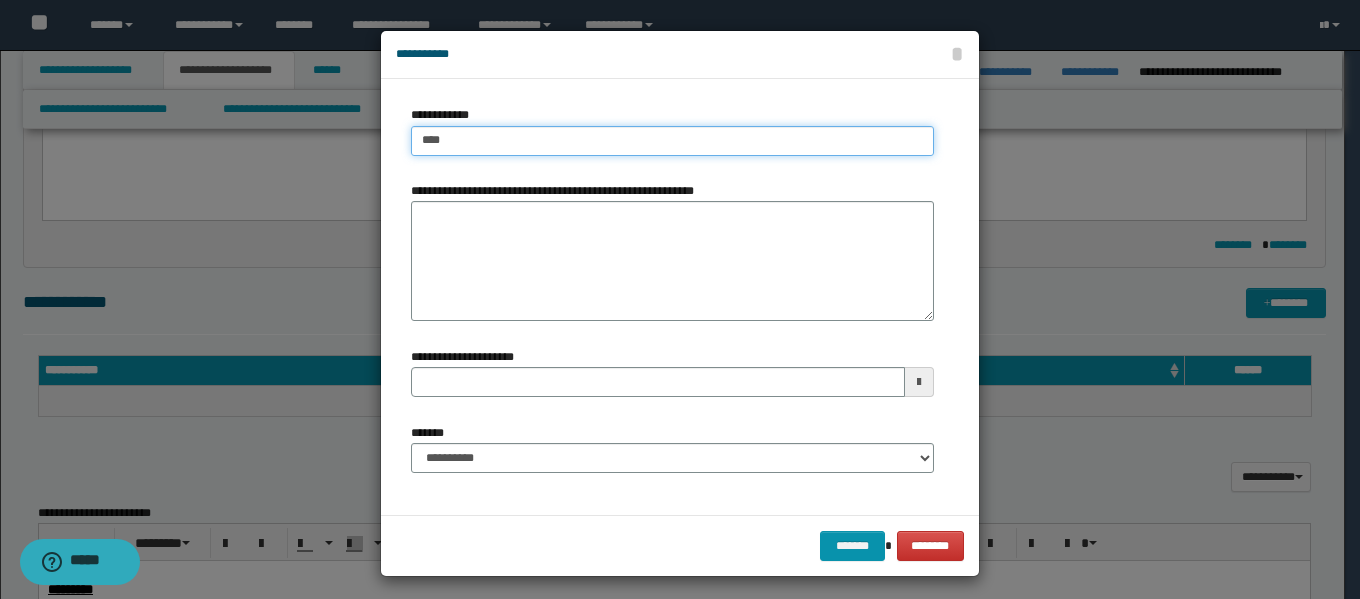 type on "****" 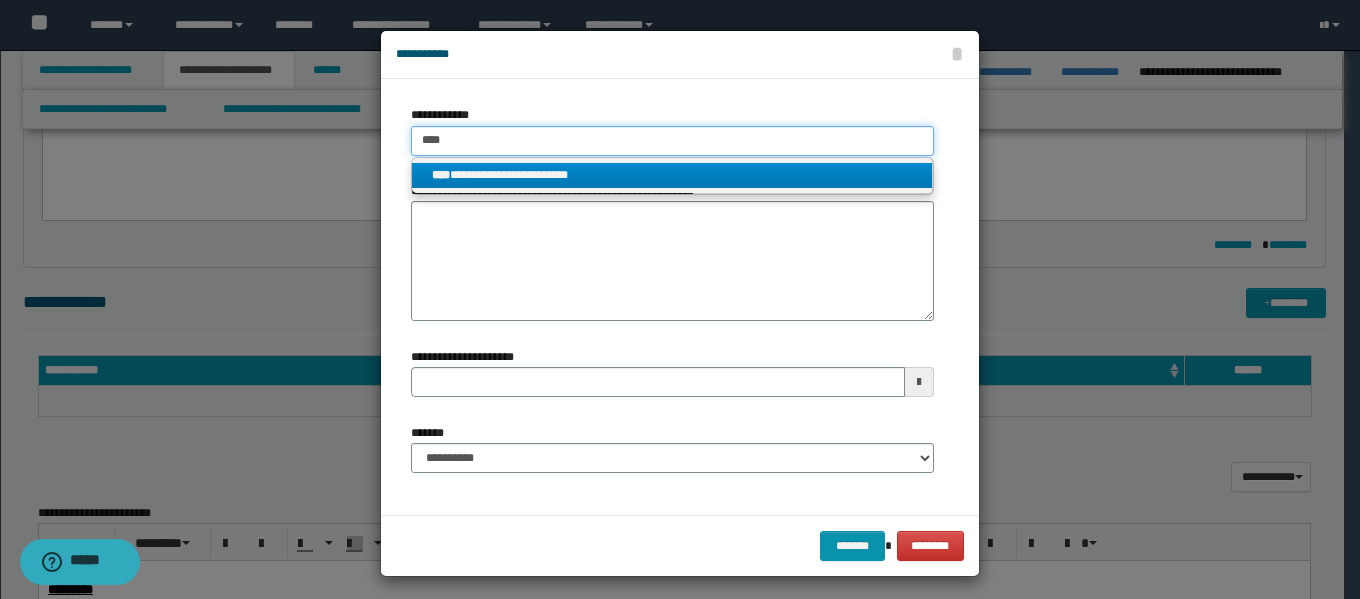 type on "****" 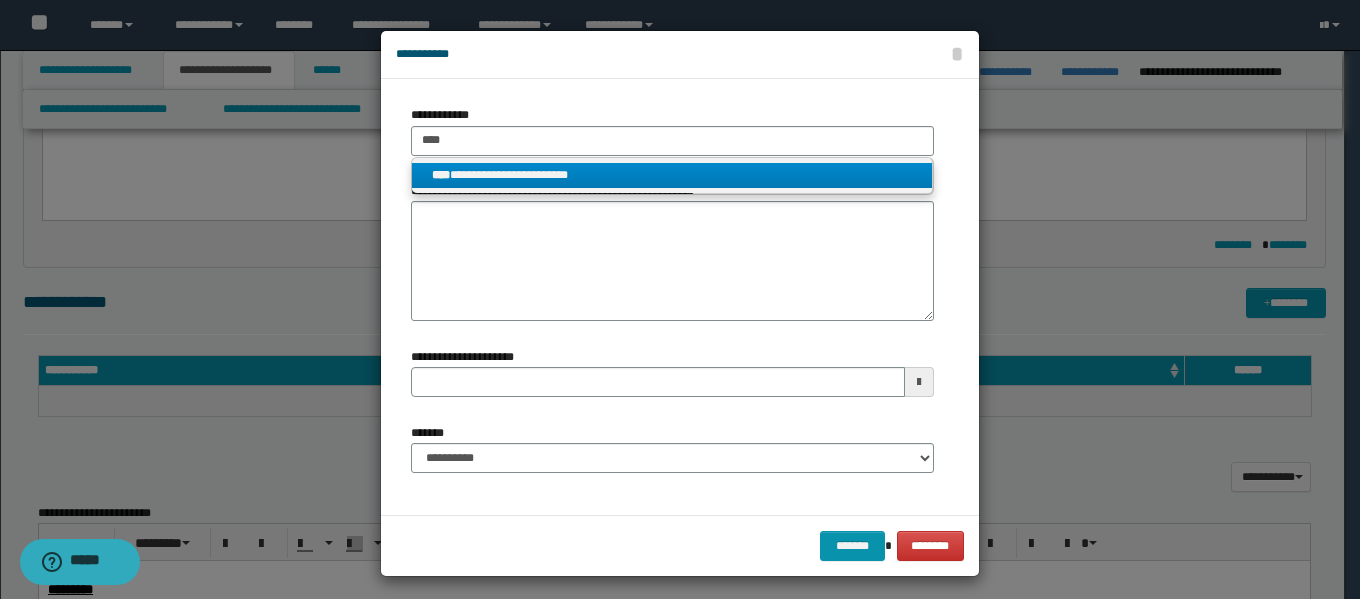 click on "**********" at bounding box center (672, 175) 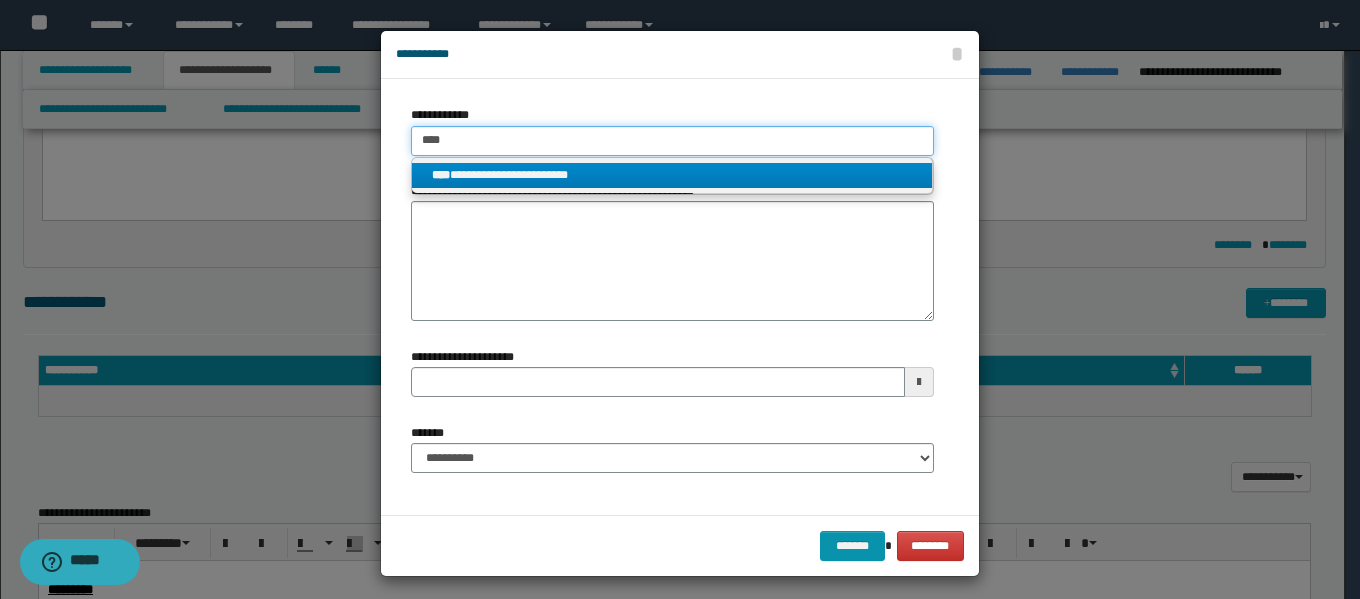 type 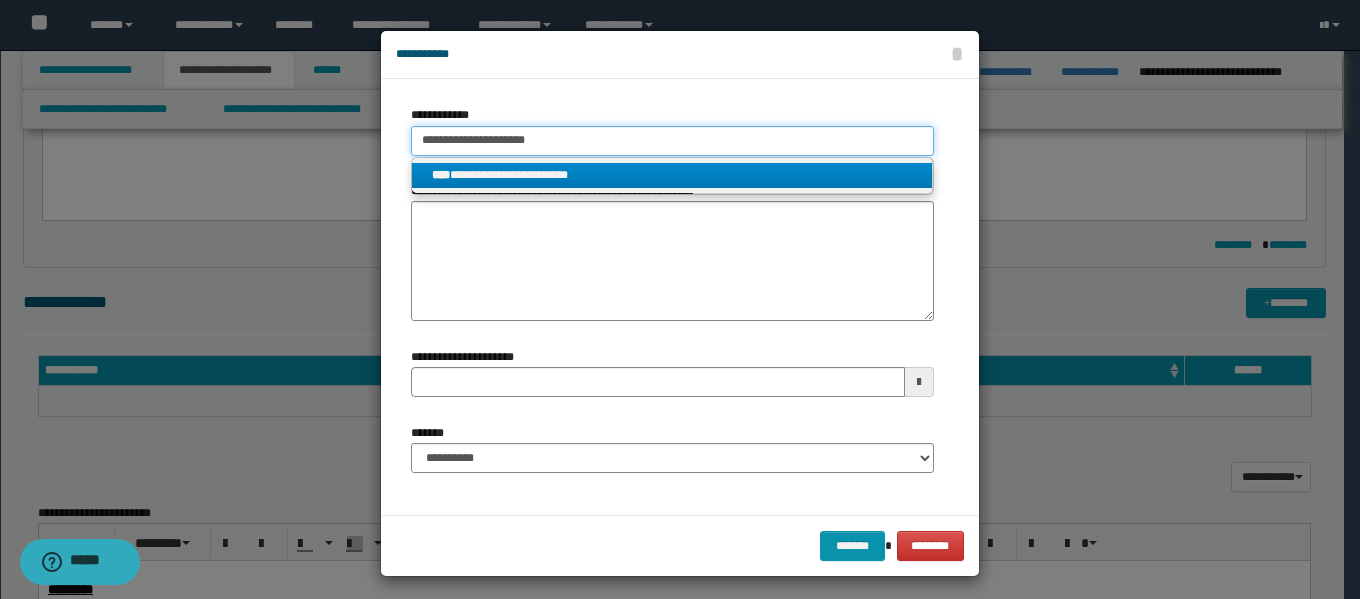 type 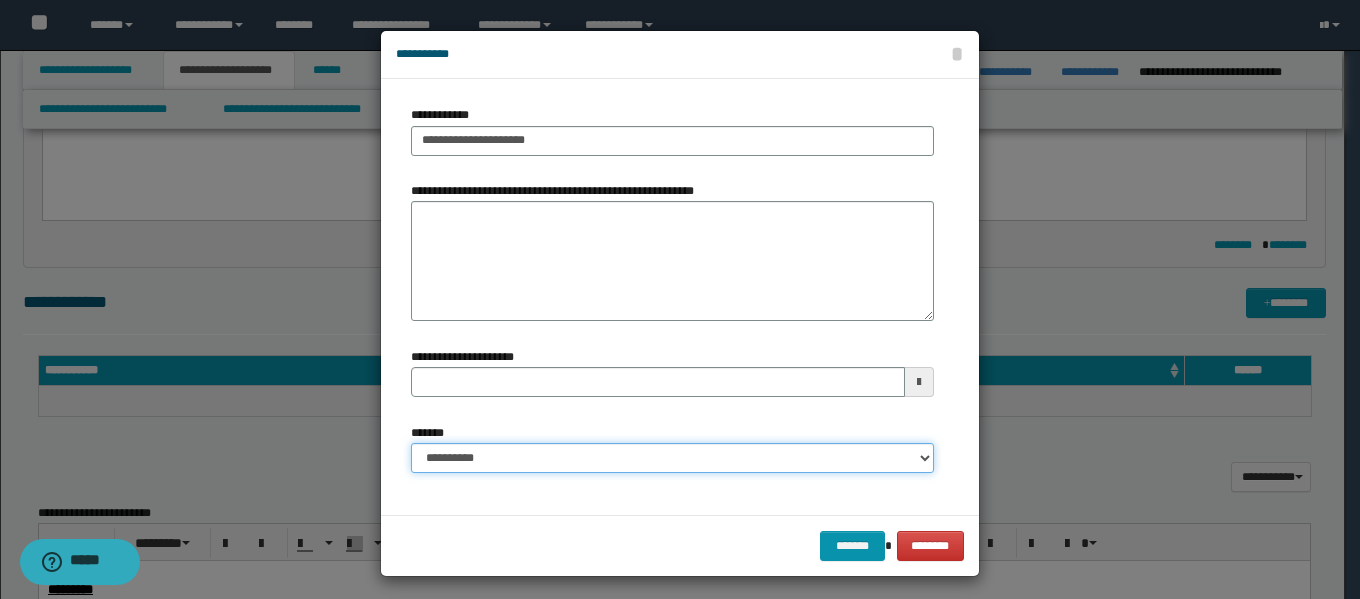 drag, startPoint x: 492, startPoint y: 459, endPoint x: 499, endPoint y: 448, distance: 13.038404 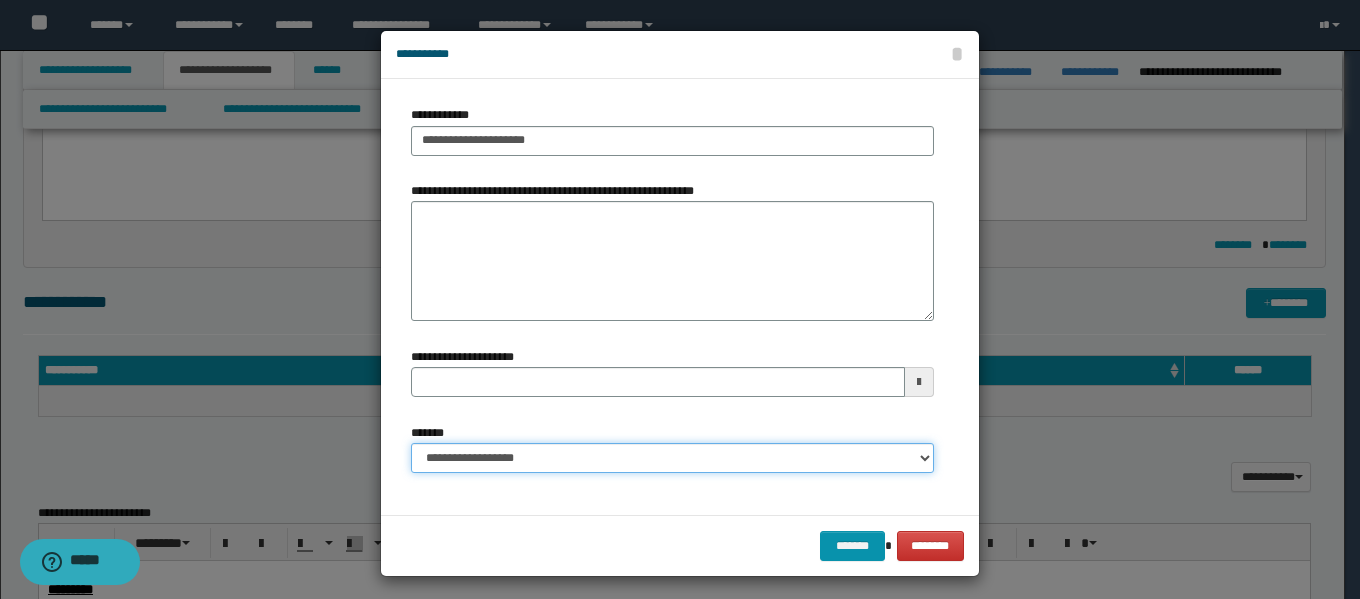 type 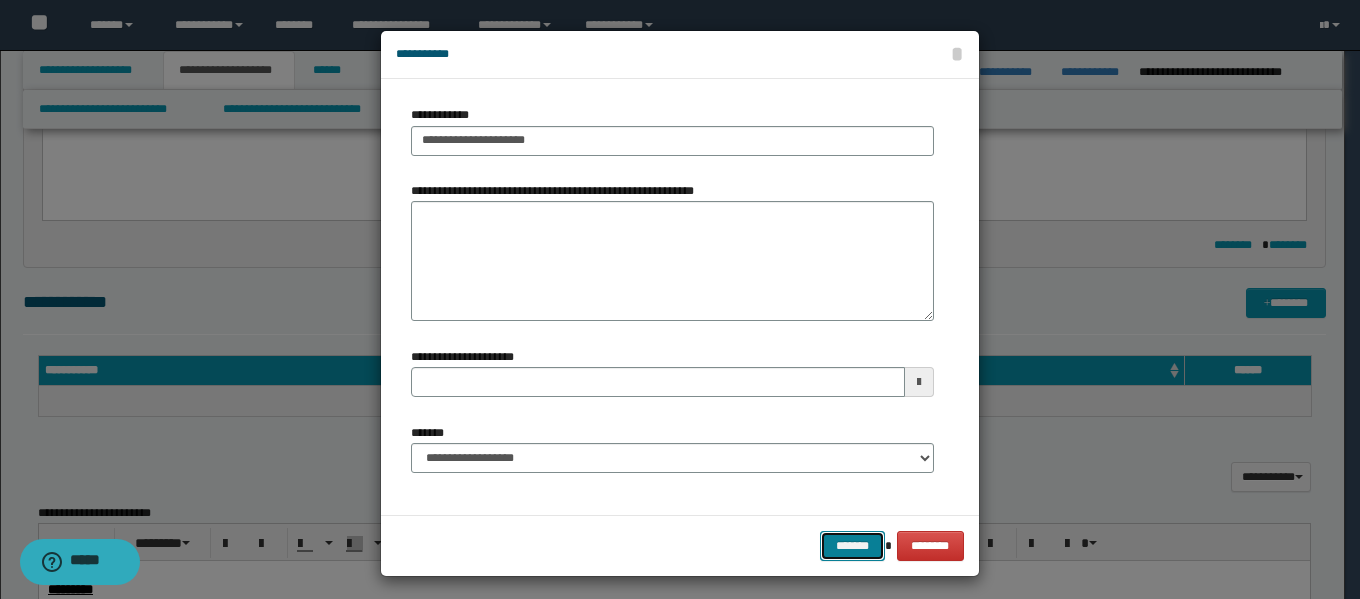 click on "*******" at bounding box center (852, 546) 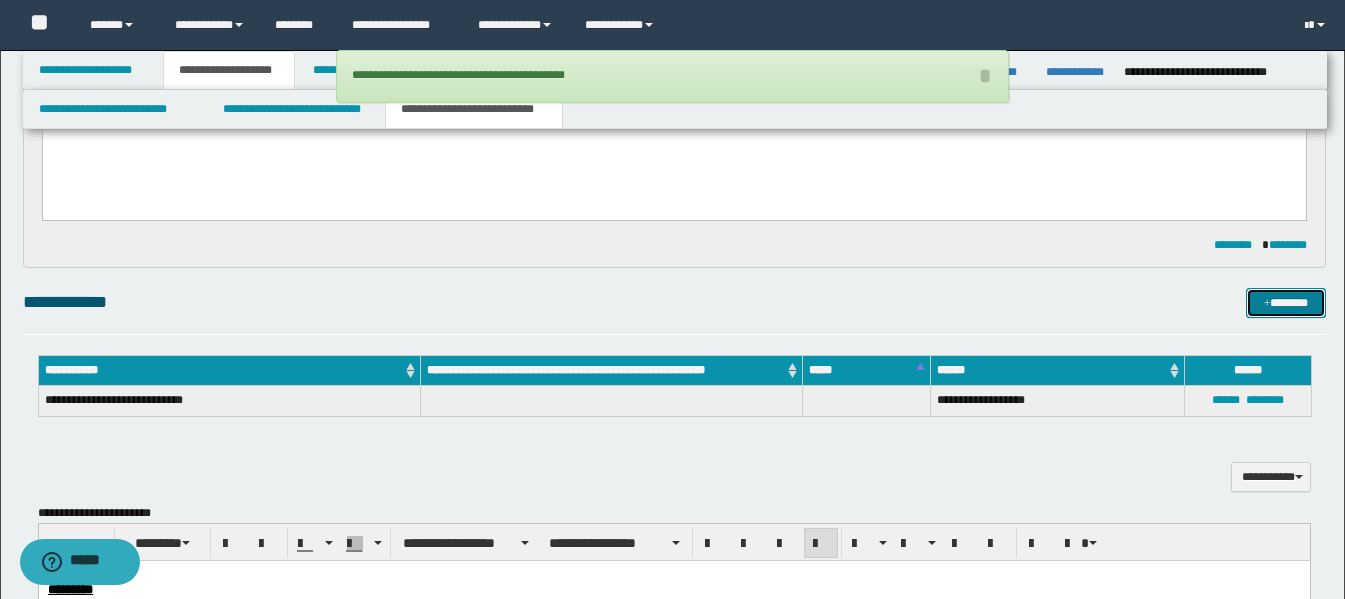 click at bounding box center [1267, 304] 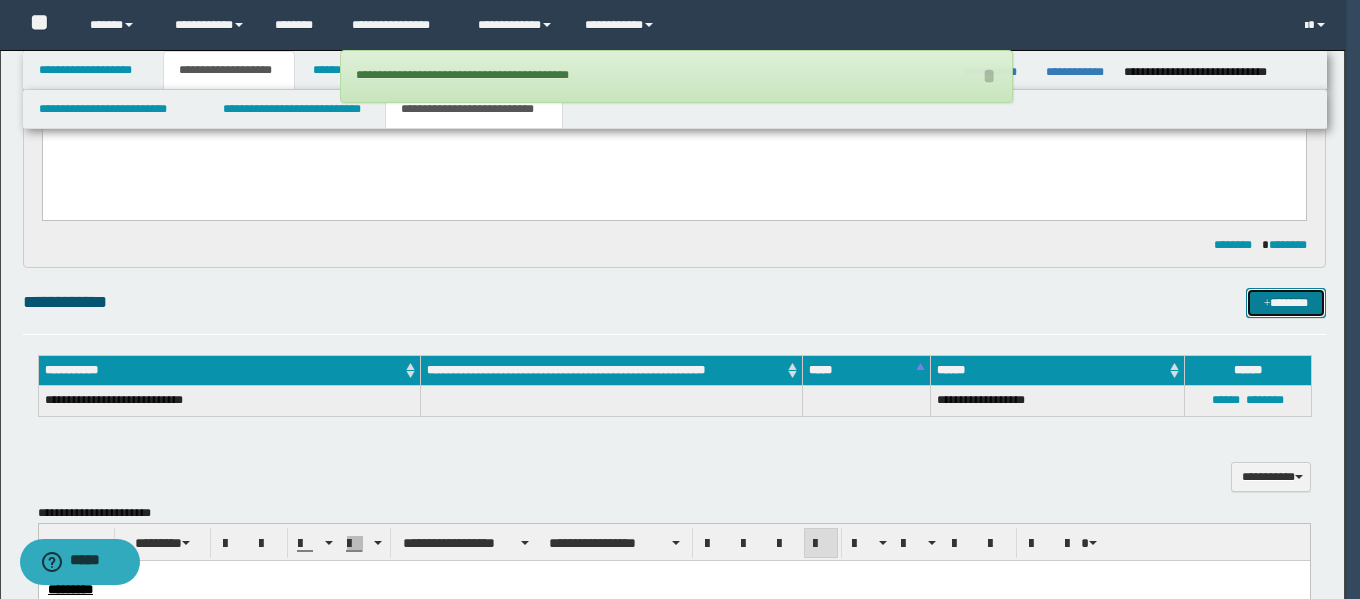 type 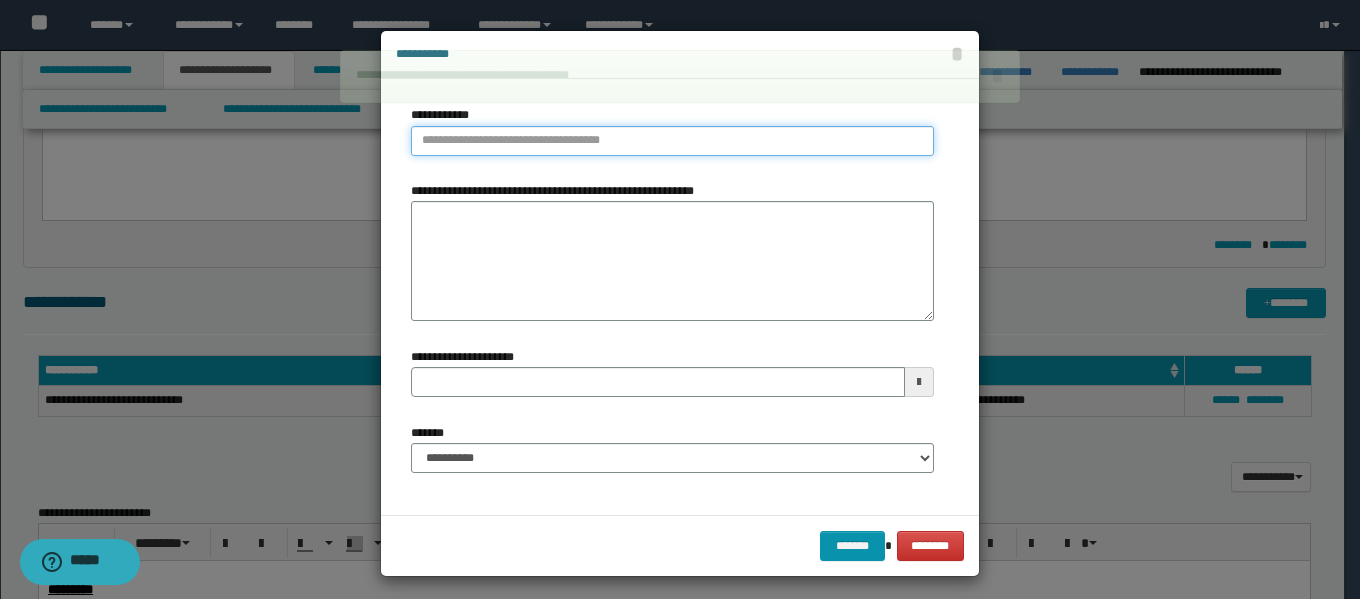 type on "**********" 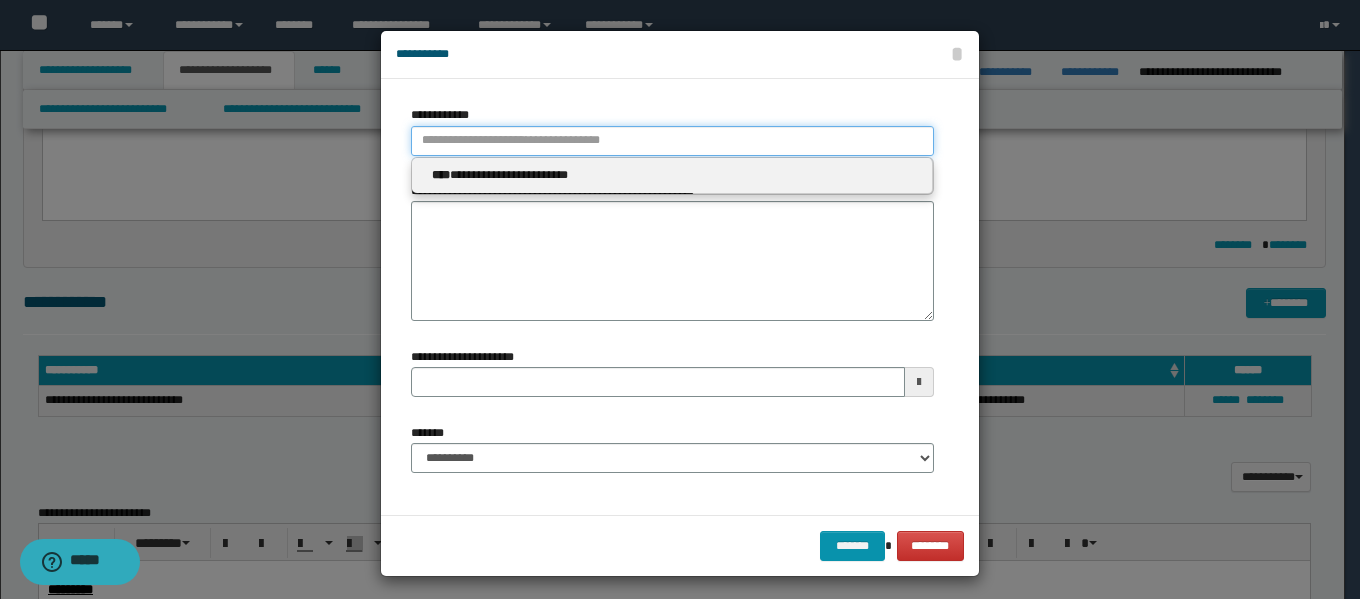 click on "**********" at bounding box center [672, 141] 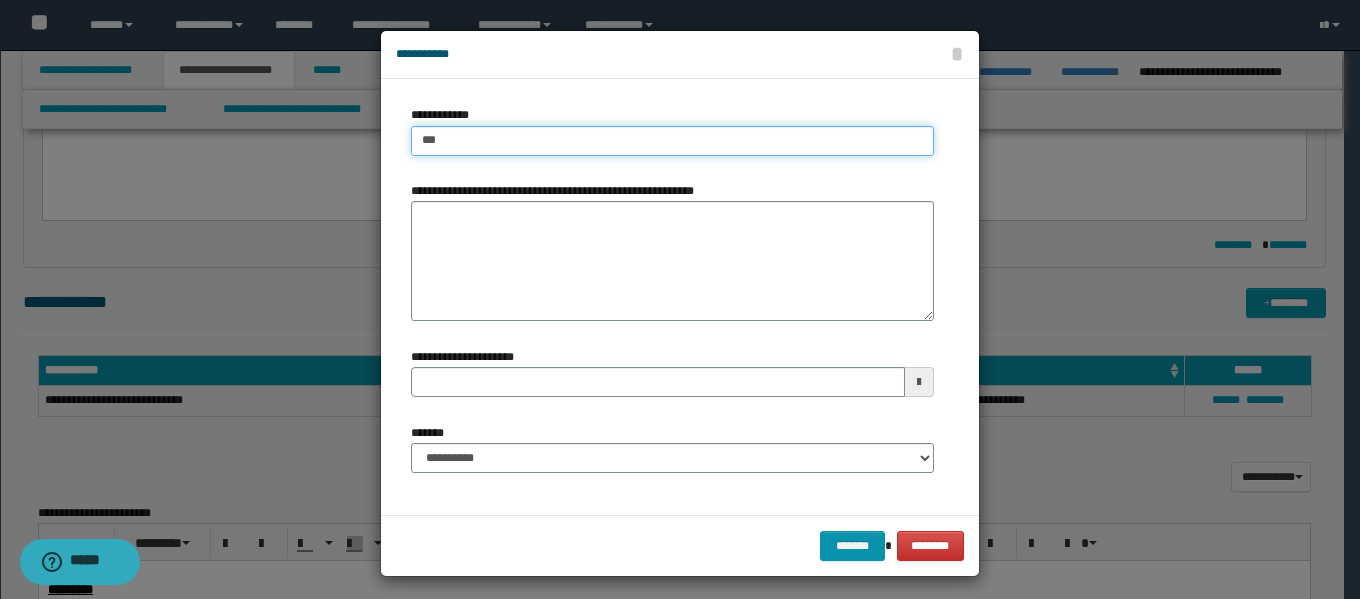 type on "****" 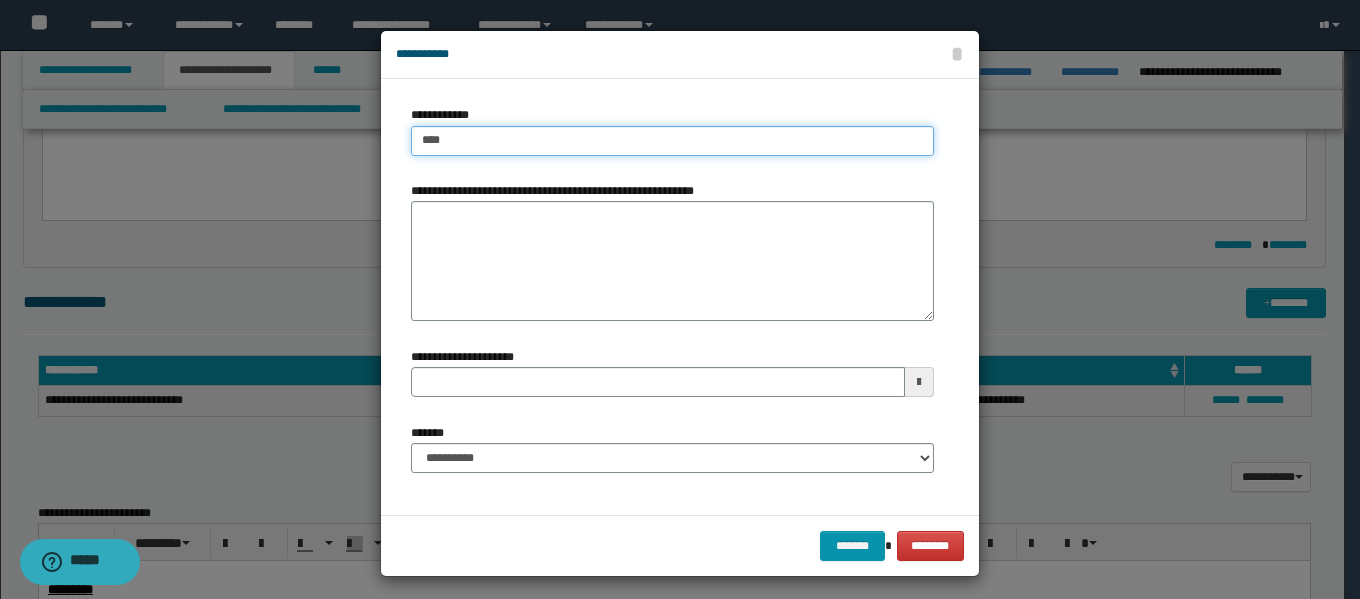type on "****" 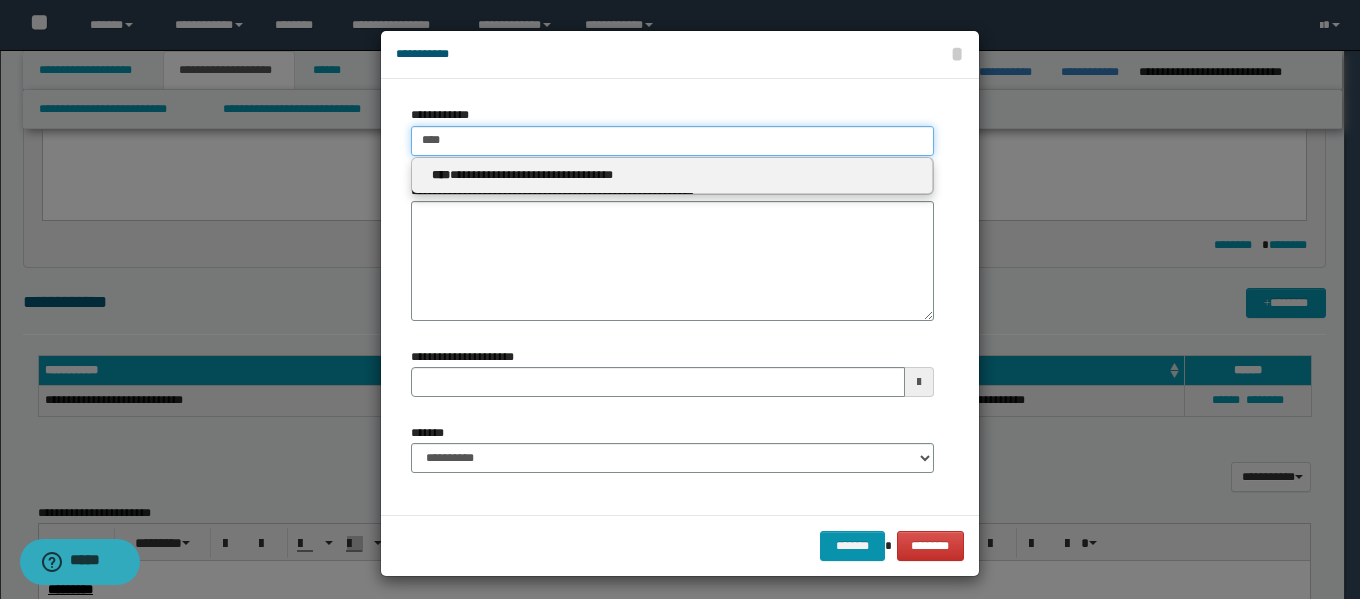 type on "****" 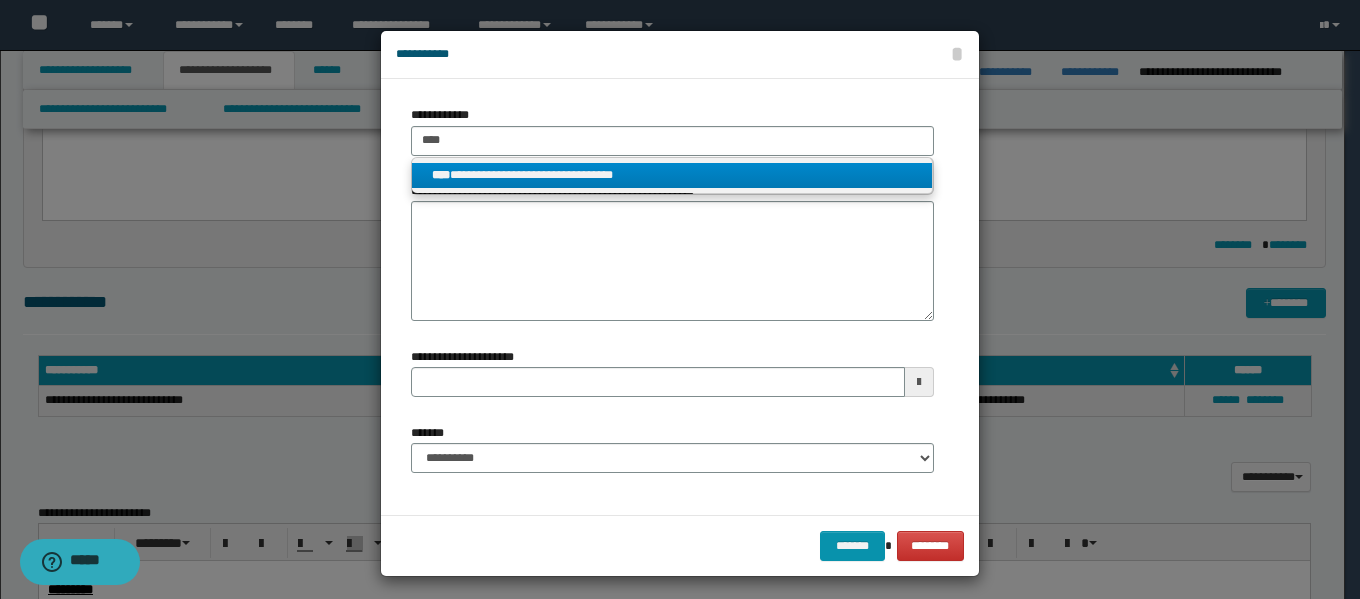 click on "**********" at bounding box center [672, 175] 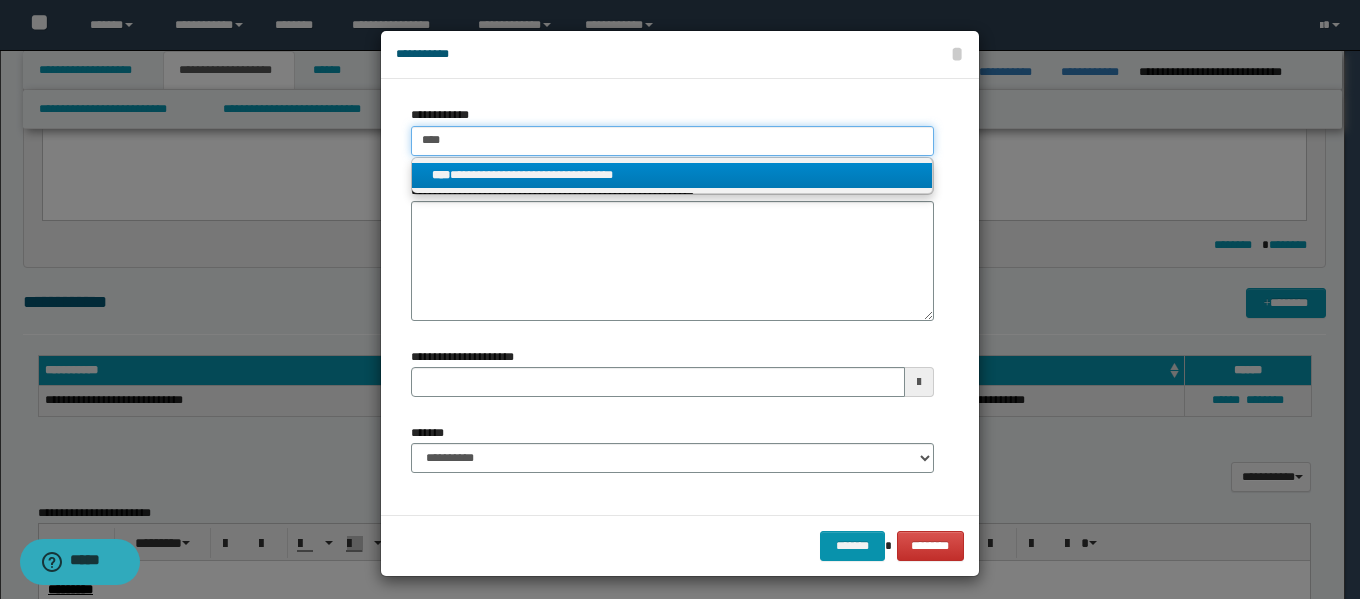 type 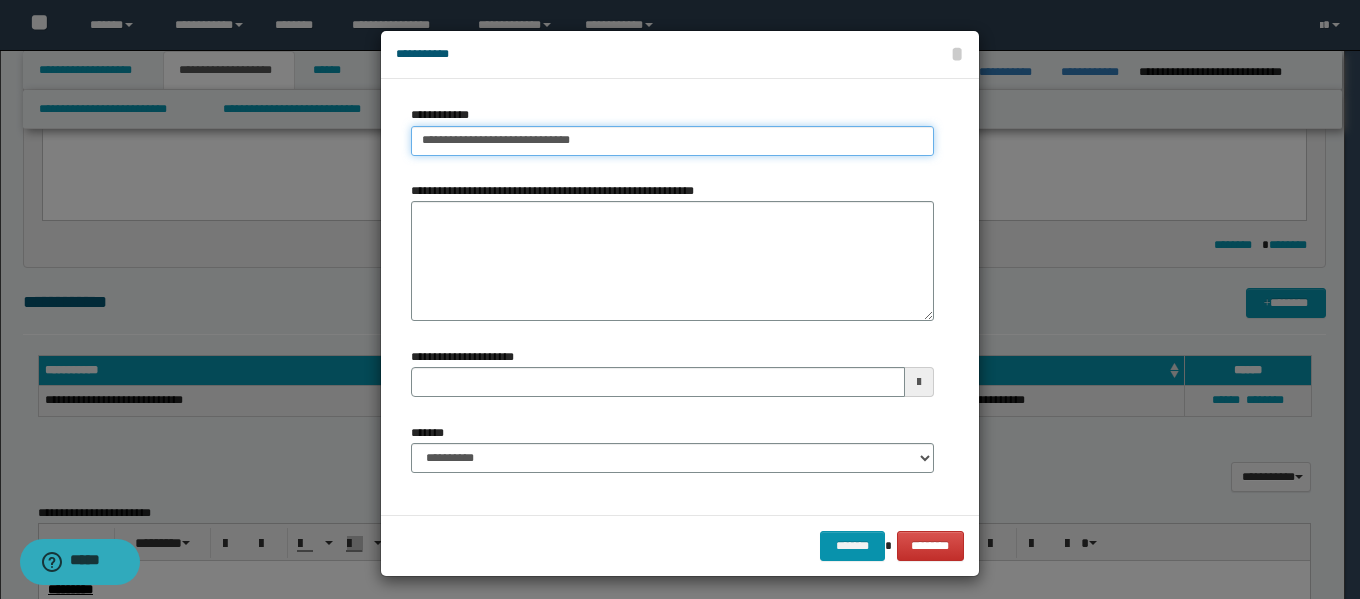 type on "**********" 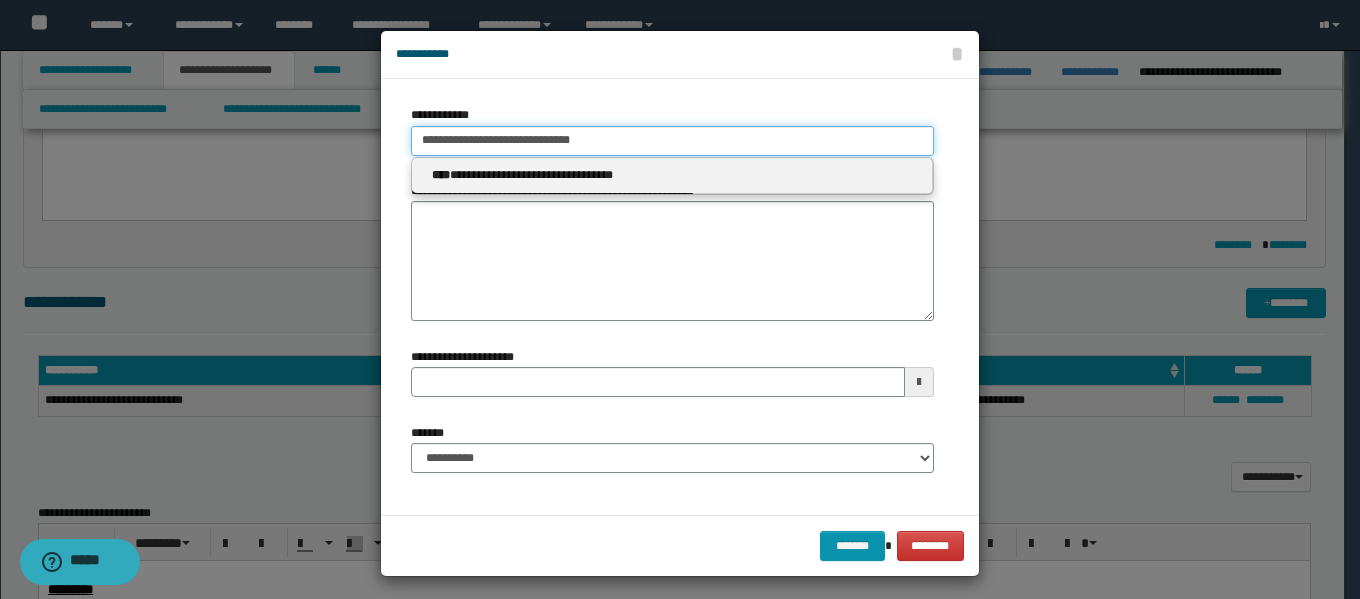 type 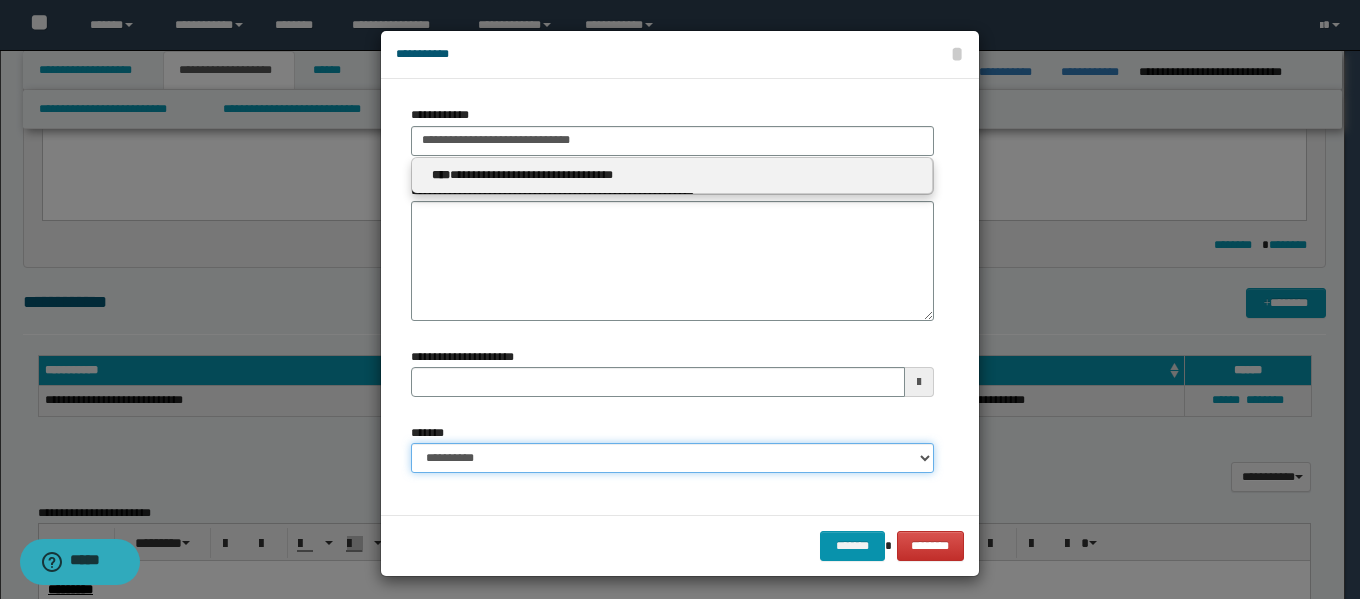 type 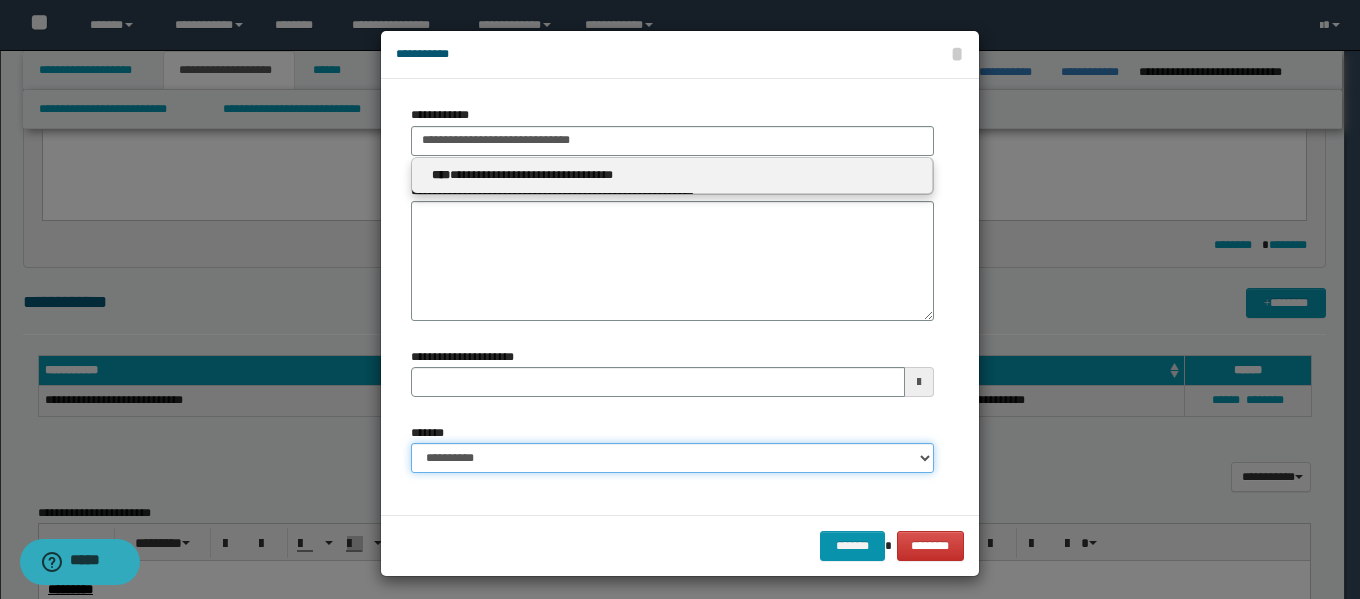 drag, startPoint x: 770, startPoint y: 459, endPoint x: 757, endPoint y: 451, distance: 15.264338 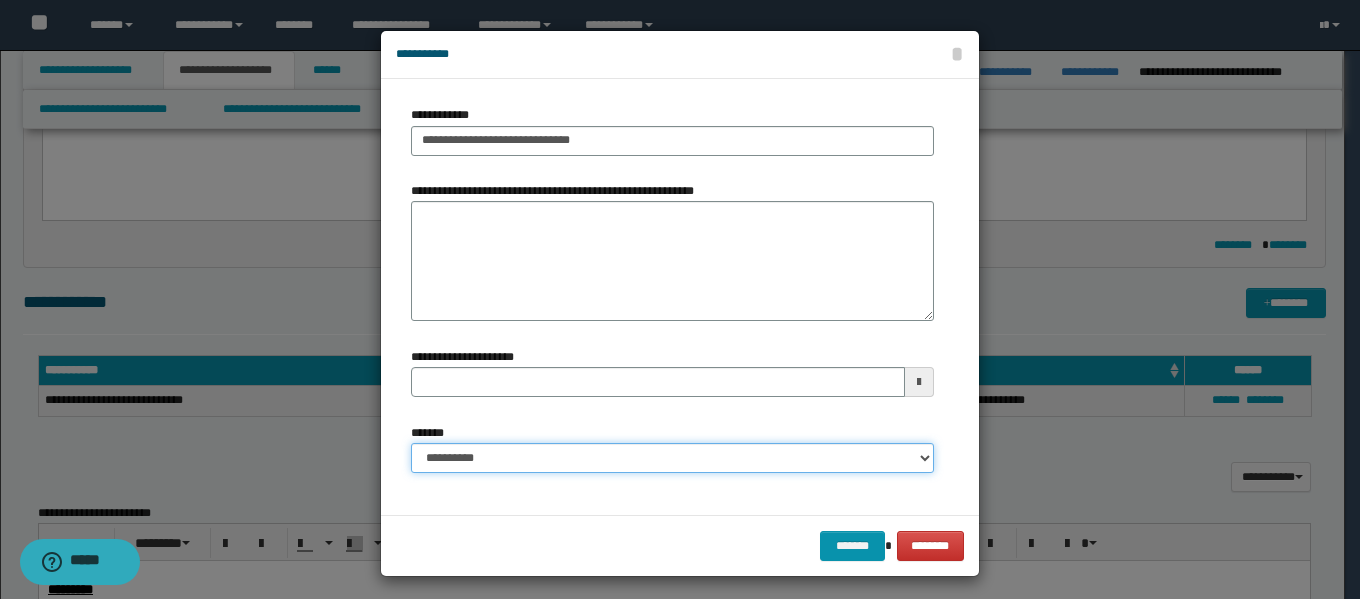 select on "*" 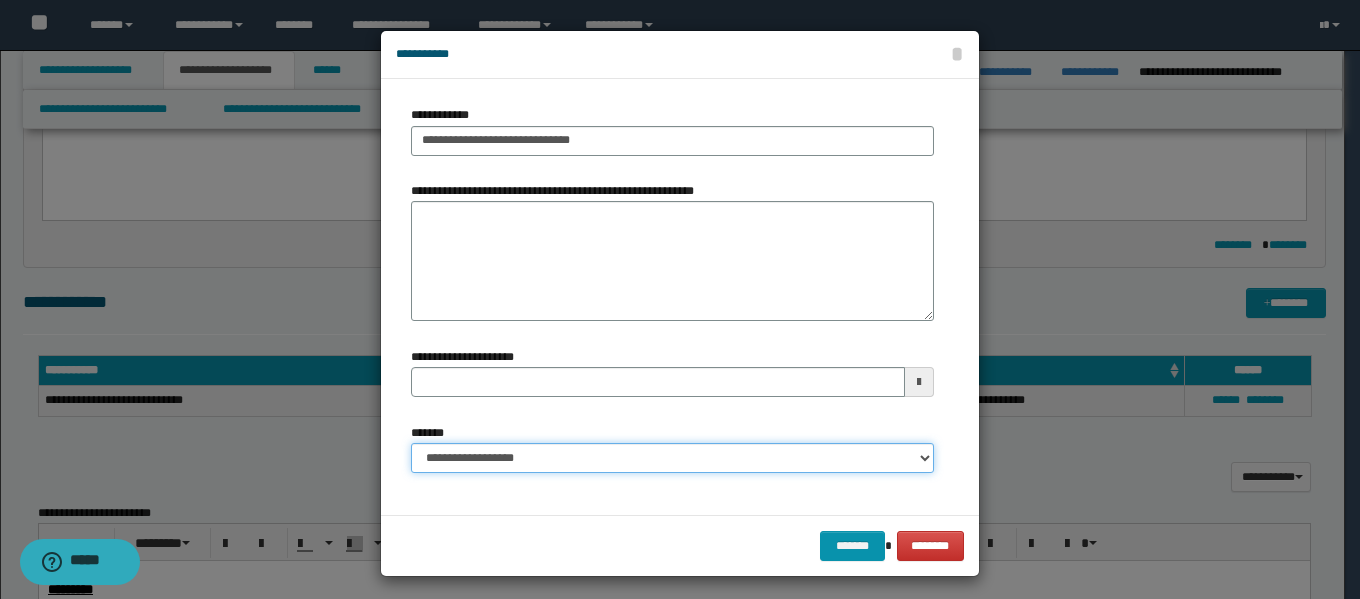 type 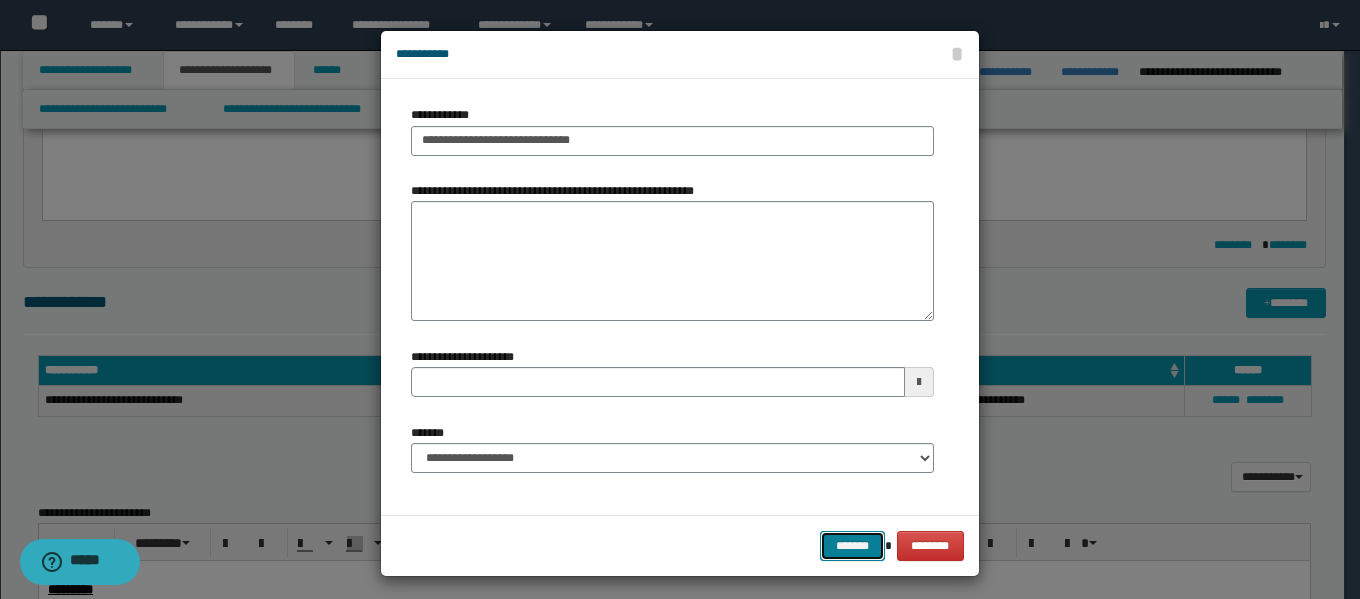 click on "*******" at bounding box center (852, 546) 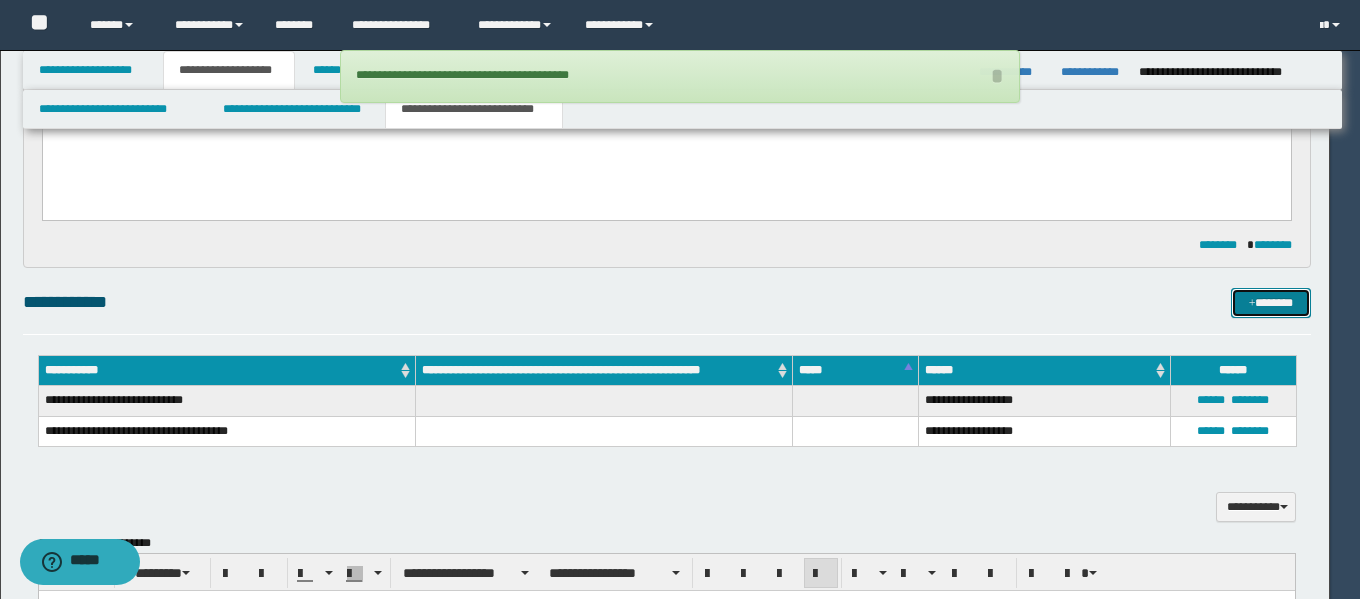 type 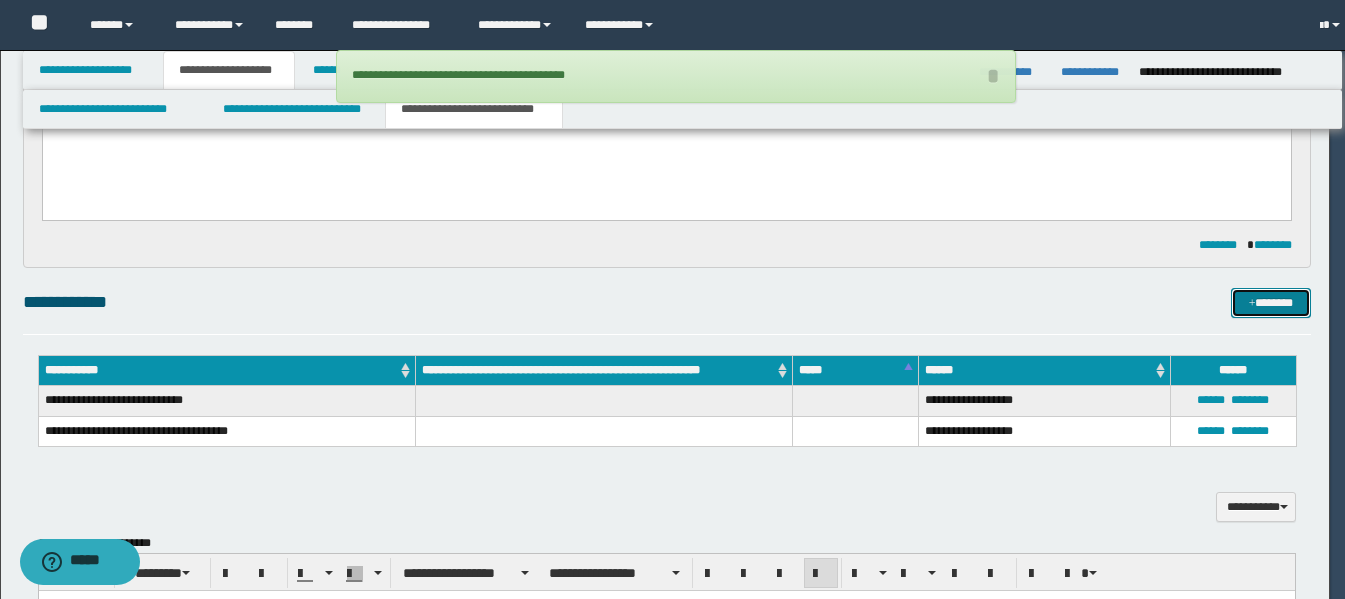 type 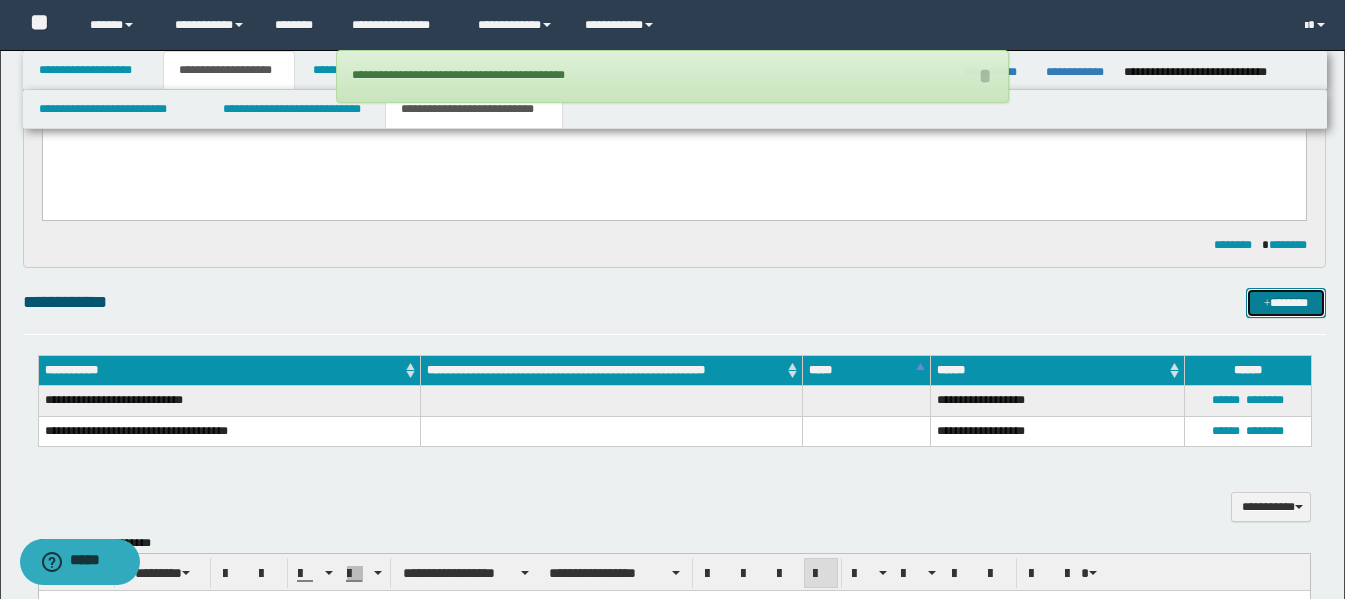 click on "*******" at bounding box center (1286, 303) 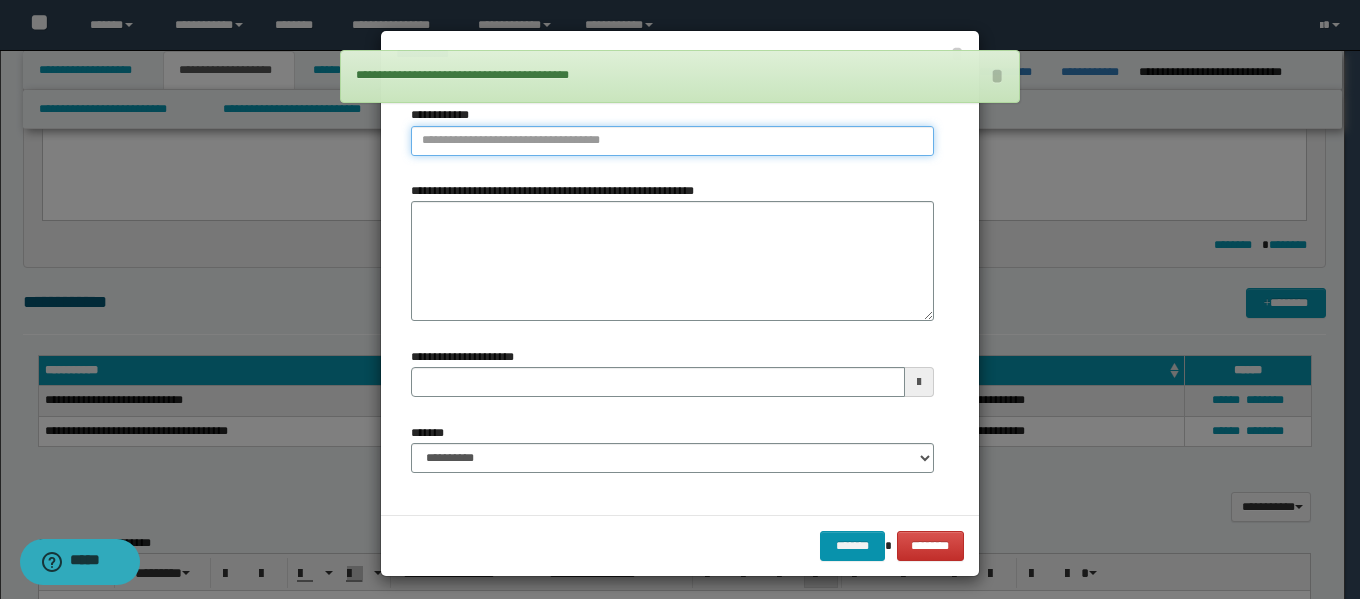 type on "**********" 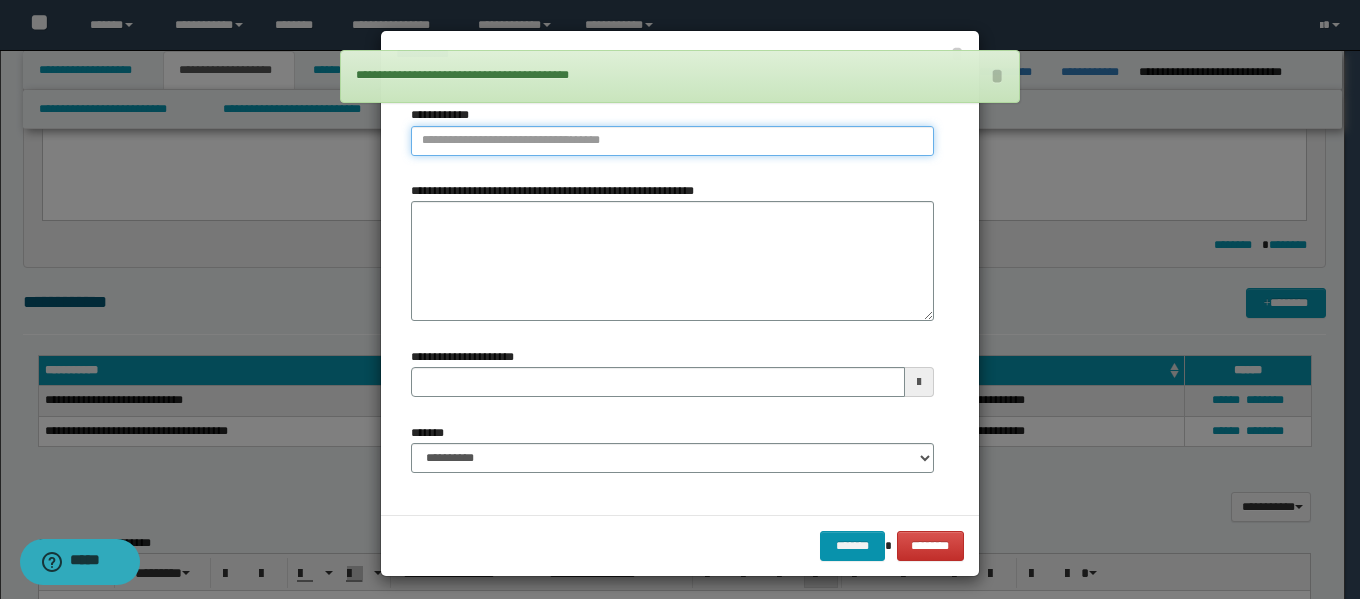 click on "**********" at bounding box center (672, 141) 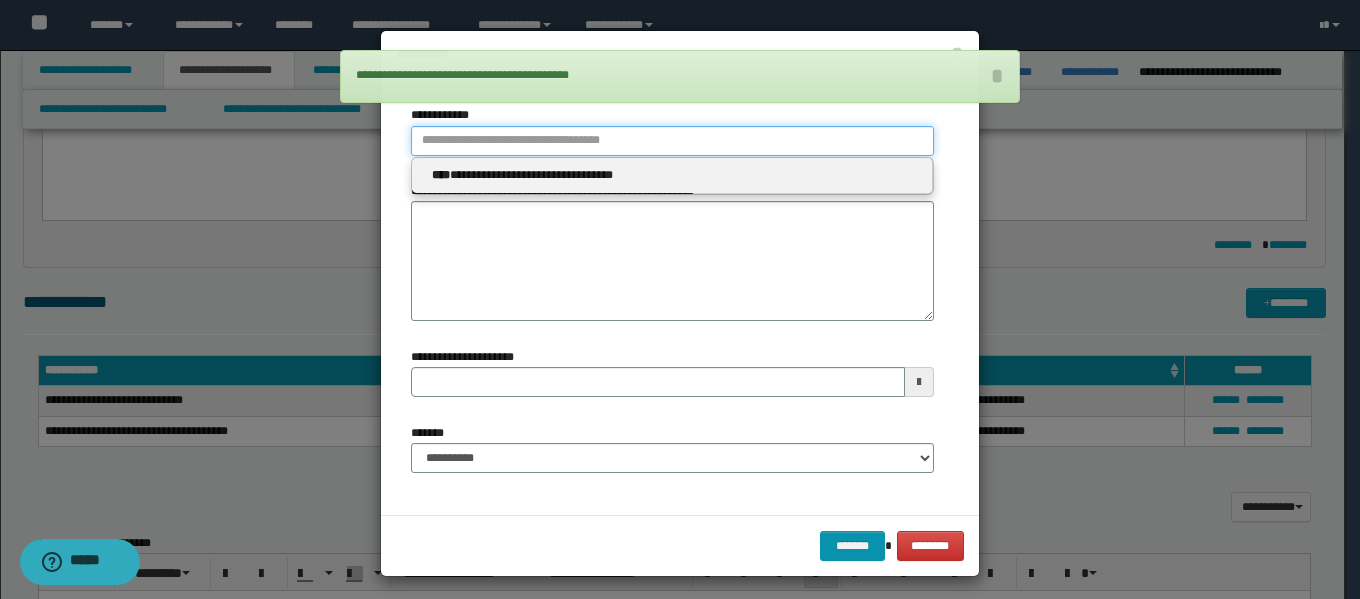 type 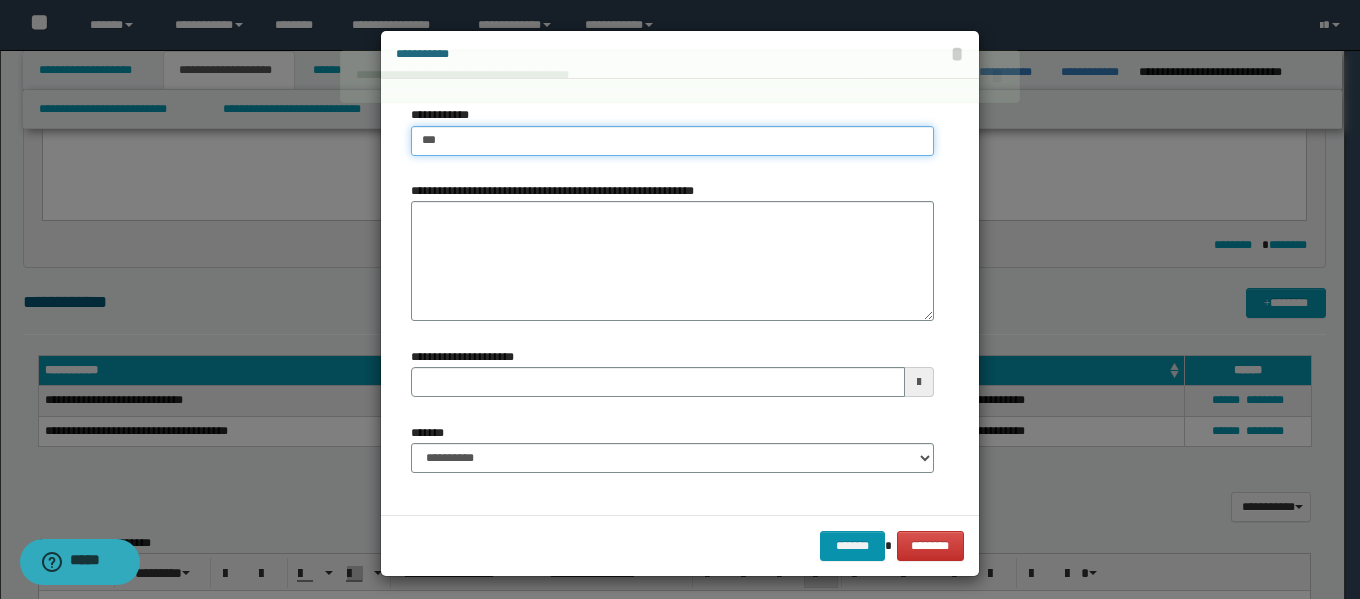 type on "****" 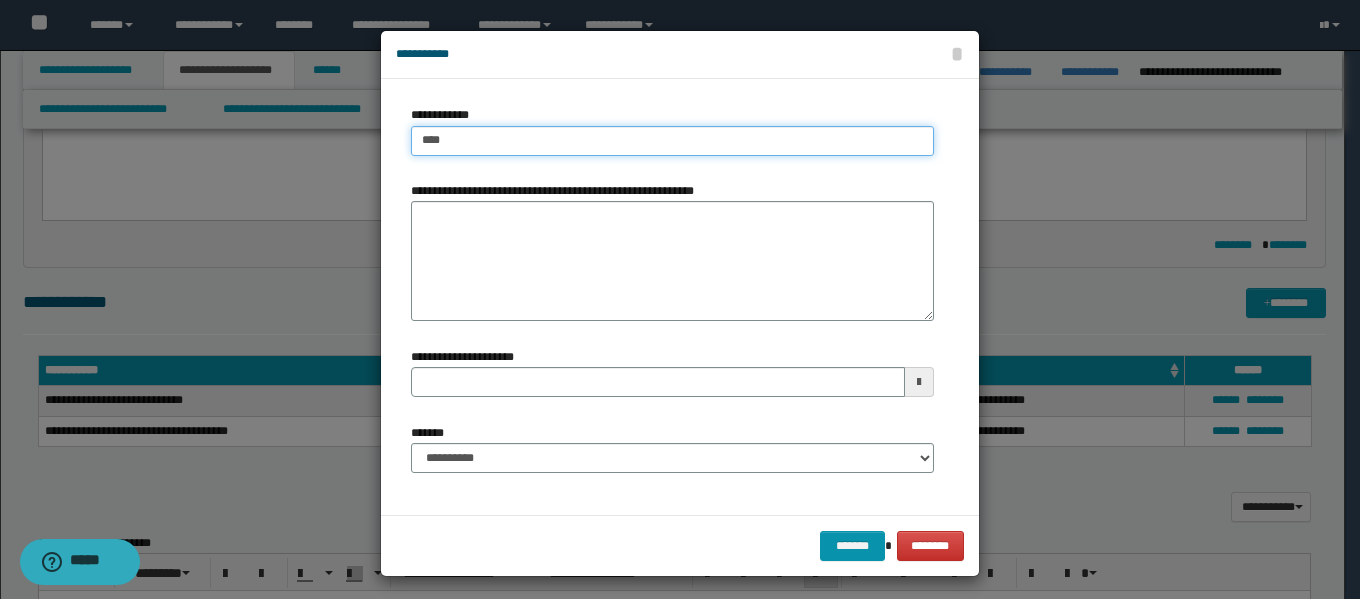 type on "****" 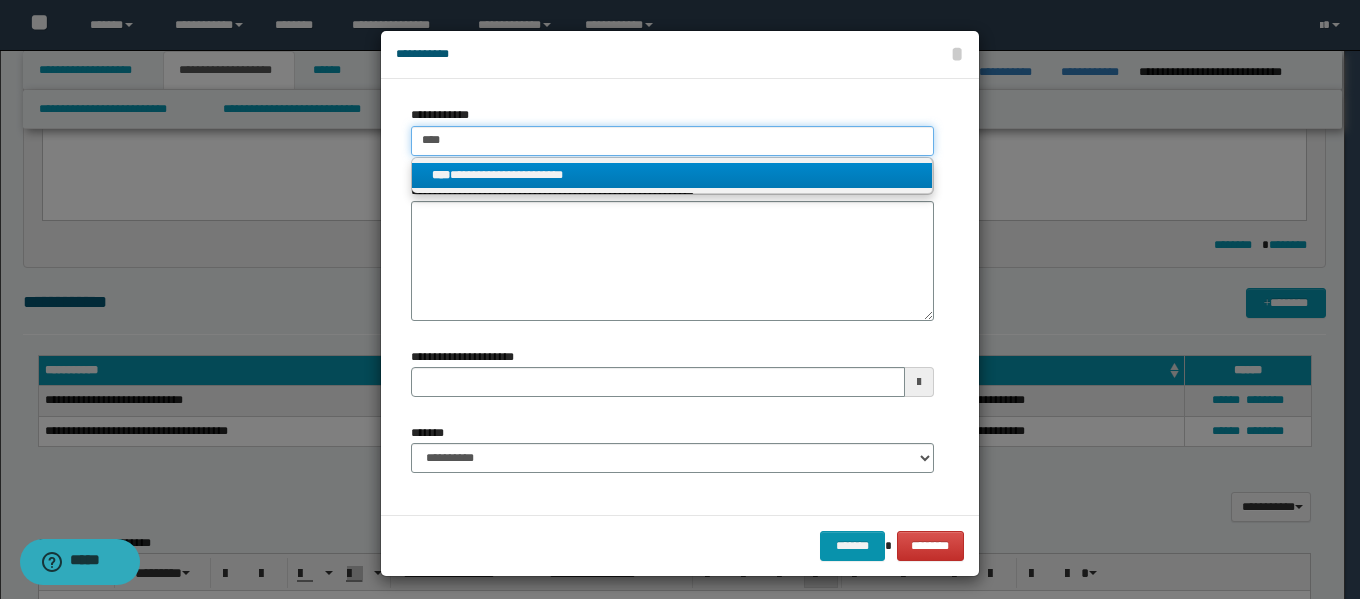 type on "****" 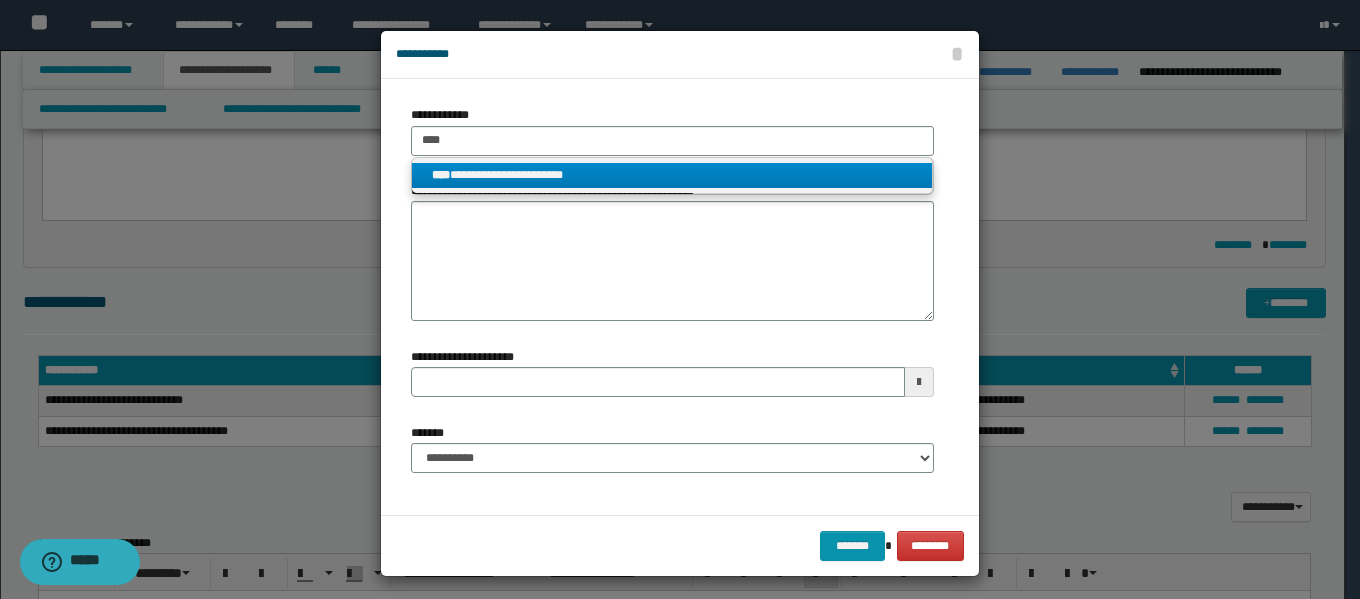 click on "**********" at bounding box center [672, 175] 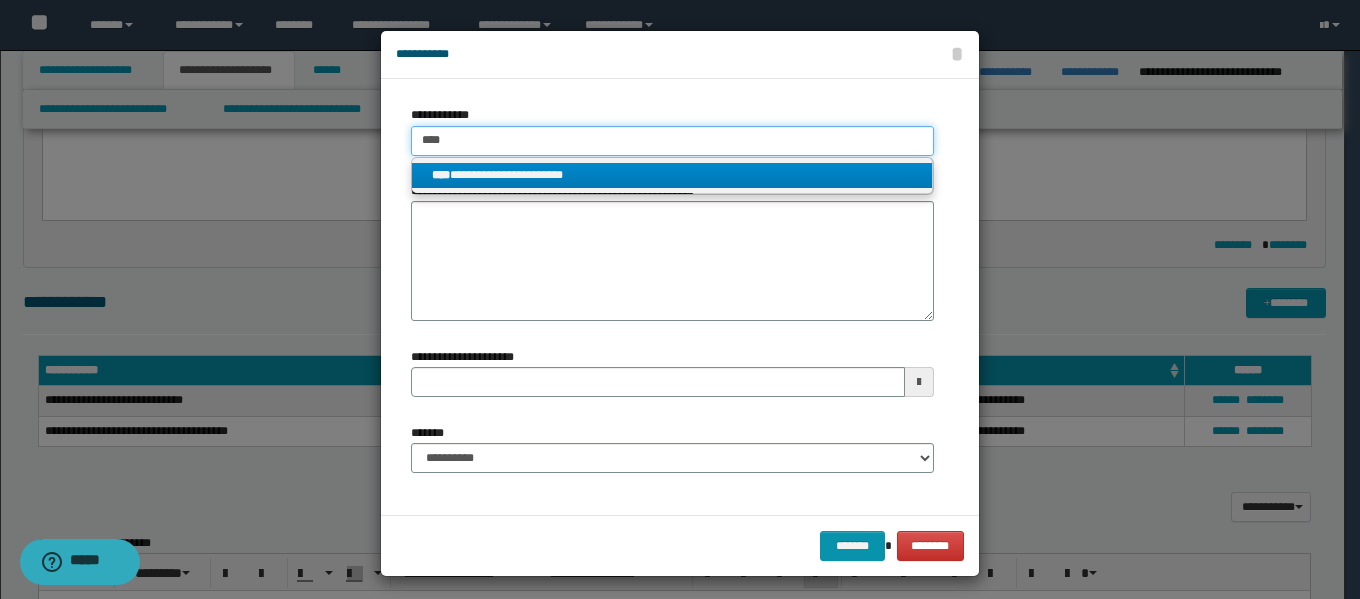 type 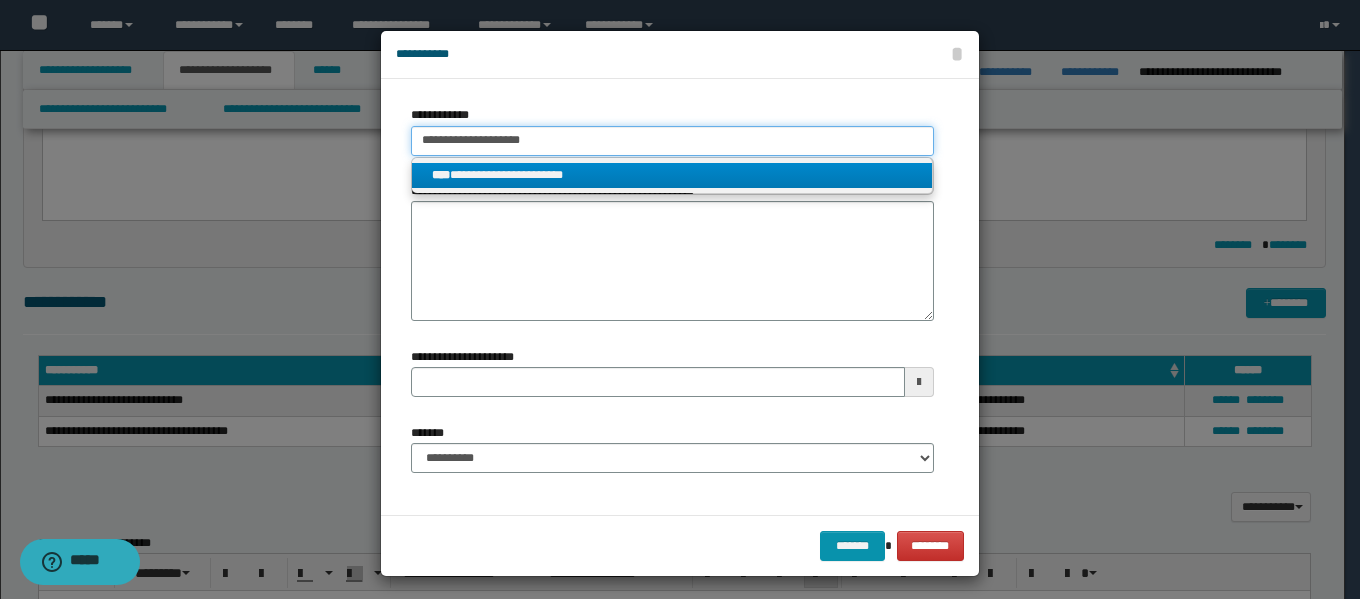 type 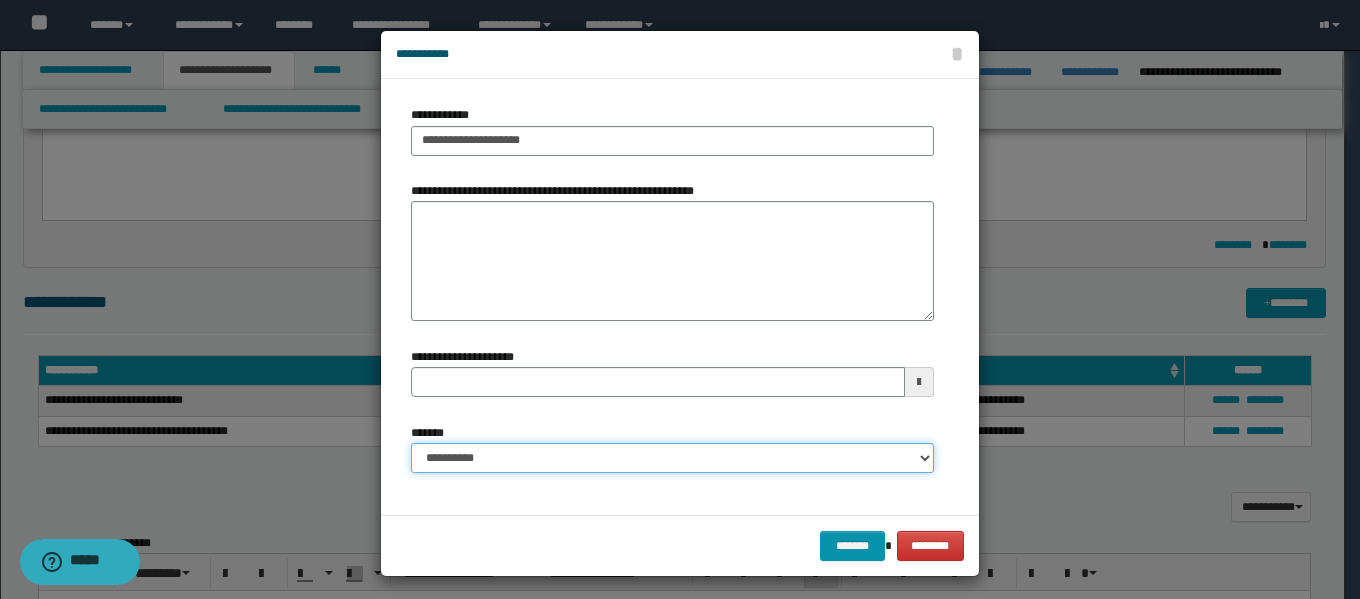 drag, startPoint x: 495, startPoint y: 459, endPoint x: 501, endPoint y: 449, distance: 11.661903 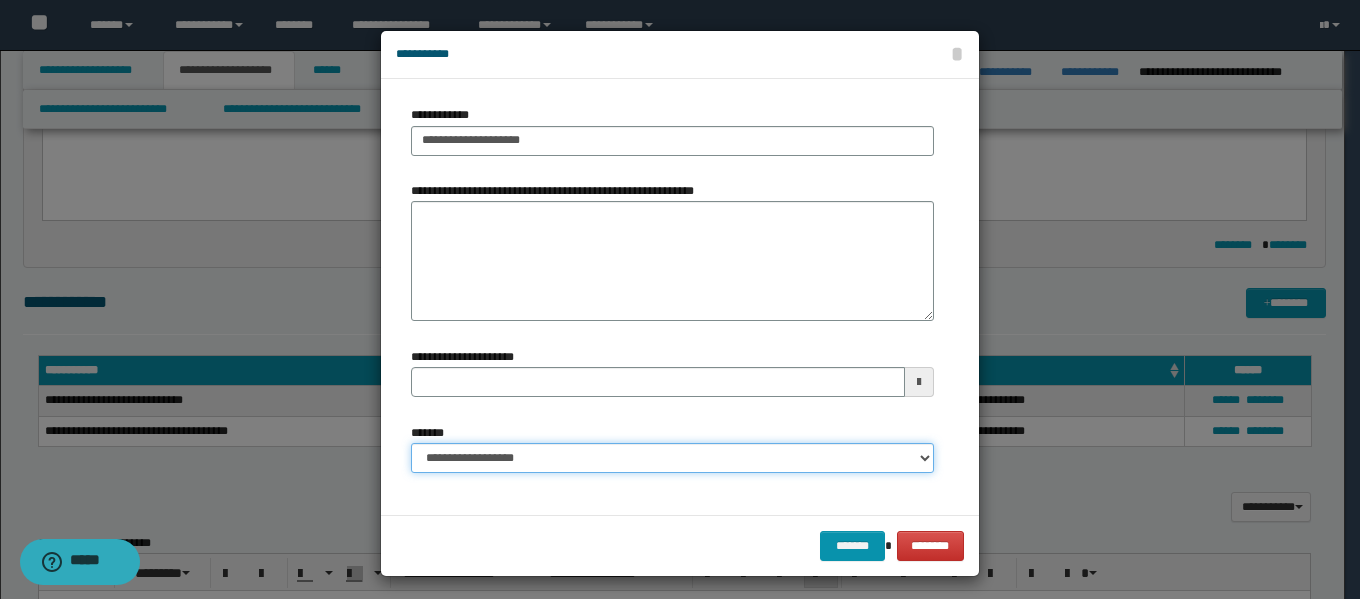 click on "**********" at bounding box center [672, 458] 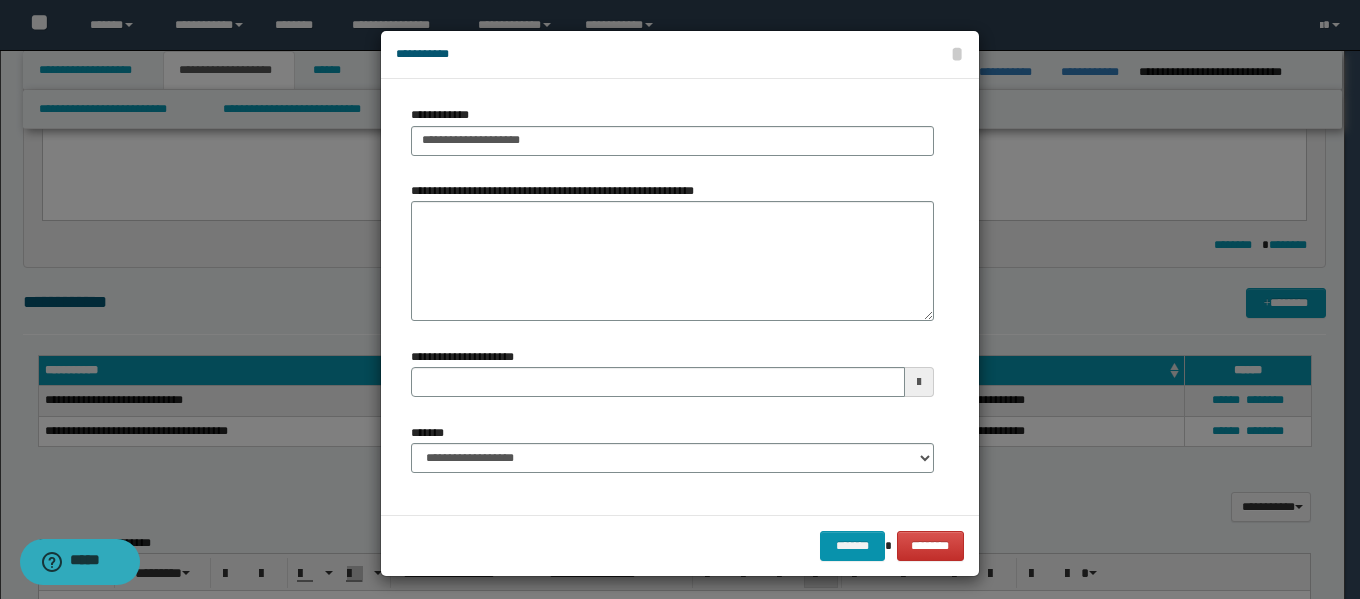 click on "*******
********" at bounding box center [680, 545] 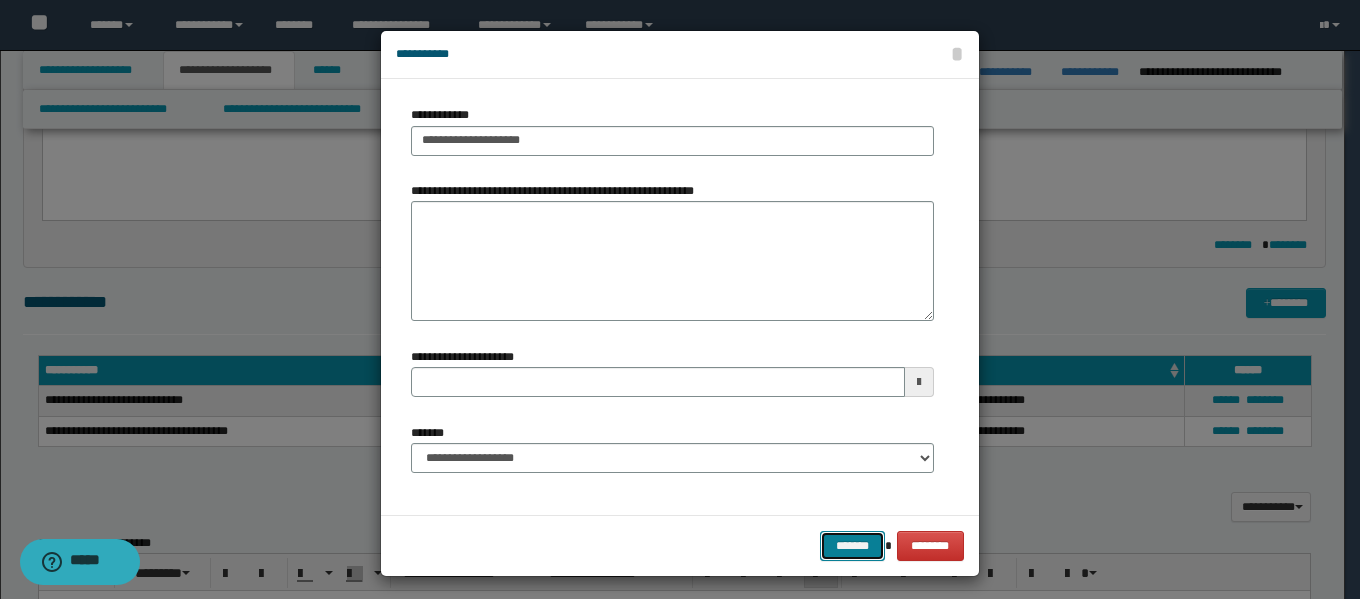 drag, startPoint x: 853, startPoint y: 543, endPoint x: 893, endPoint y: 596, distance: 66.4003 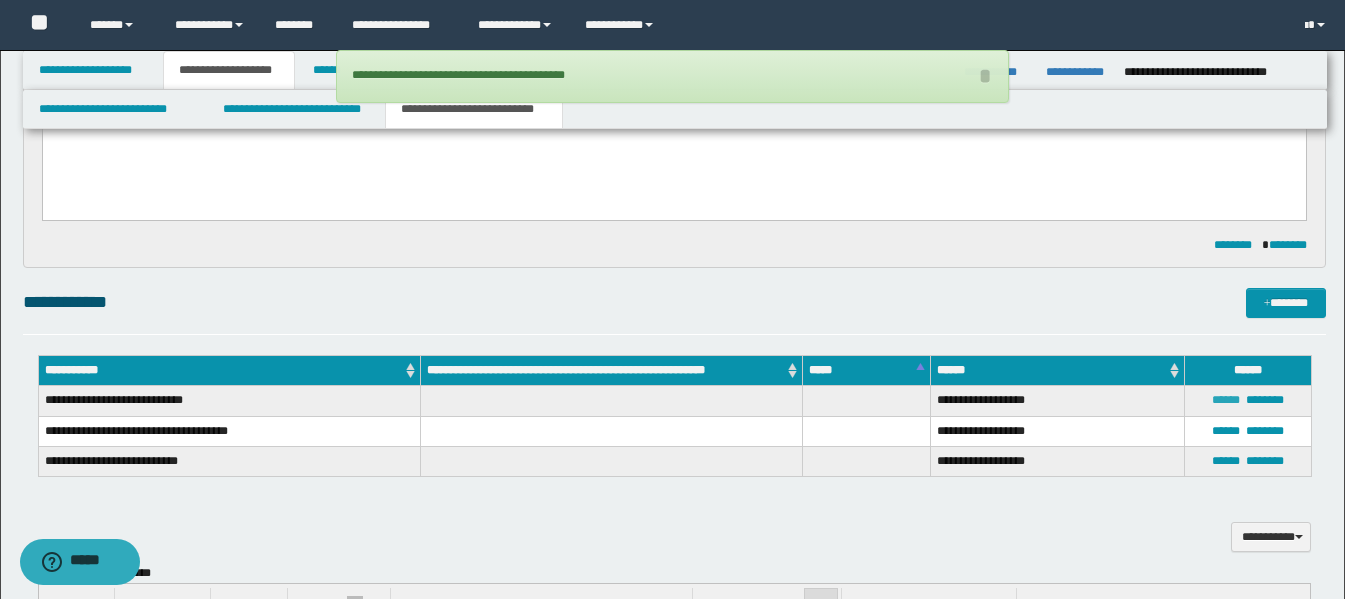 click on "******" at bounding box center [1226, 400] 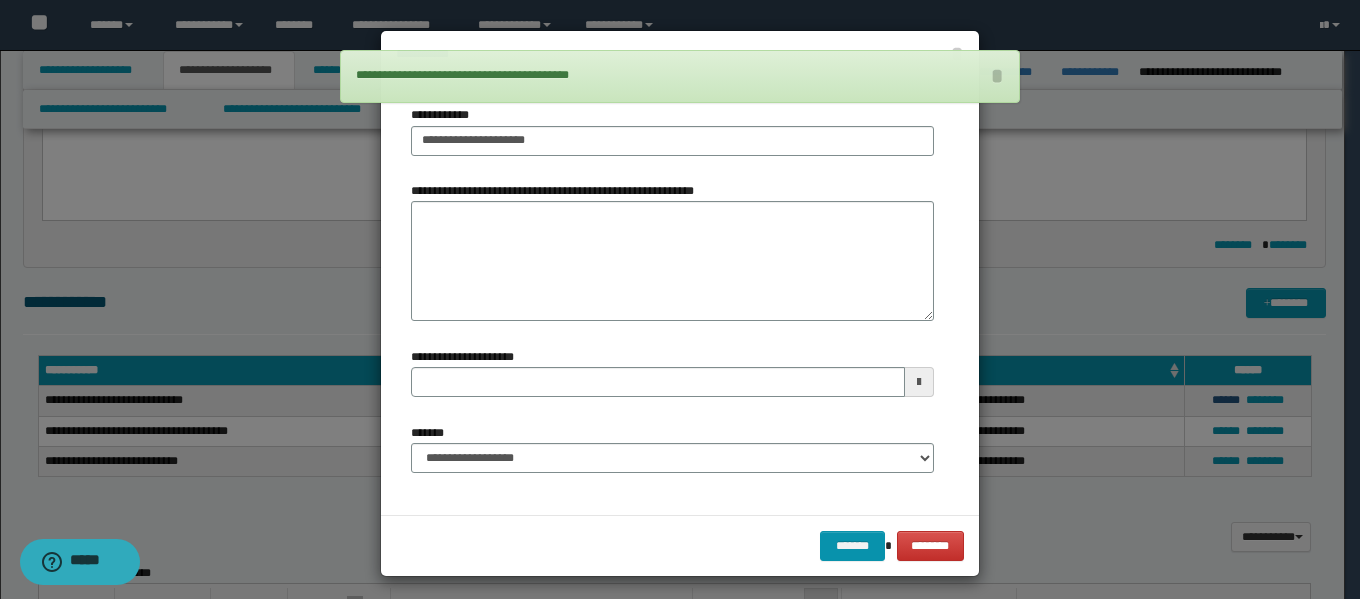type 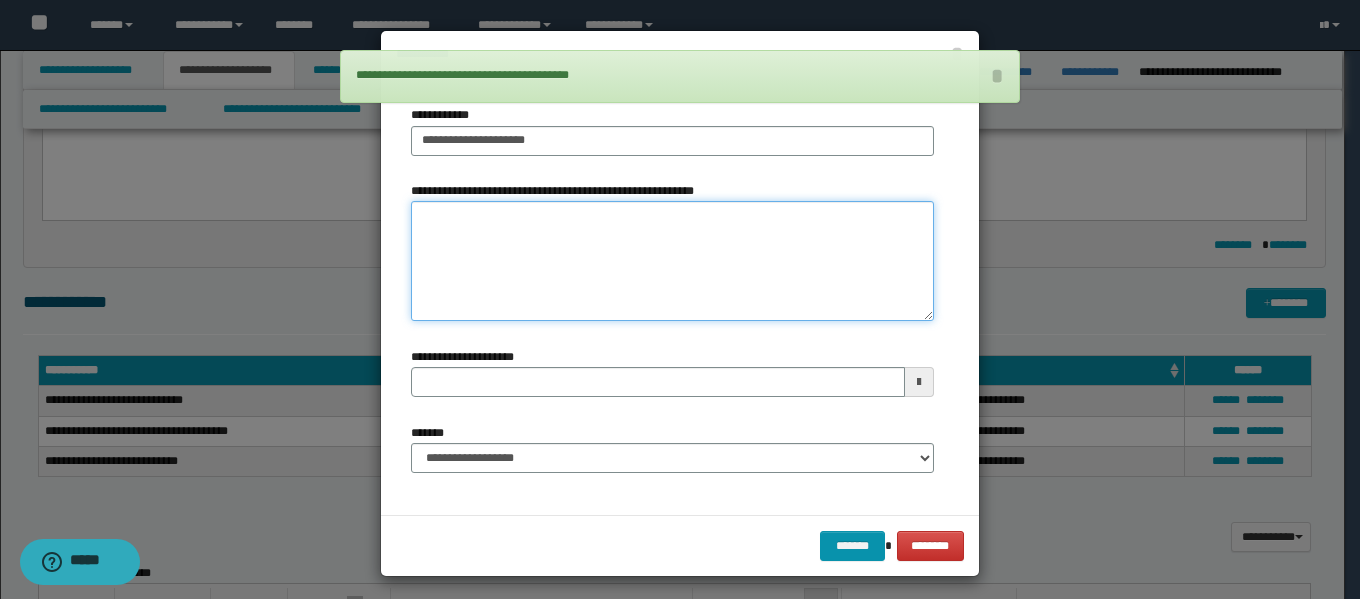 click on "**********" at bounding box center (672, 261) 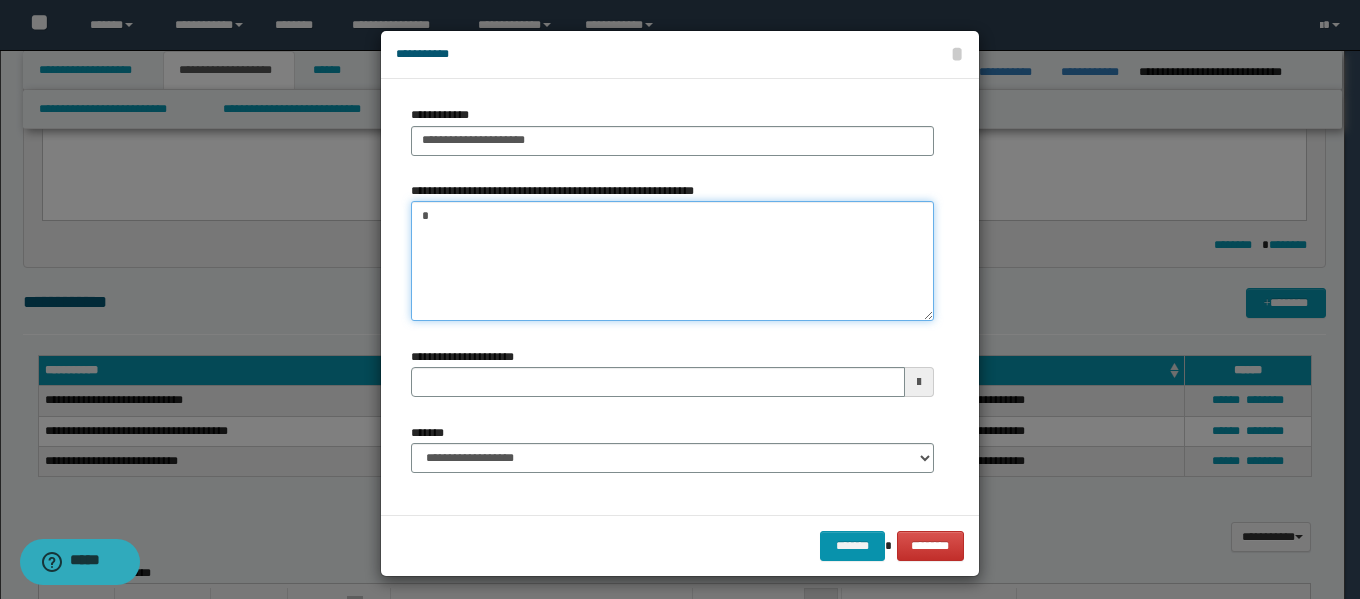 paste on "********" 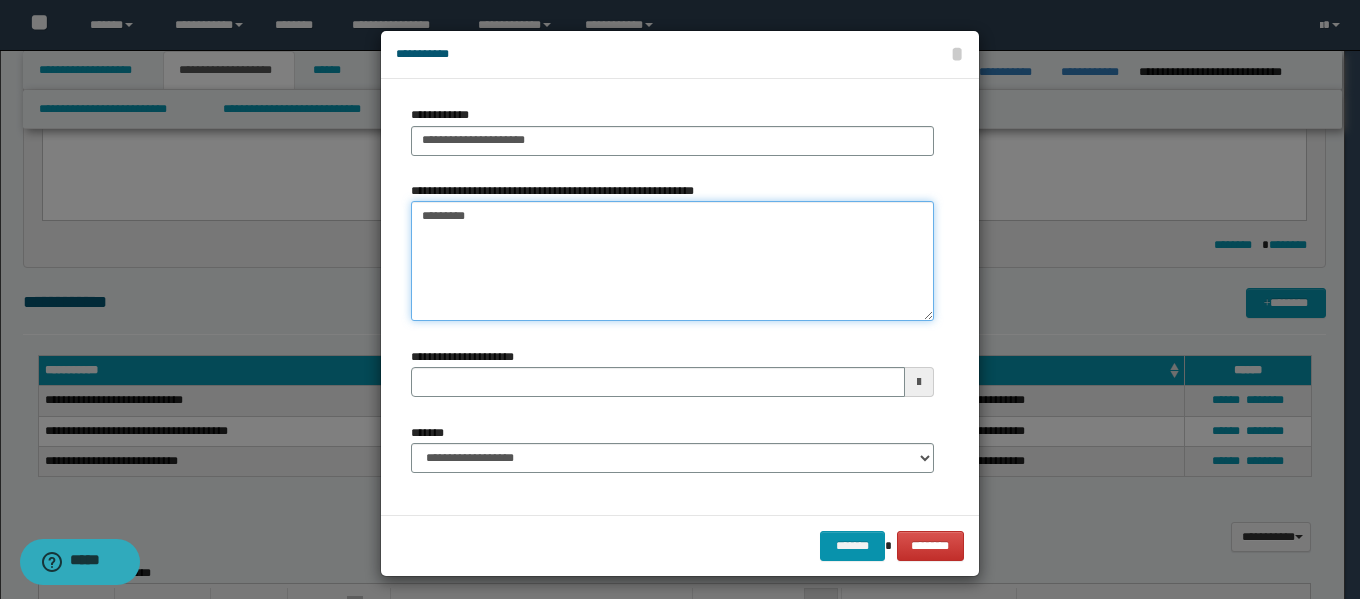 type 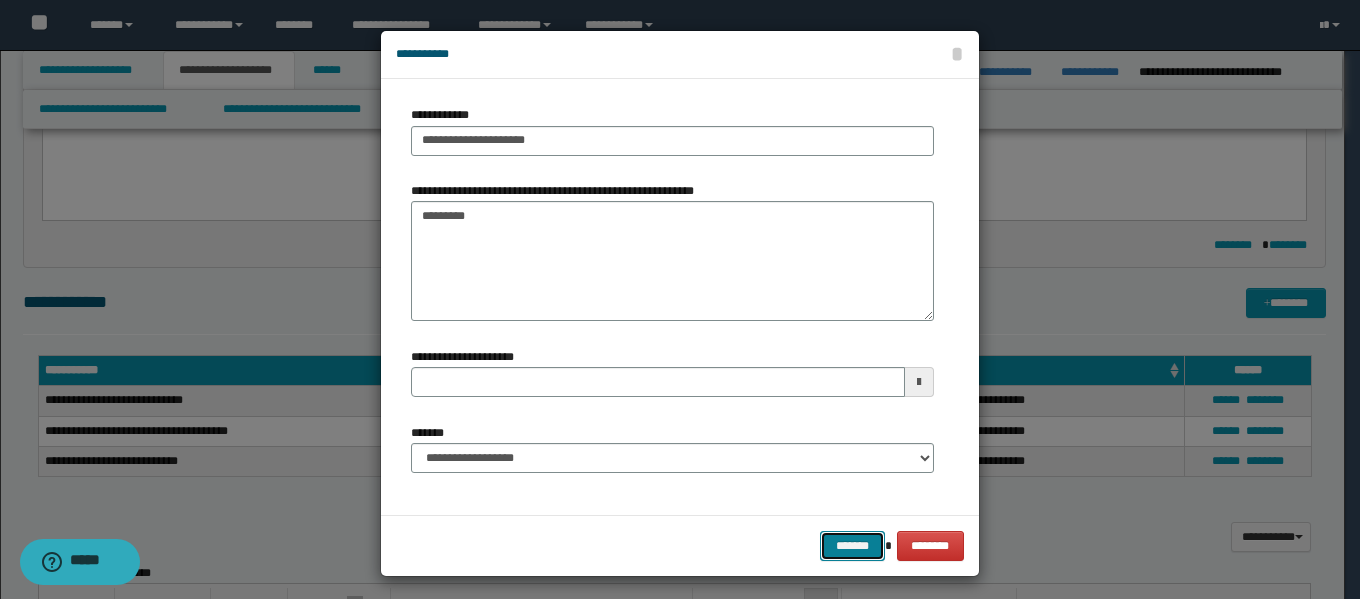 click on "*******" at bounding box center [852, 546] 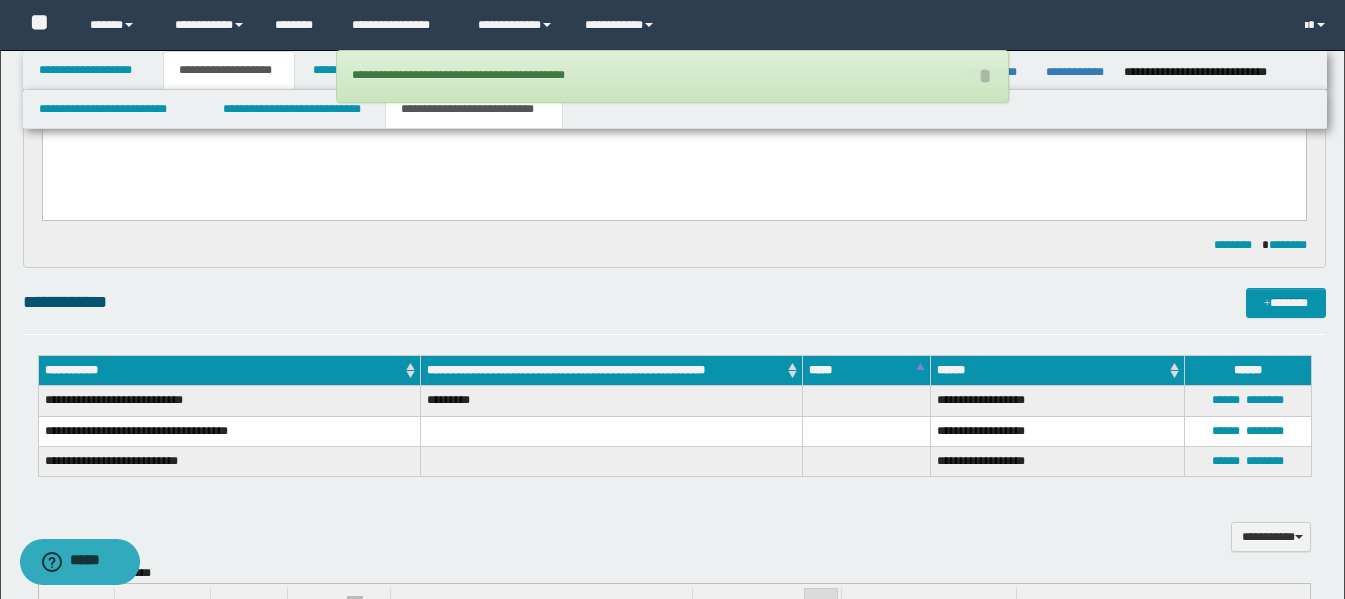 click on "*********" at bounding box center (612, 401) 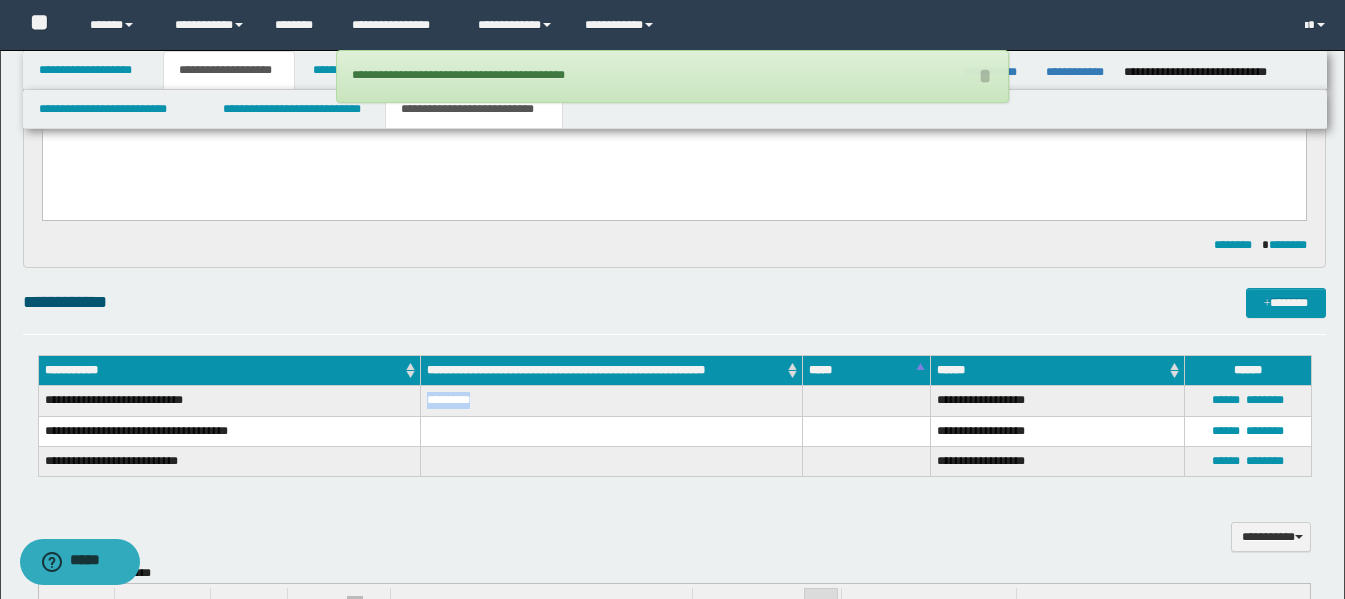 click on "*********" at bounding box center [612, 401] 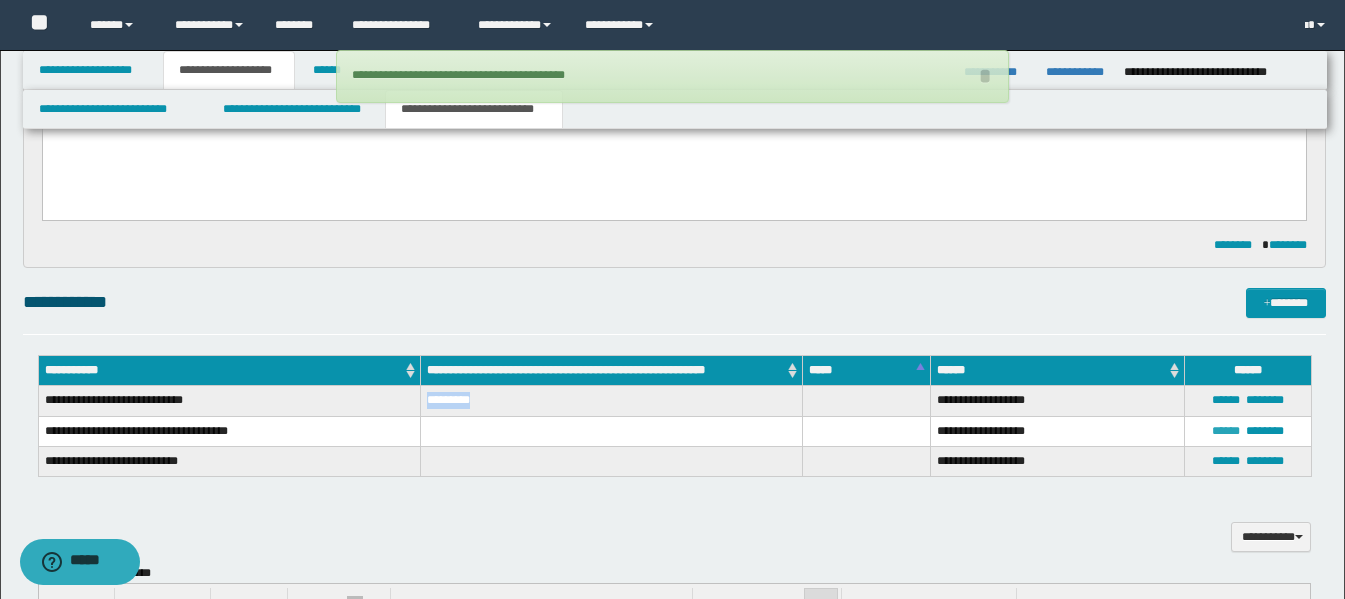 drag, startPoint x: 1234, startPoint y: 425, endPoint x: 1224, endPoint y: 426, distance: 10.049875 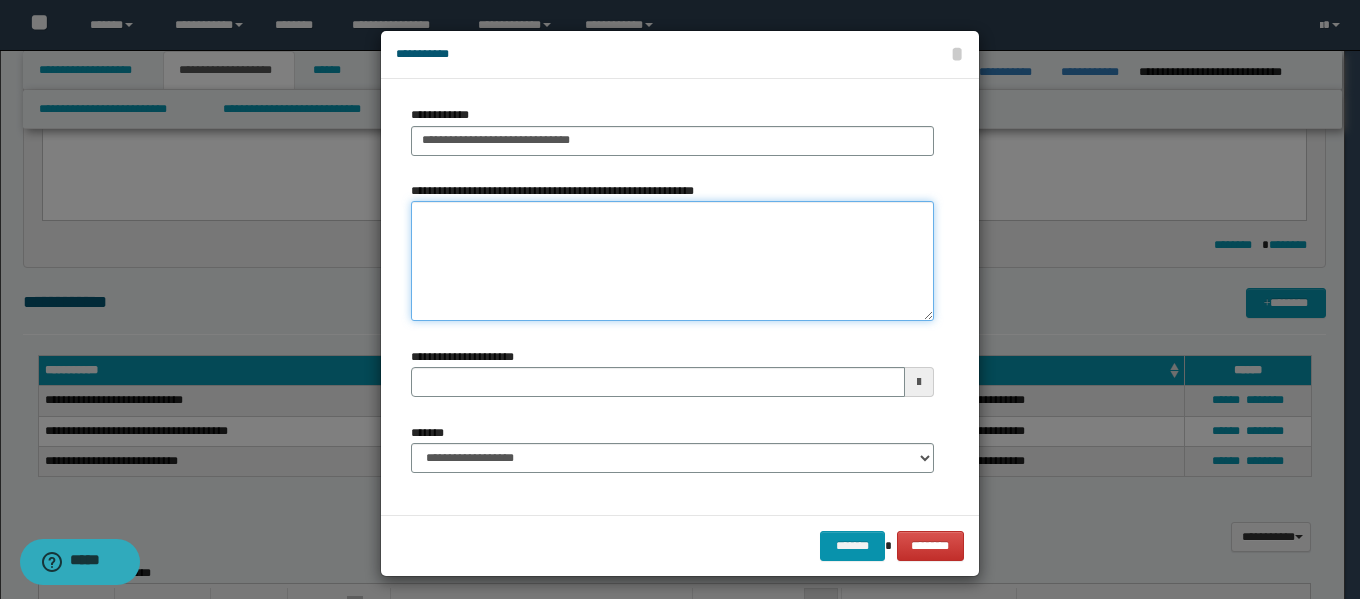 drag, startPoint x: 635, startPoint y: 230, endPoint x: 644, endPoint y: 253, distance: 24.698177 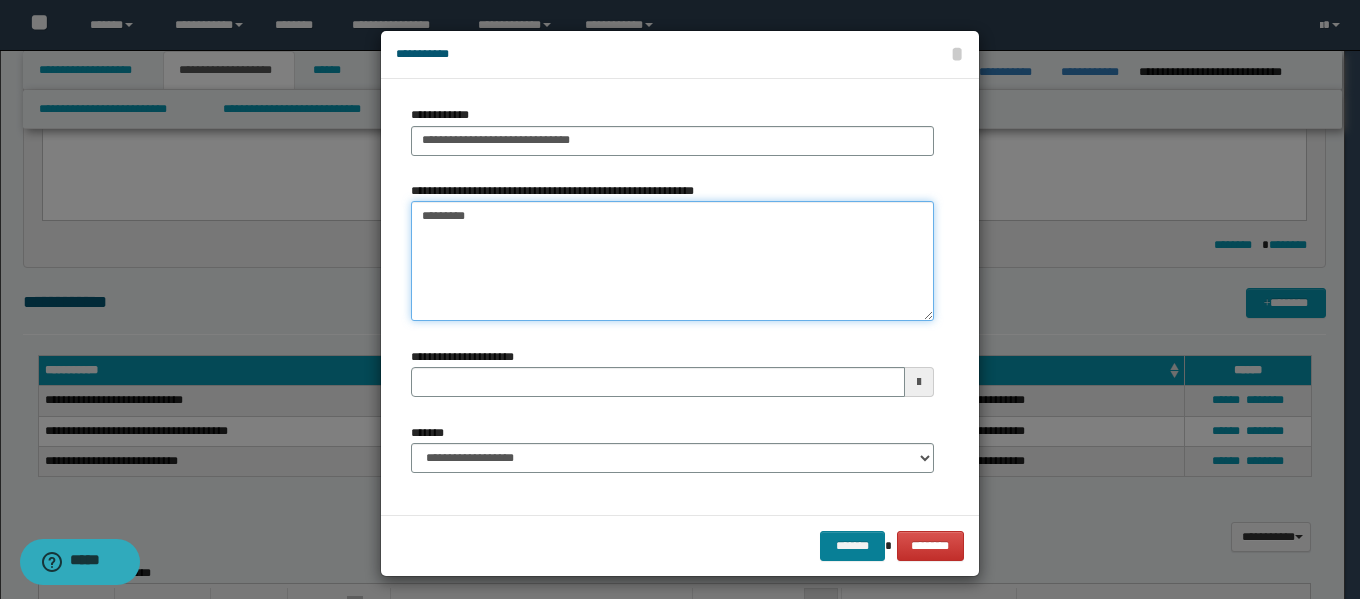 type on "*********" 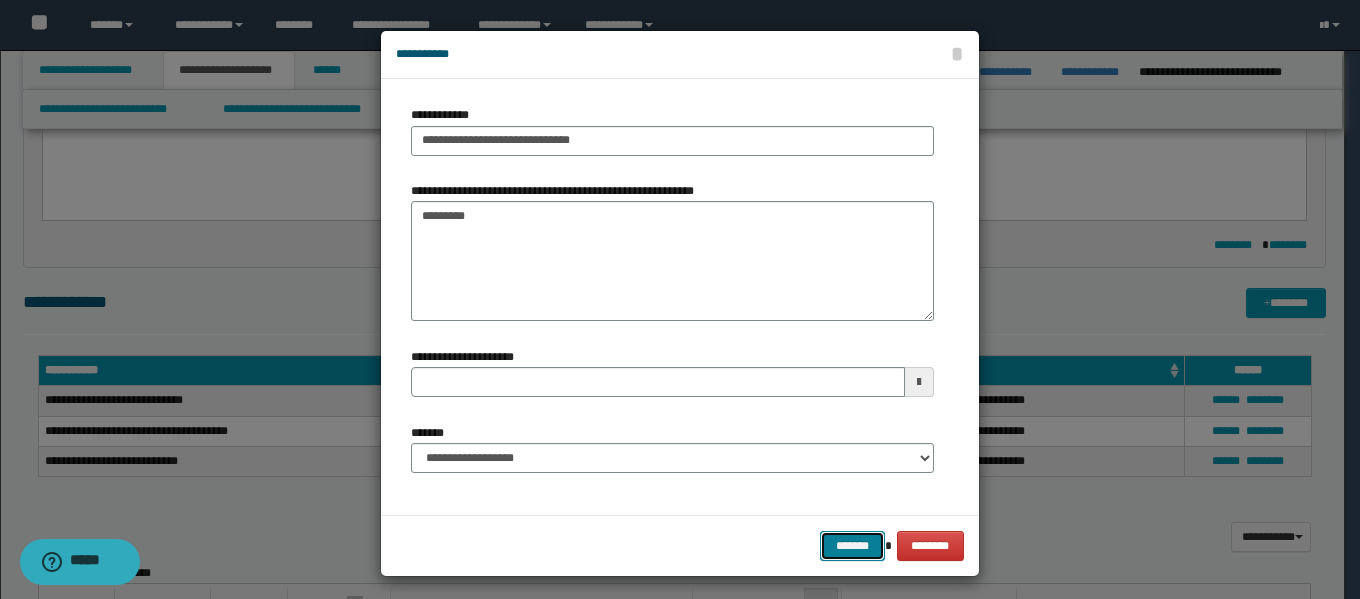 click on "*******" at bounding box center (852, 546) 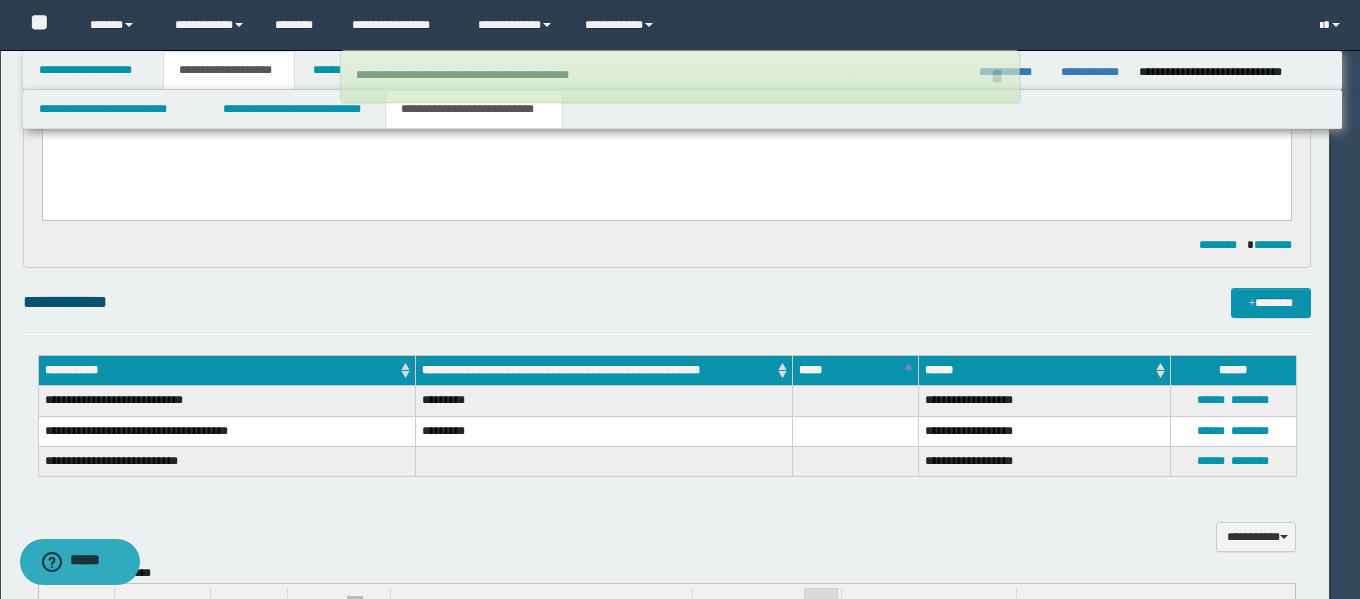type 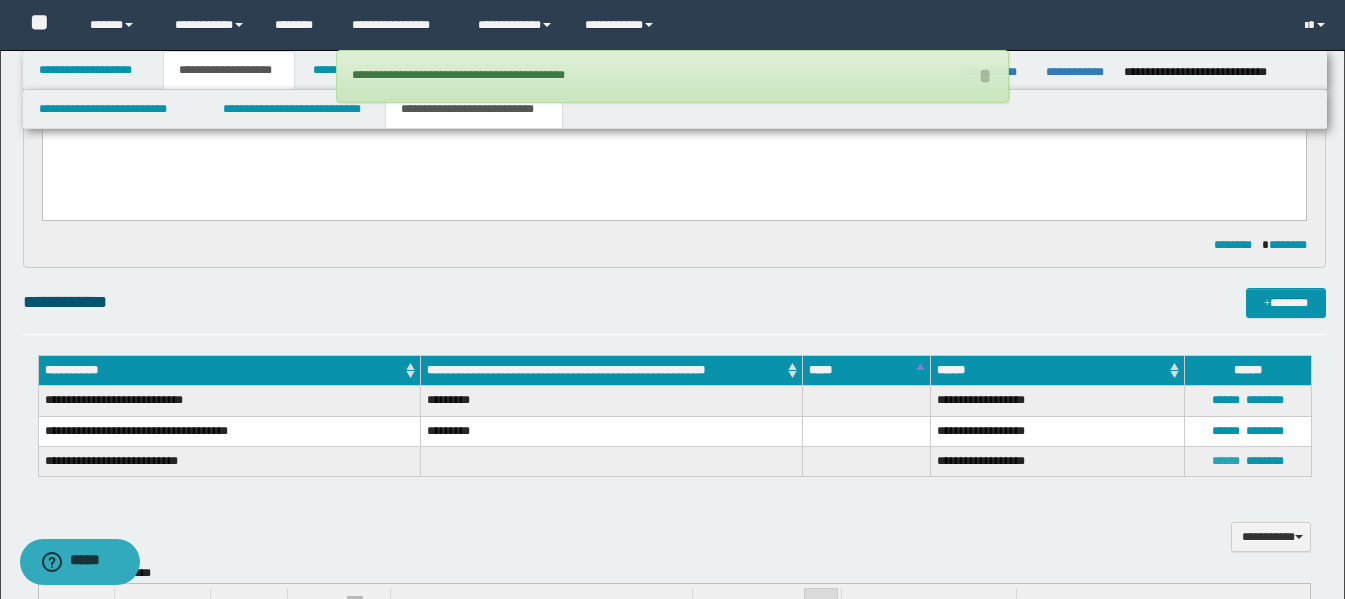 click on "******" at bounding box center (1226, 461) 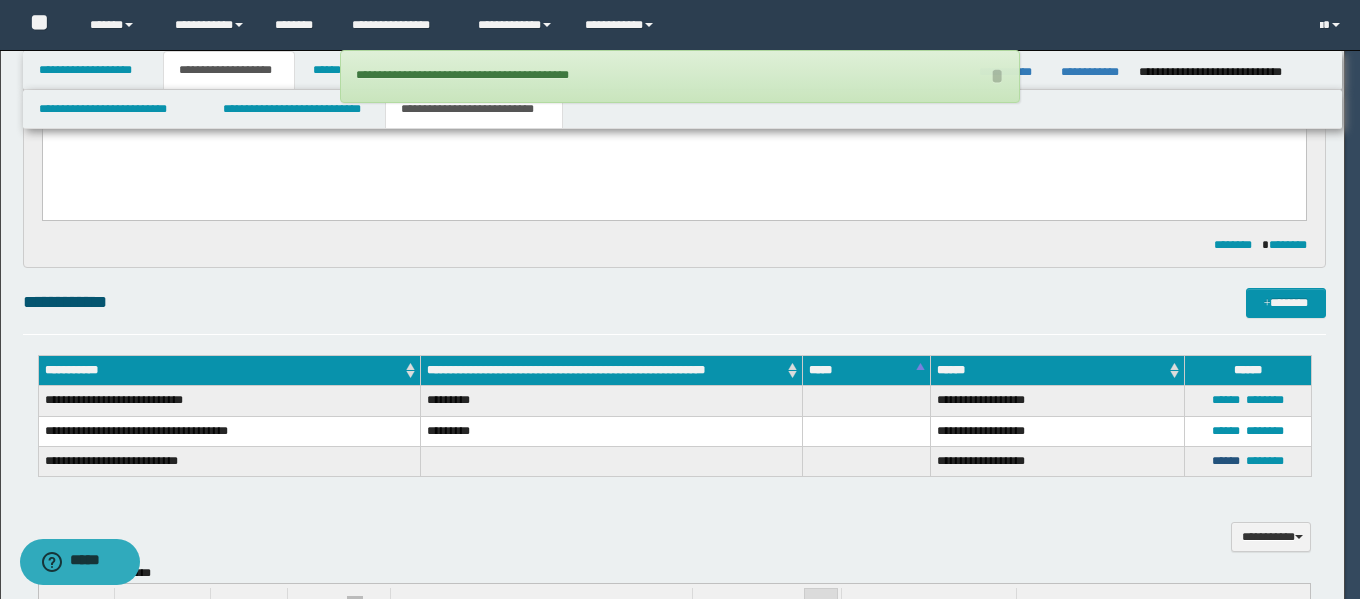 type 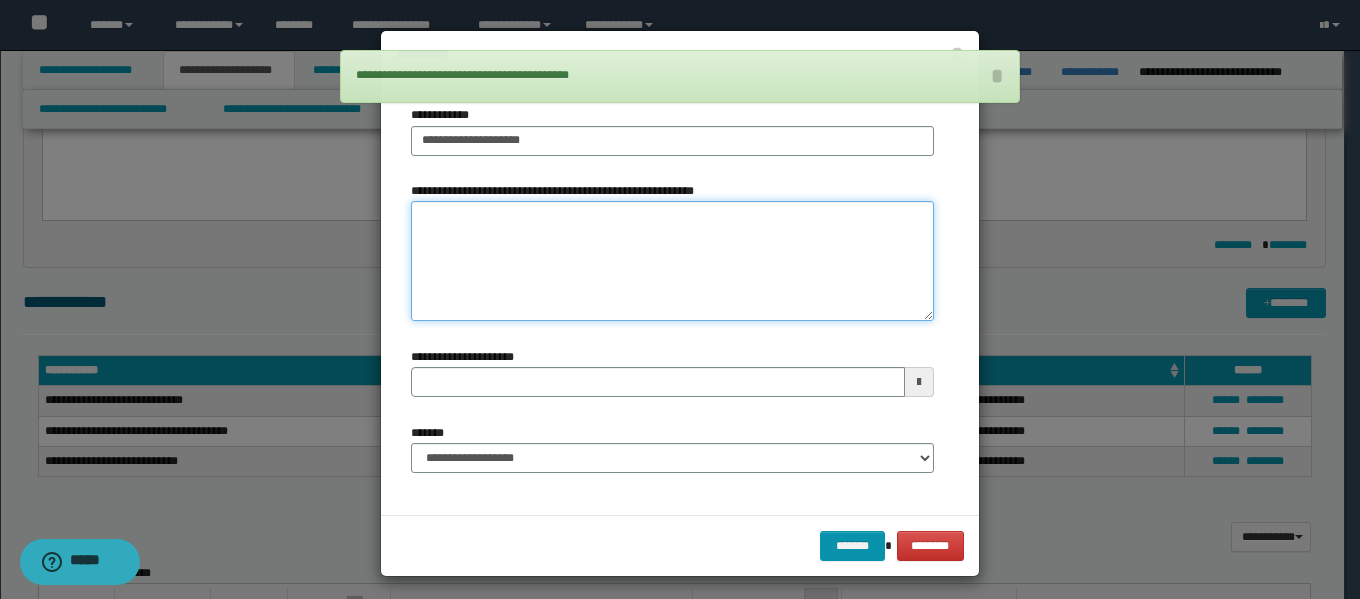 click on "**********" at bounding box center (672, 261) 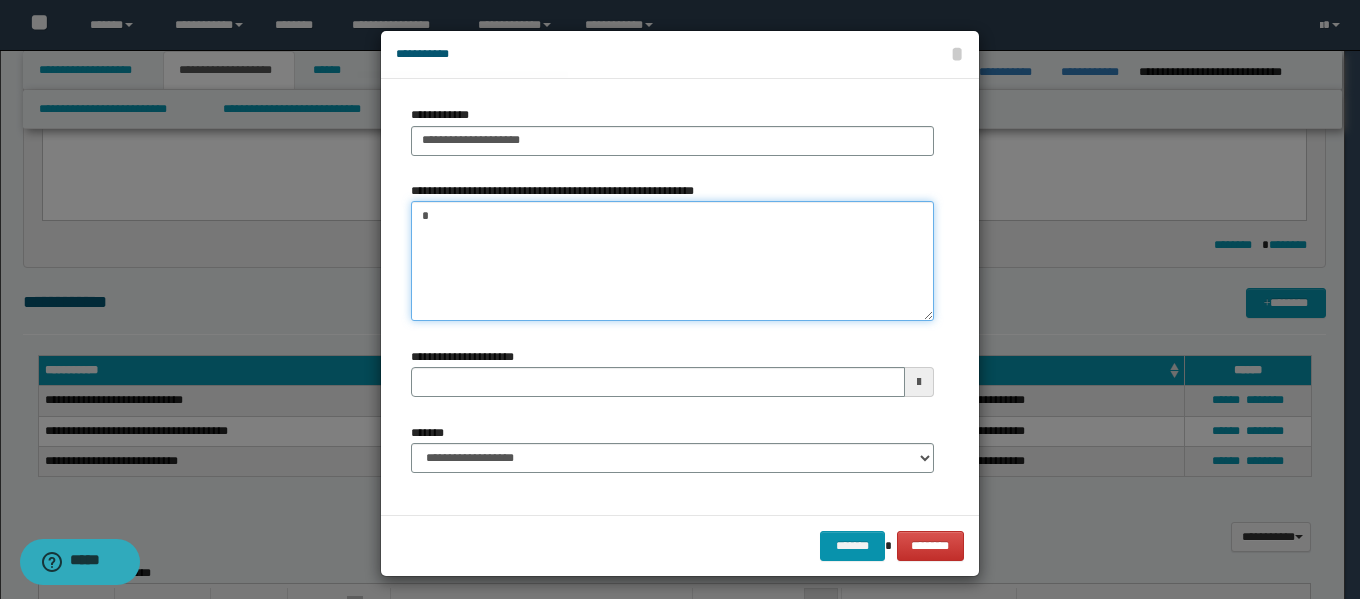 paste on "******" 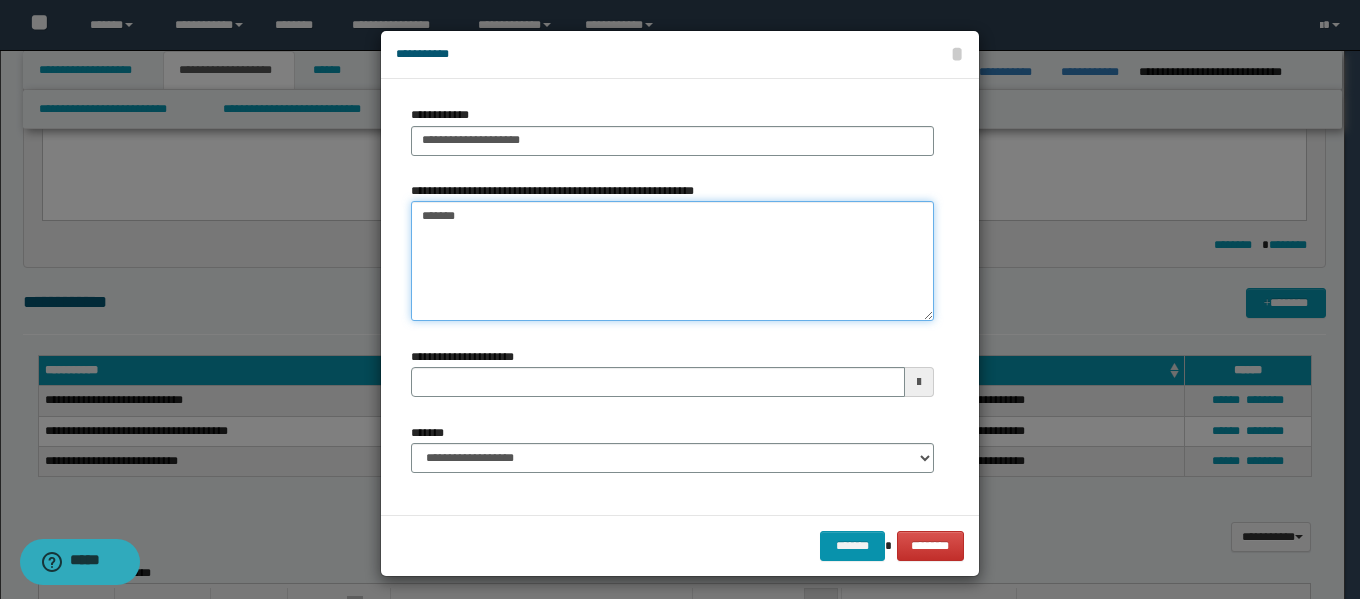 type 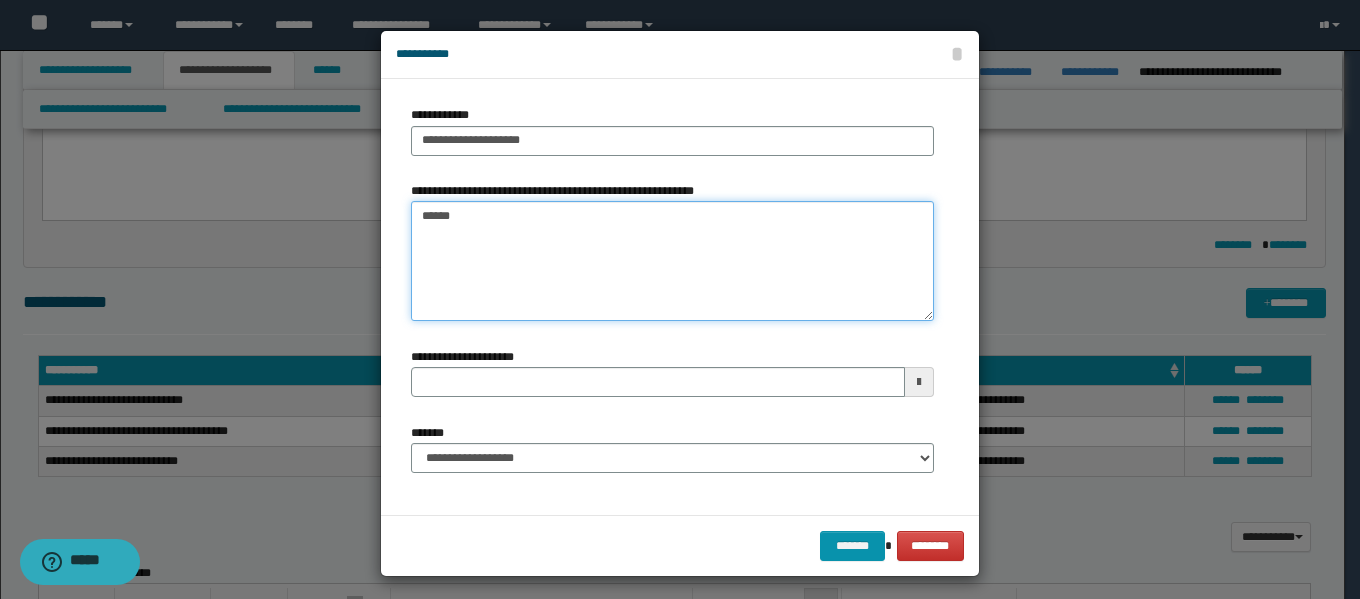 type on "*******" 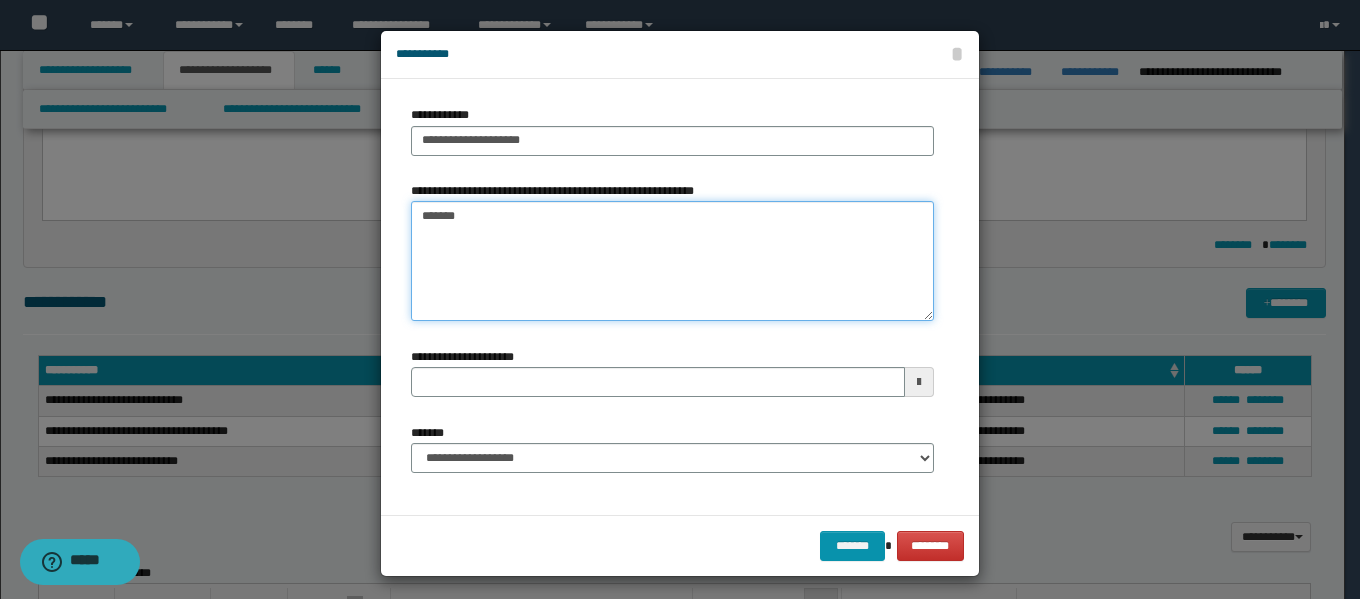 type 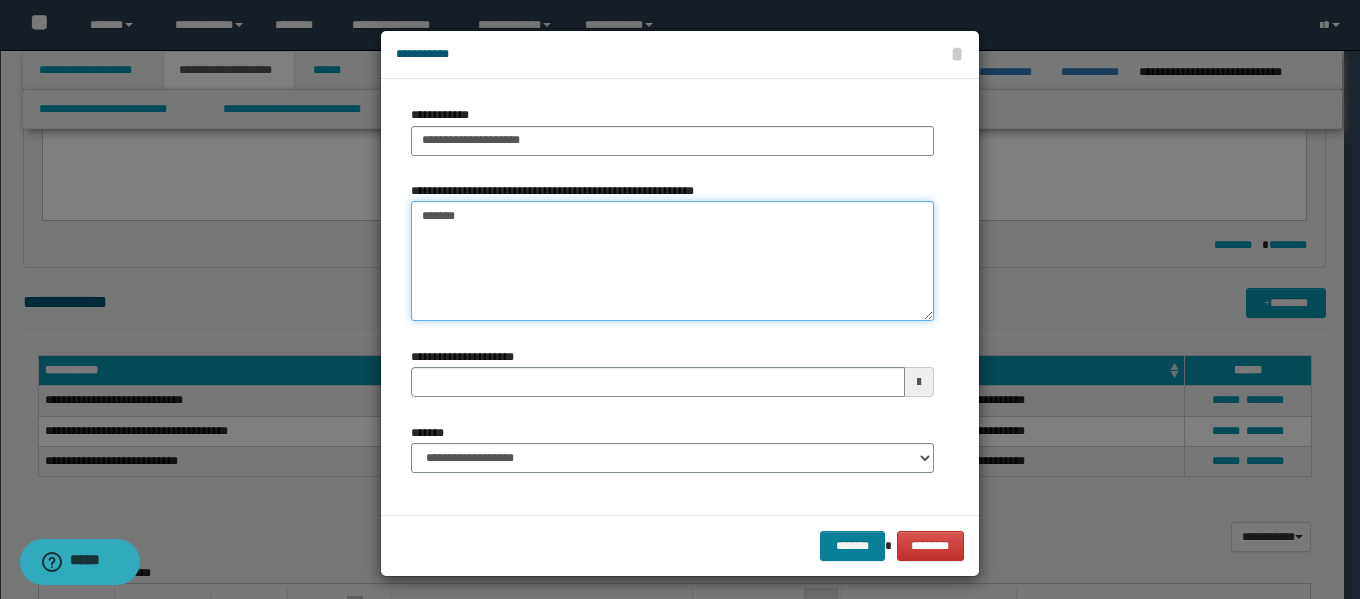 type on "*******" 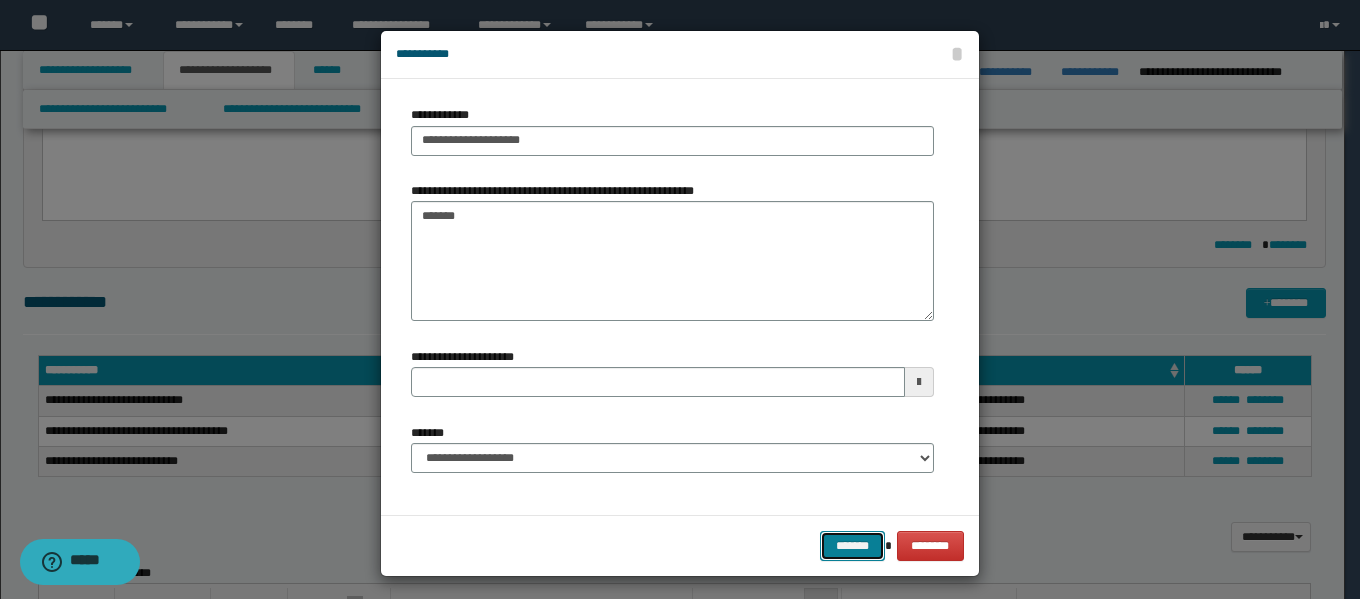 click on "*******" at bounding box center (852, 546) 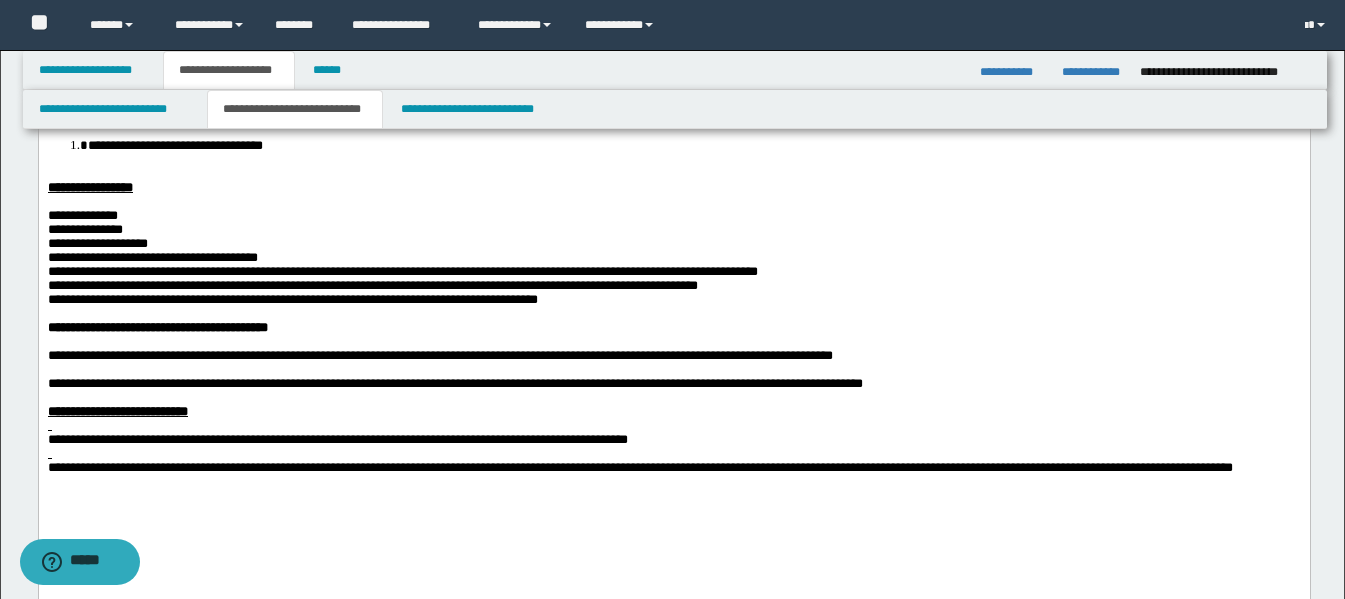 scroll, scrollTop: 0, scrollLeft: 0, axis: both 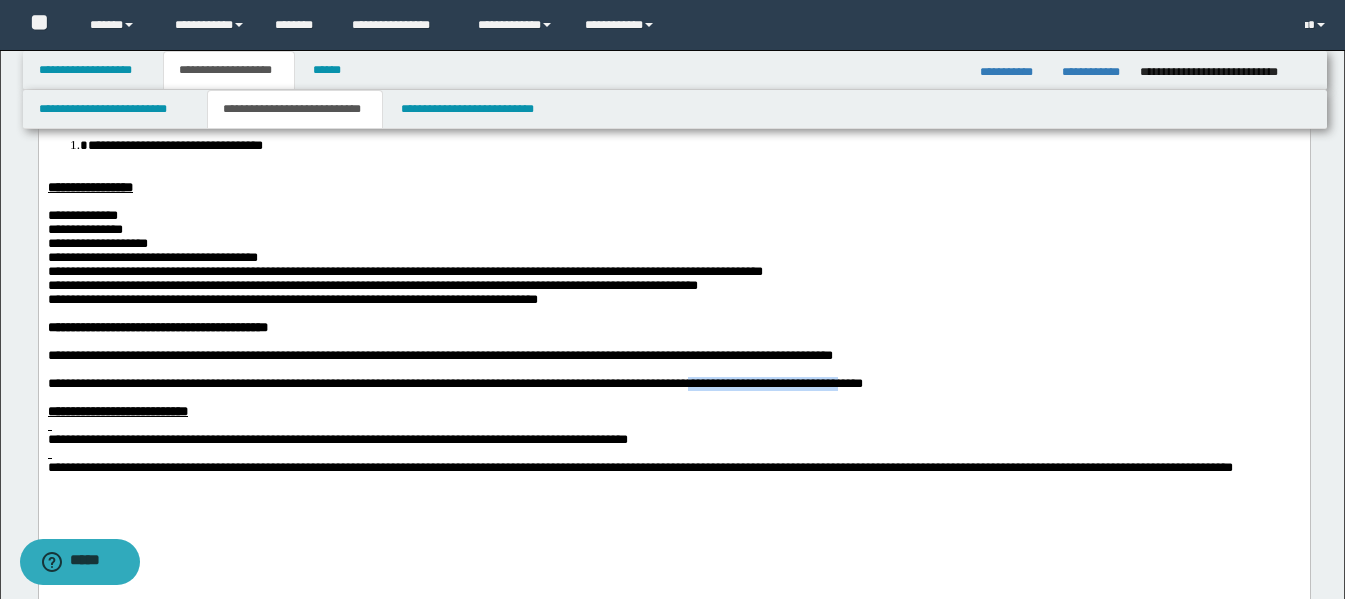 drag, startPoint x: 1048, startPoint y: 424, endPoint x: 844, endPoint y: 429, distance: 204.06126 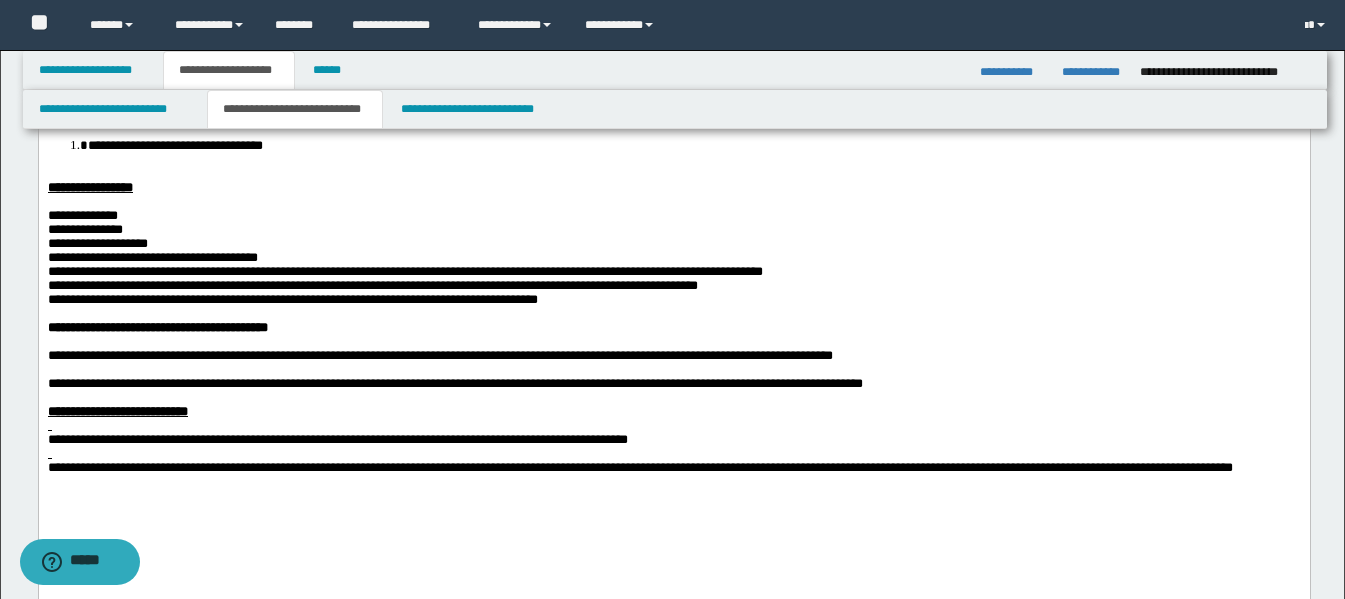 click on "**********" at bounding box center [404, 270] 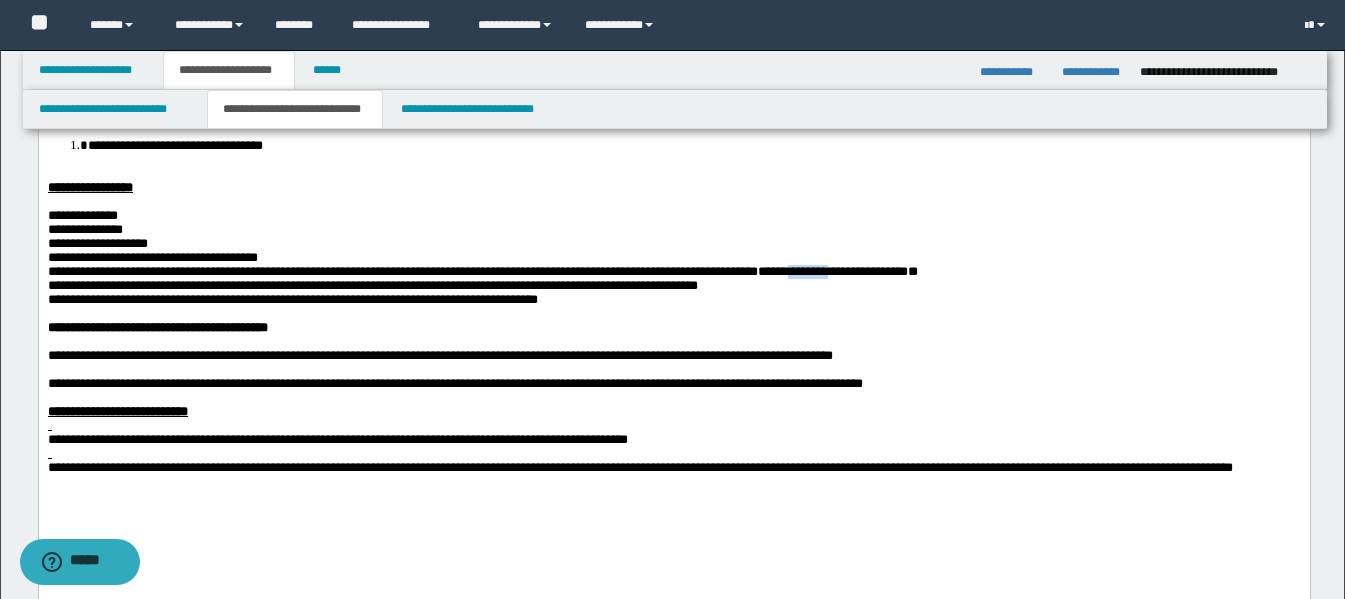 drag, startPoint x: 1049, startPoint y: 294, endPoint x: 981, endPoint y: 296, distance: 68.0294 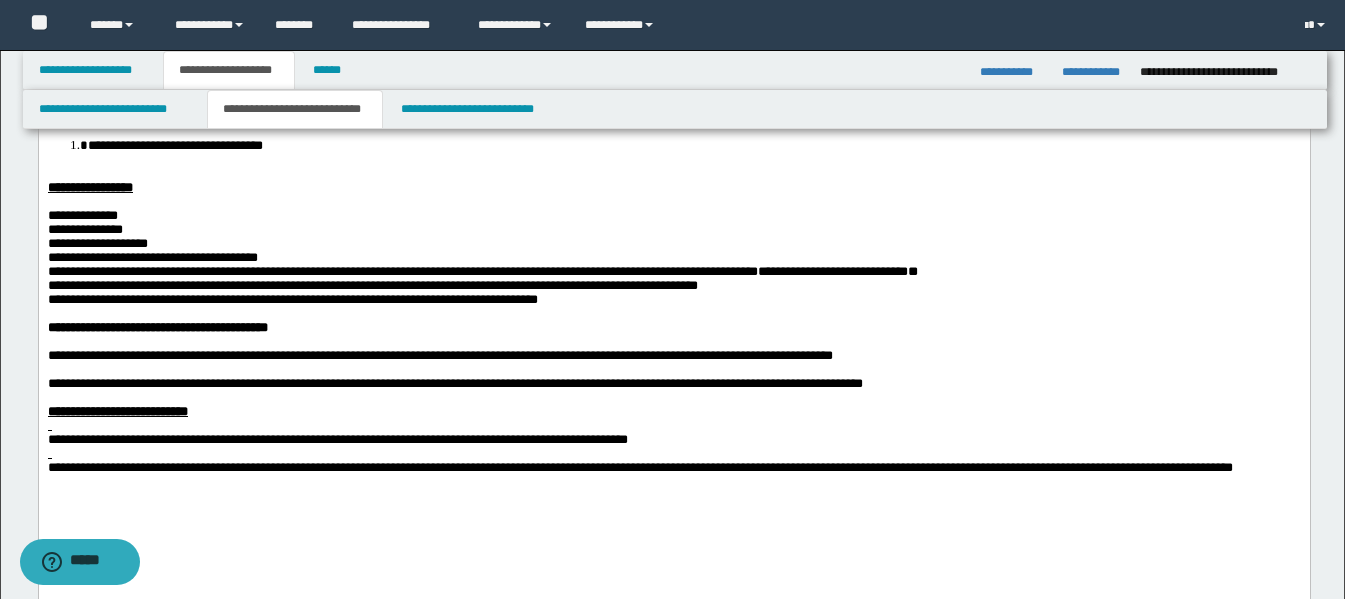 click on "**********" at bounding box center (832, 270) 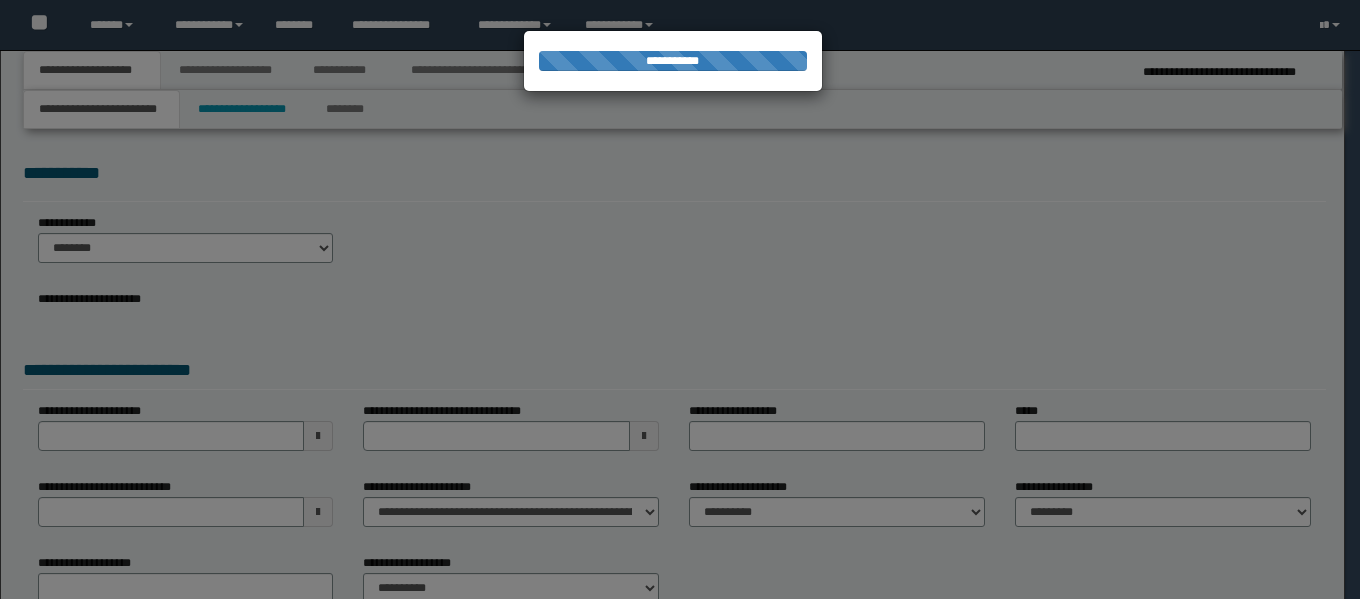 scroll, scrollTop: 0, scrollLeft: 0, axis: both 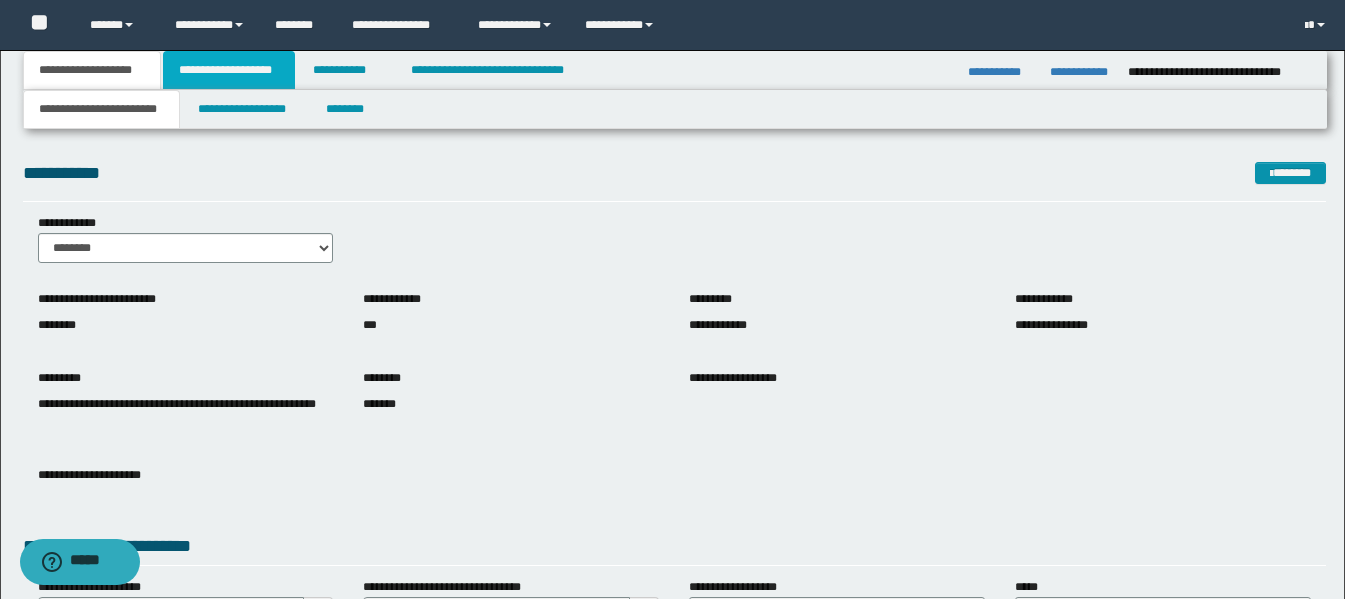 click on "**********" at bounding box center (229, 70) 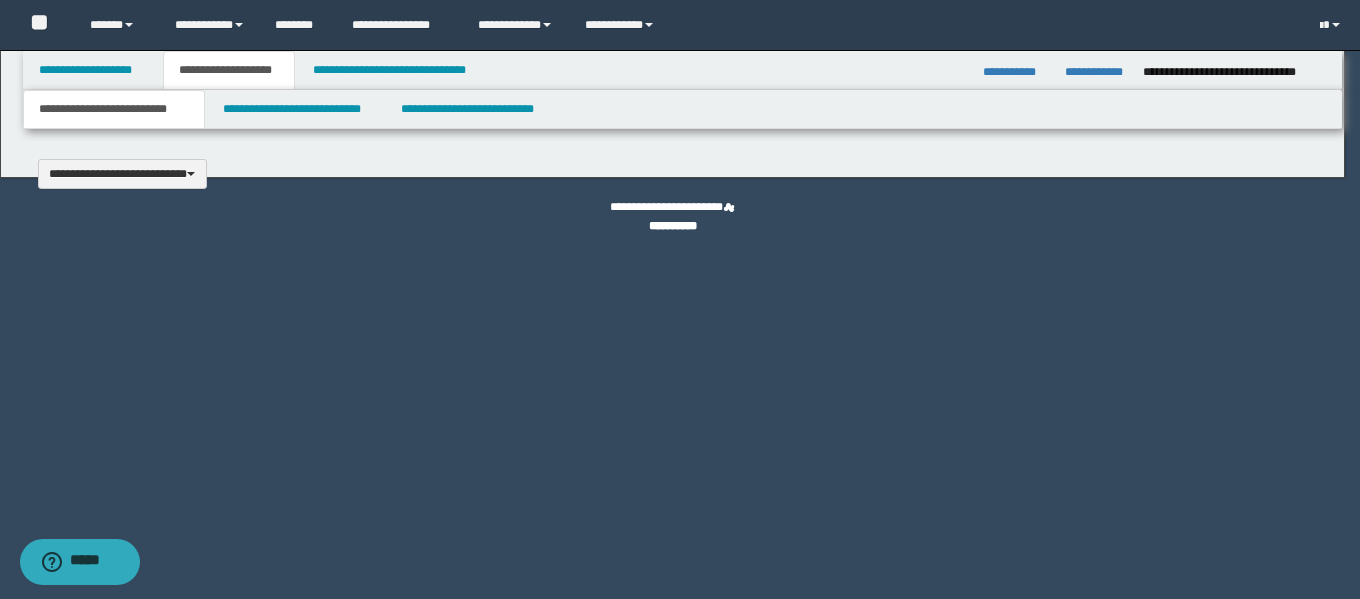 type 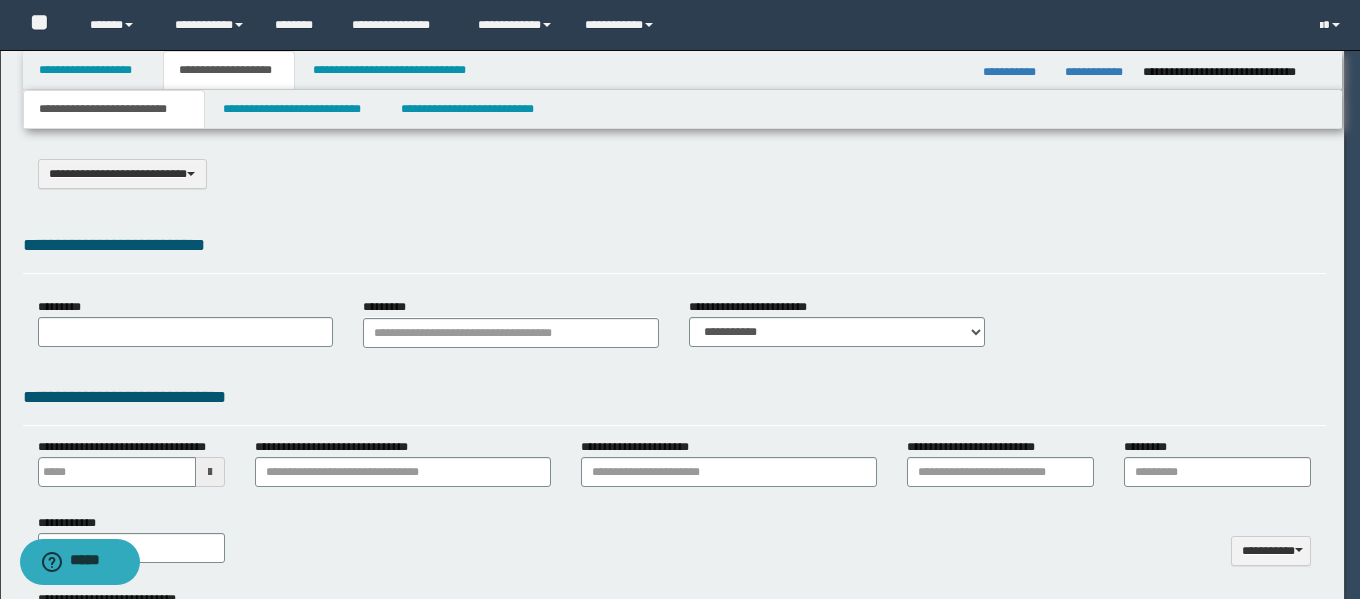 select on "*" 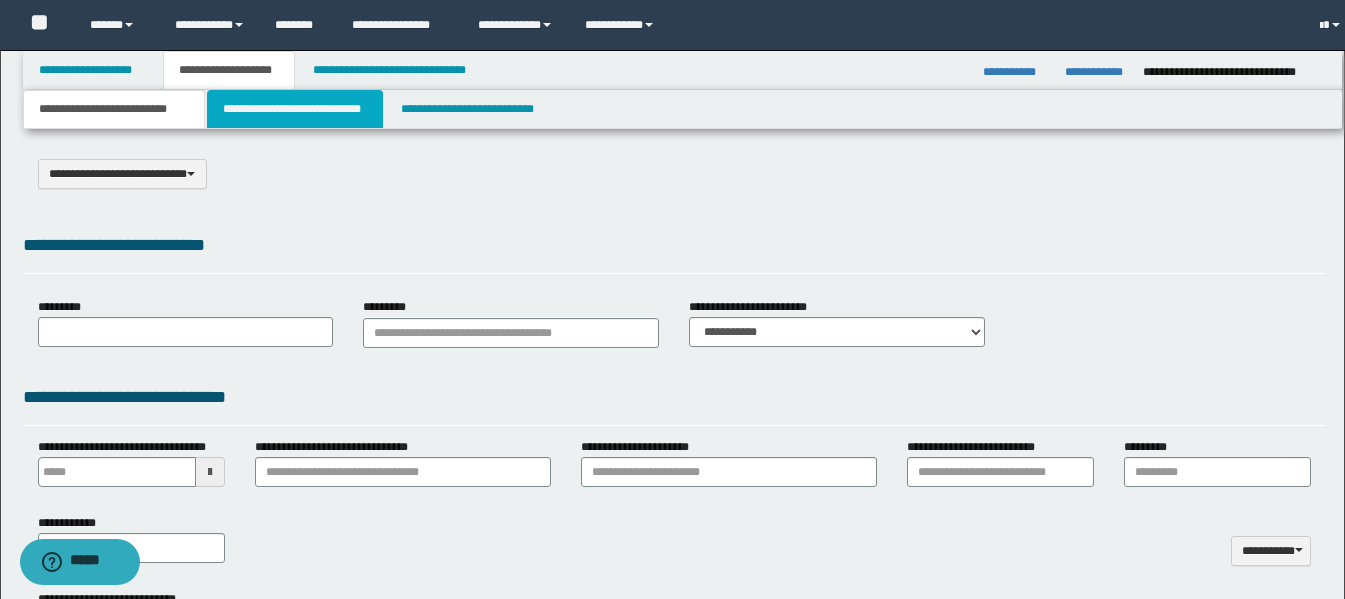 click on "**********" at bounding box center (295, 109) 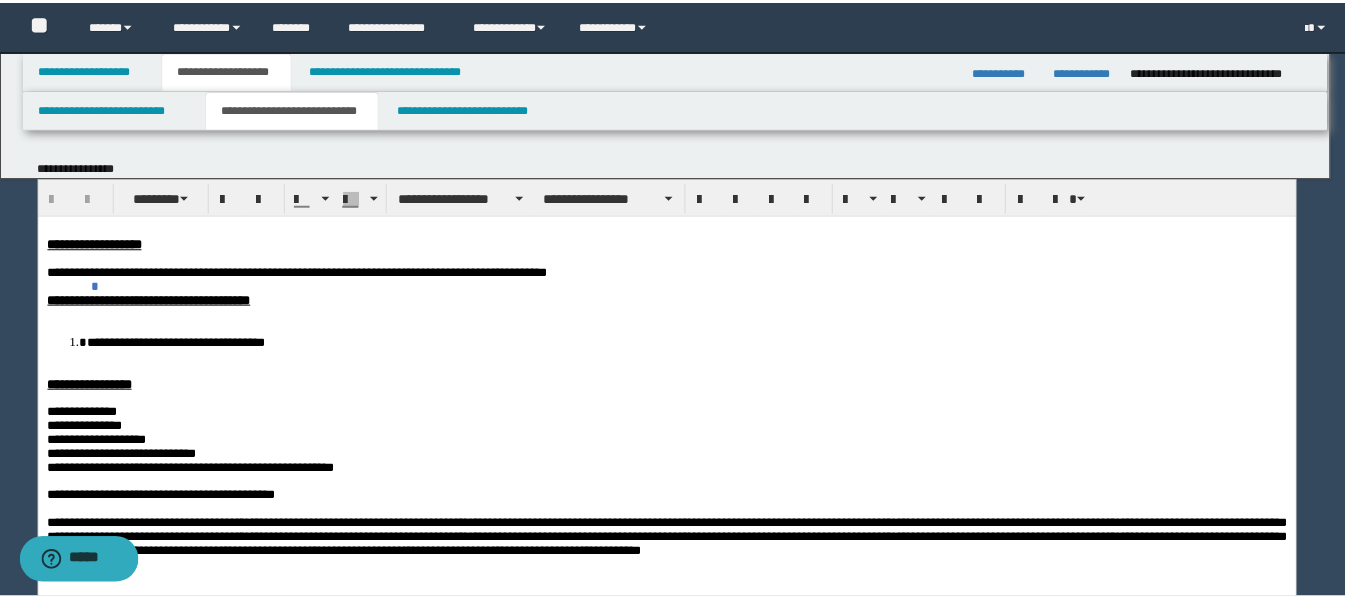 scroll, scrollTop: 0, scrollLeft: 0, axis: both 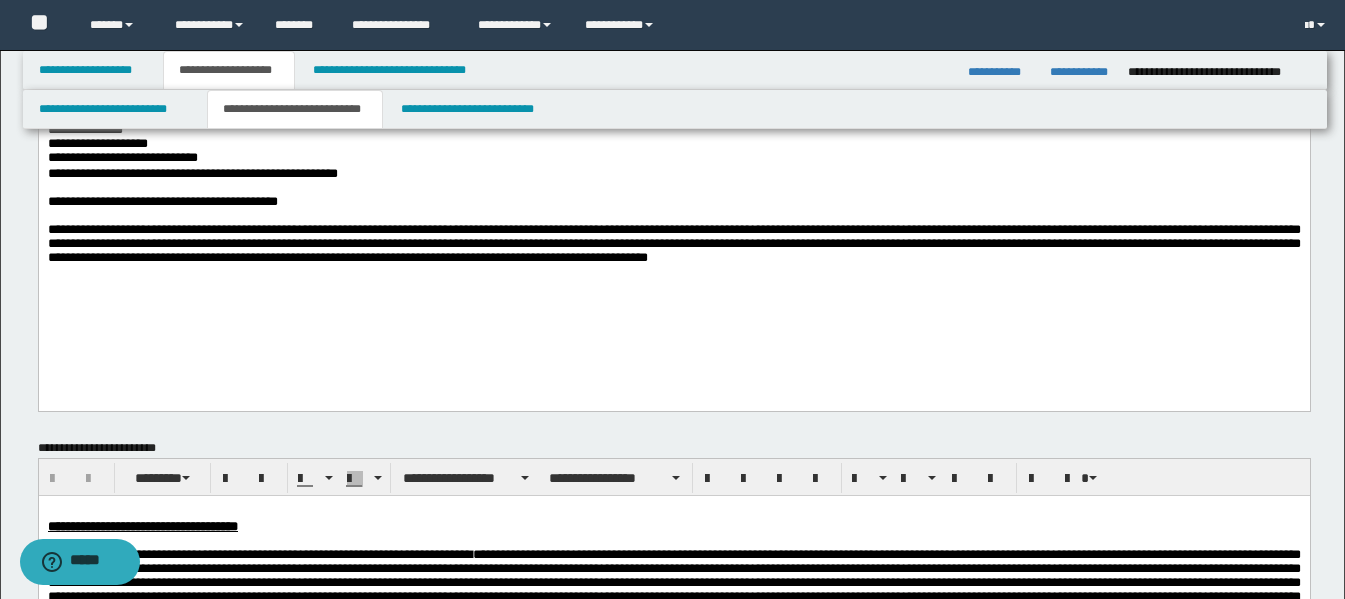drag, startPoint x: 1295, startPoint y: 296, endPoint x: 1306, endPoint y: 309, distance: 17.029387 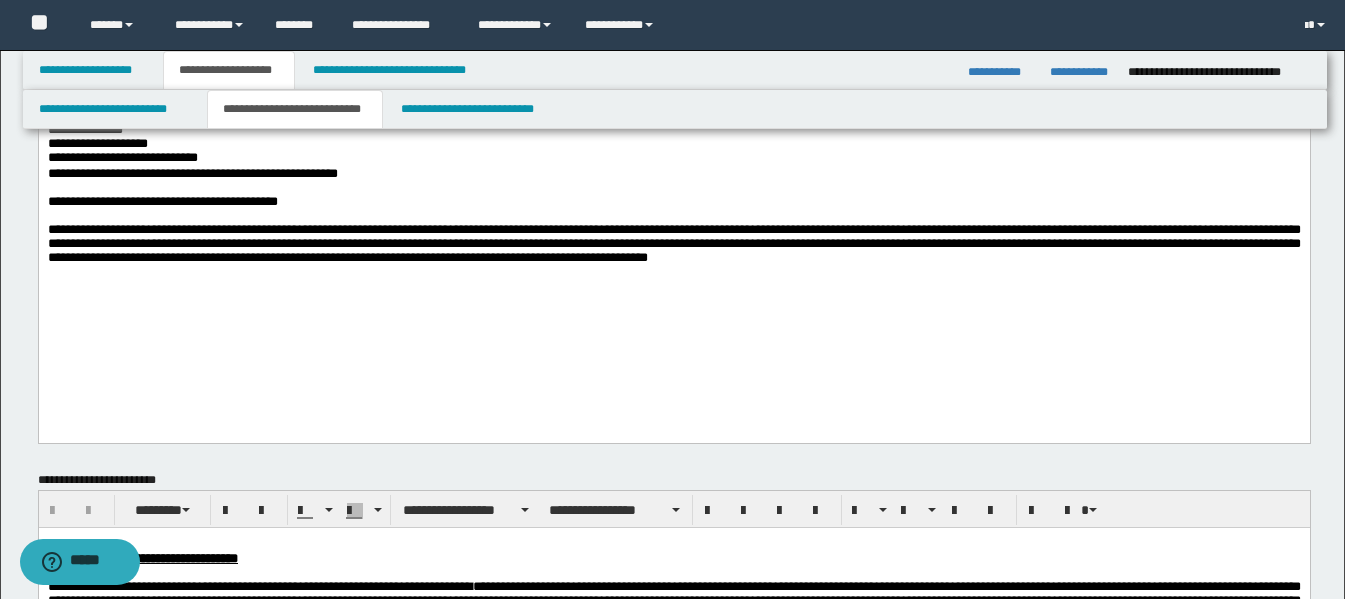 paste 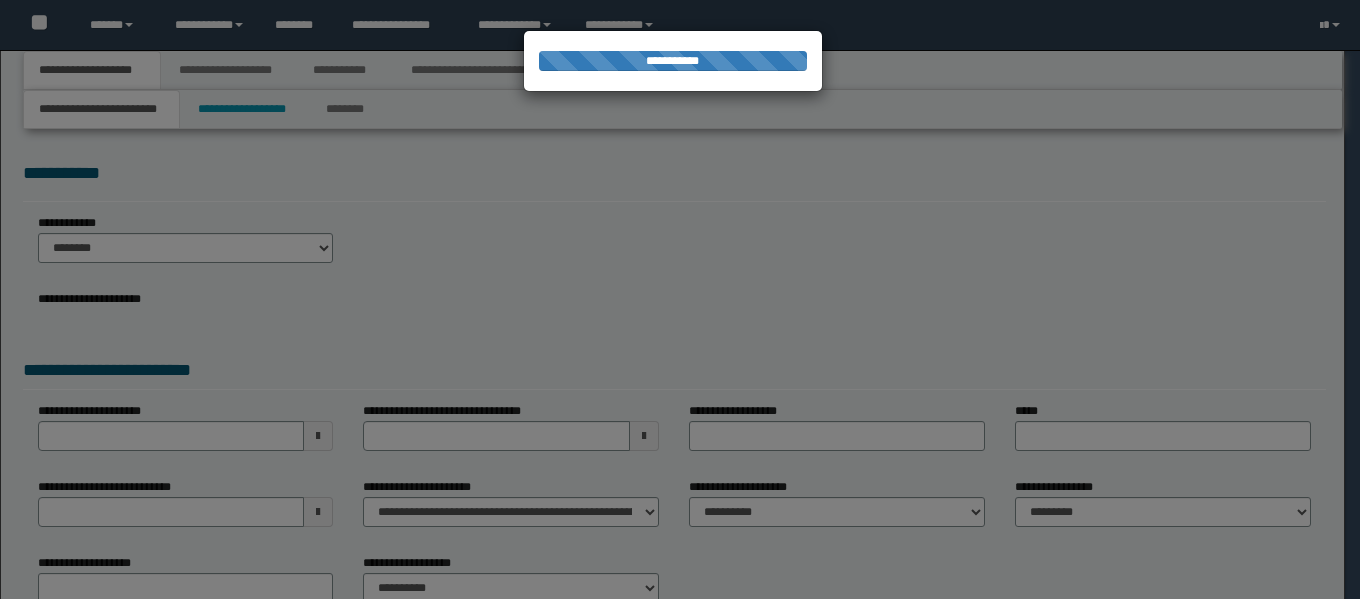 scroll, scrollTop: 0, scrollLeft: 0, axis: both 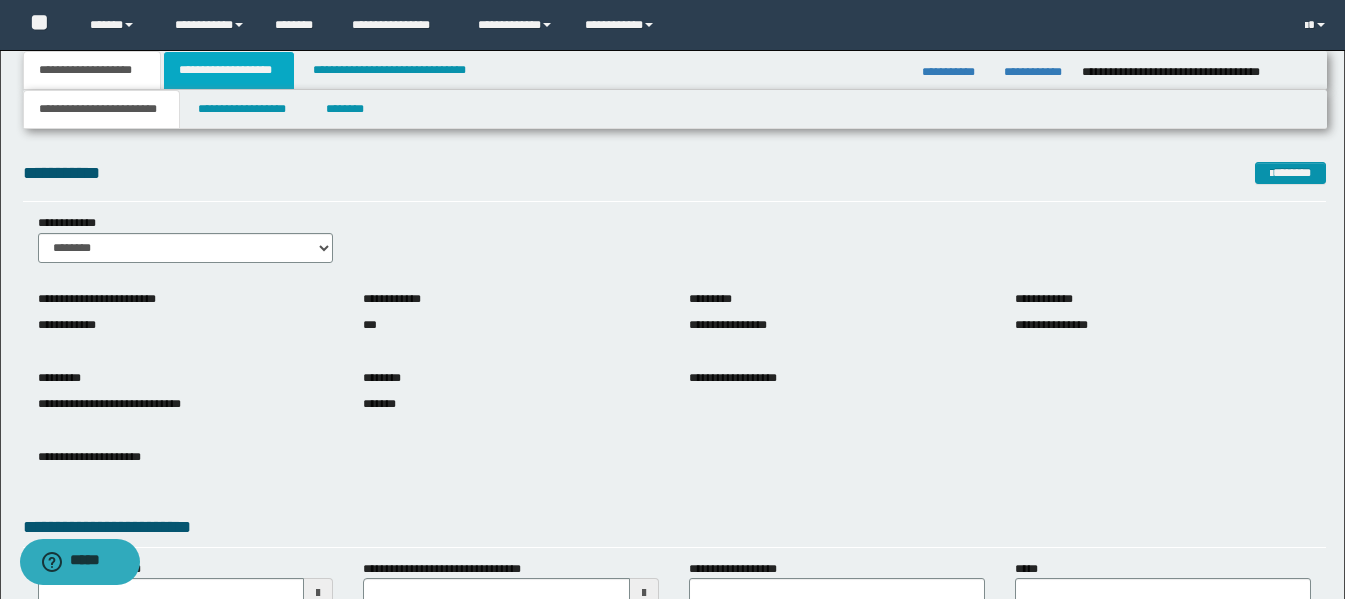 click on "**********" at bounding box center (229, 70) 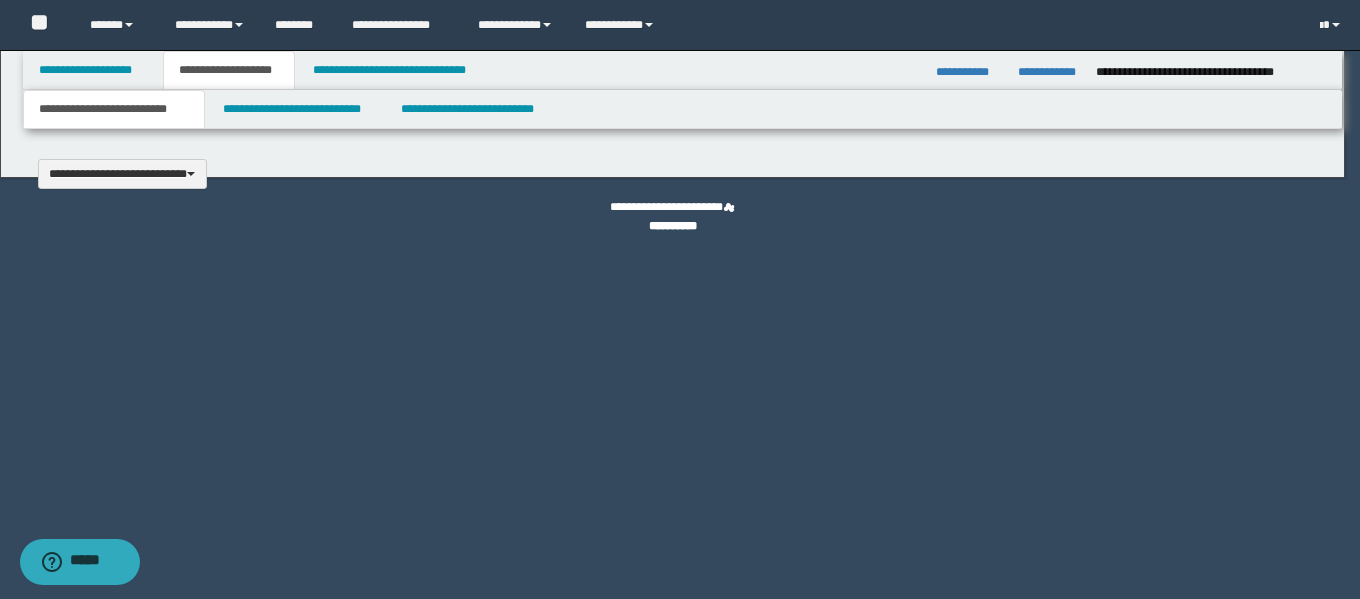 scroll, scrollTop: 0, scrollLeft: 0, axis: both 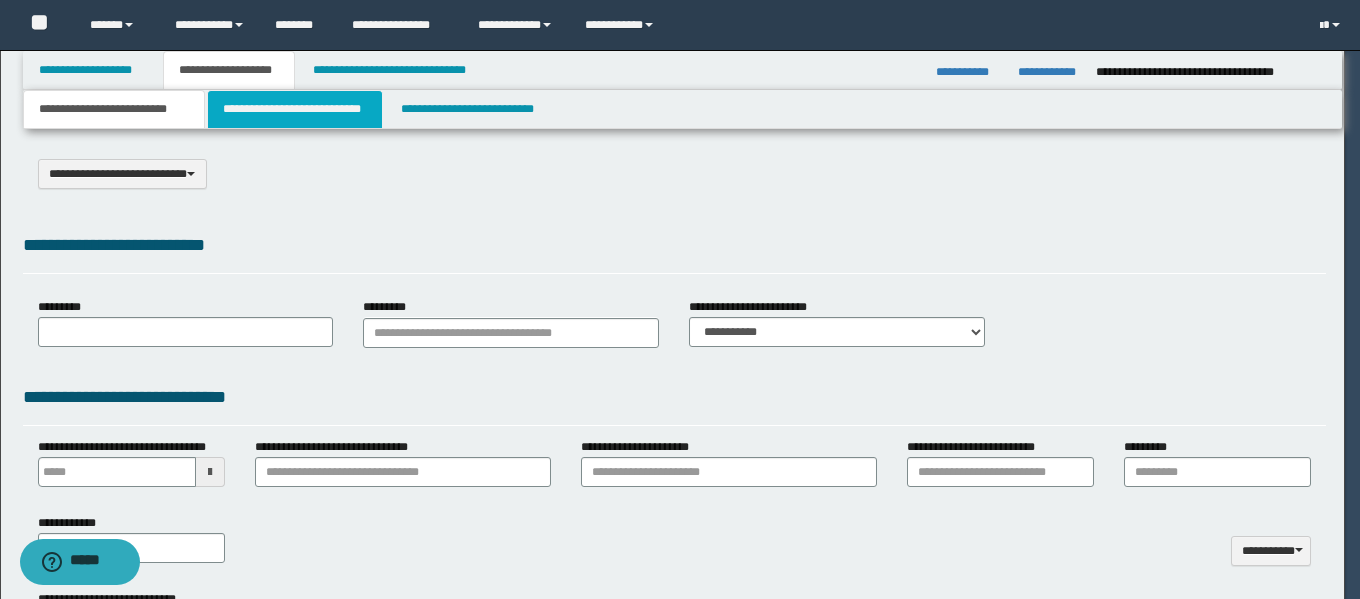 select on "*" 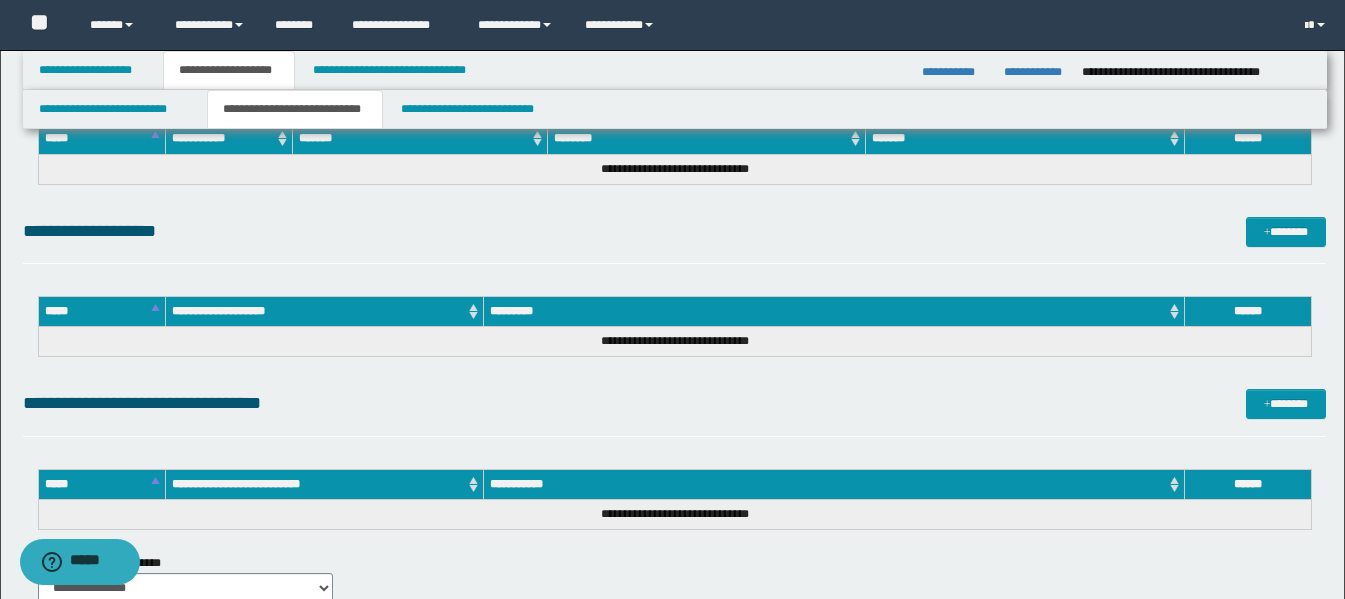 scroll, scrollTop: 1400, scrollLeft: 0, axis: vertical 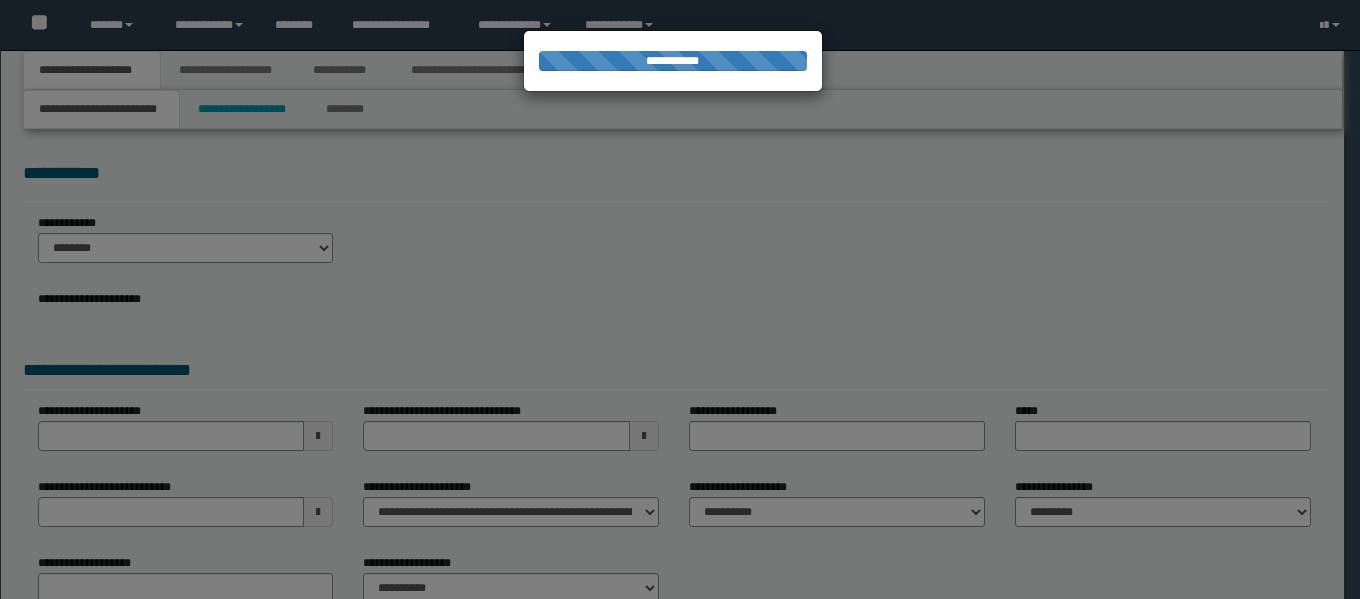 select on "*" 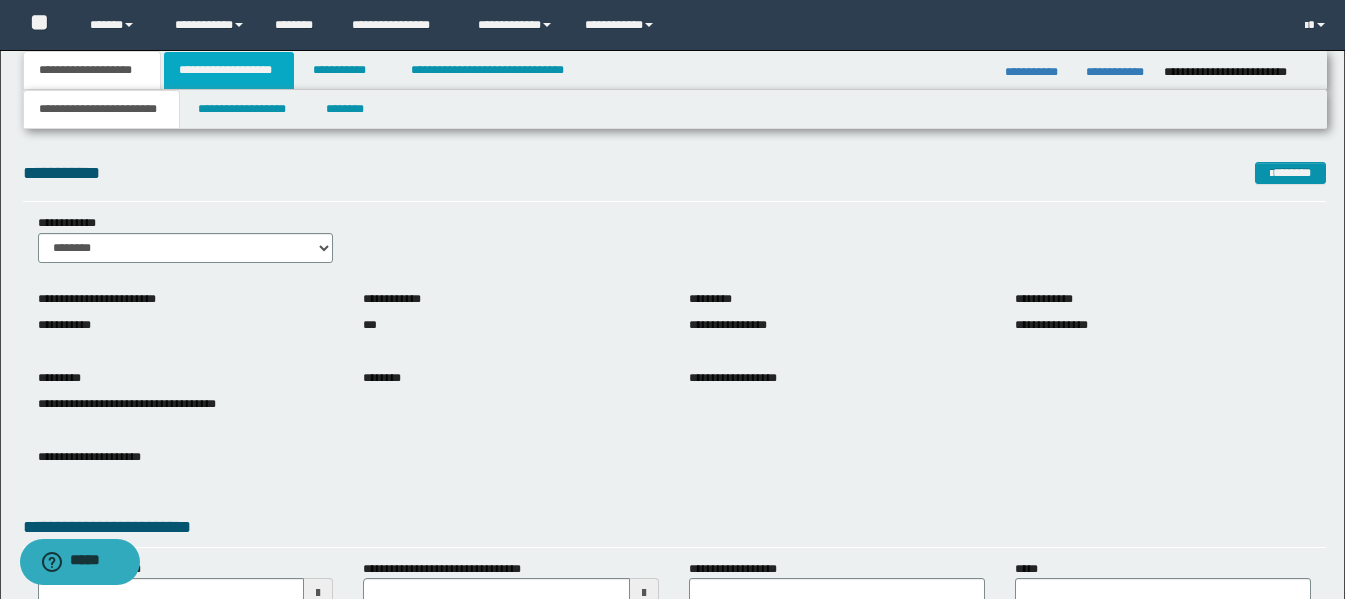 click on "**********" at bounding box center (229, 70) 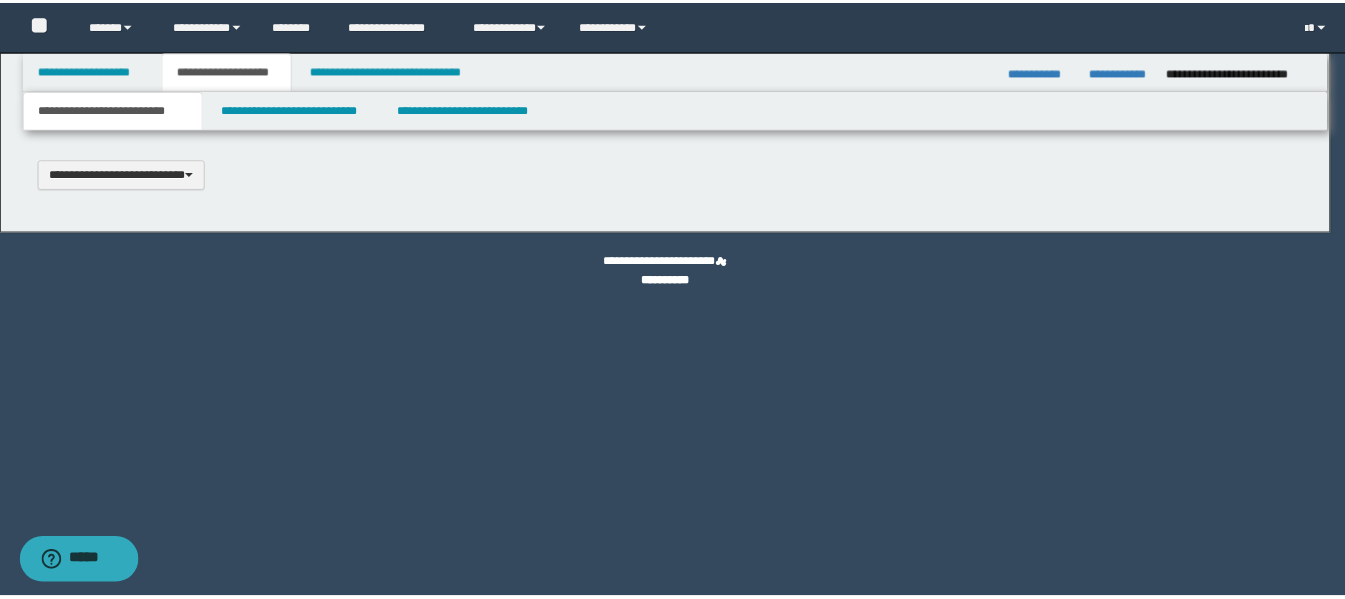 scroll, scrollTop: 0, scrollLeft: 0, axis: both 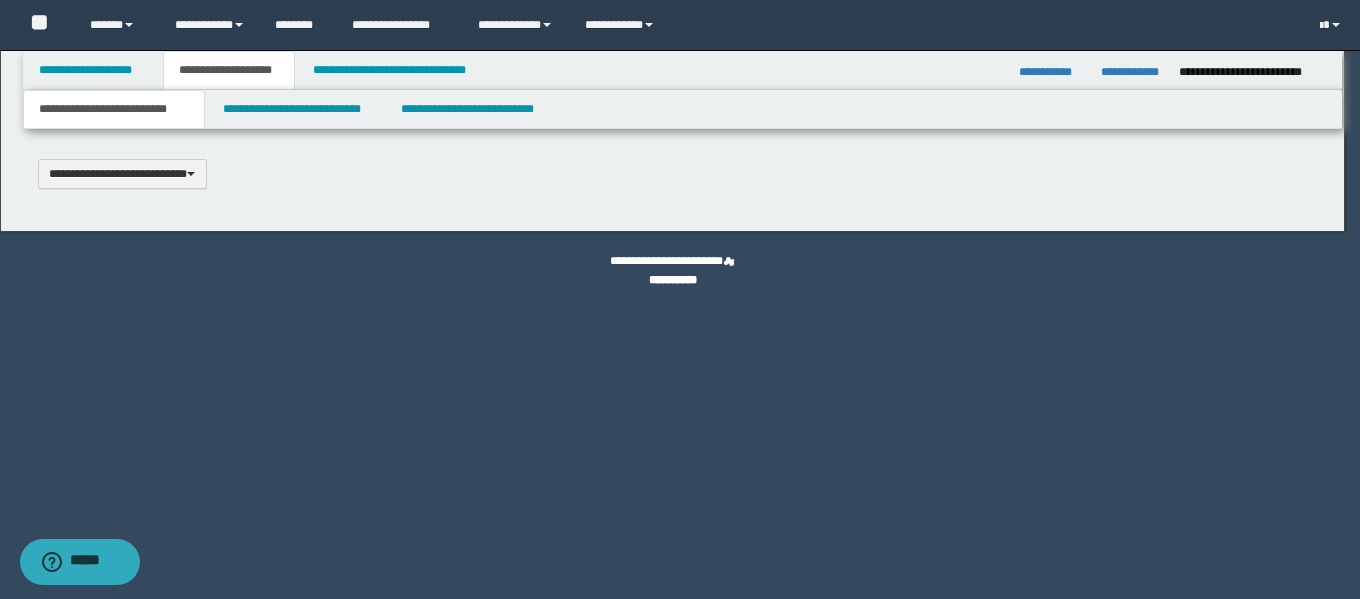 type 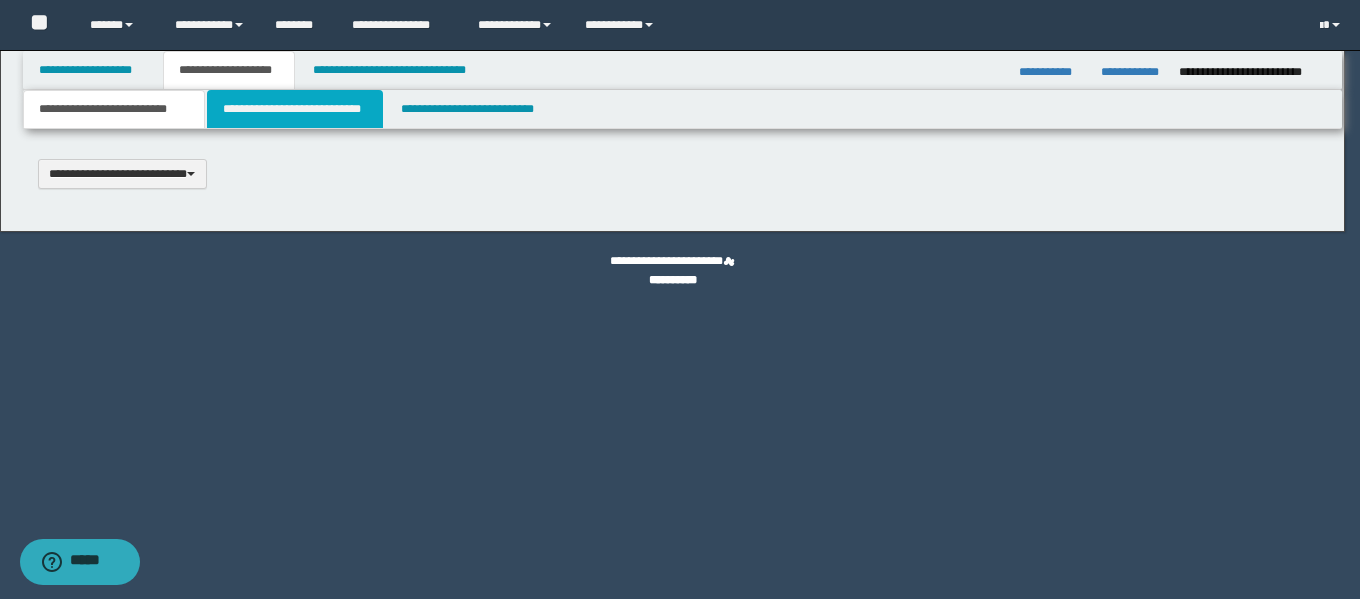 click on "**********" at bounding box center [295, 109] 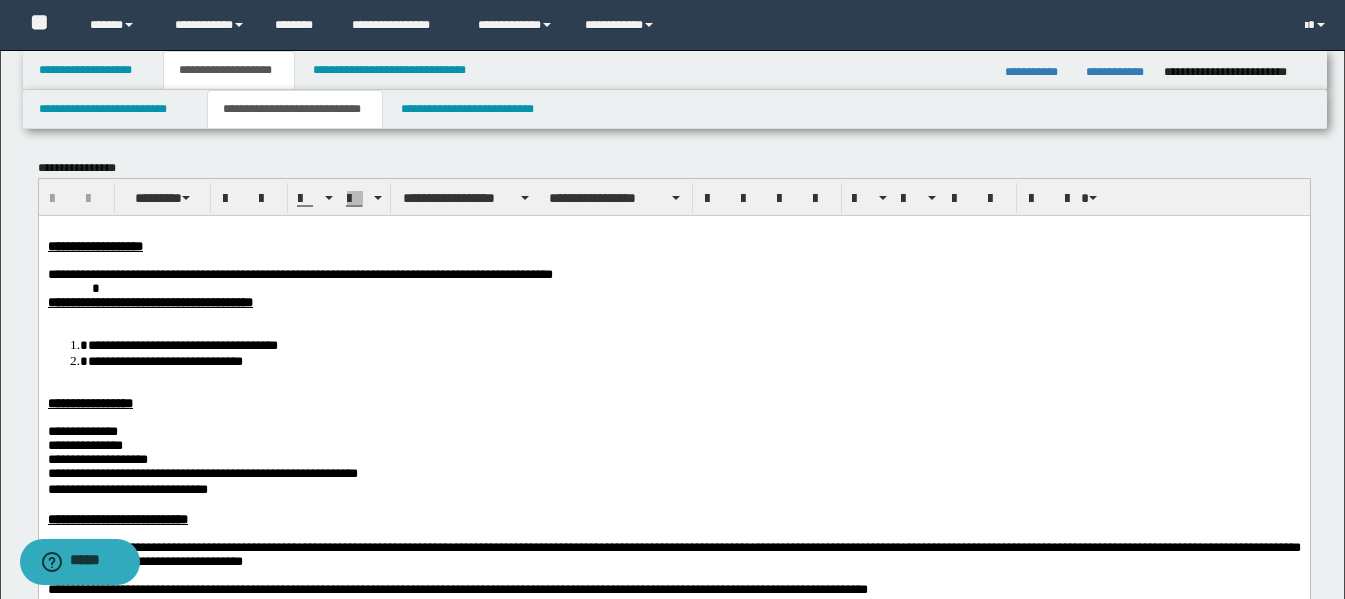 scroll, scrollTop: 0, scrollLeft: 0, axis: both 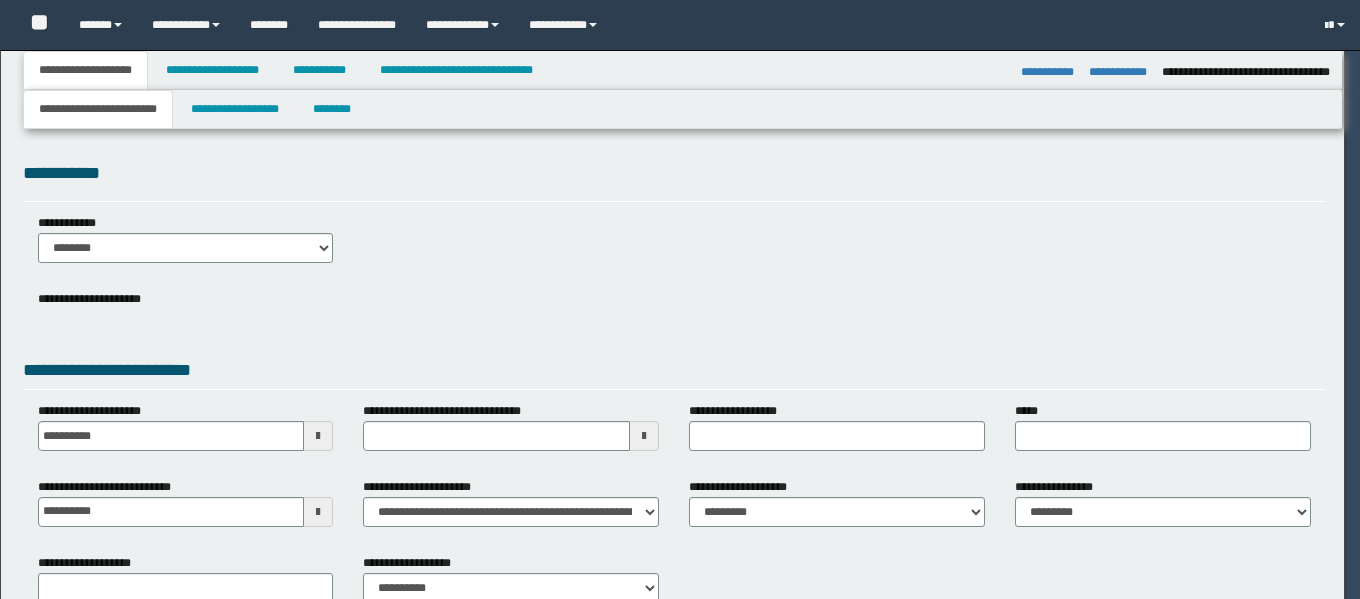 select on "*" 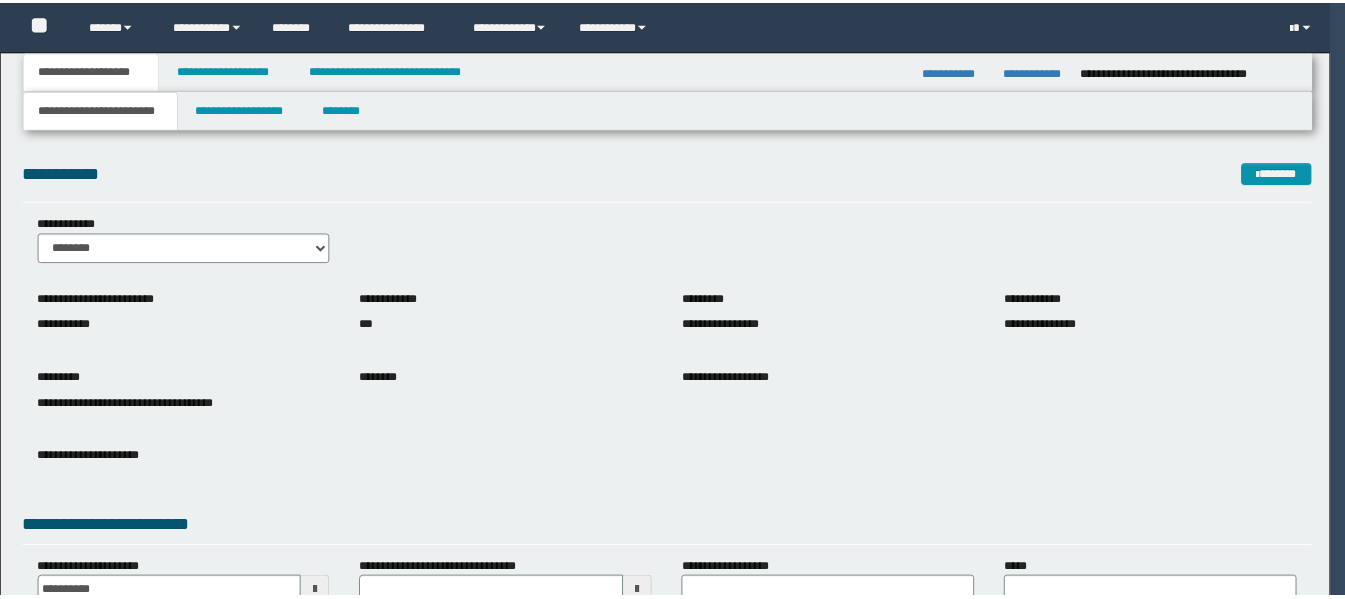 scroll, scrollTop: 0, scrollLeft: 0, axis: both 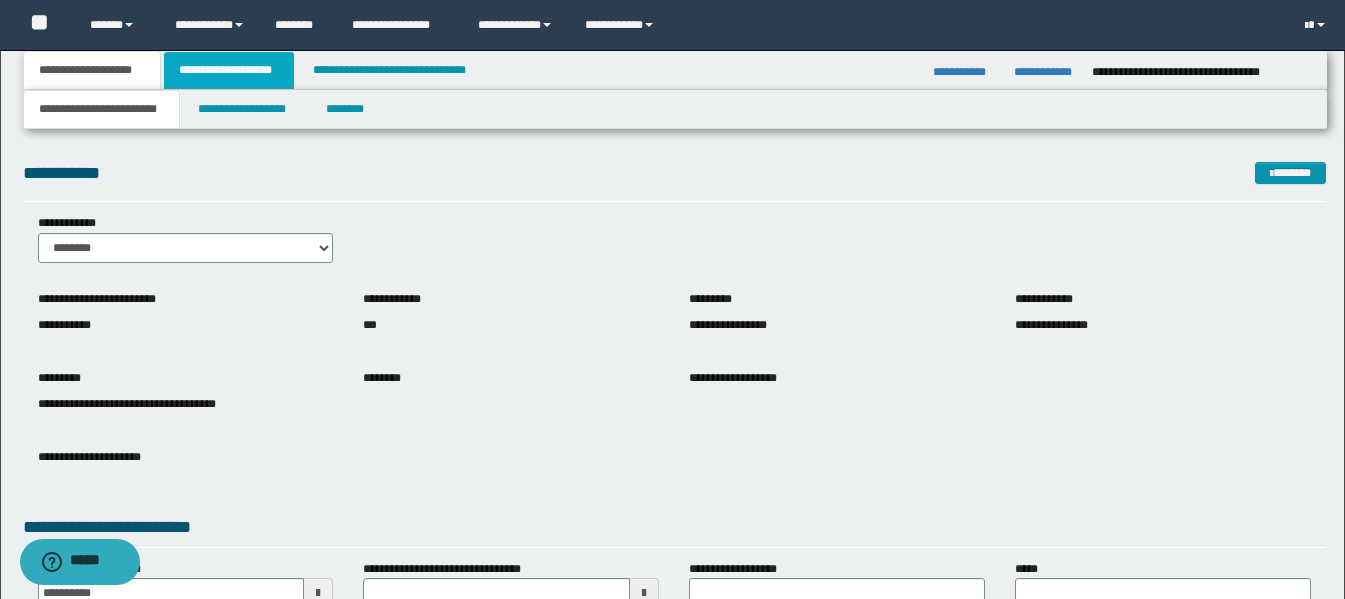 click on "**********" at bounding box center (229, 70) 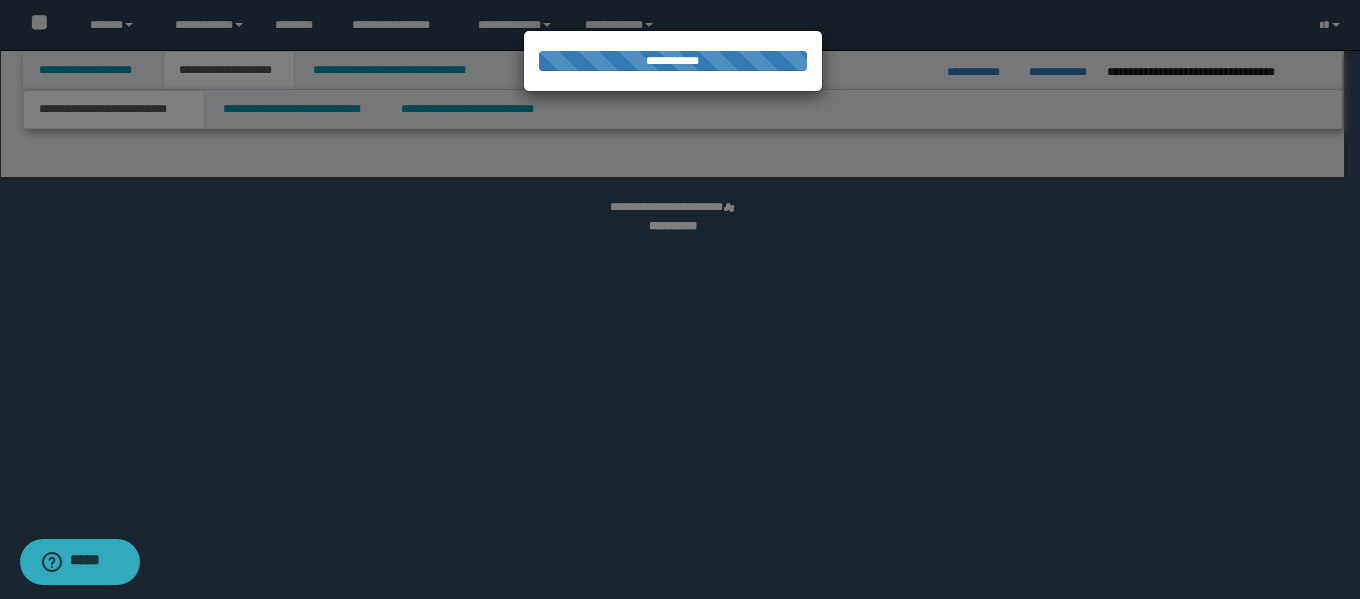 click at bounding box center (680, 299) 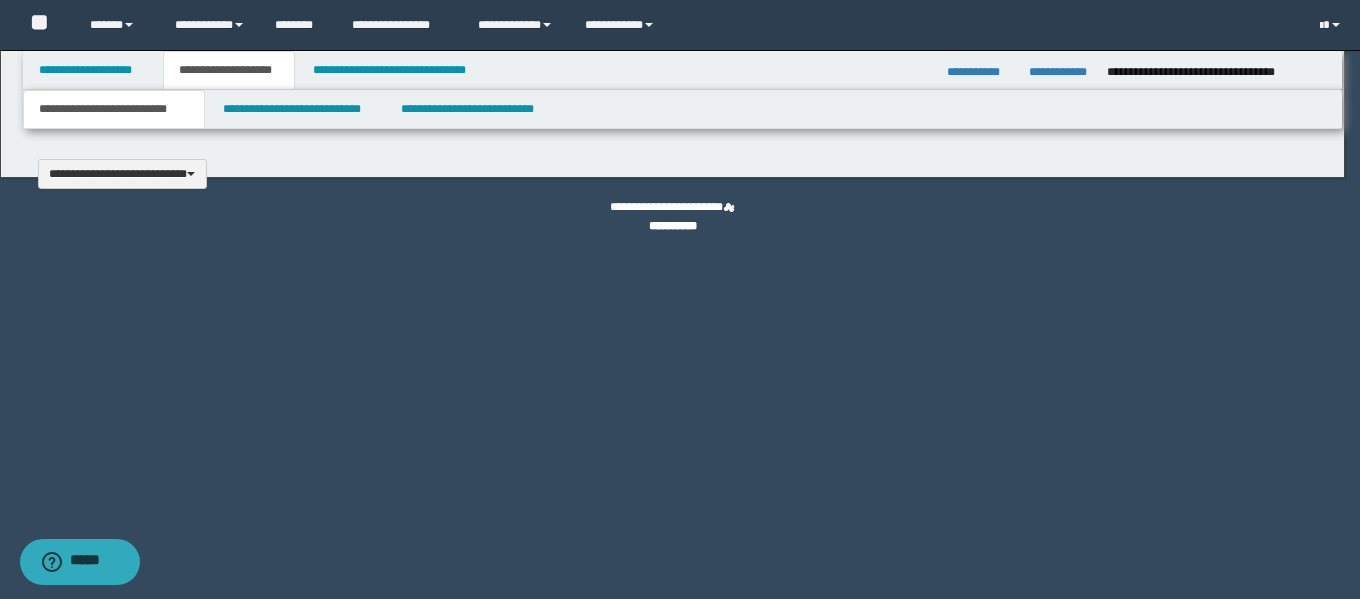 type 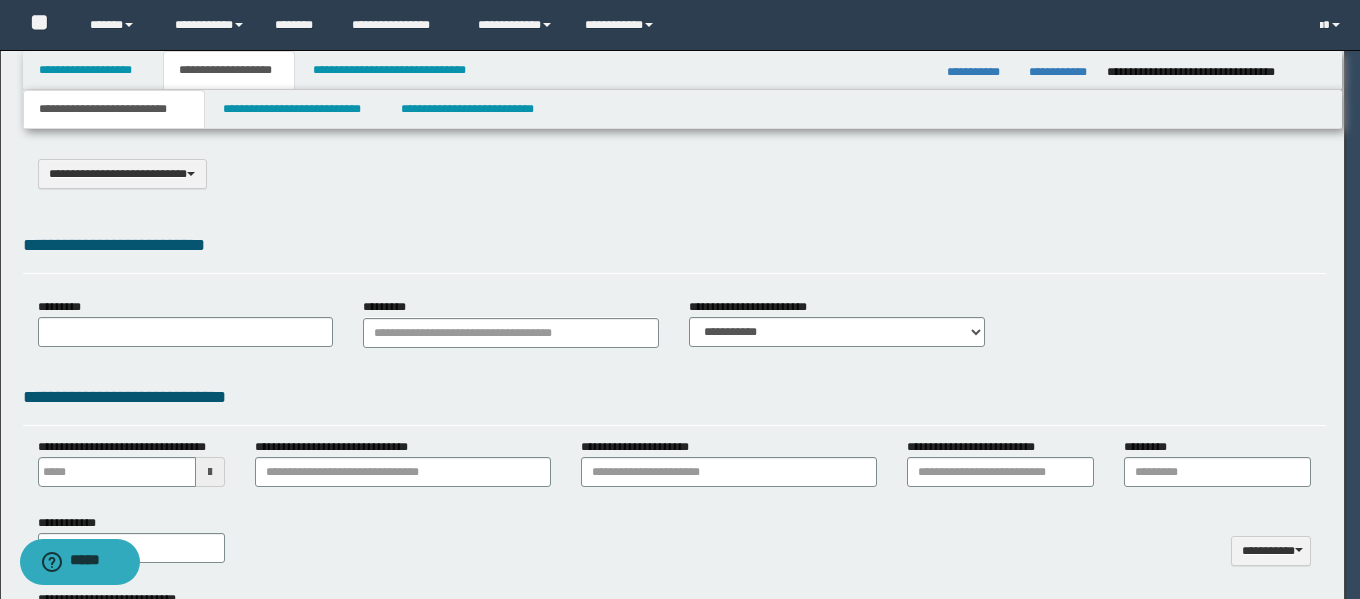 select on "*" 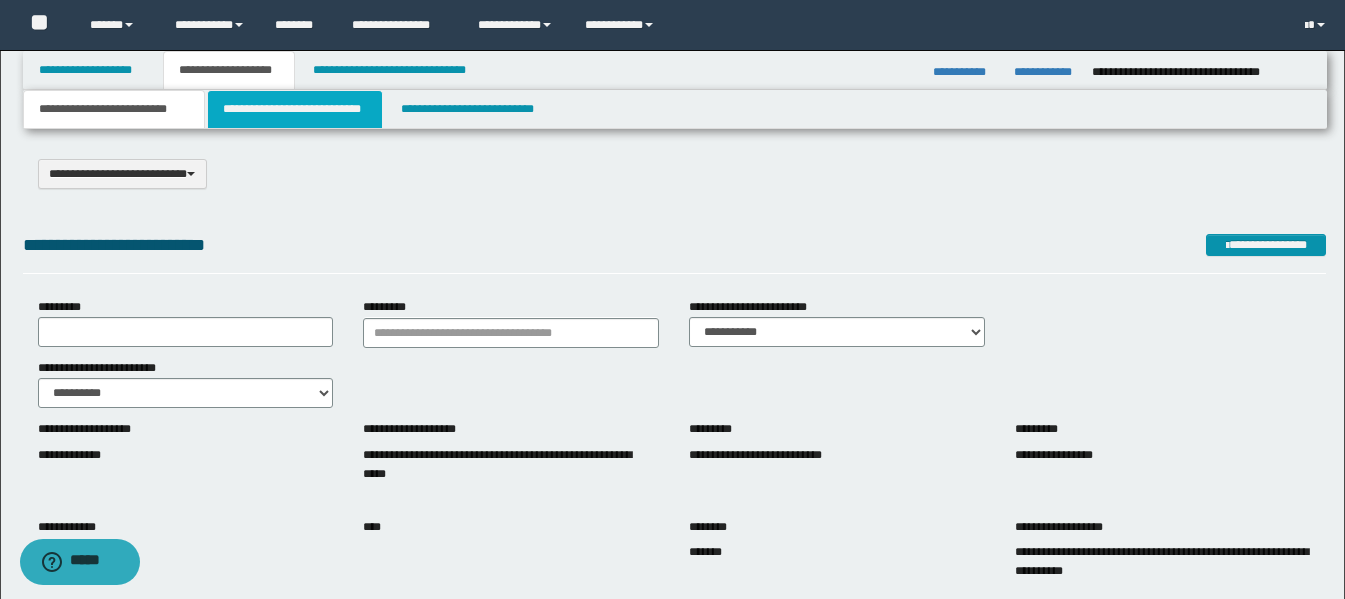 click on "**********" at bounding box center [295, 109] 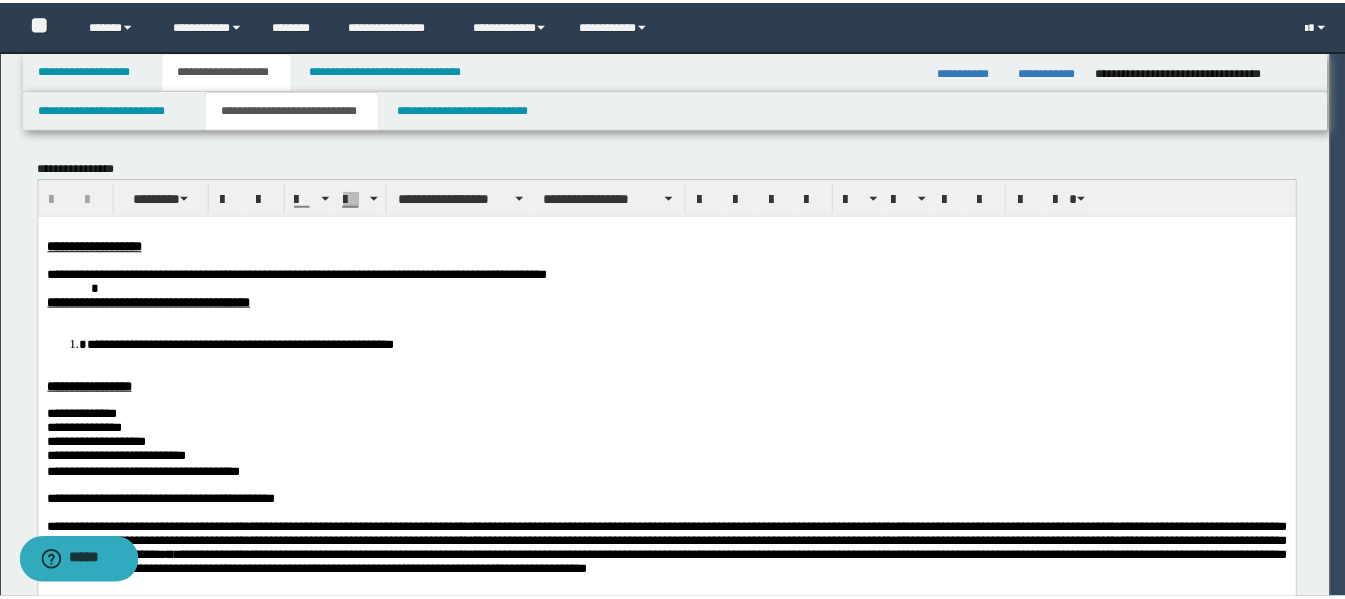 scroll, scrollTop: 0, scrollLeft: 0, axis: both 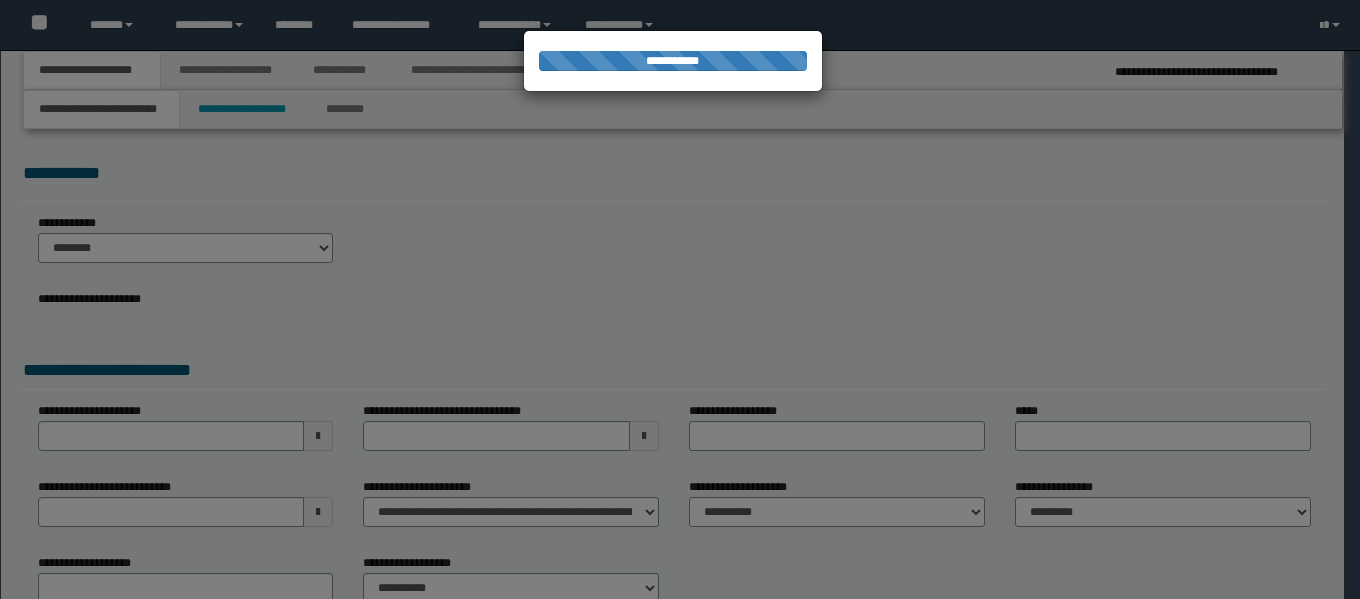 select on "*" 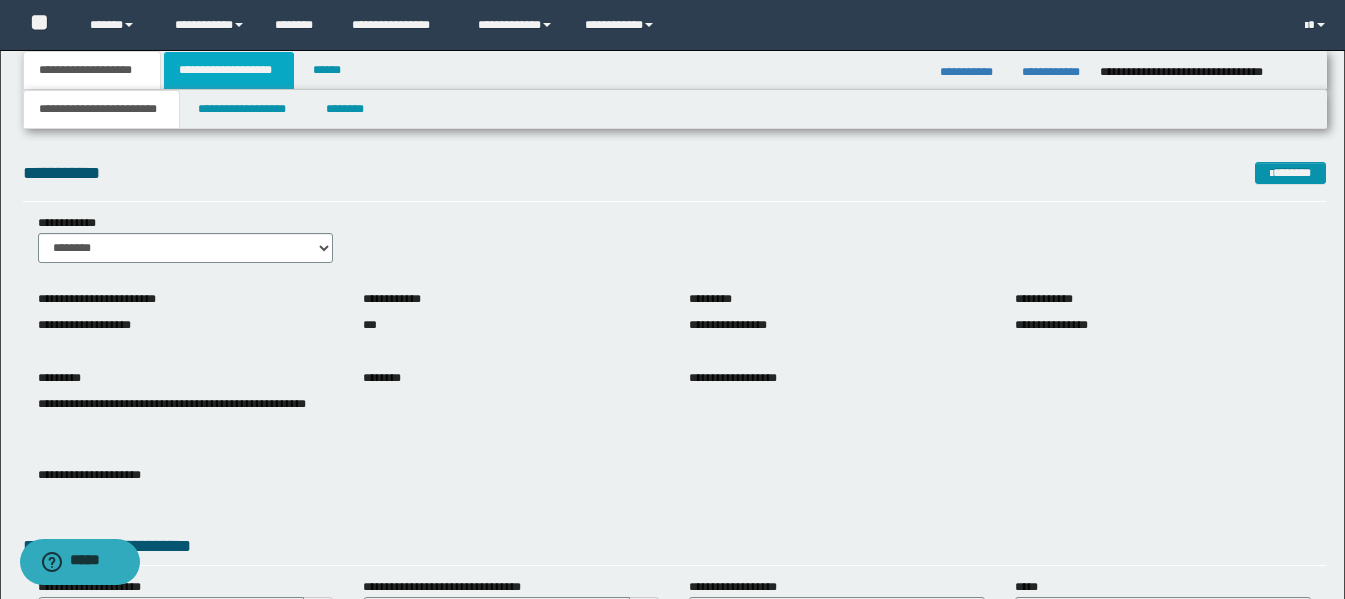 click on "**********" at bounding box center (229, 70) 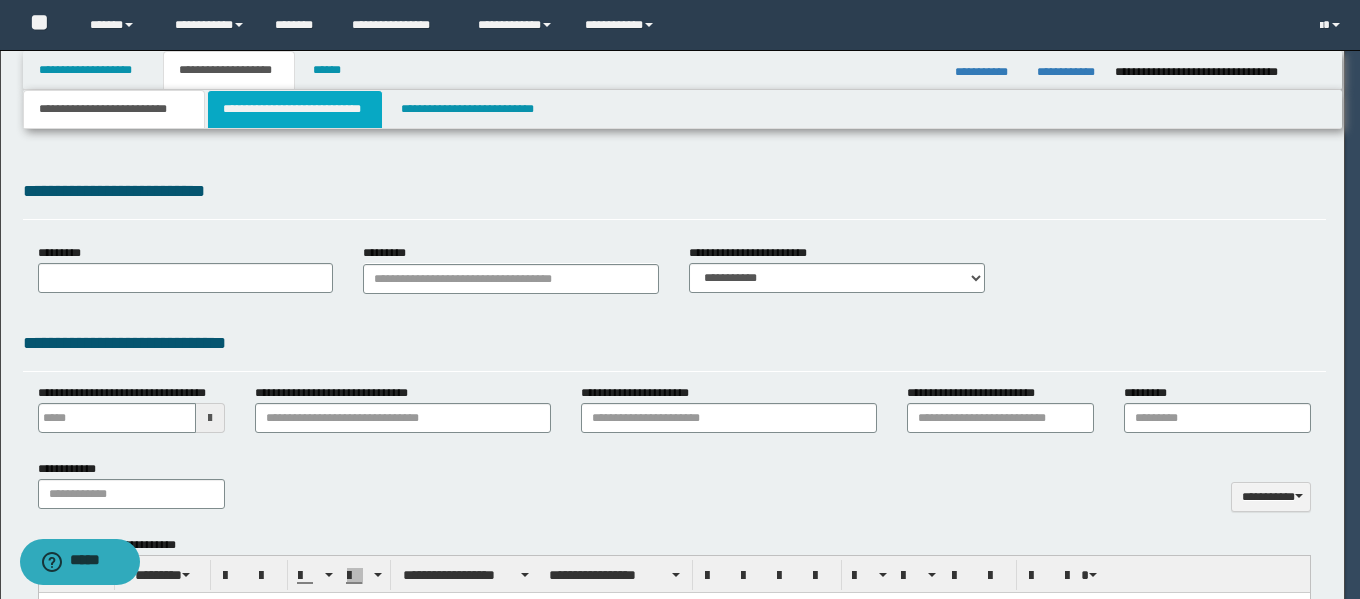 scroll, scrollTop: 0, scrollLeft: 0, axis: both 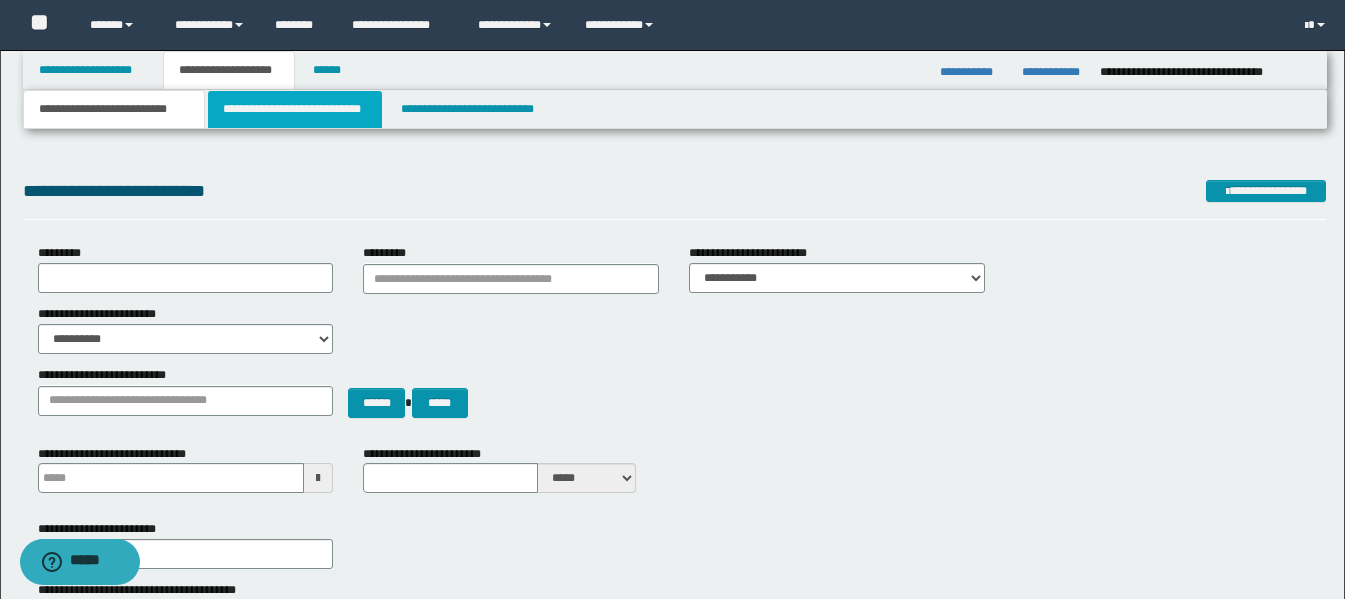 click on "**********" at bounding box center [295, 109] 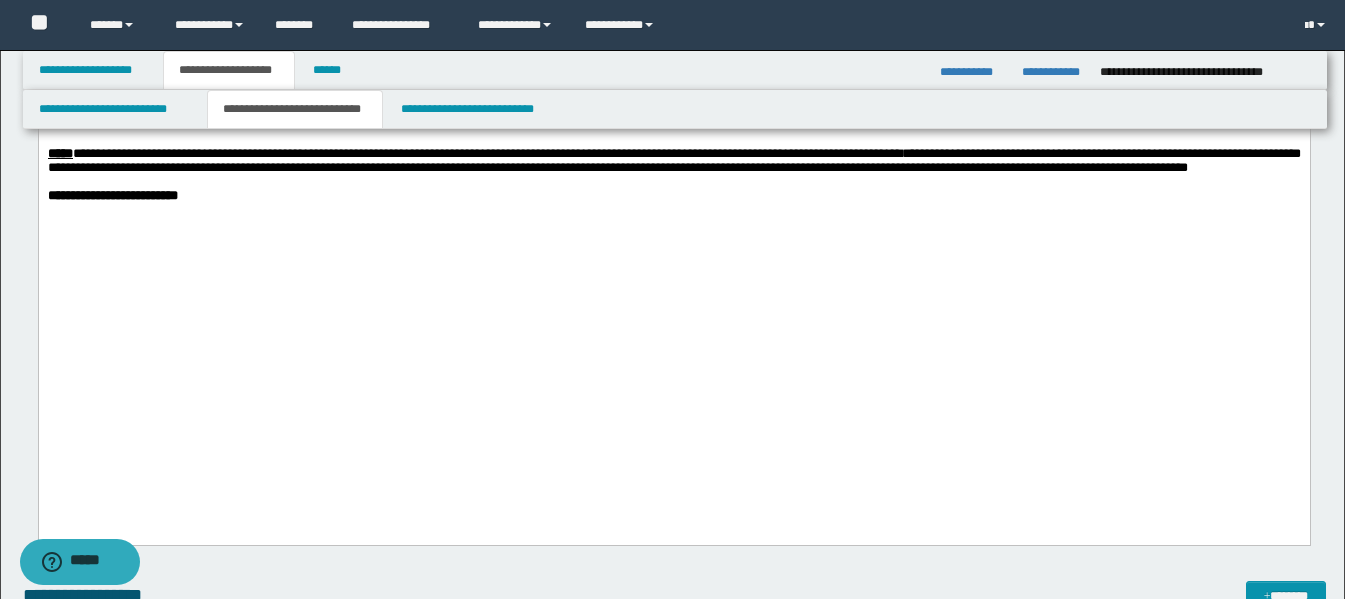 scroll, scrollTop: 1900, scrollLeft: 0, axis: vertical 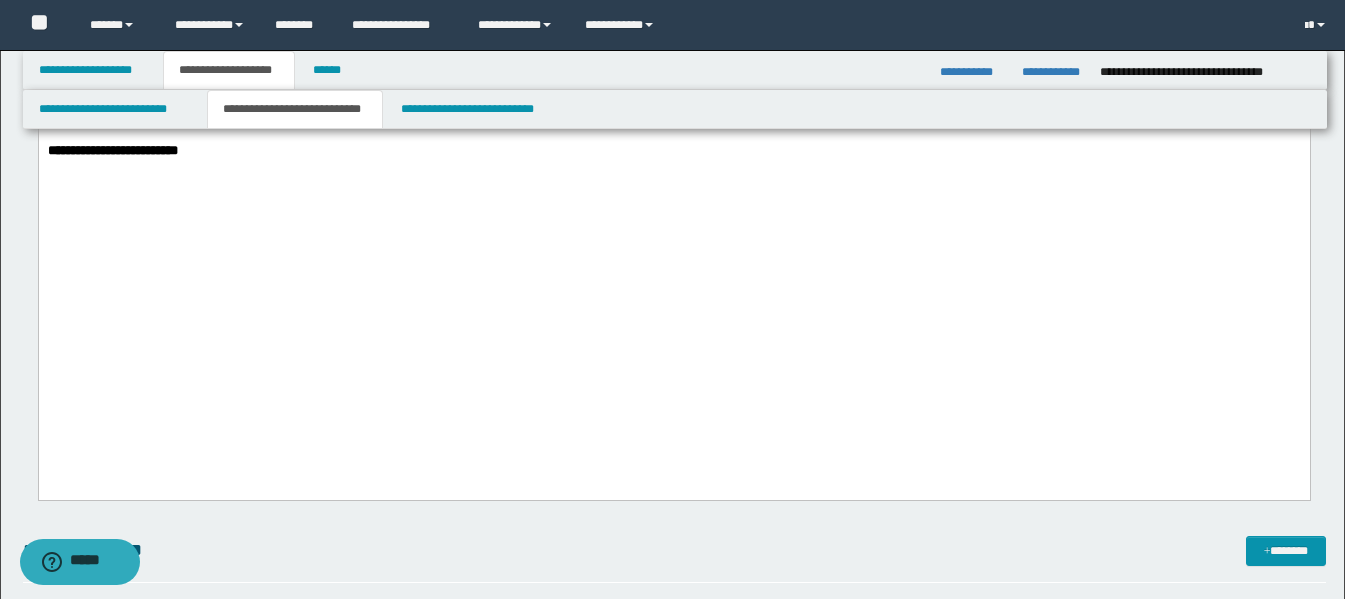 click on "**********" at bounding box center [673, 40] 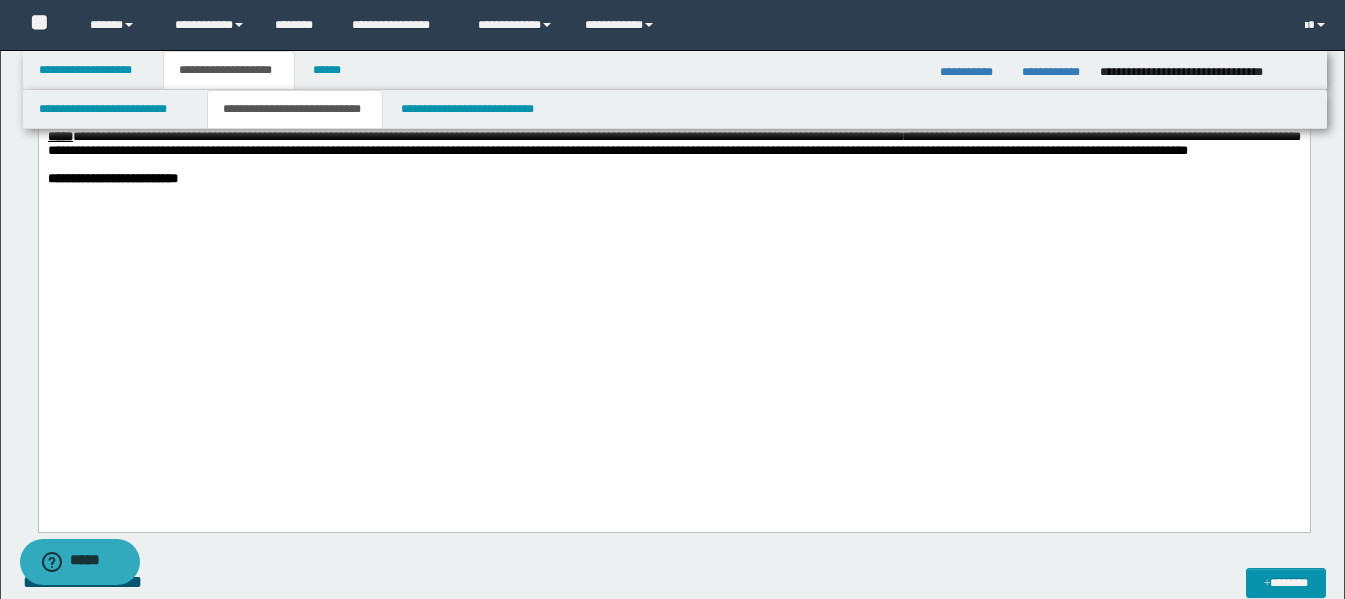 click on "**********" at bounding box center (777, 40) 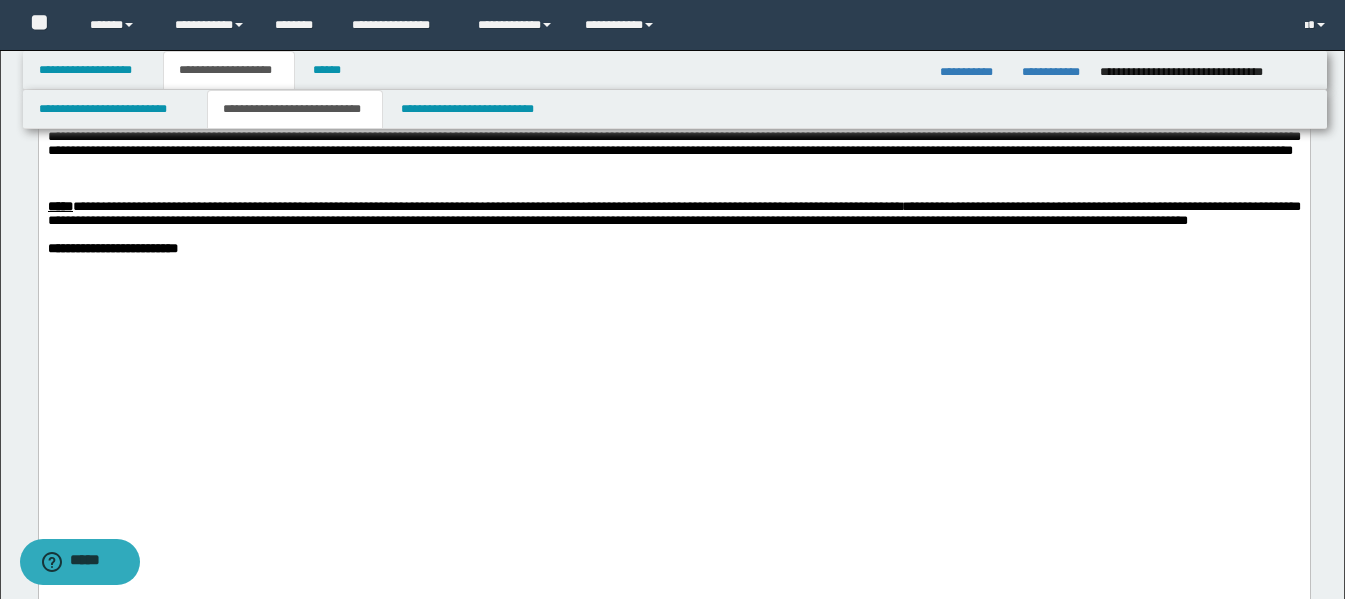 click at bounding box center (673, 193) 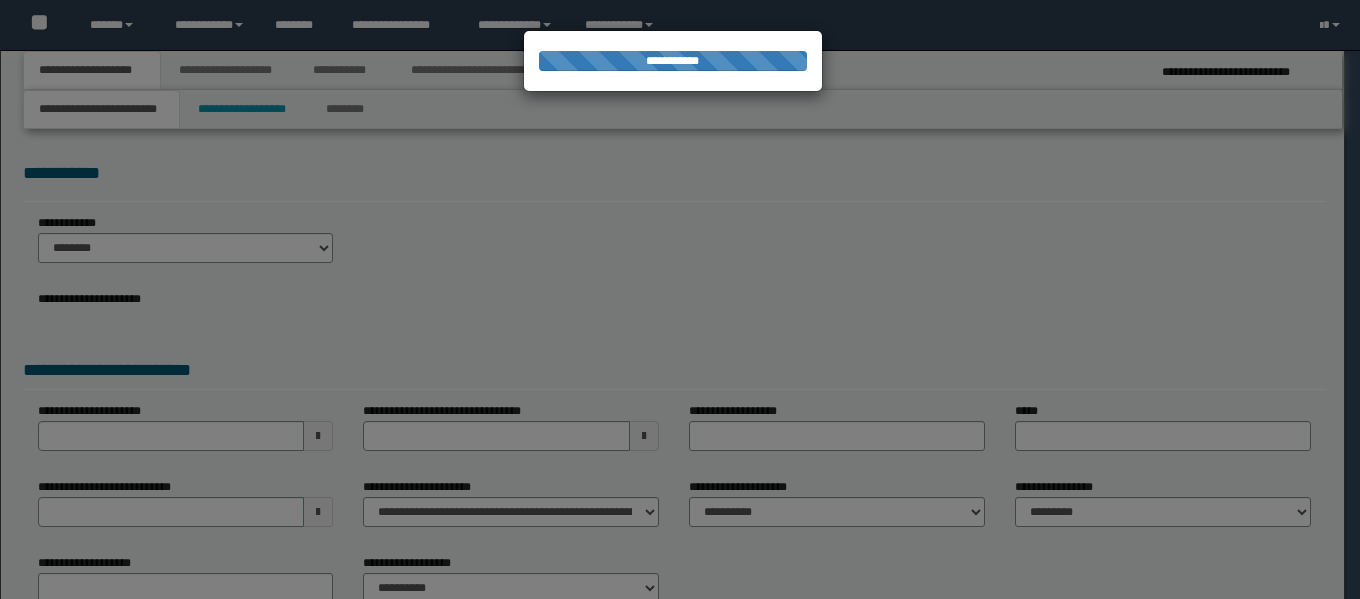 scroll, scrollTop: 0, scrollLeft: 0, axis: both 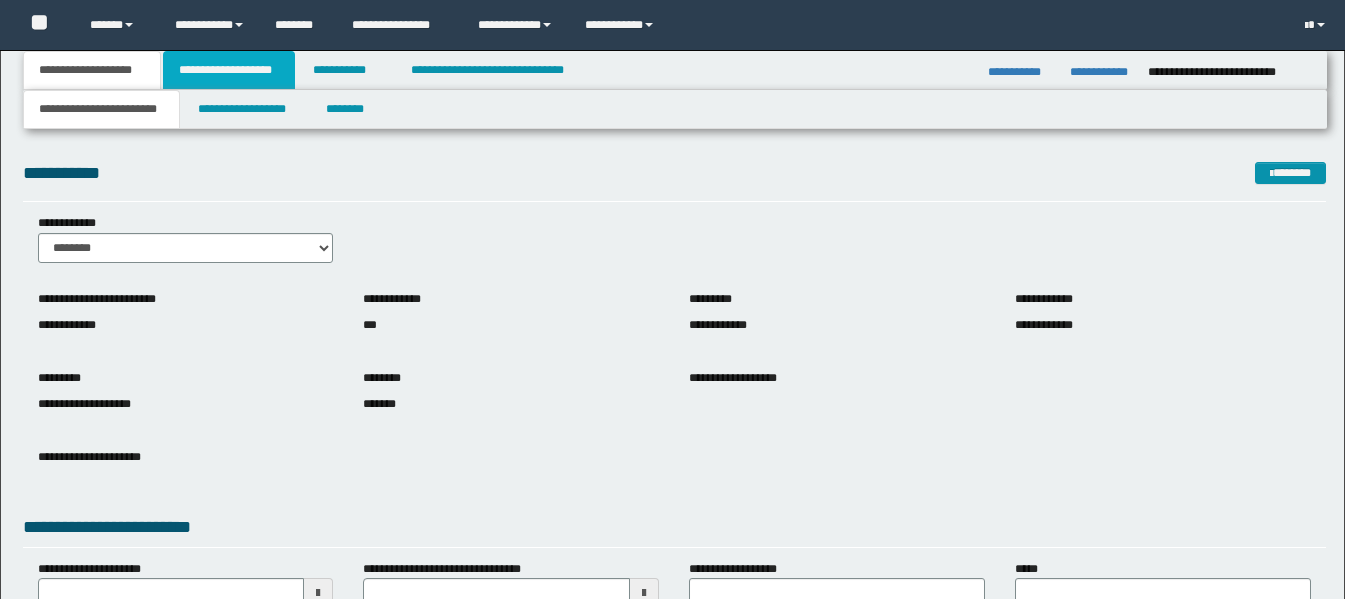 click on "**********" at bounding box center [229, 70] 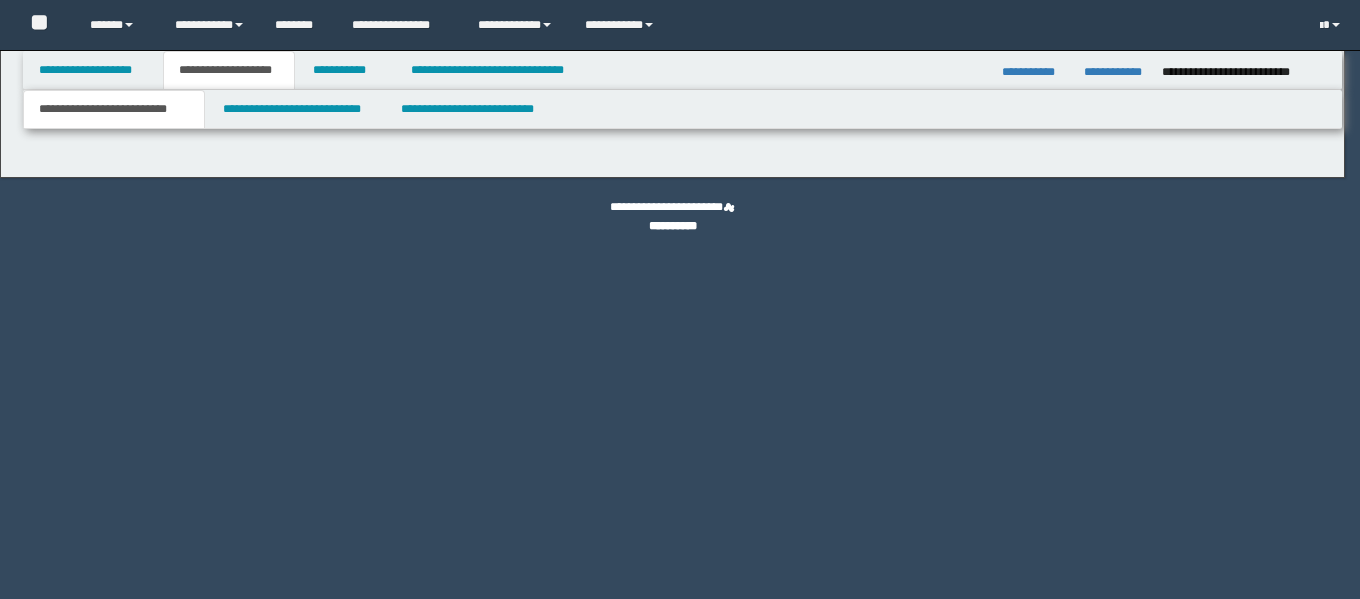 scroll, scrollTop: 0, scrollLeft: 0, axis: both 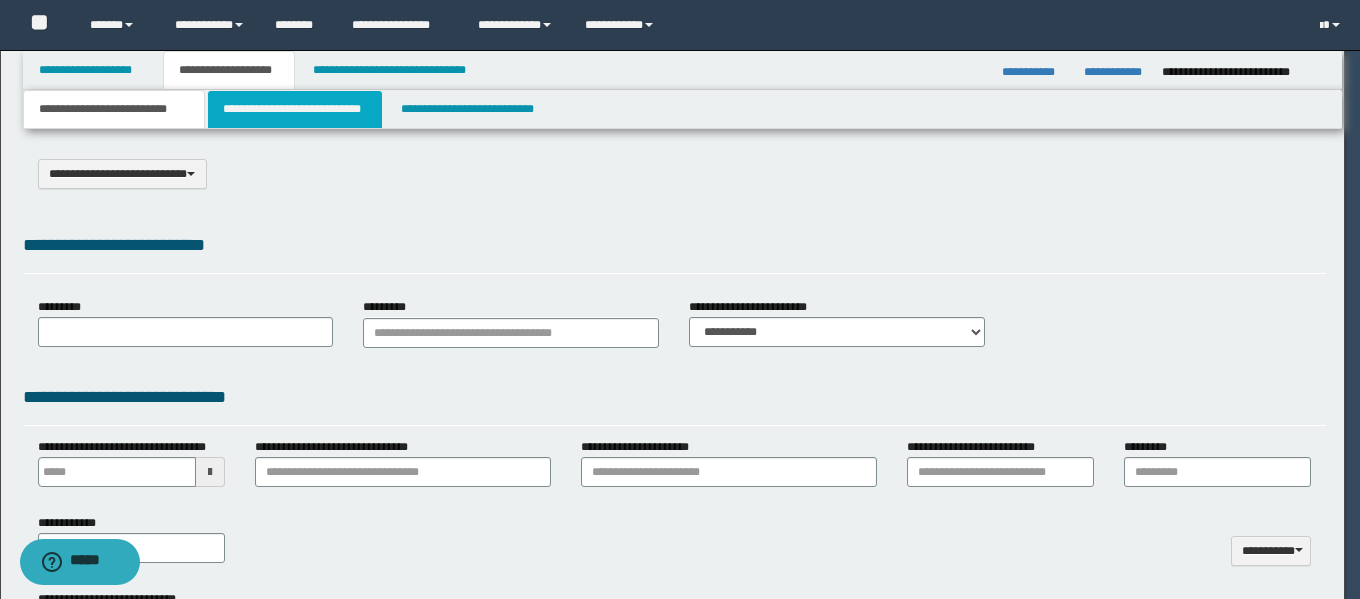 type on "**********" 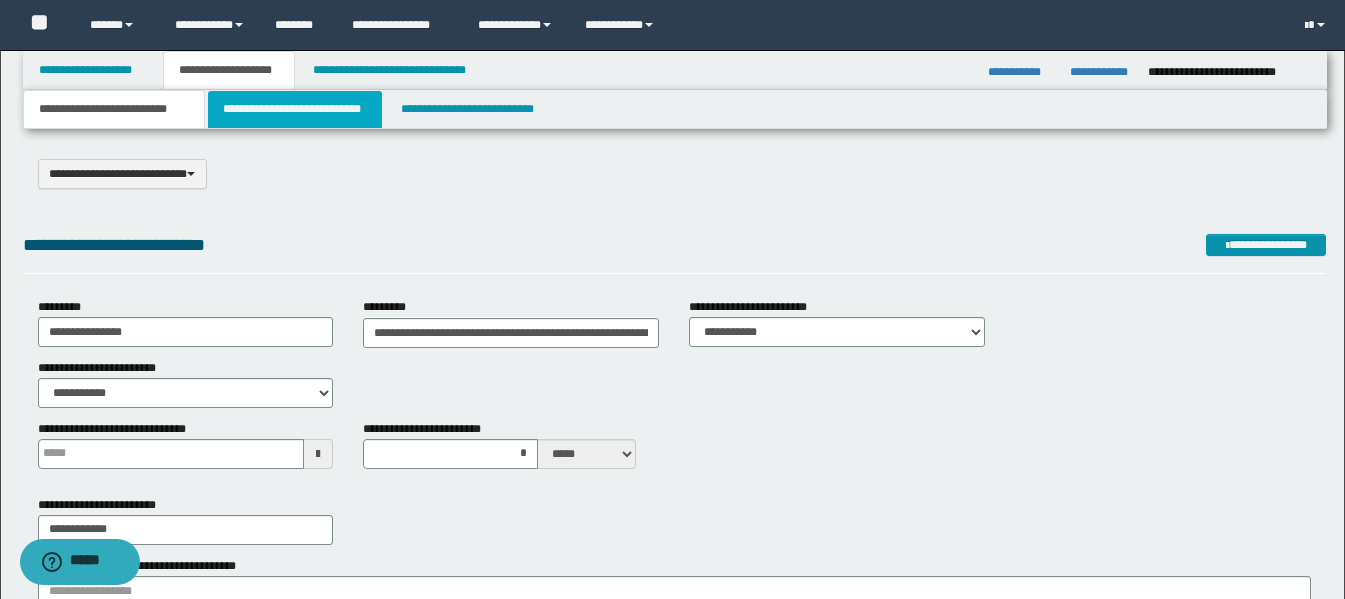 click on "**********" at bounding box center [295, 109] 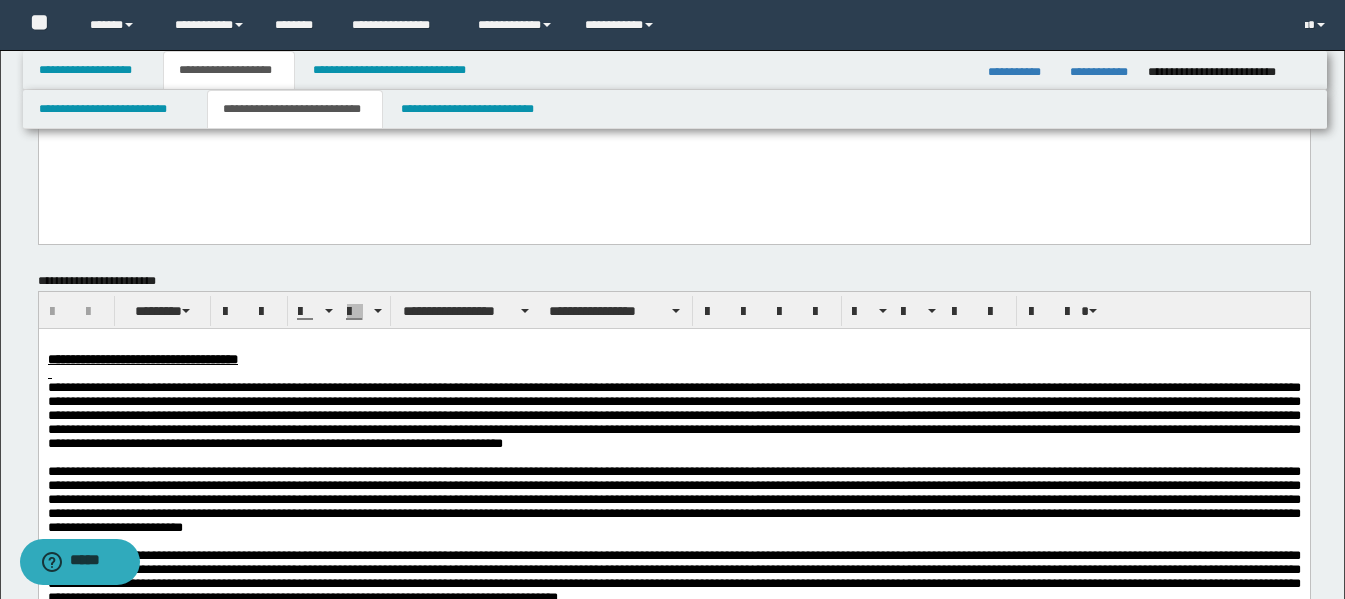 scroll, scrollTop: 500, scrollLeft: 0, axis: vertical 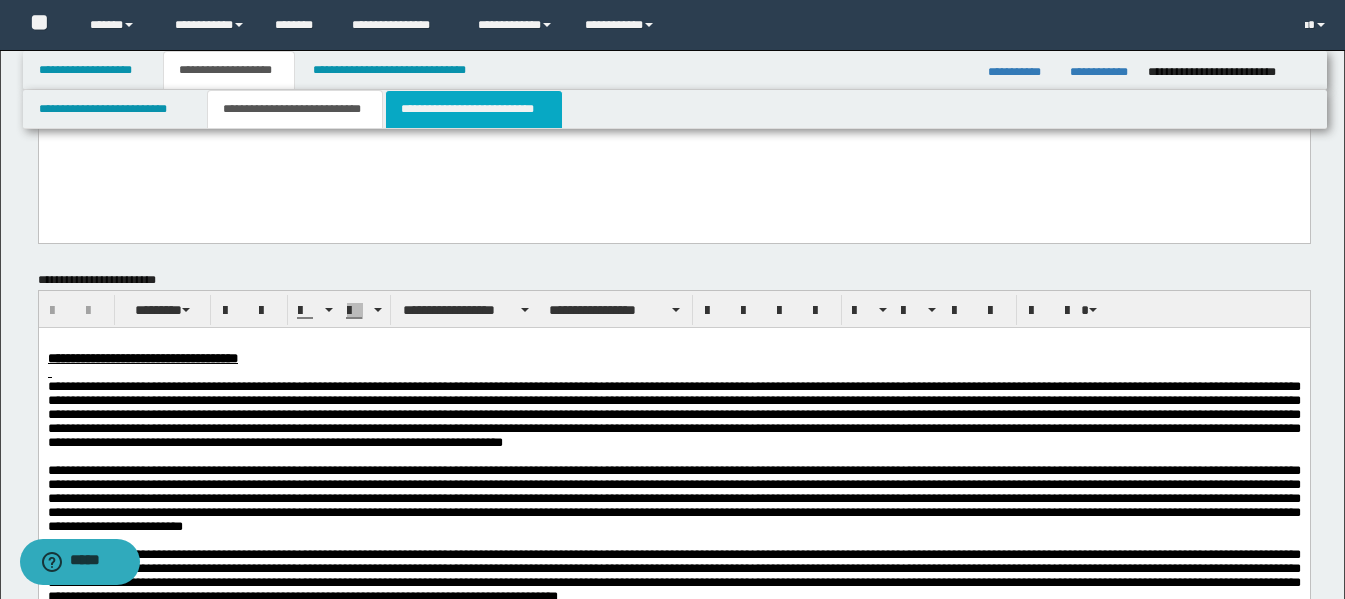 click on "**********" at bounding box center (474, 109) 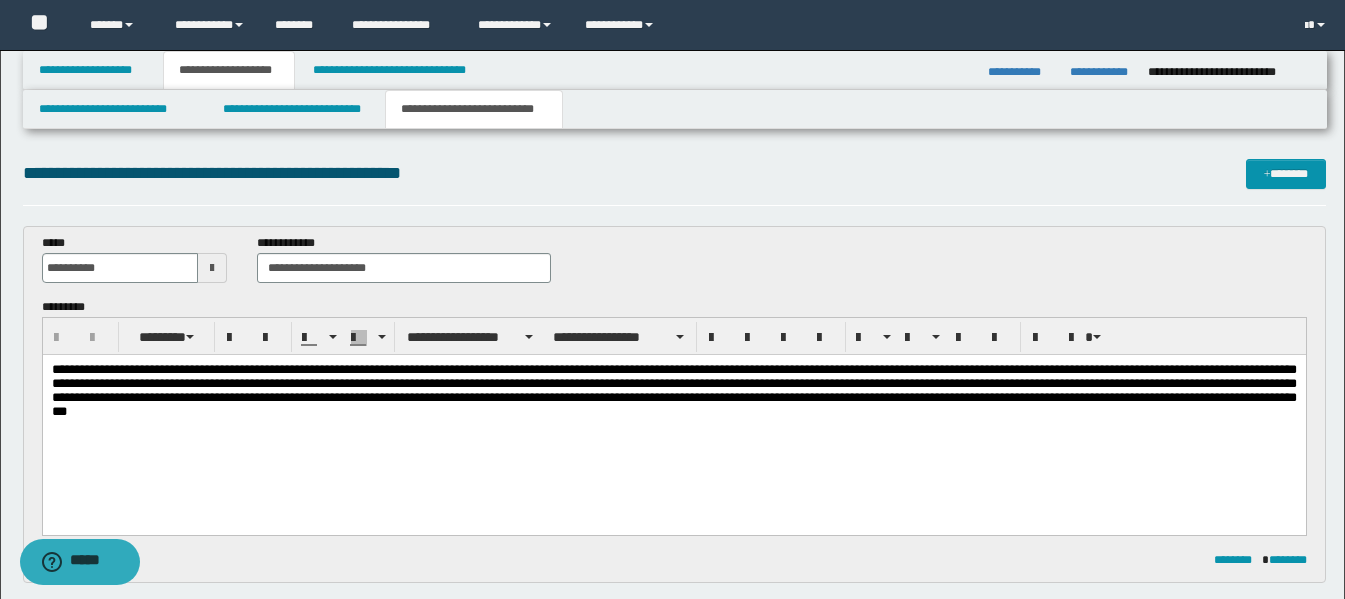 scroll, scrollTop: 0, scrollLeft: 0, axis: both 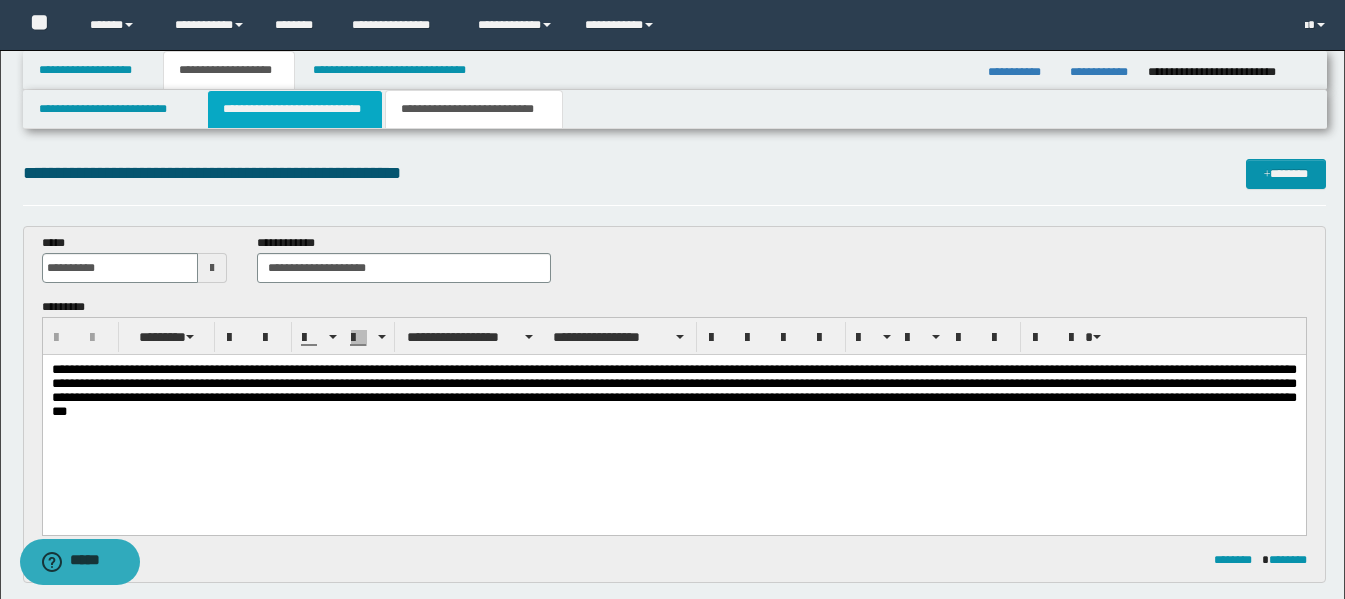 click on "**********" at bounding box center (295, 109) 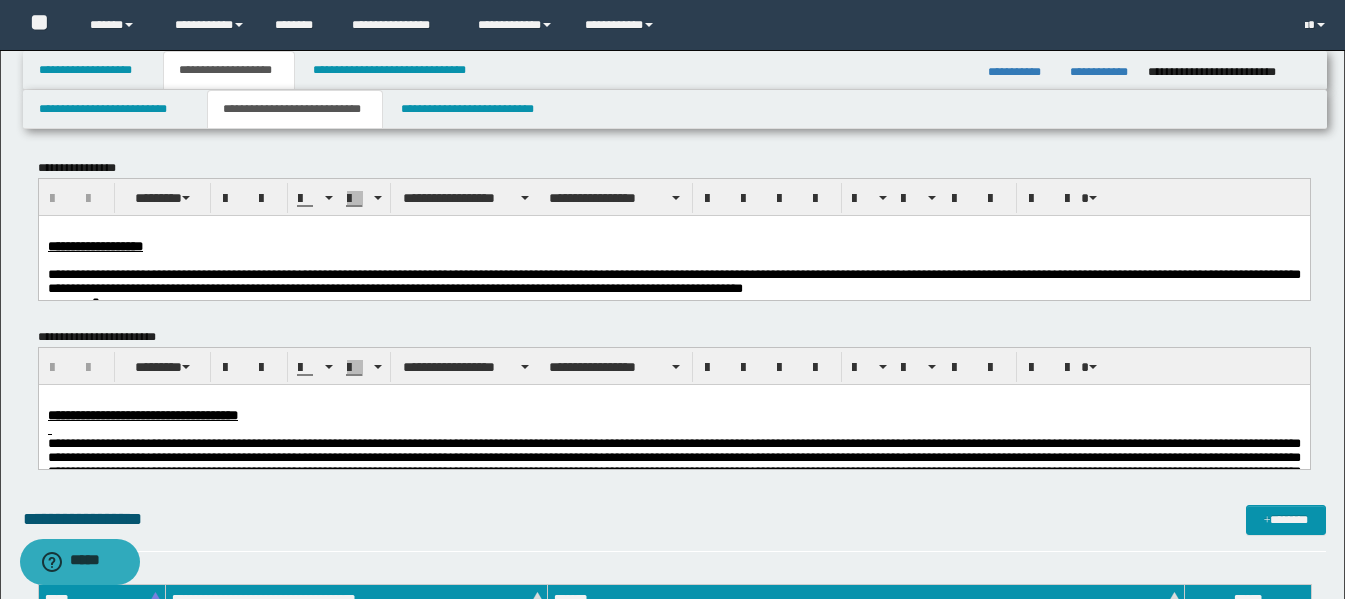 click at bounding box center (673, 260) 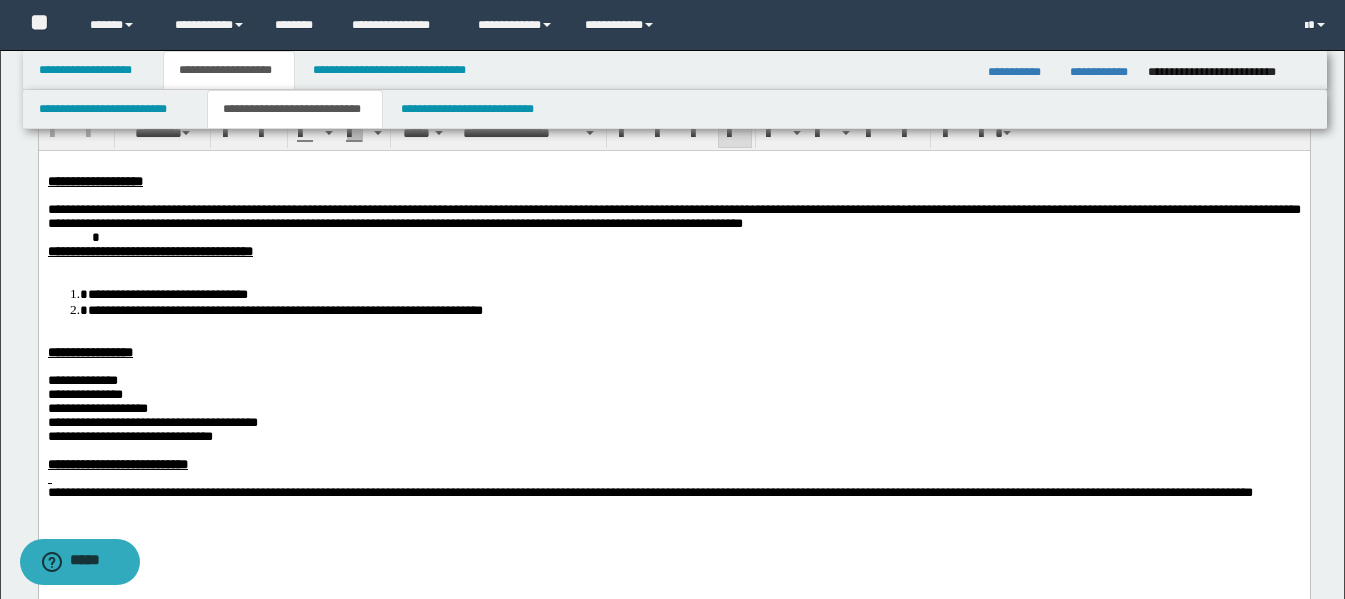 scroll, scrollTop: 100, scrollLeft: 0, axis: vertical 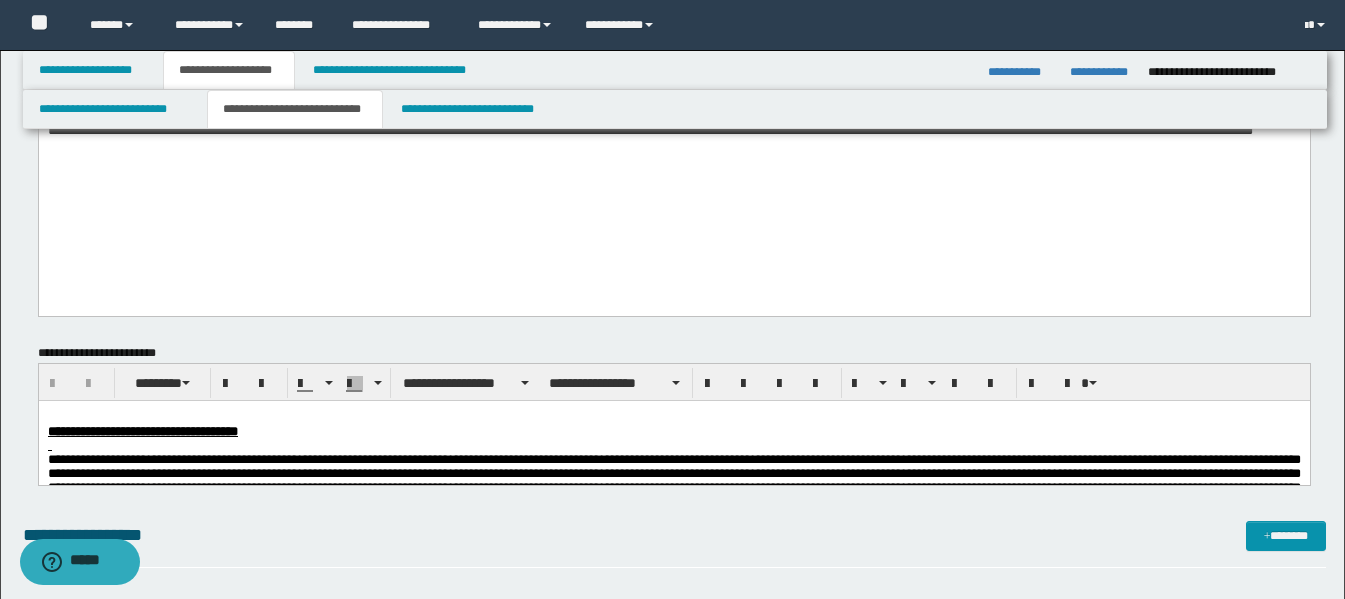 drag, startPoint x: 830, startPoint y: 469, endPoint x: 829, endPoint y: 458, distance: 11.045361 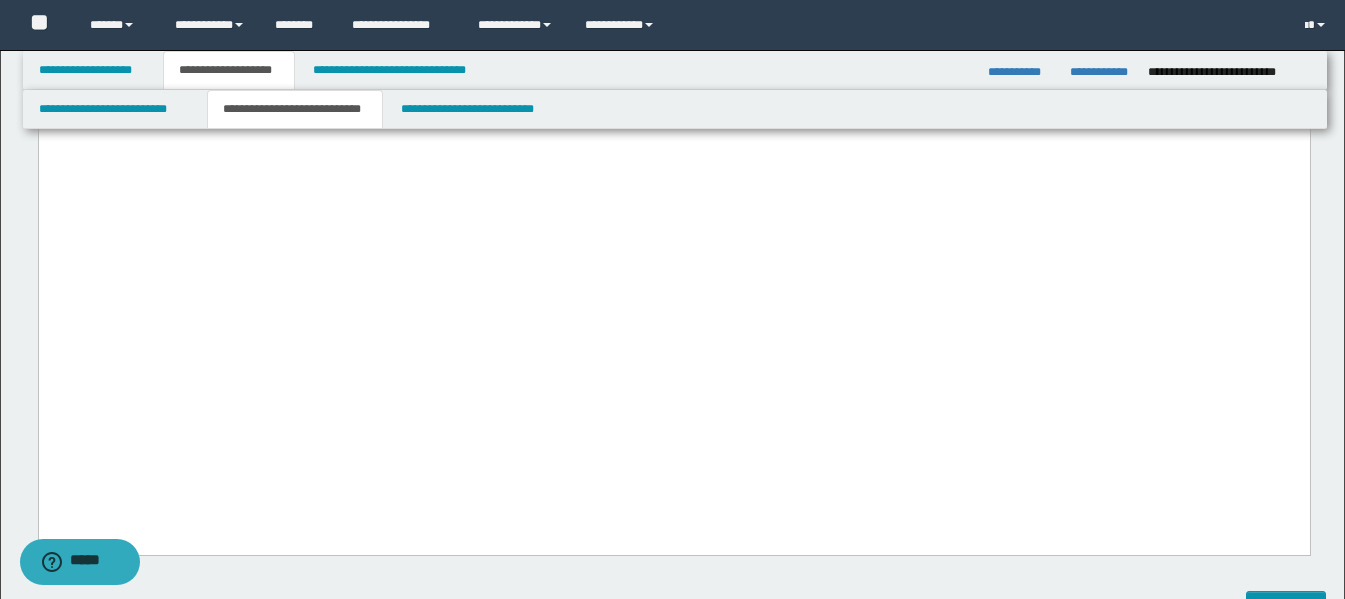 scroll, scrollTop: 2127, scrollLeft: 0, axis: vertical 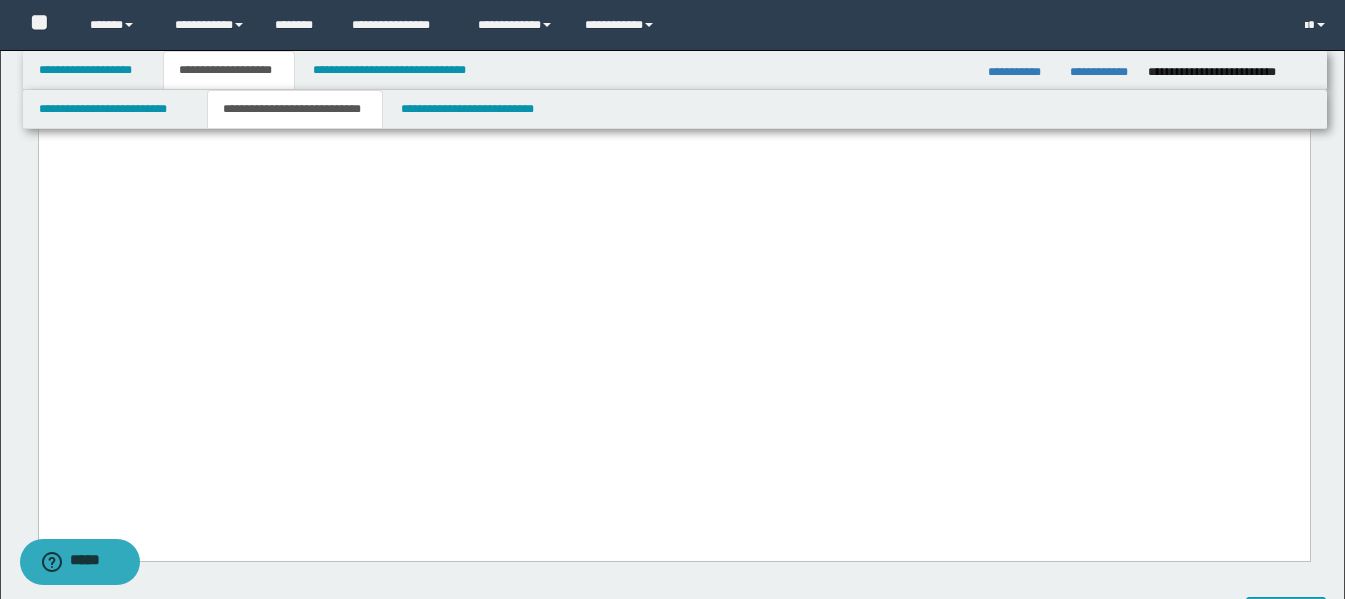 drag, startPoint x: 314, startPoint y: 302, endPoint x: 230, endPoint y: 298, distance: 84.095184 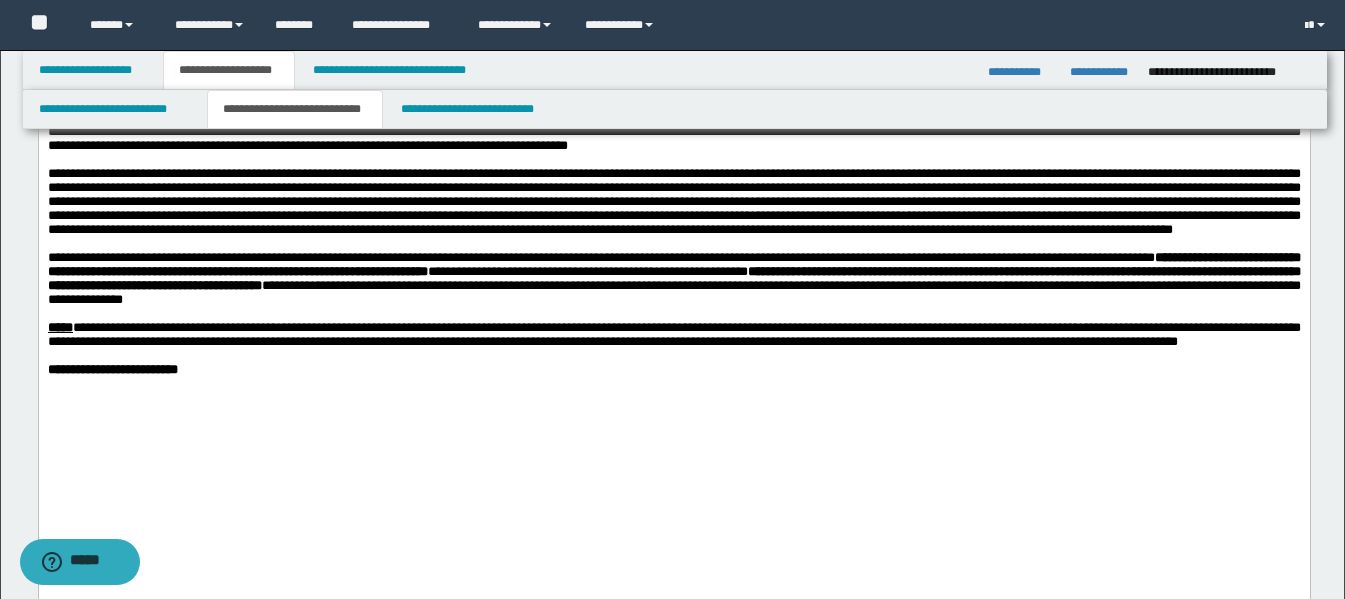 scroll, scrollTop: 1727, scrollLeft: 0, axis: vertical 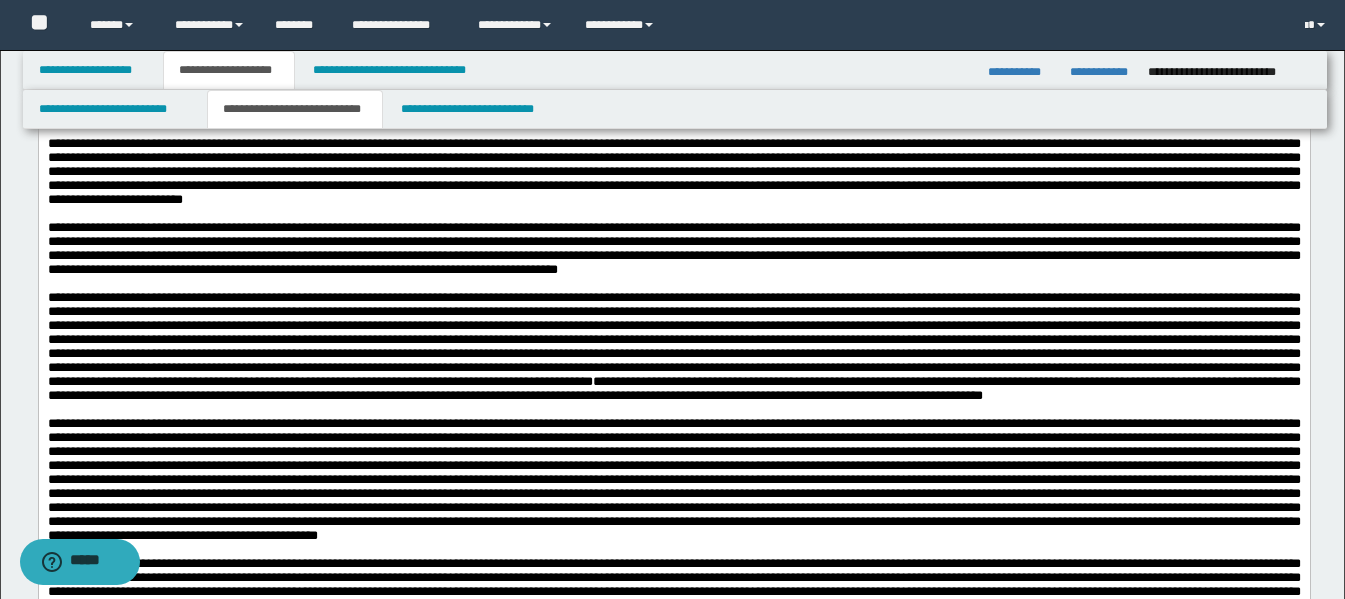 drag, startPoint x: 556, startPoint y: 206, endPoint x: 491, endPoint y: 259, distance: 83.86894 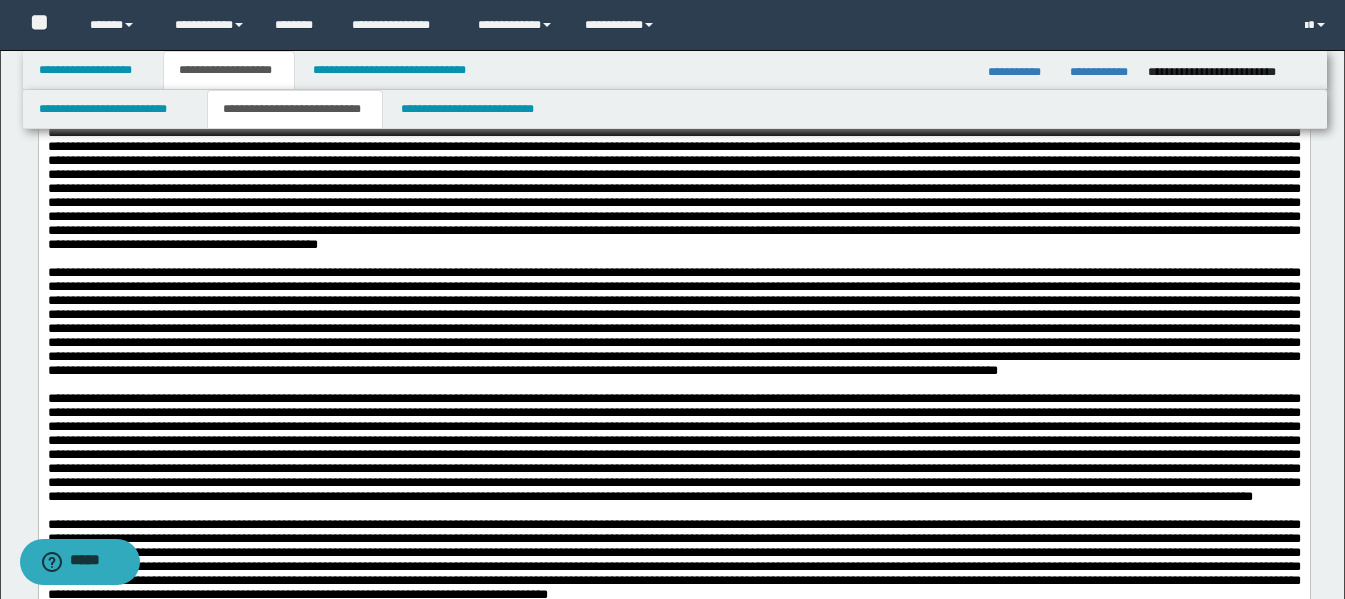 scroll, scrollTop: 1127, scrollLeft: 0, axis: vertical 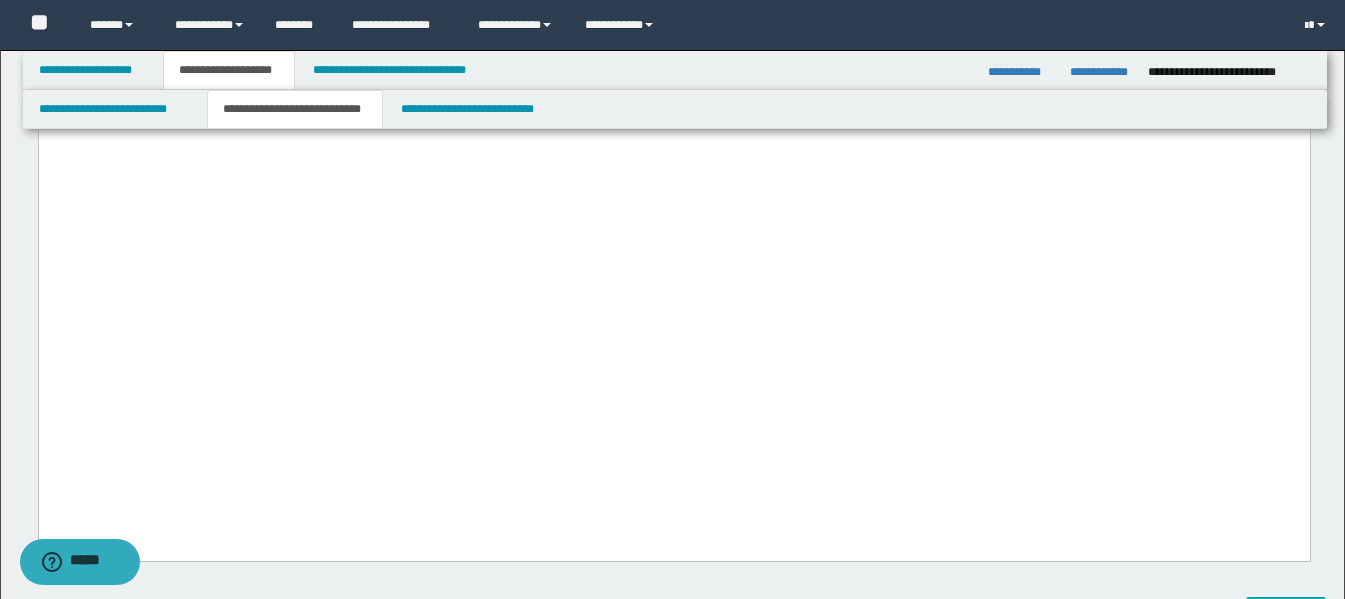 click on "**********" at bounding box center (673, -85) 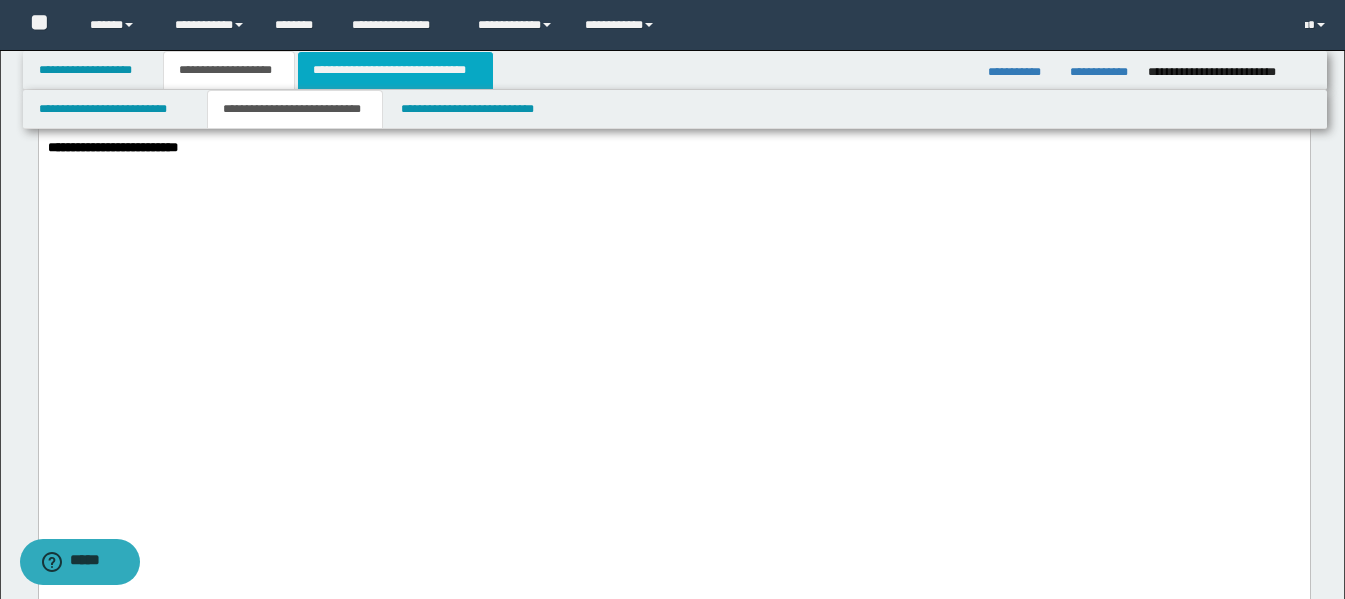 click on "**********" at bounding box center [395, 70] 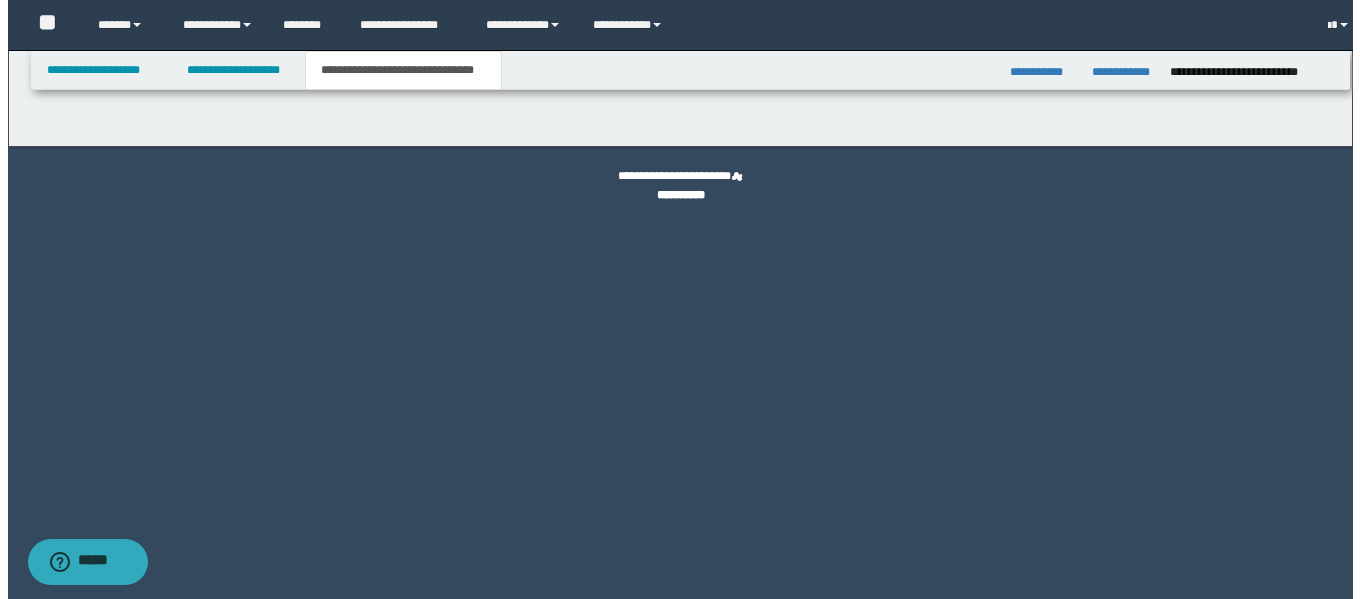 scroll, scrollTop: 0, scrollLeft: 0, axis: both 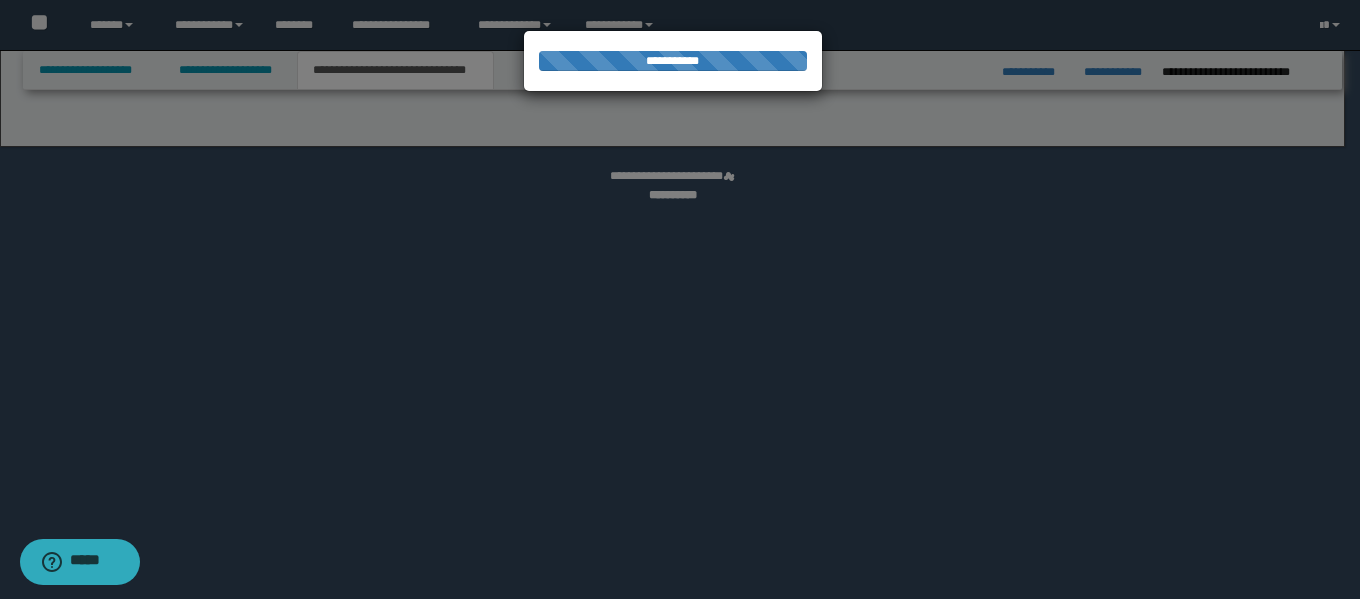 select on "*" 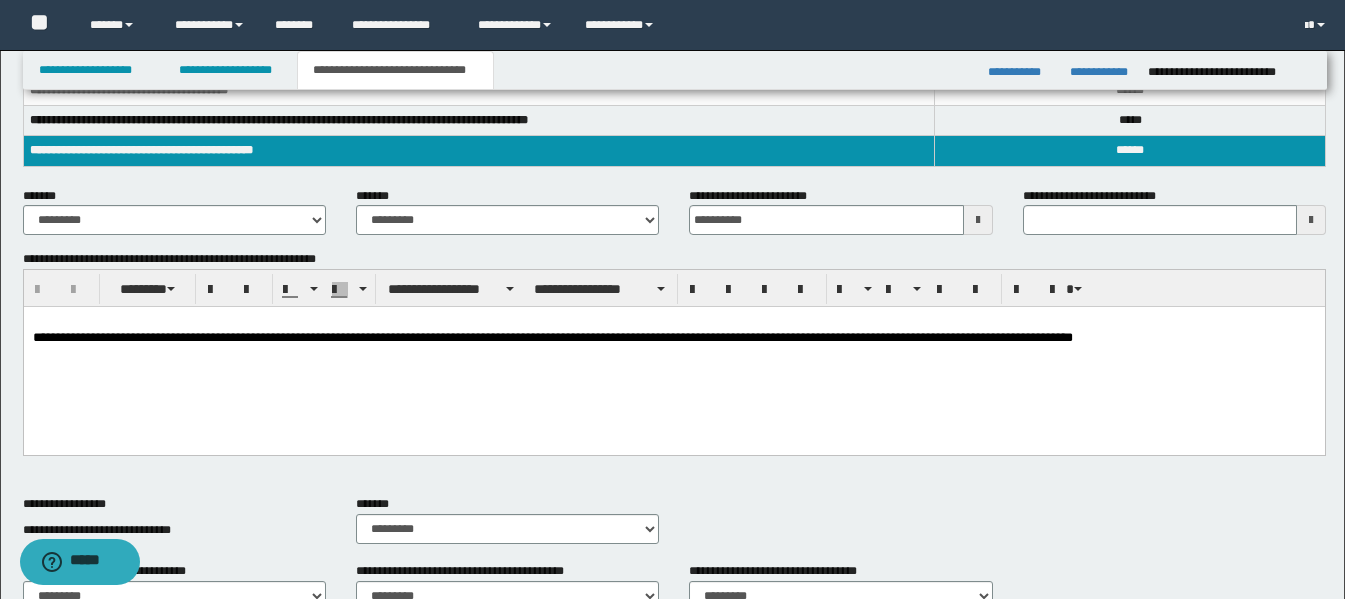 scroll, scrollTop: 400, scrollLeft: 0, axis: vertical 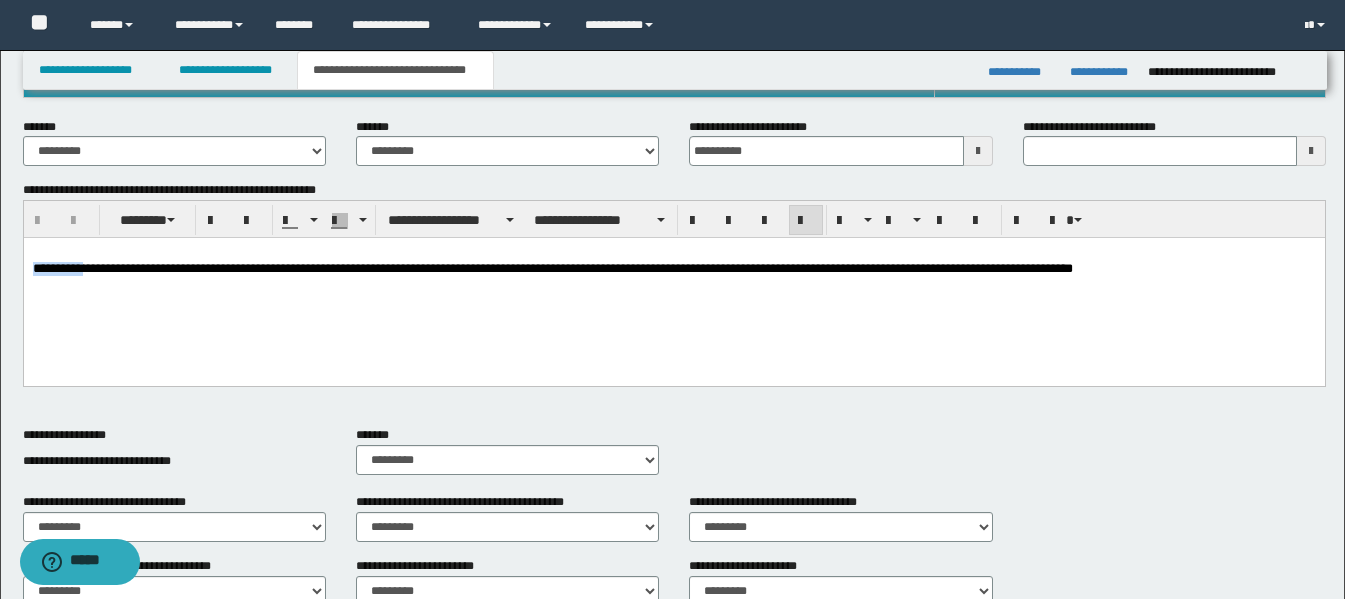 drag, startPoint x: 99, startPoint y: 269, endPoint x: 18, endPoint y: 268, distance: 81.00617 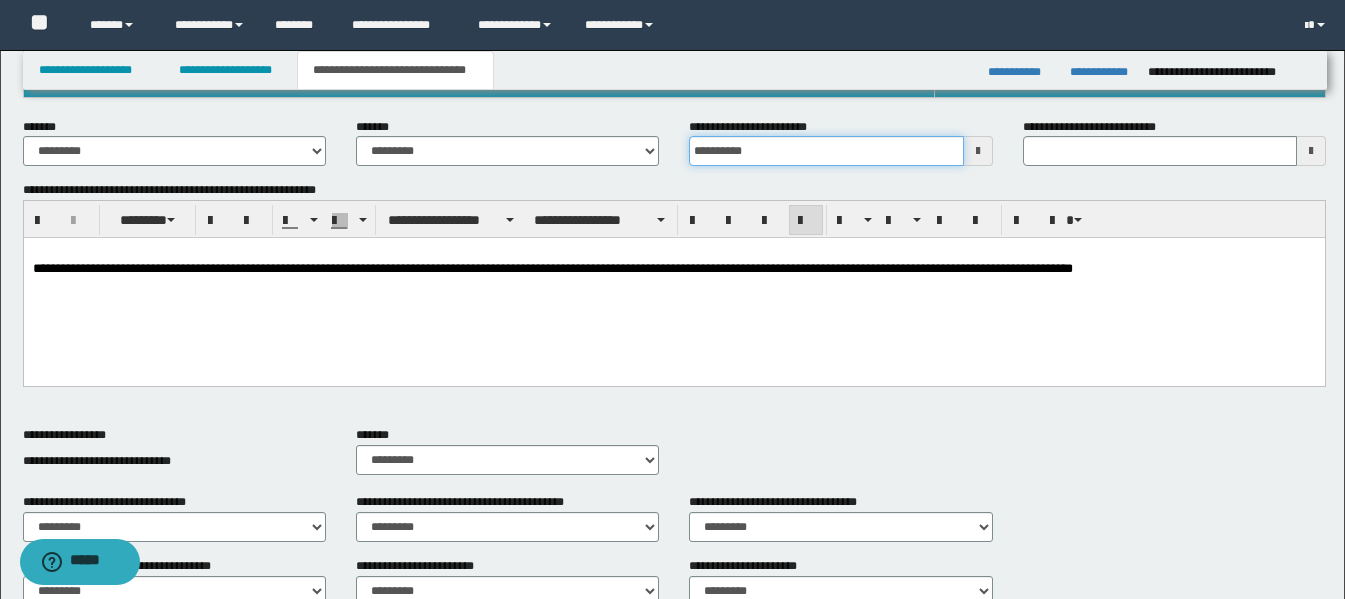 click on "**********" at bounding box center (826, 151) 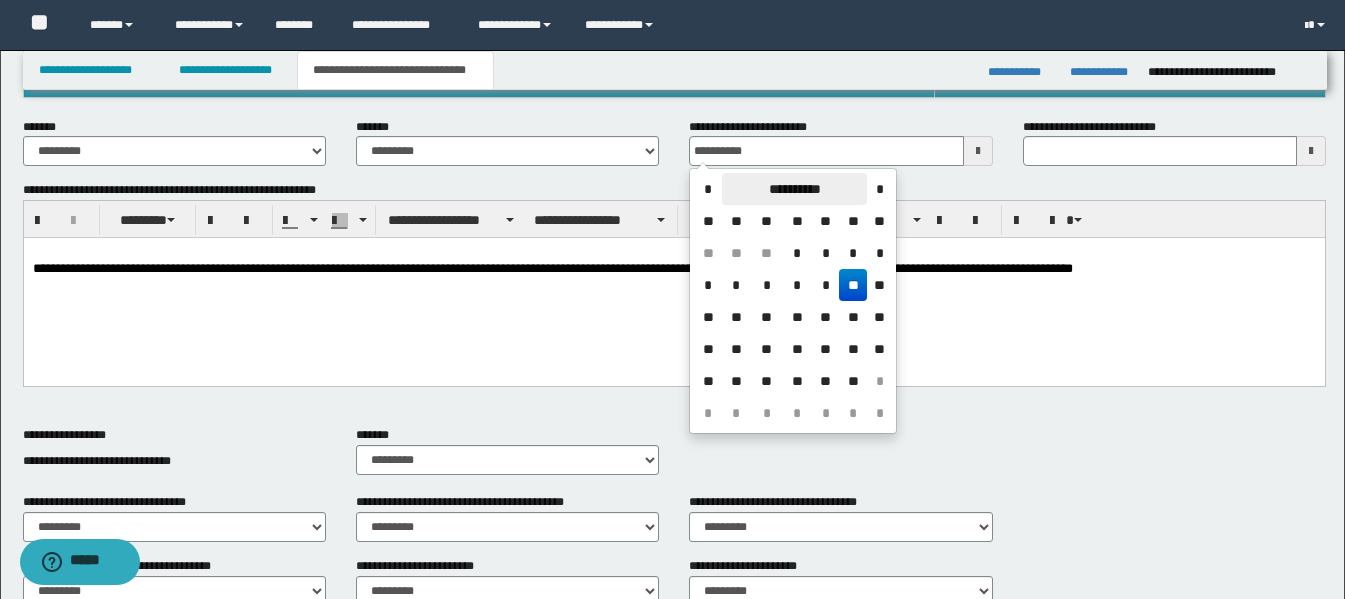 click on "**********" at bounding box center [794, 189] 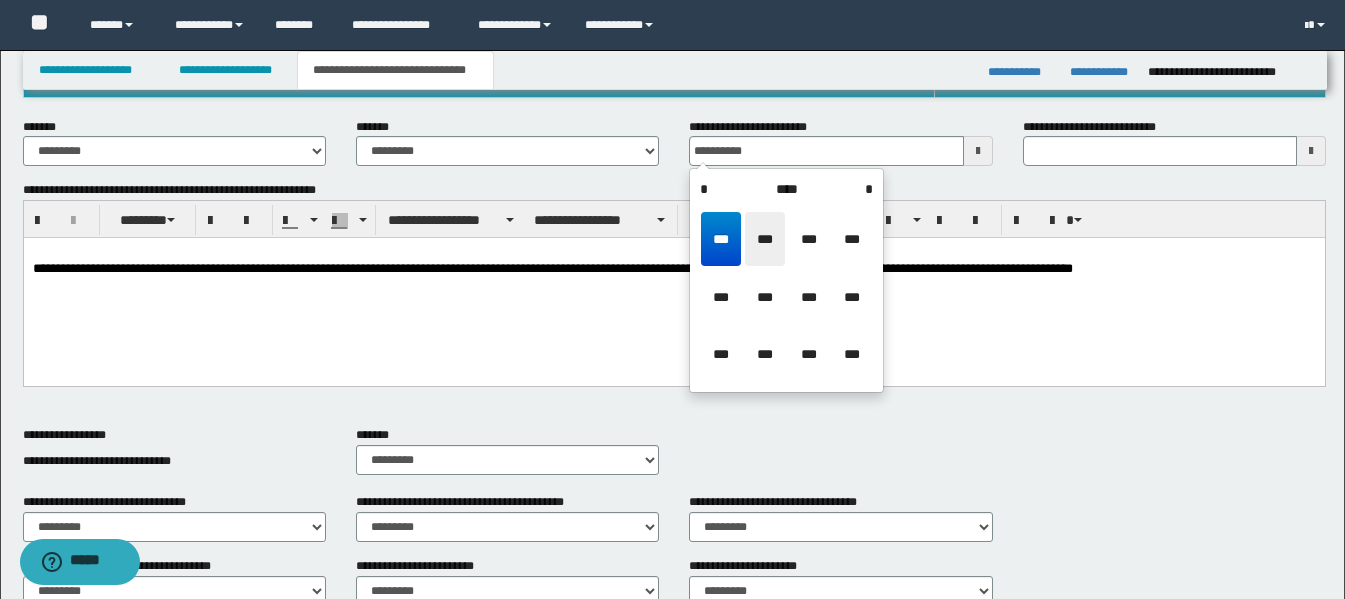 click on "***" at bounding box center (765, 239) 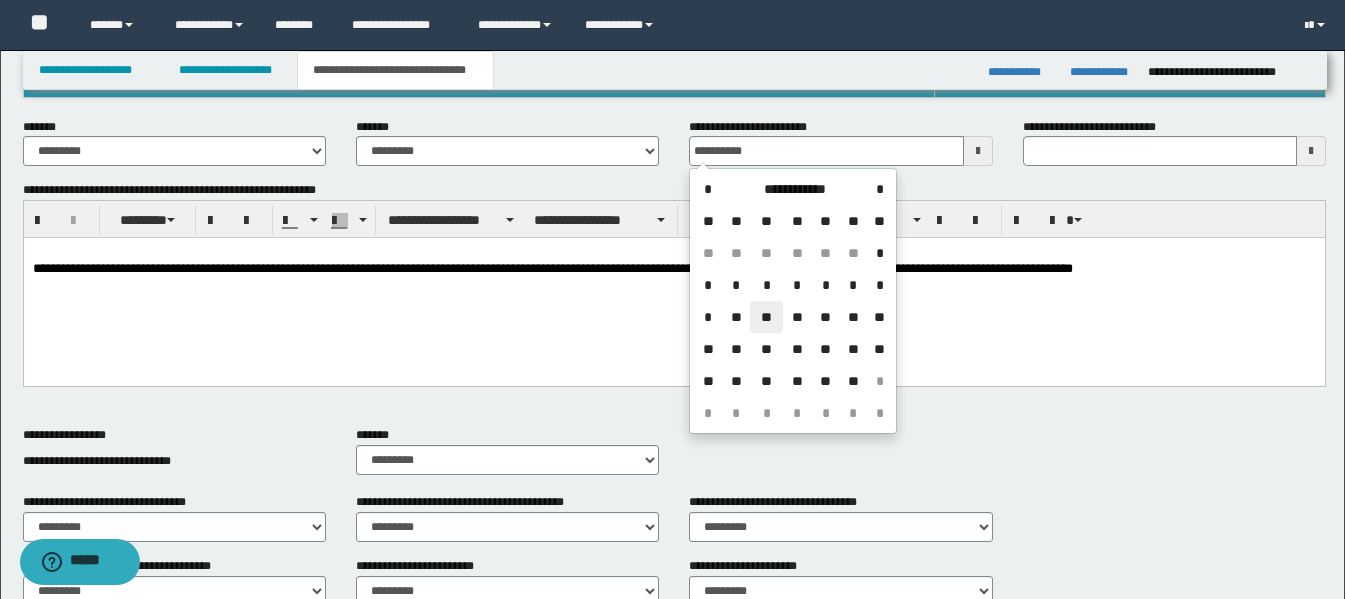 click on "**" at bounding box center (766, 317) 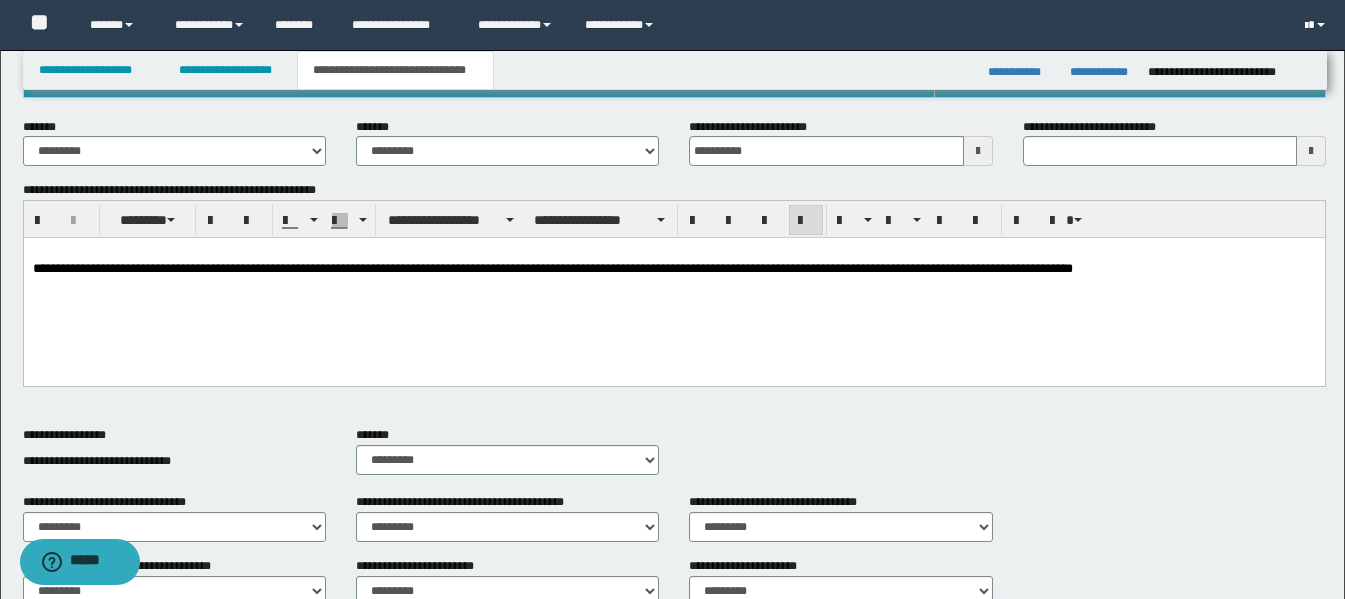 type 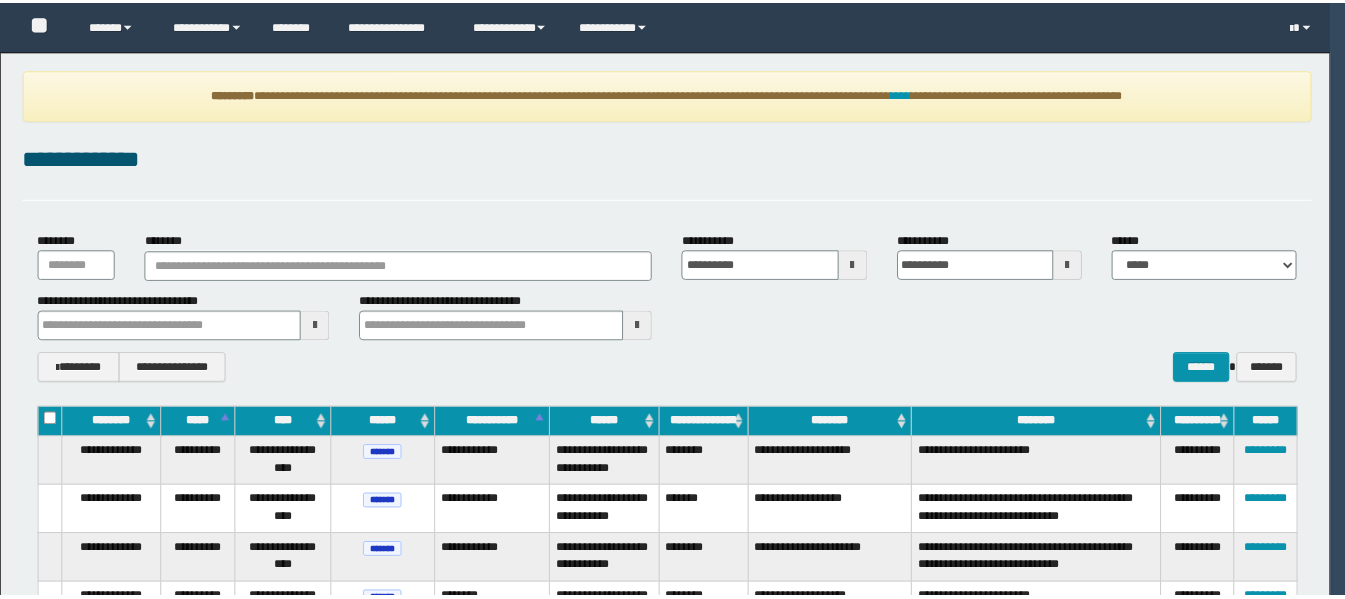 scroll, scrollTop: 0, scrollLeft: 0, axis: both 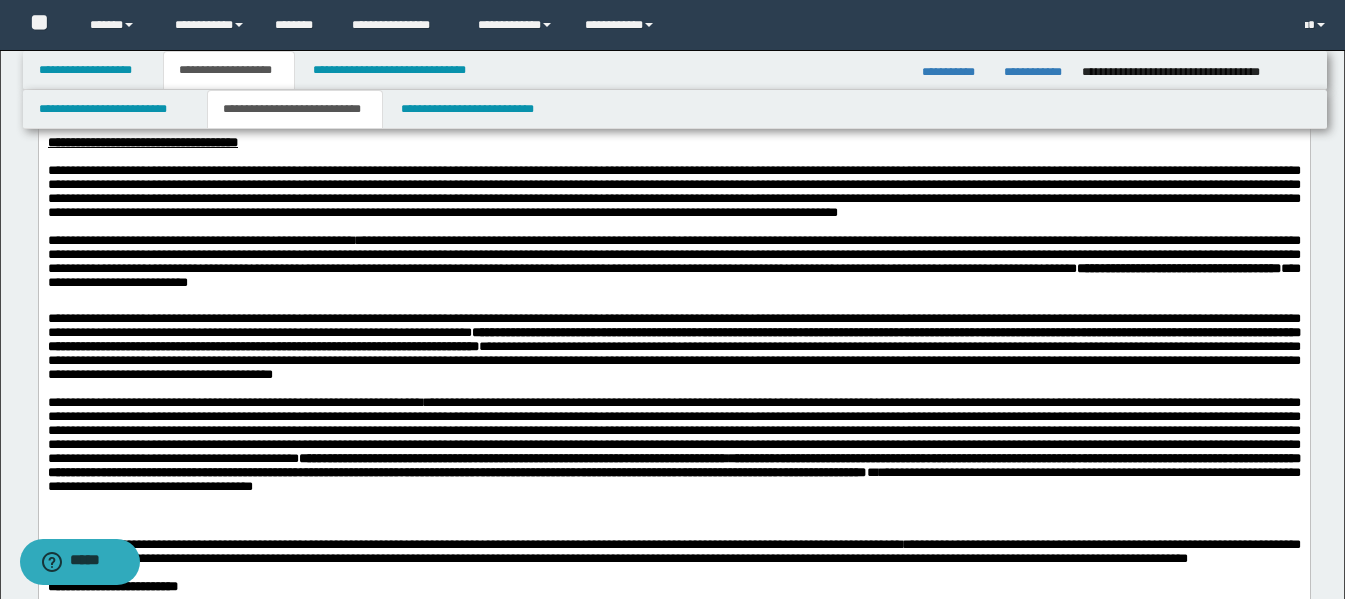 click on "**********" at bounding box center (673, 346) 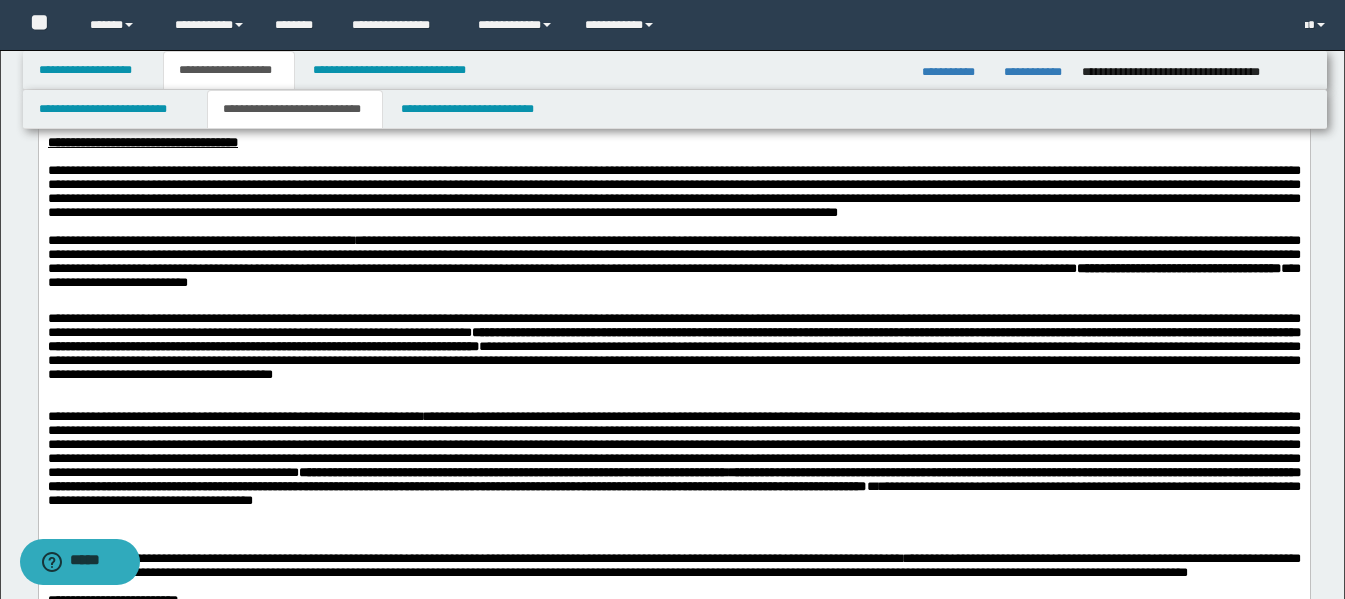 paste 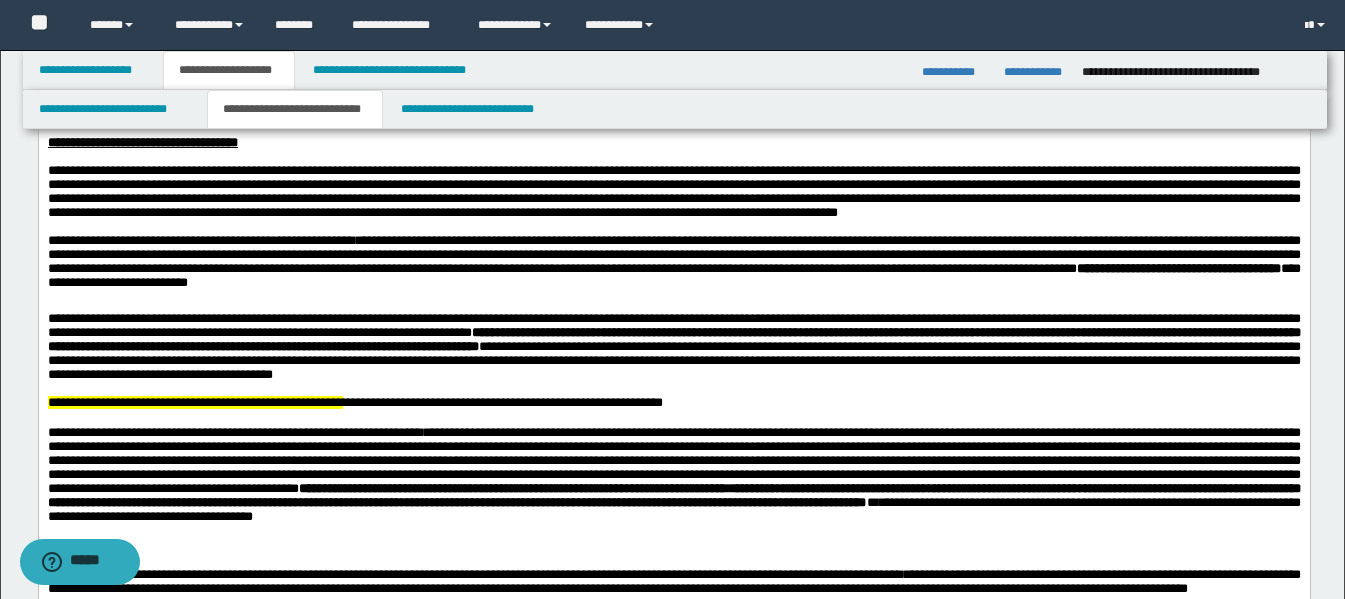 scroll, scrollTop: 900, scrollLeft: 0, axis: vertical 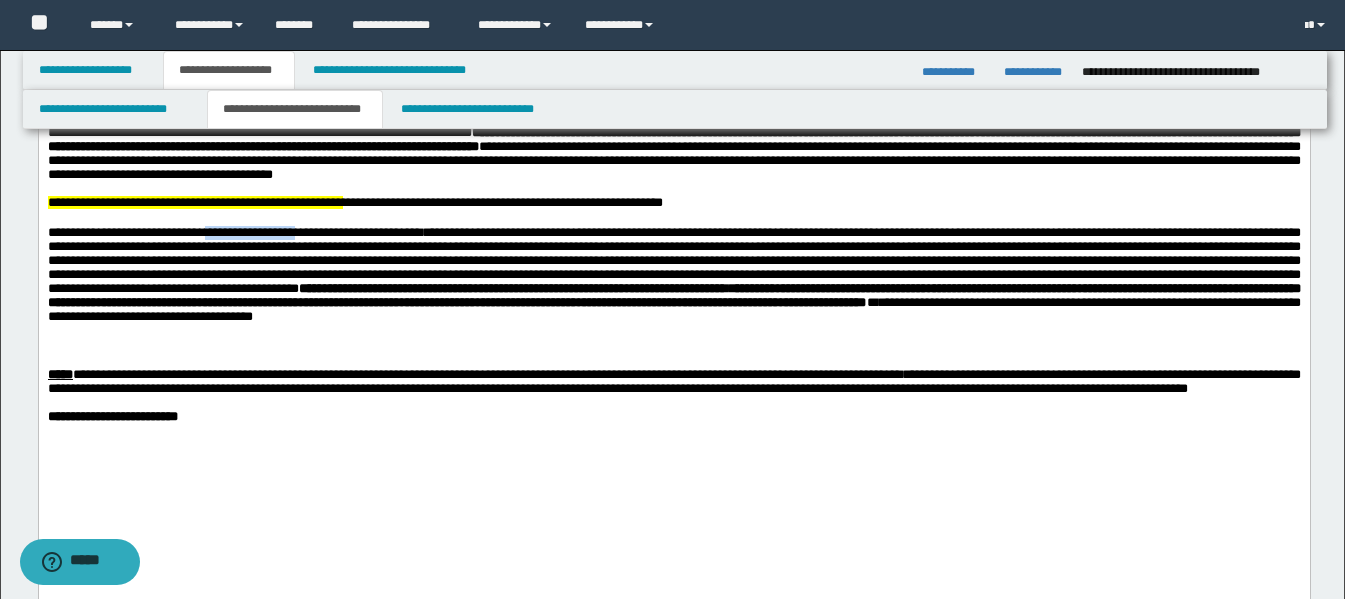 drag, startPoint x: 342, startPoint y: 294, endPoint x: 246, endPoint y: 294, distance: 96 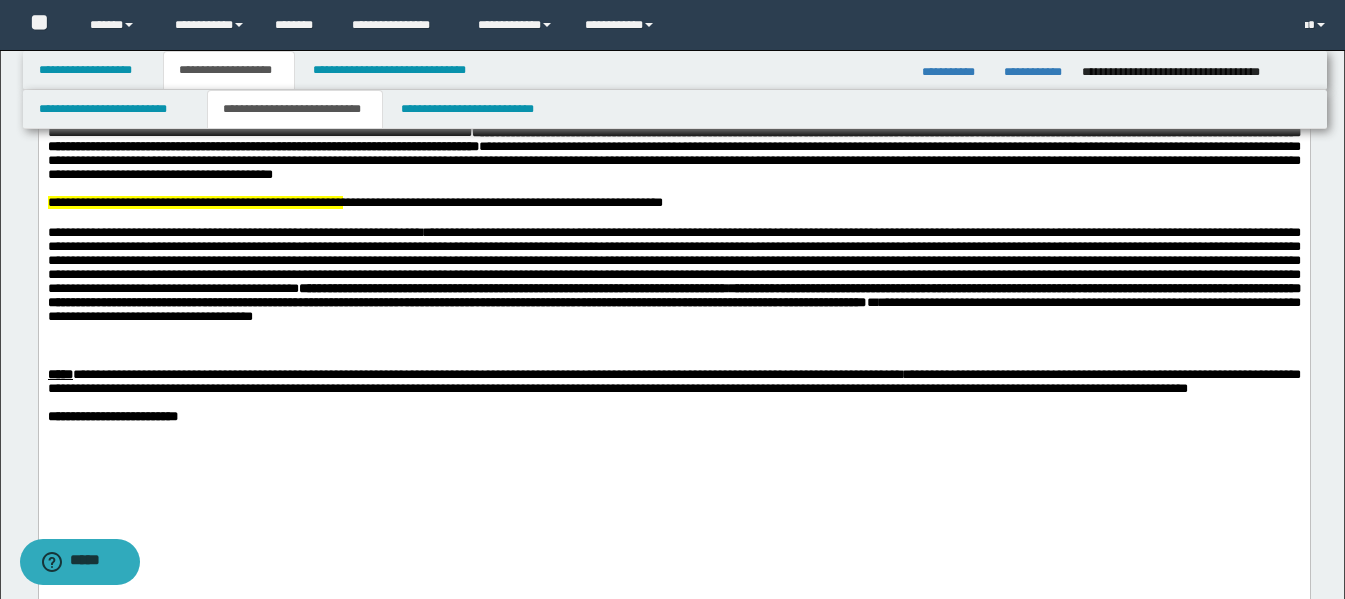 click on "**********" at bounding box center (194, 202) 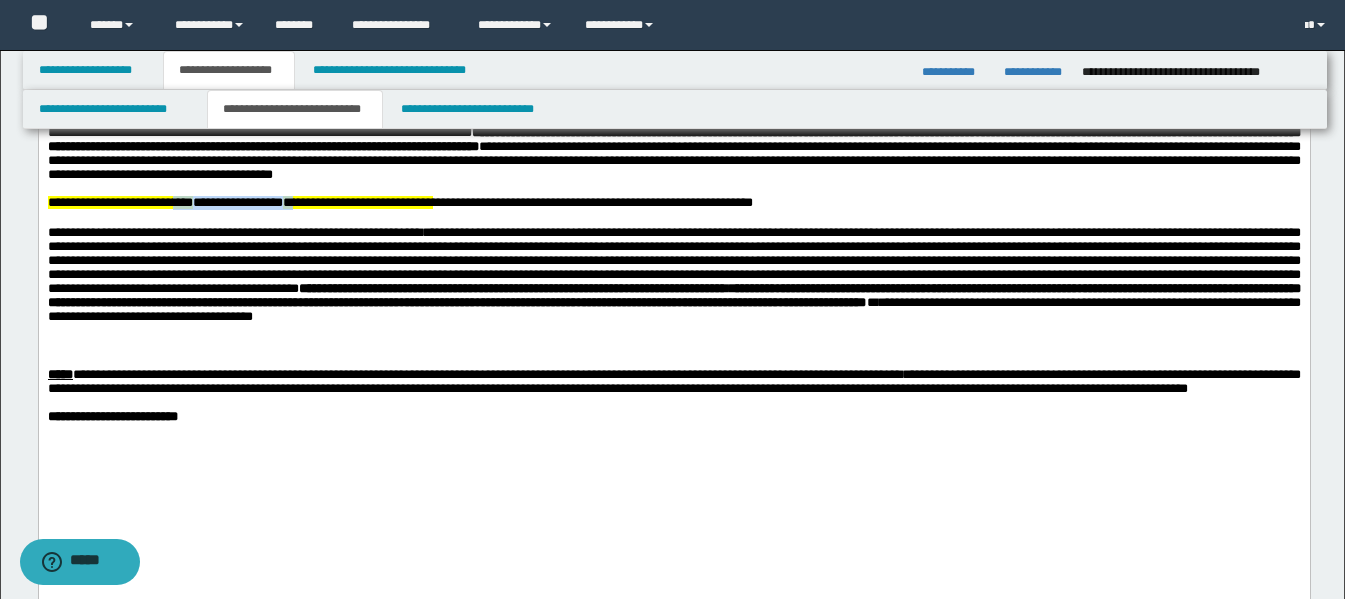 drag, startPoint x: 317, startPoint y: 258, endPoint x: 188, endPoint y: 261, distance: 129.03488 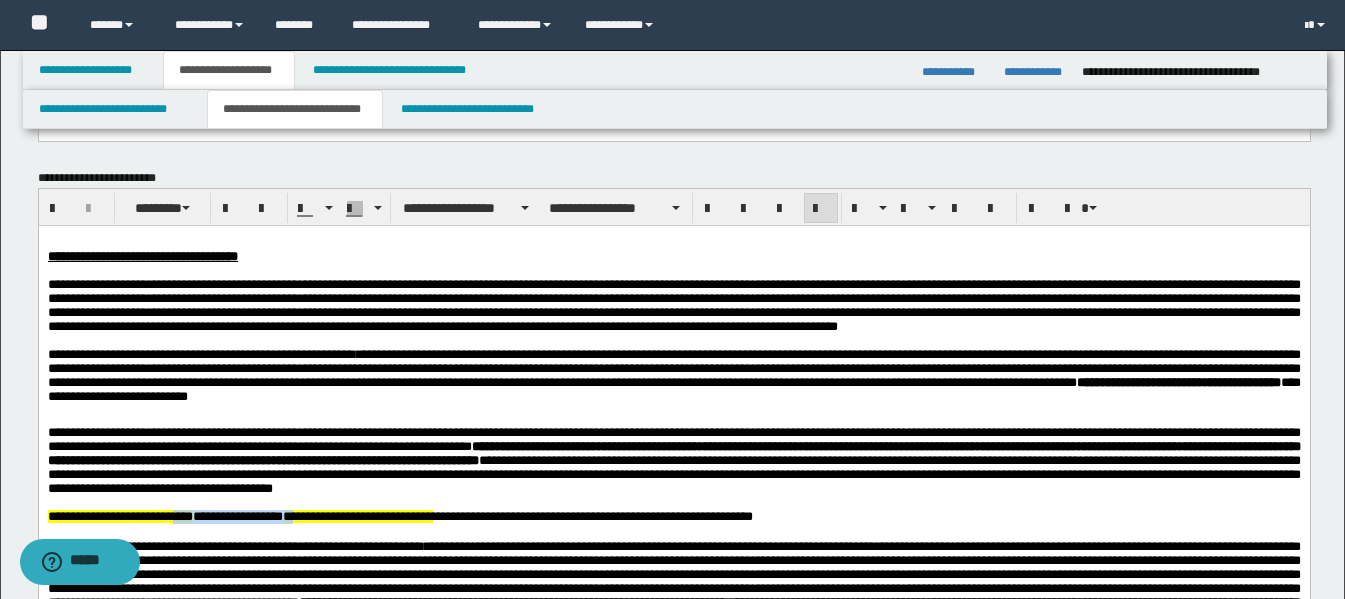scroll, scrollTop: 500, scrollLeft: 0, axis: vertical 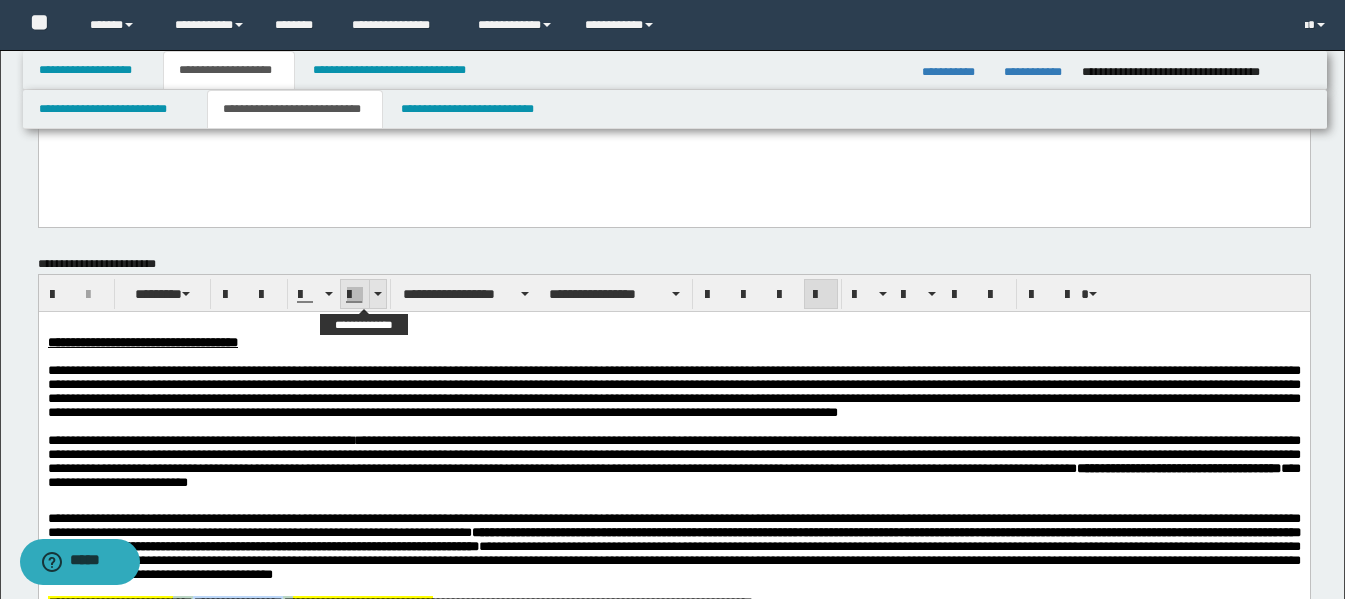 click at bounding box center (377, 294) 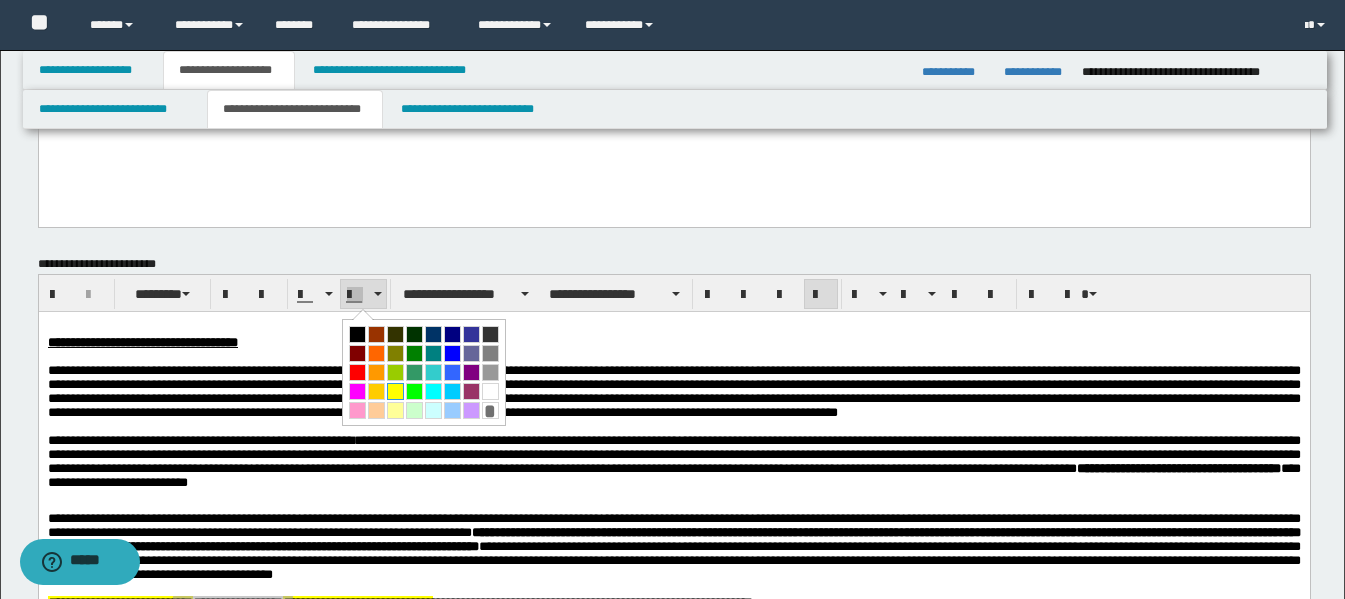 drag, startPoint x: 394, startPoint y: 392, endPoint x: 501, endPoint y: 187, distance: 231.24446 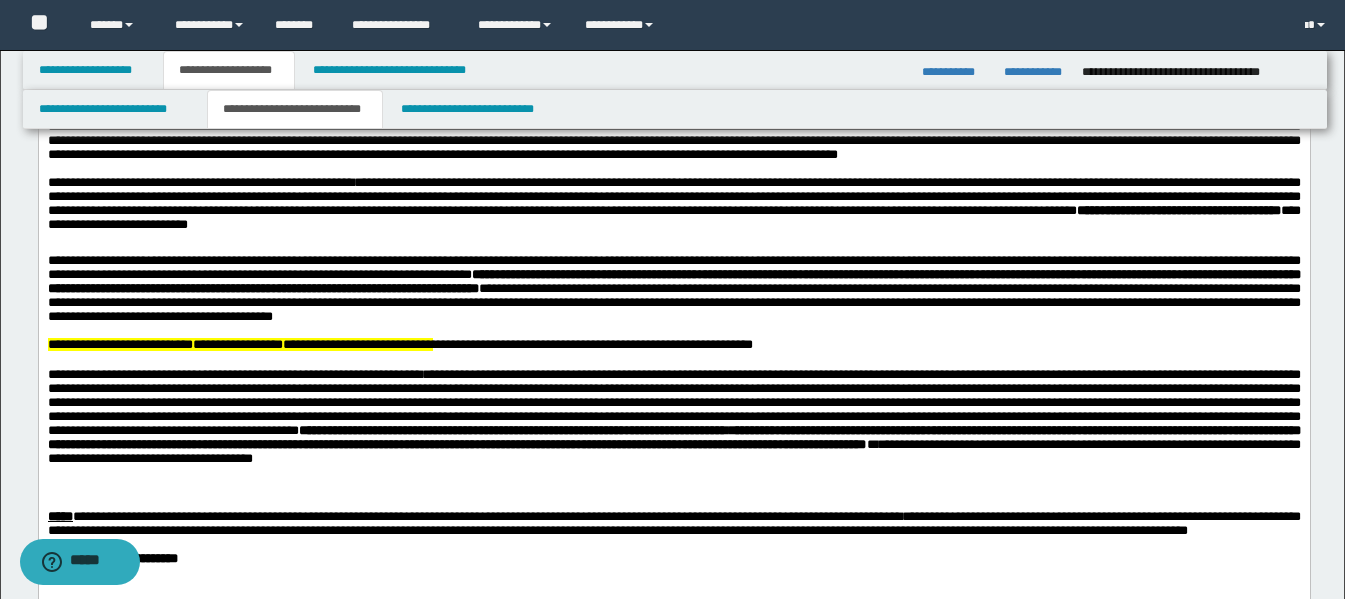 scroll, scrollTop: 800, scrollLeft: 0, axis: vertical 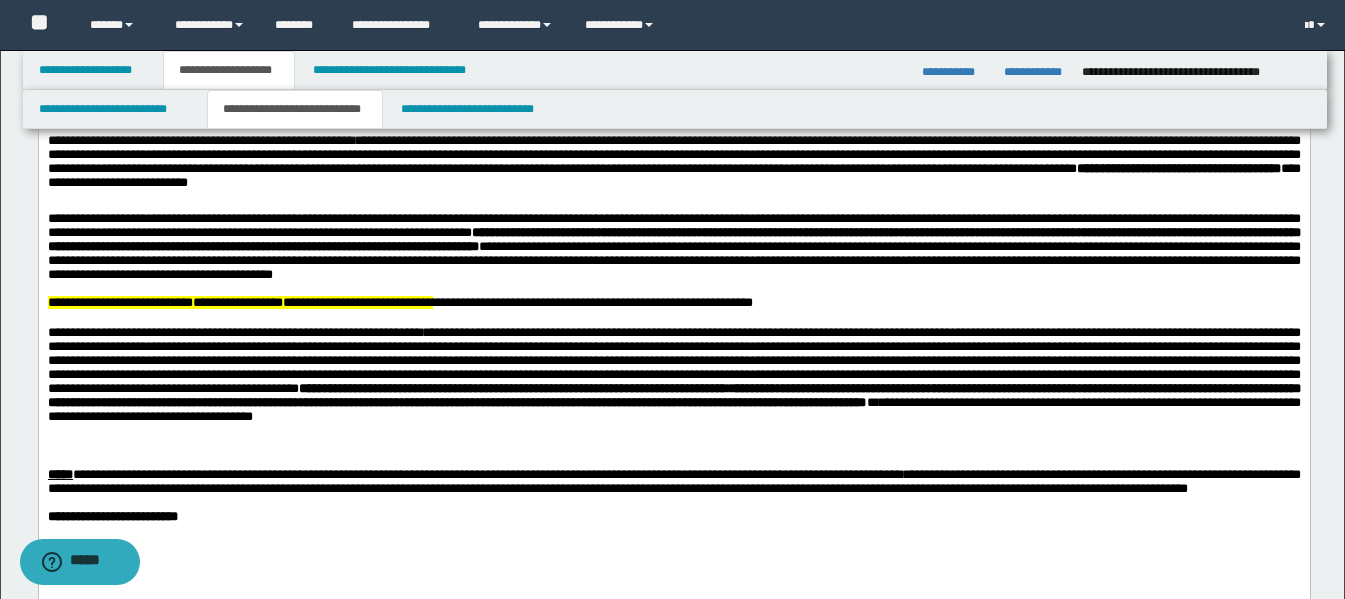click on "**********" at bounding box center [673, 359] 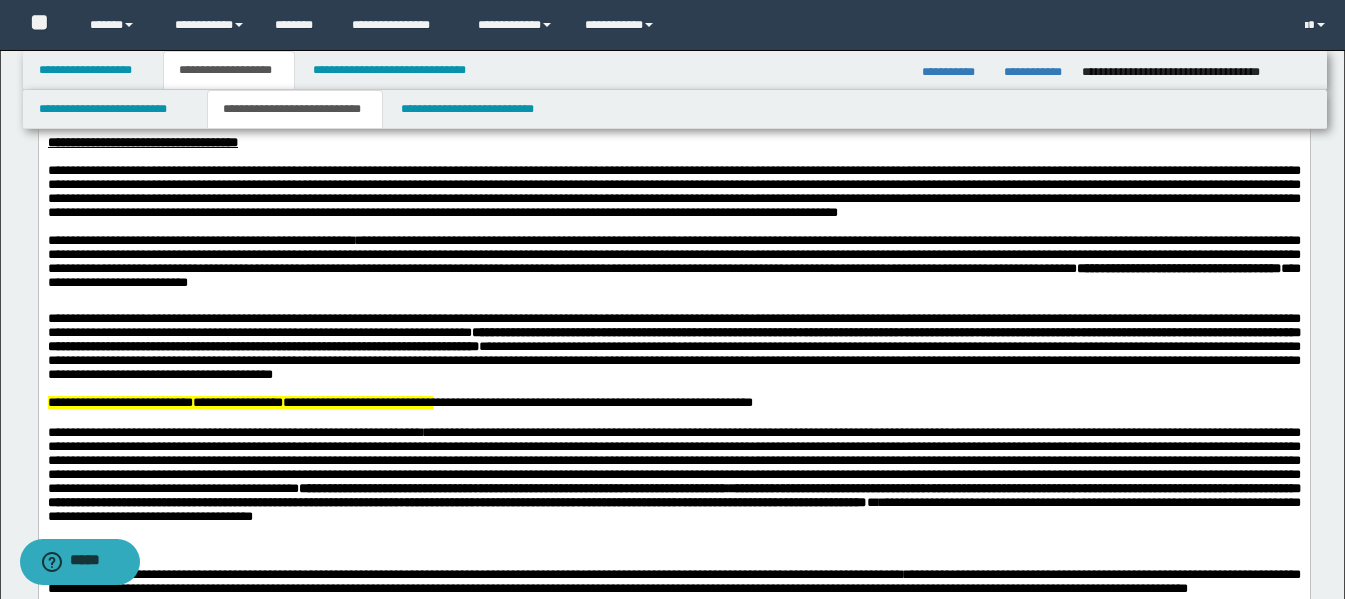 scroll, scrollTop: 600, scrollLeft: 0, axis: vertical 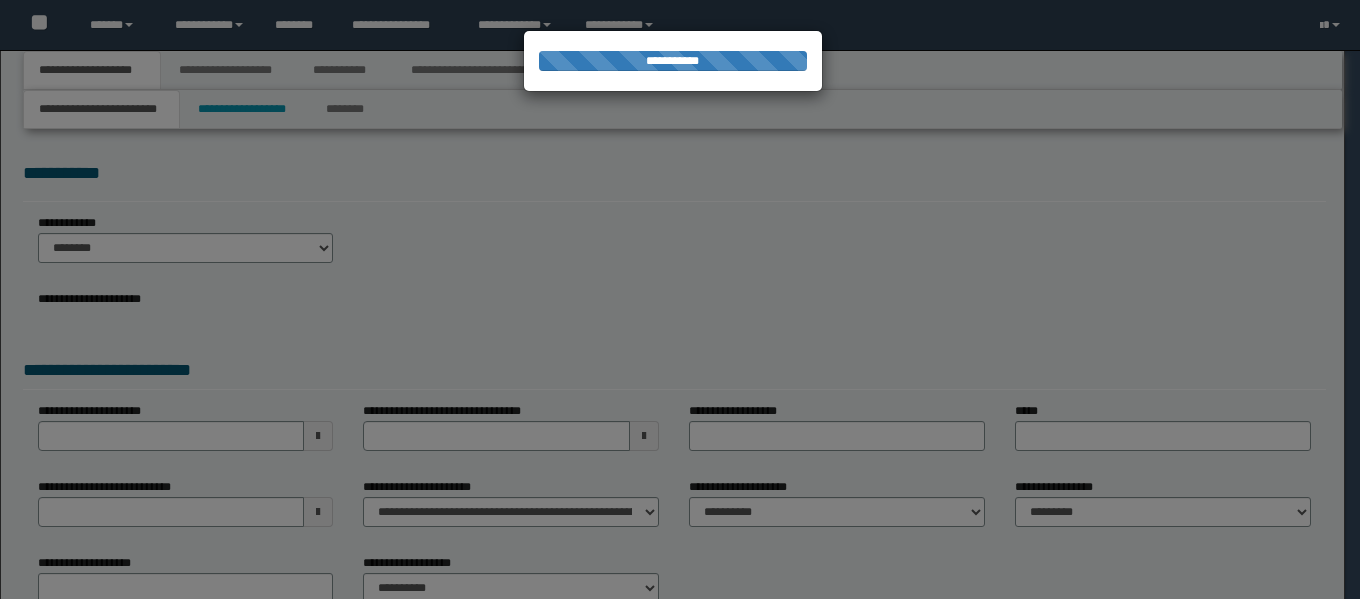 select on "*" 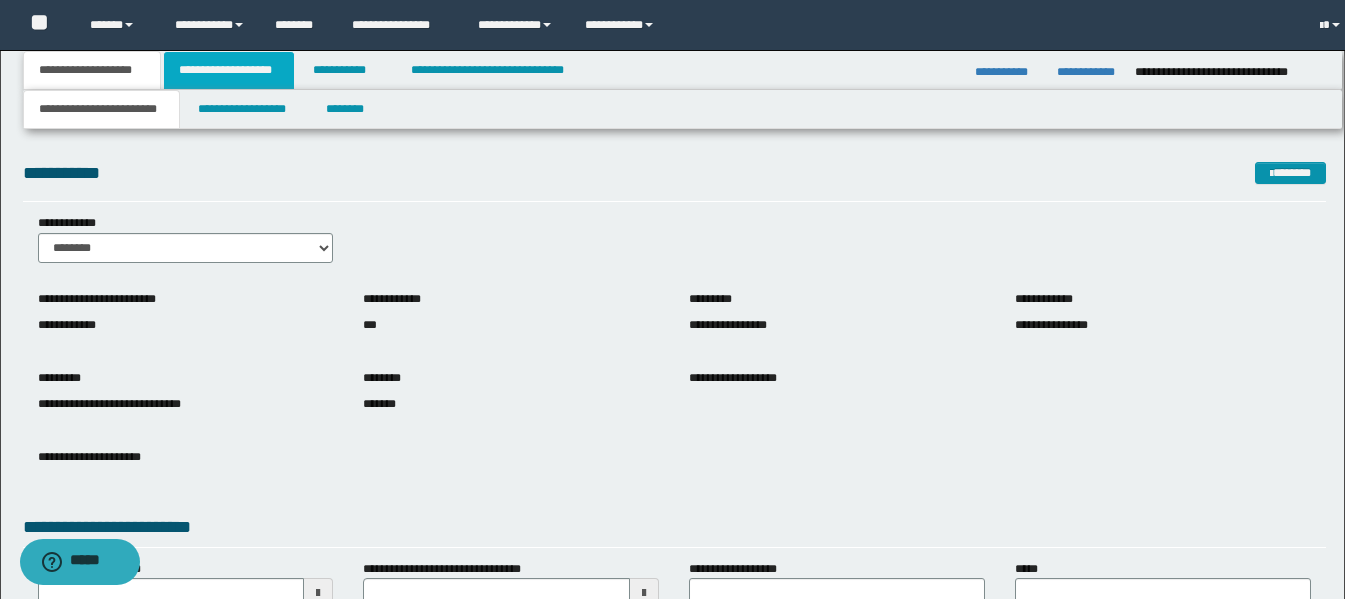 click on "**********" at bounding box center (229, 70) 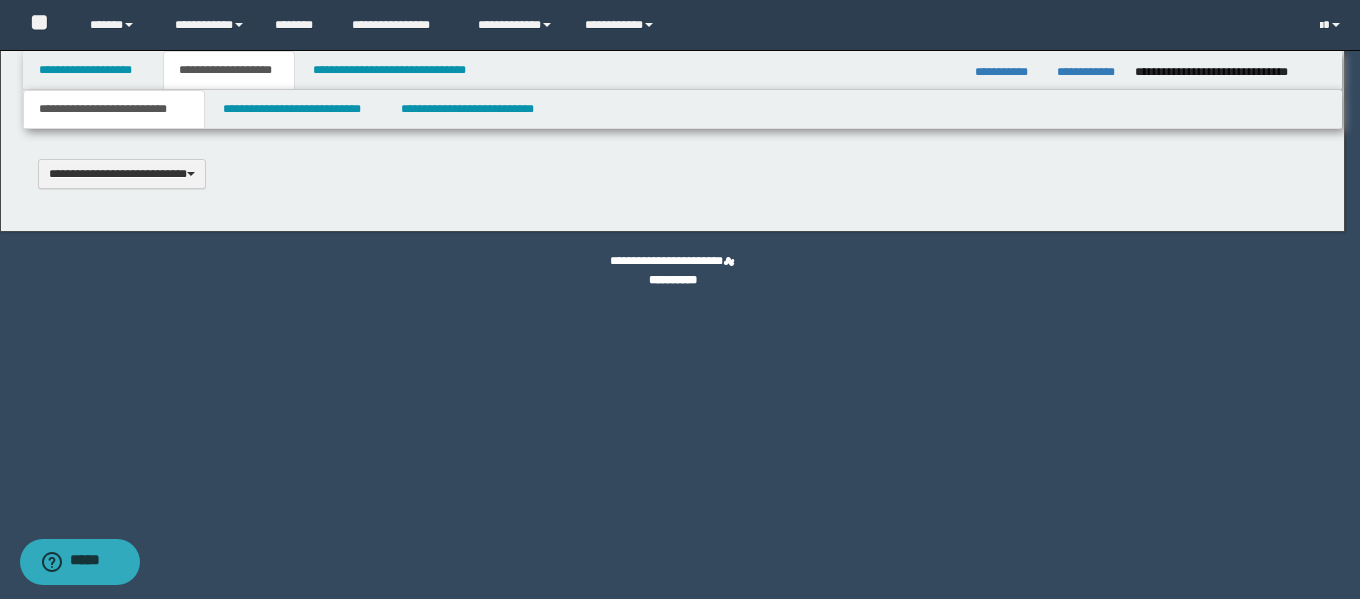 type 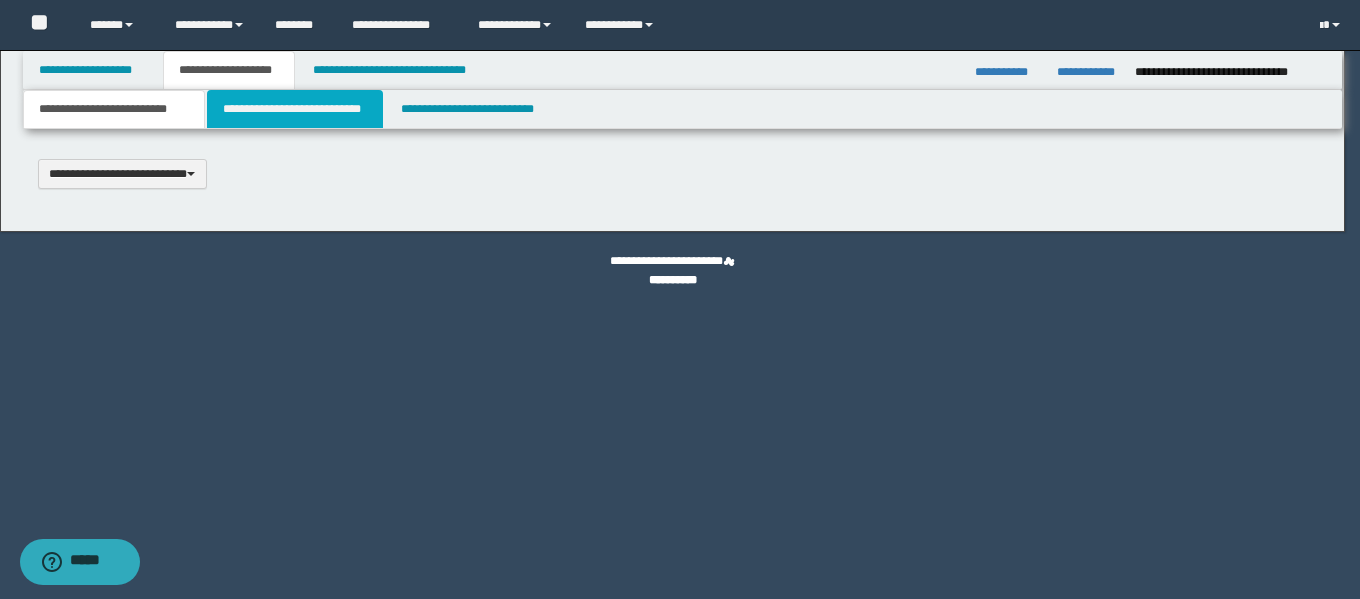 click on "**********" at bounding box center [295, 109] 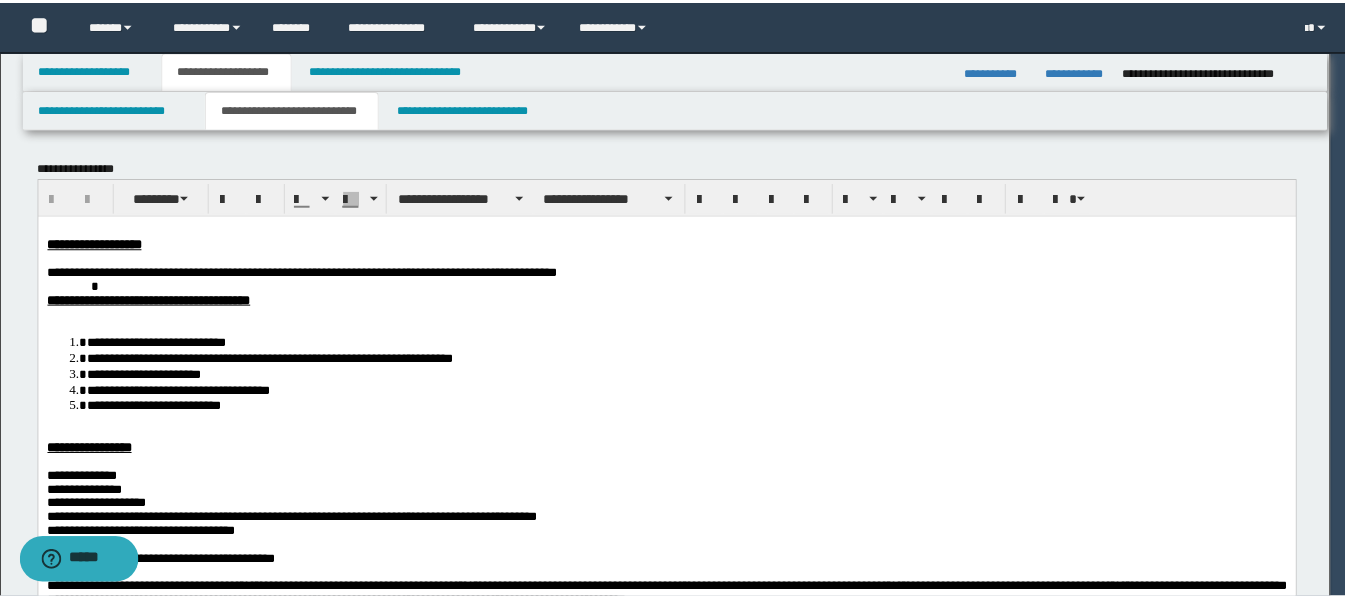 scroll, scrollTop: 0, scrollLeft: 0, axis: both 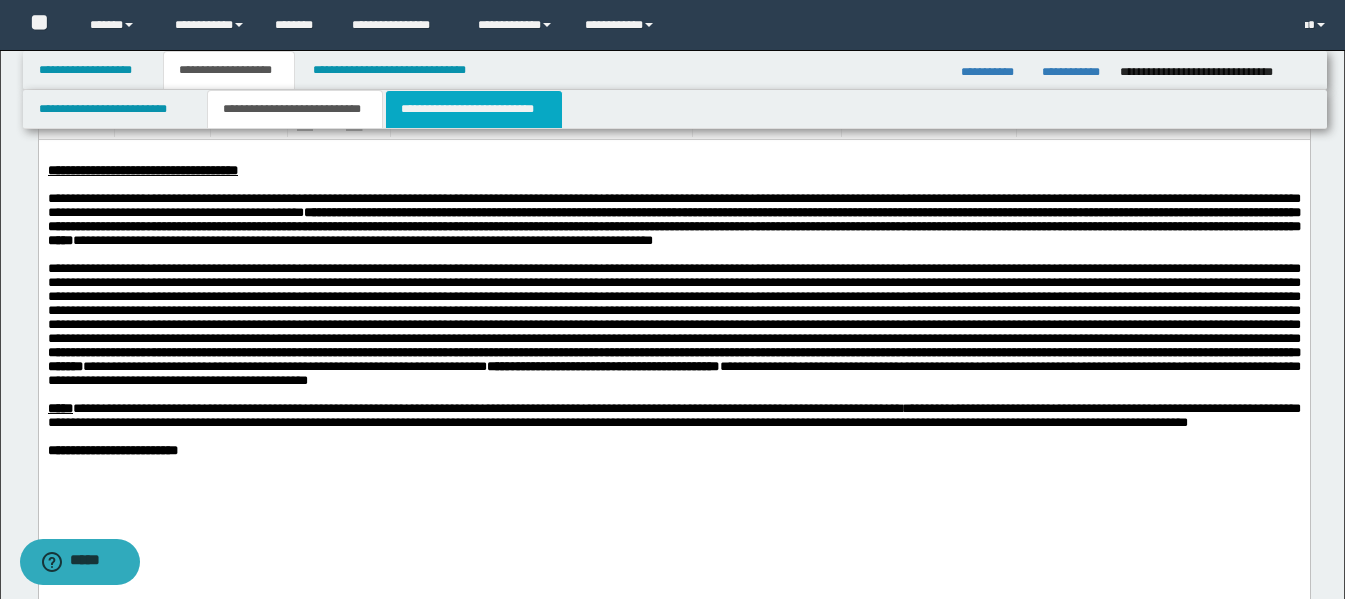 click on "**********" at bounding box center (474, 109) 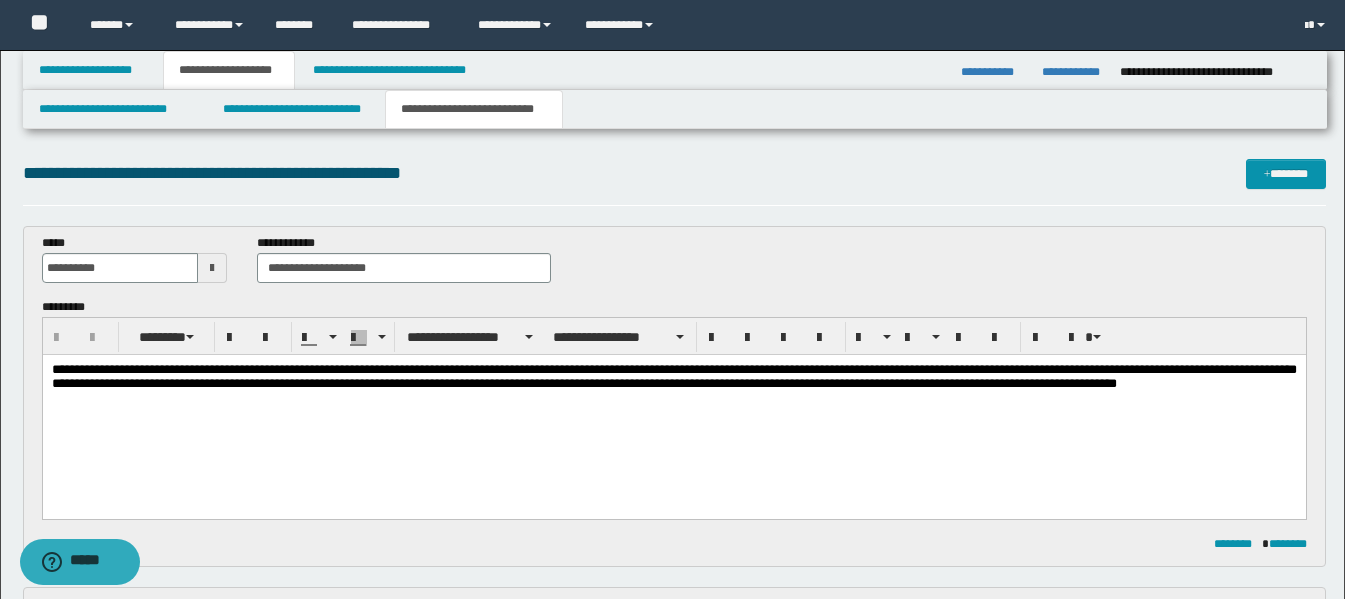 scroll, scrollTop: 0, scrollLeft: 0, axis: both 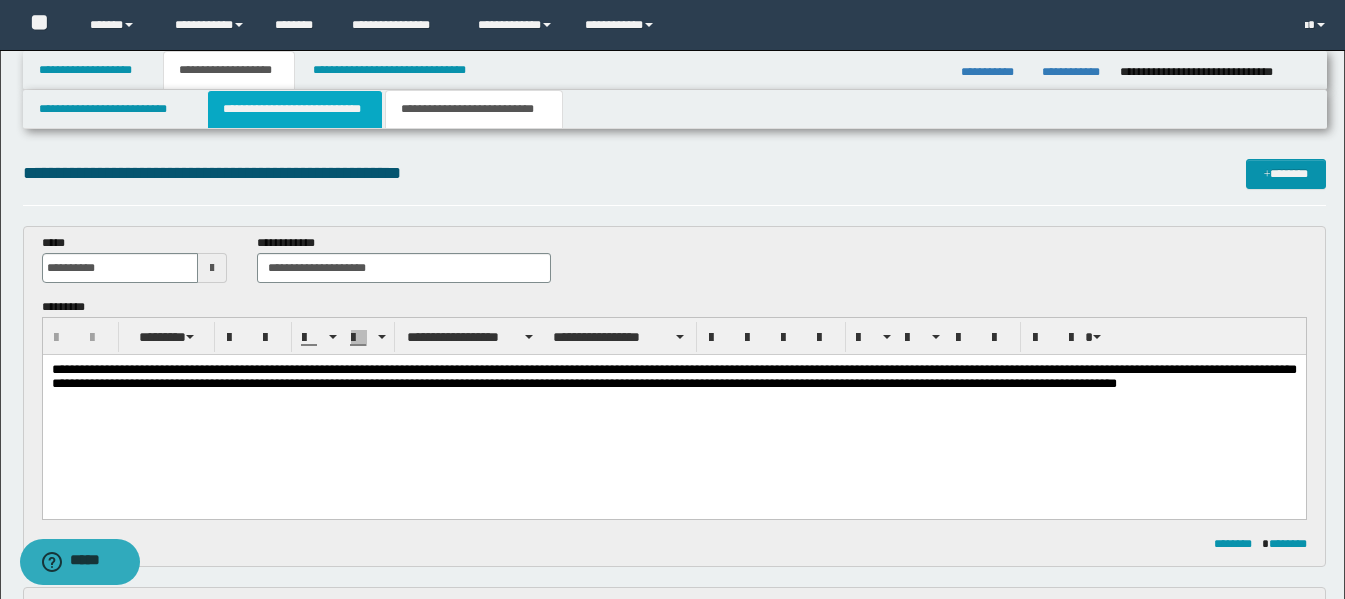 click on "**********" at bounding box center (295, 109) 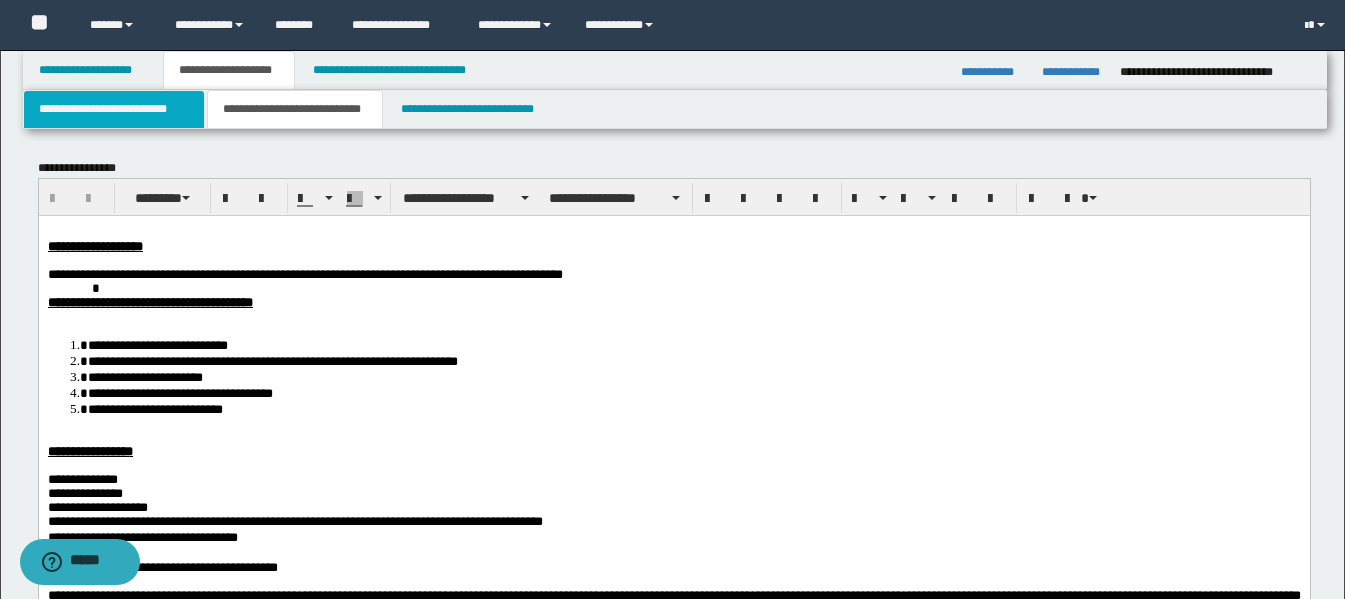 click on "**********" at bounding box center [114, 109] 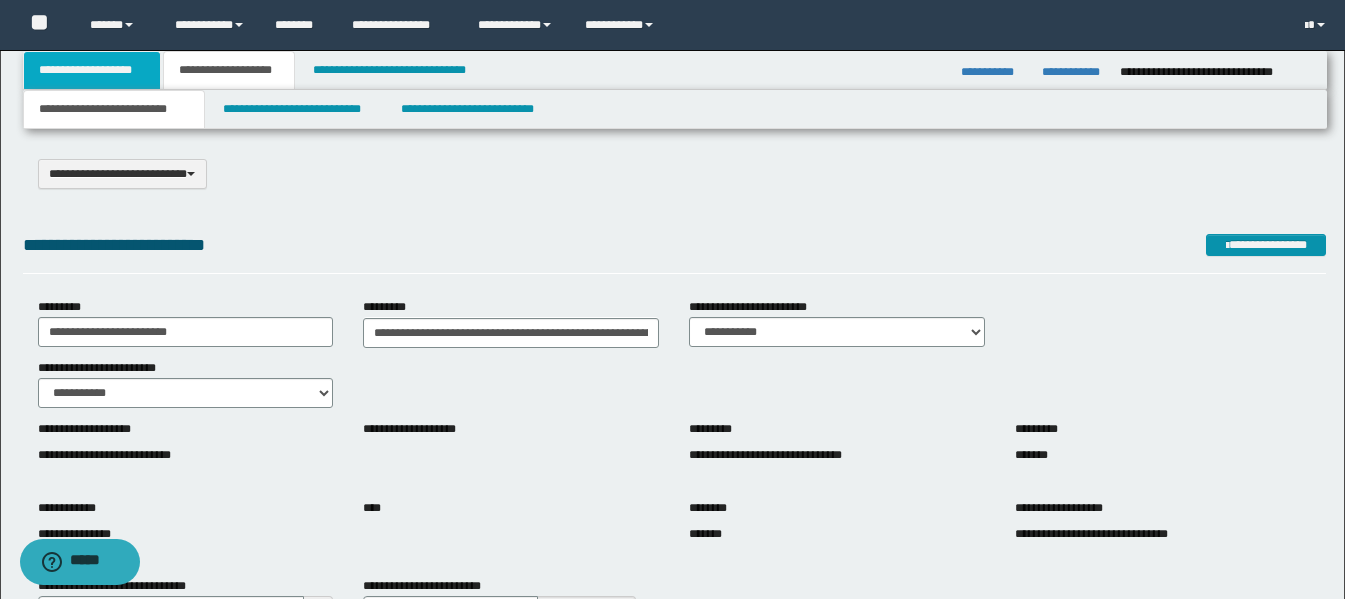 click on "**********" at bounding box center [92, 70] 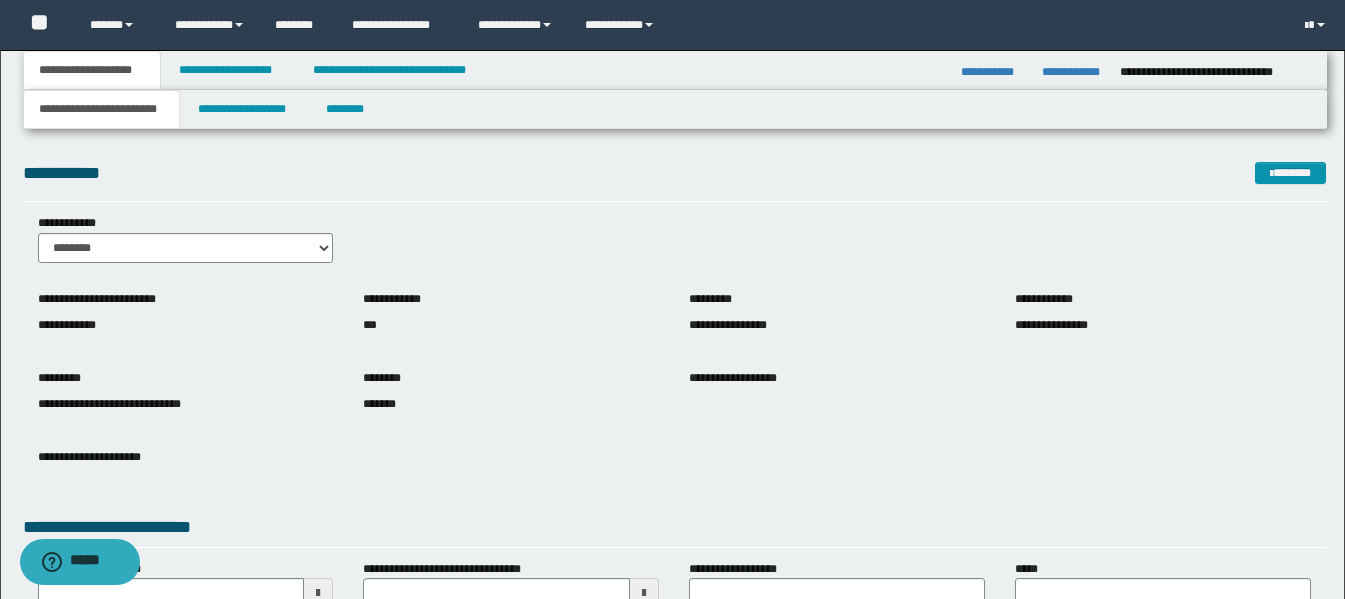 scroll, scrollTop: 100, scrollLeft: 0, axis: vertical 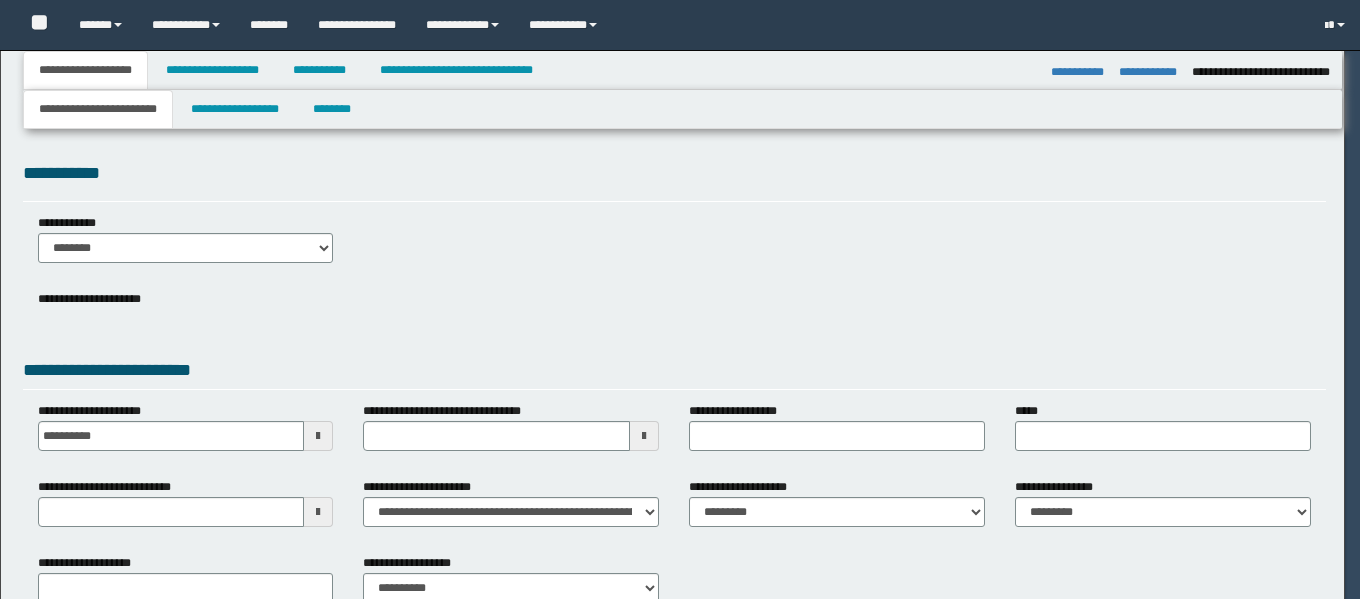 select on "*" 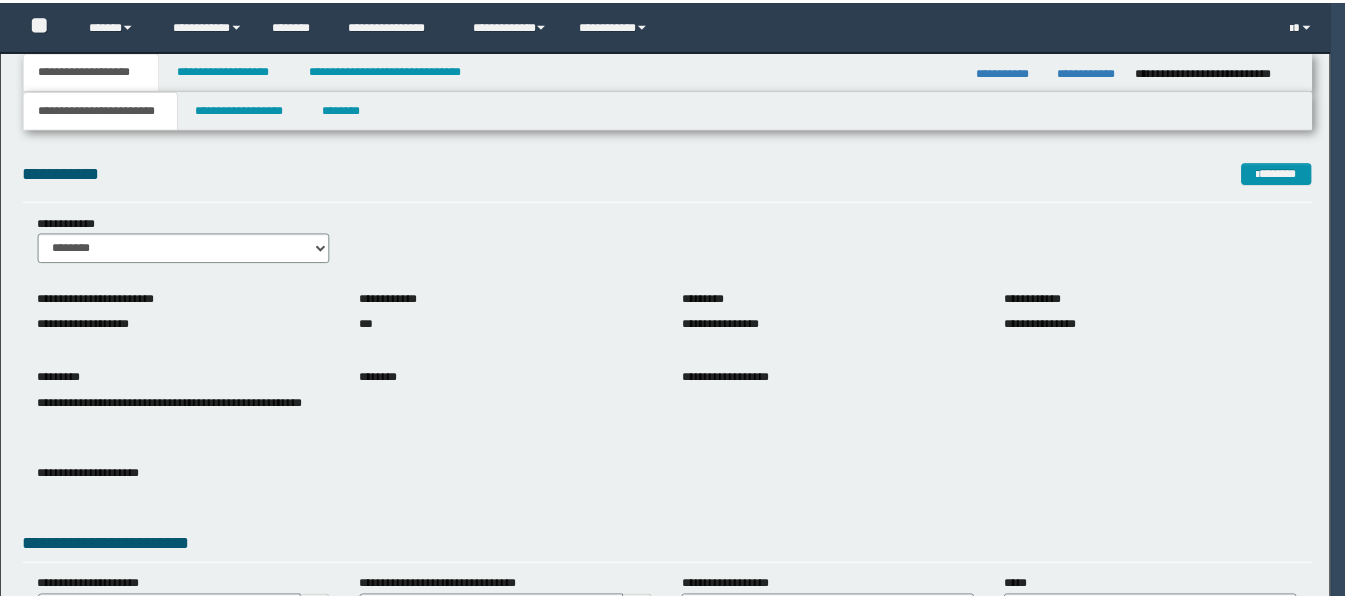 scroll, scrollTop: 0, scrollLeft: 0, axis: both 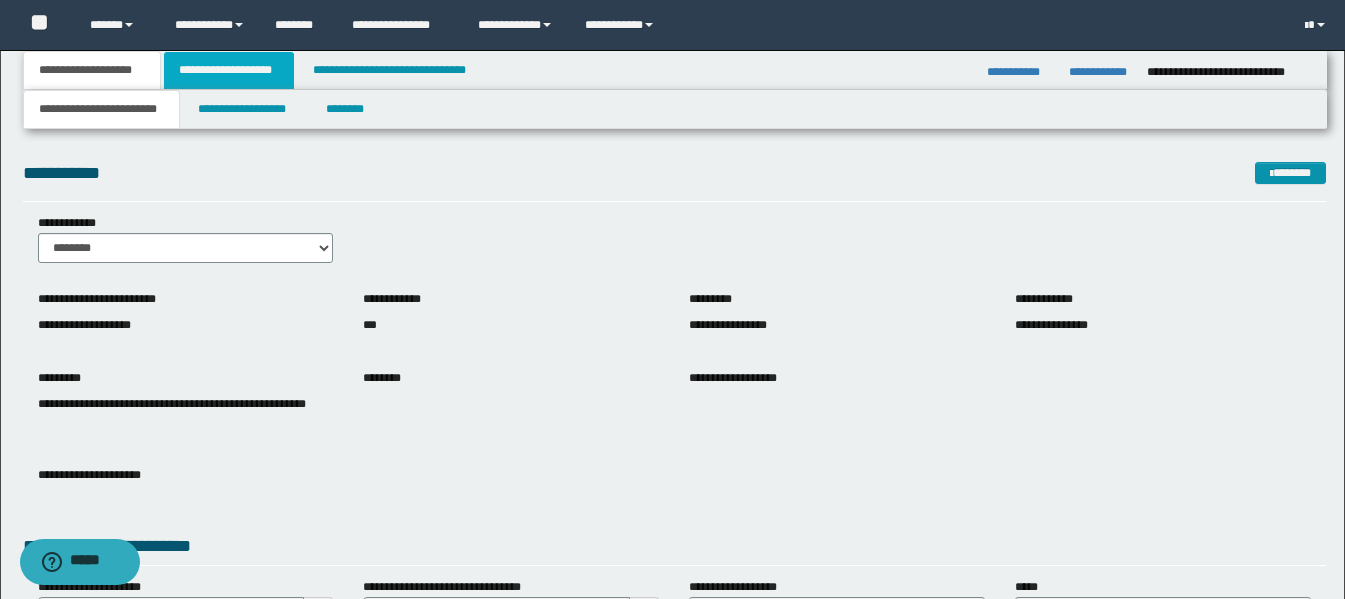 click on "**********" at bounding box center [229, 70] 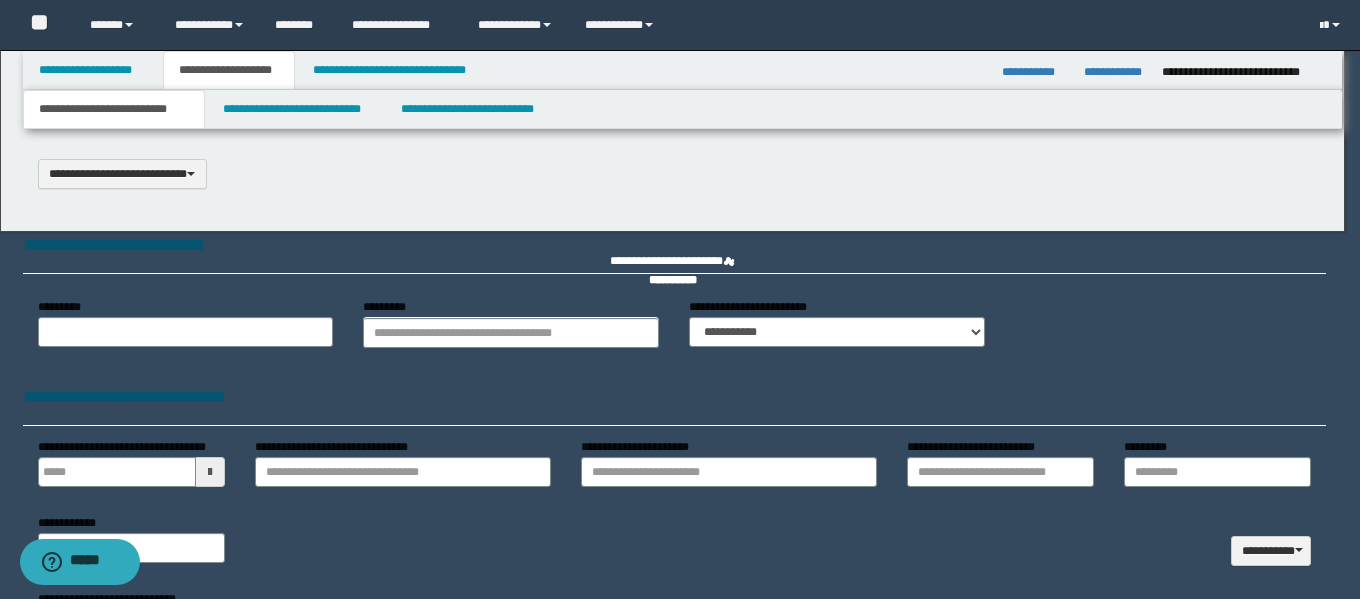 scroll, scrollTop: 0, scrollLeft: 0, axis: both 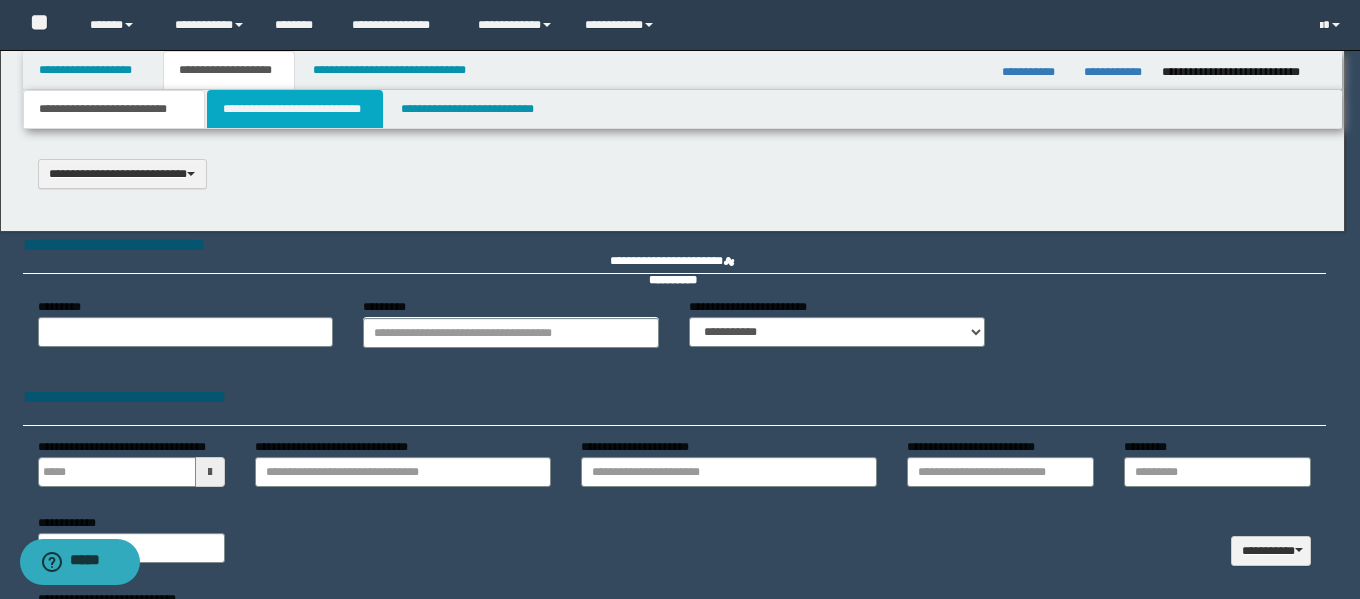 type on "********" 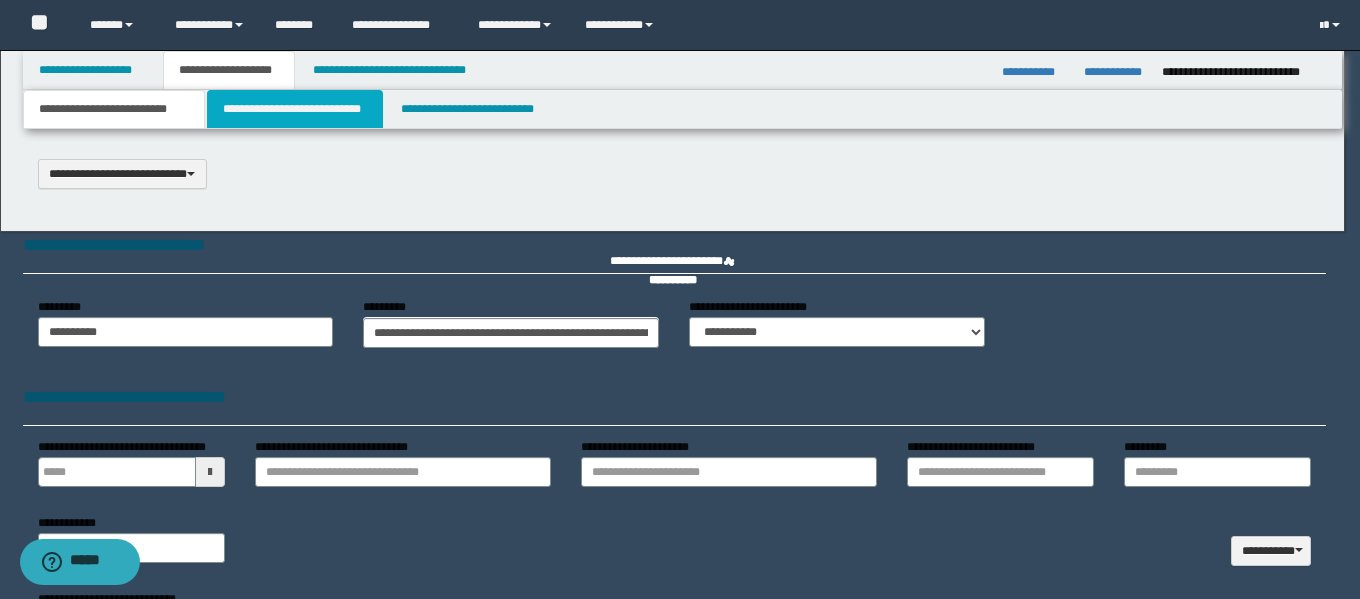 click on "**********" at bounding box center [295, 109] 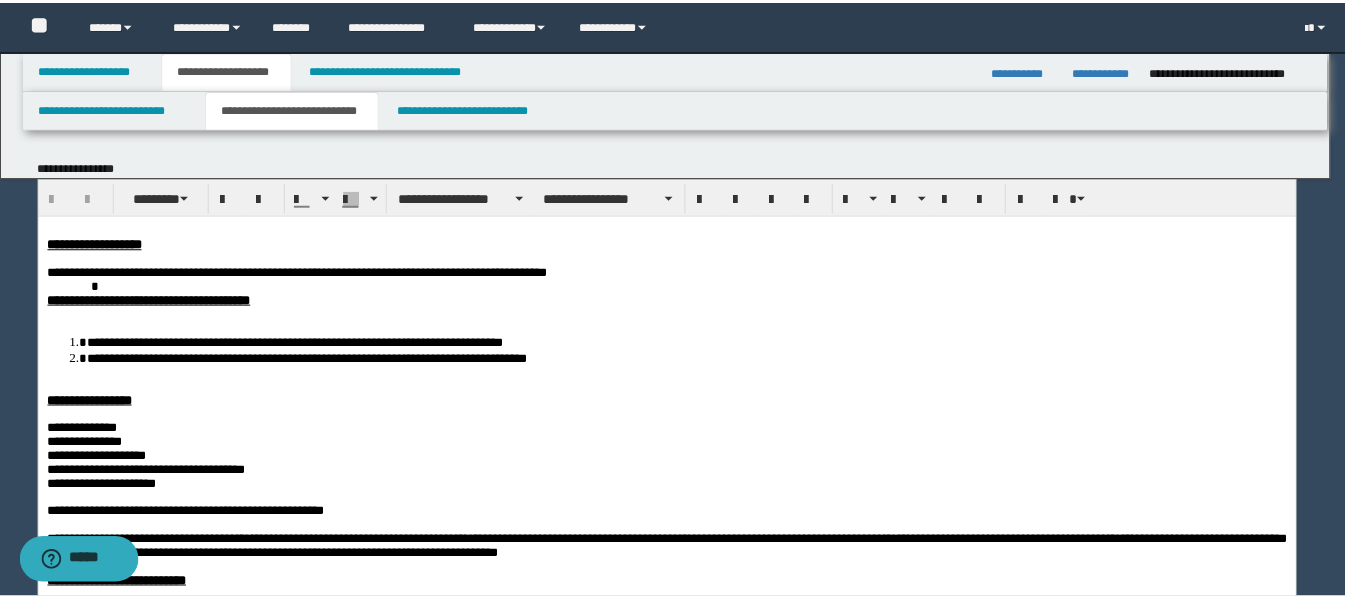 scroll, scrollTop: 0, scrollLeft: 0, axis: both 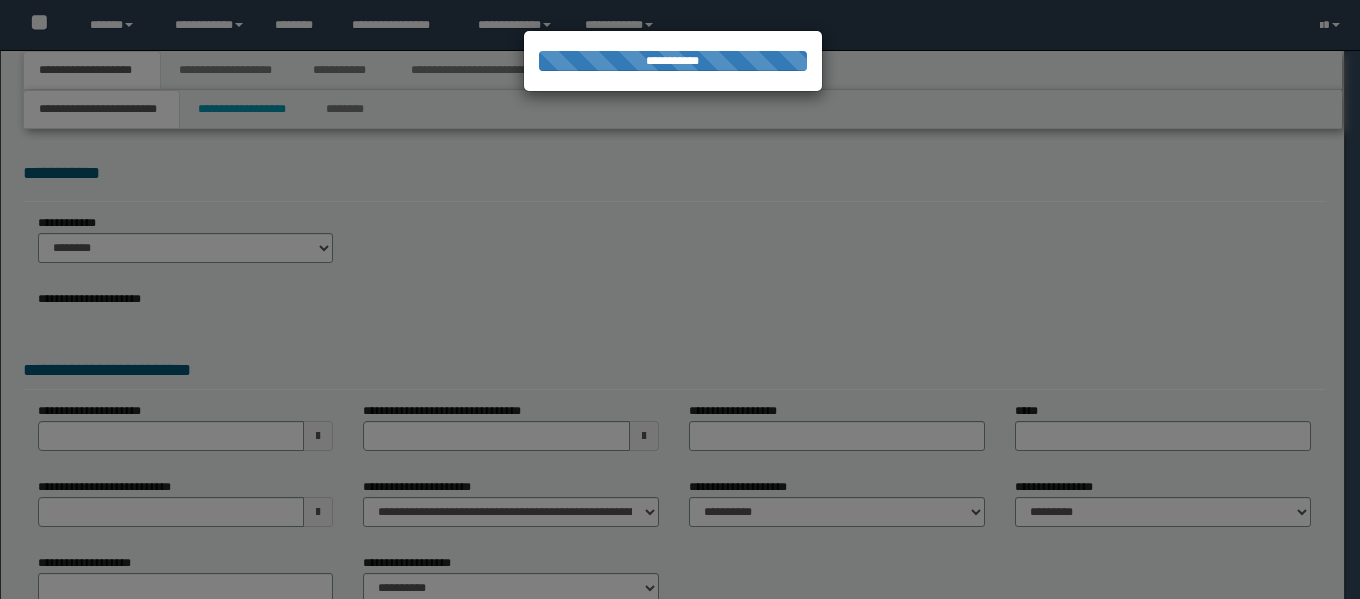 select on "*" 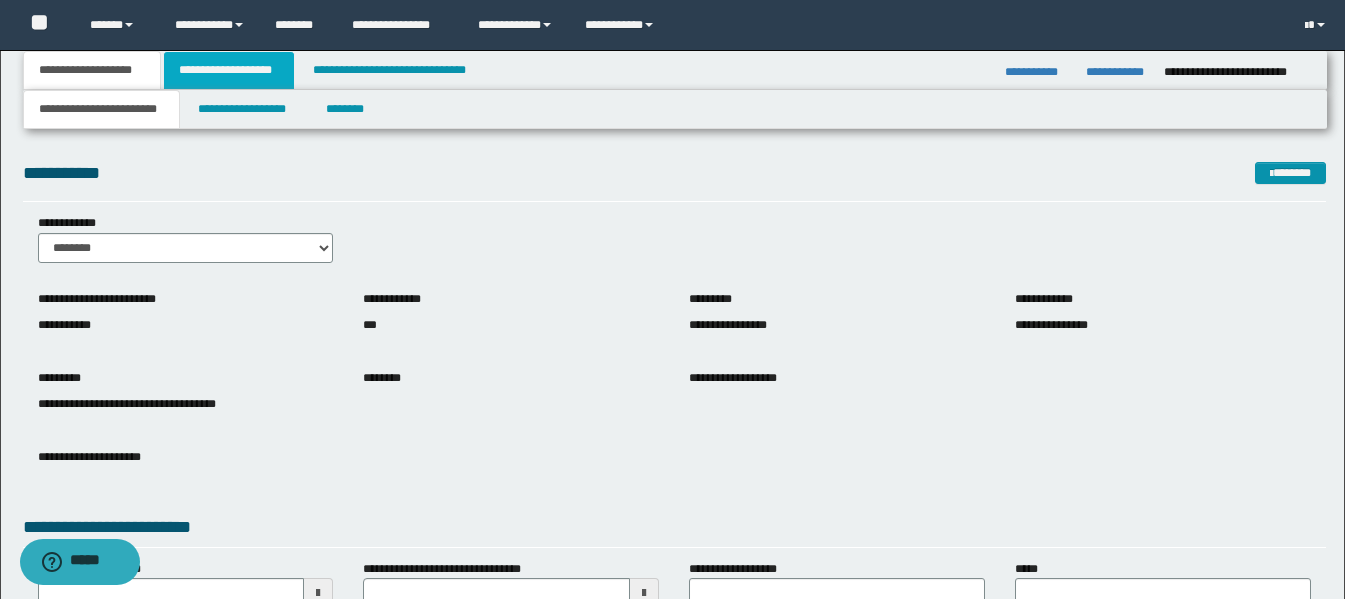 click on "**********" at bounding box center (229, 70) 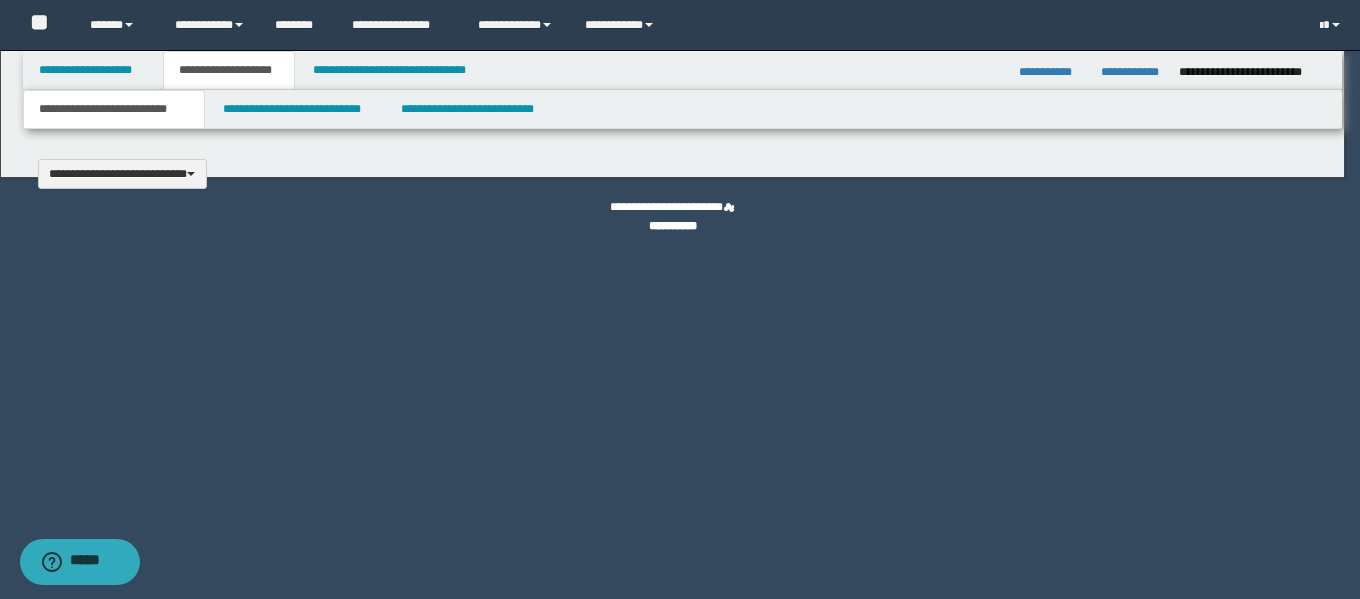 type 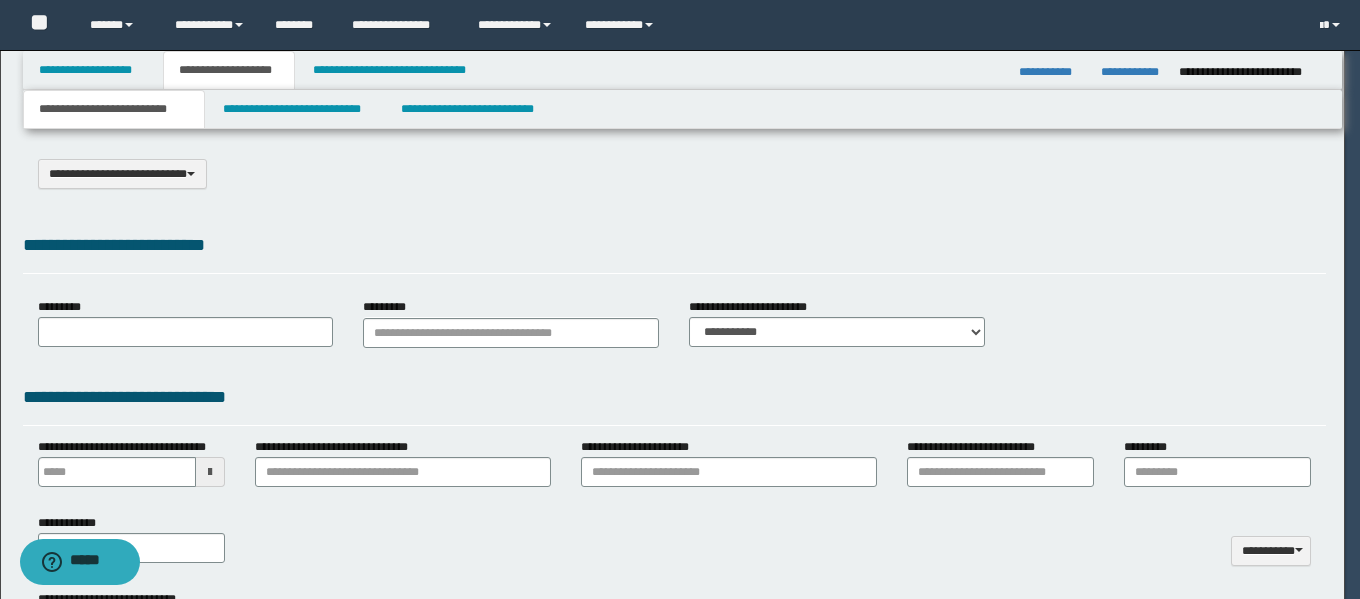 scroll, scrollTop: 0, scrollLeft: 0, axis: both 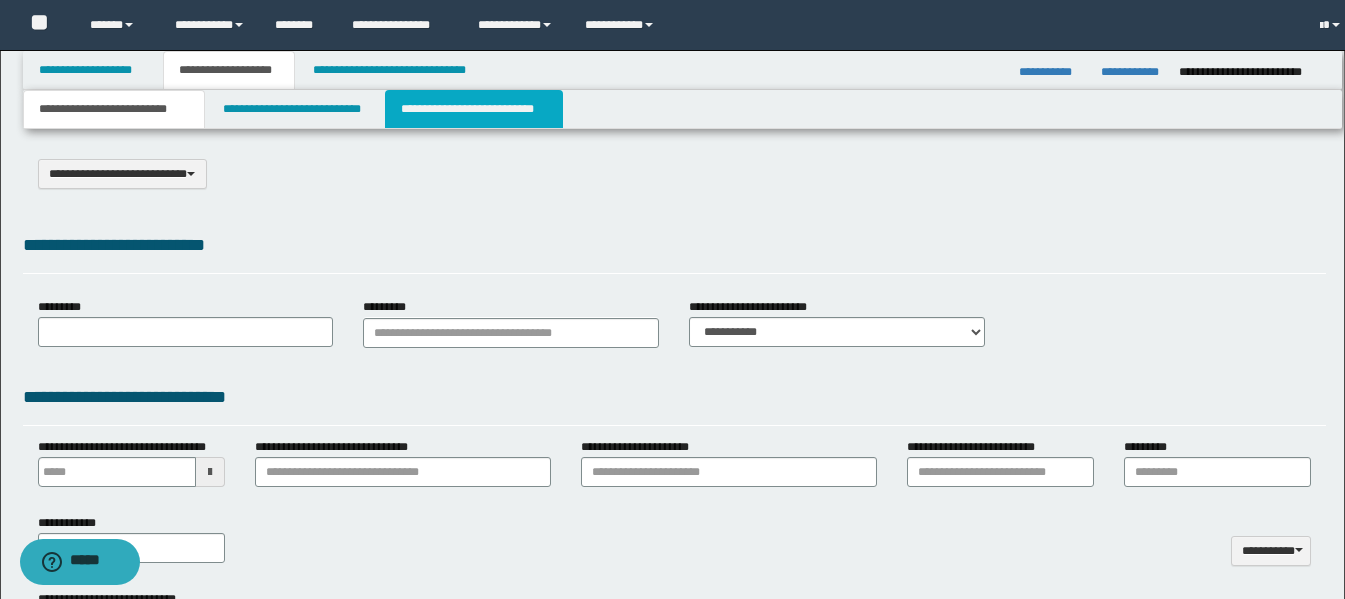 click on "**********" at bounding box center (474, 109) 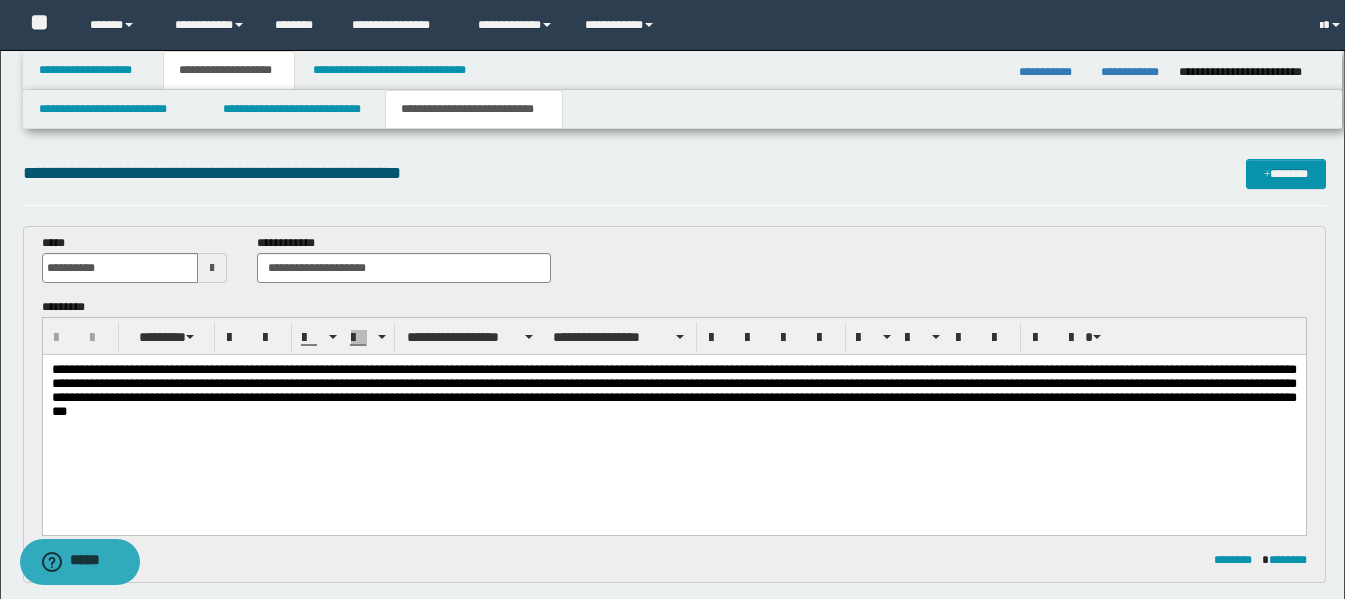 scroll, scrollTop: 0, scrollLeft: 0, axis: both 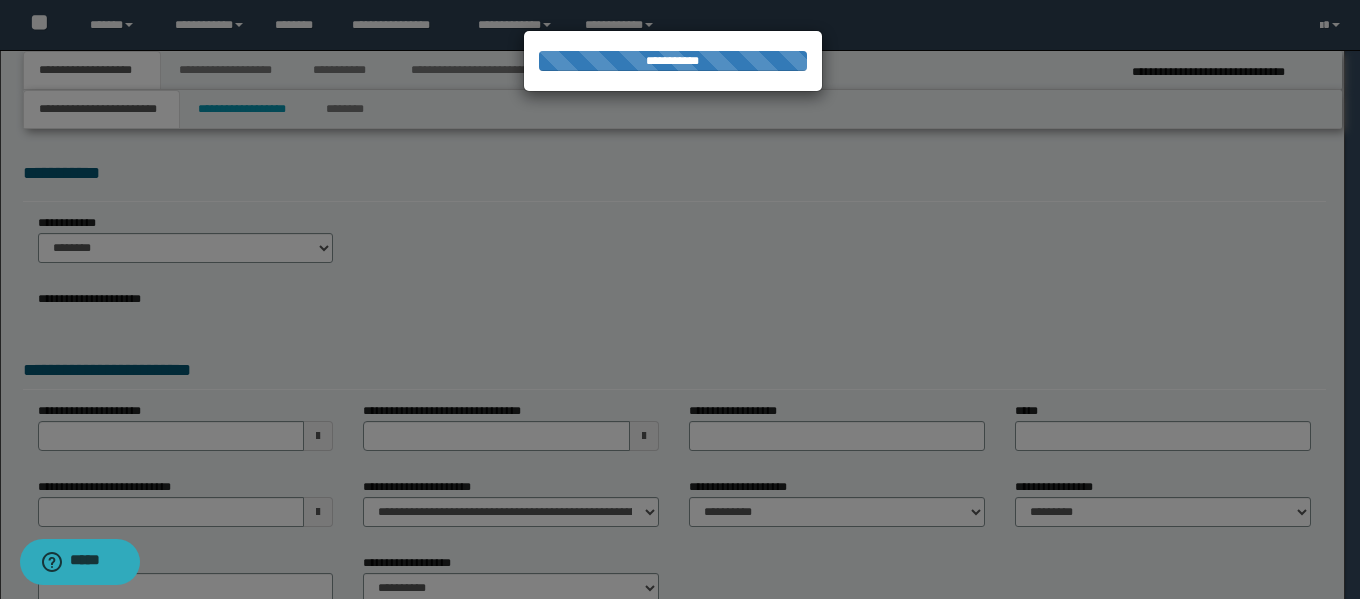 select on "*" 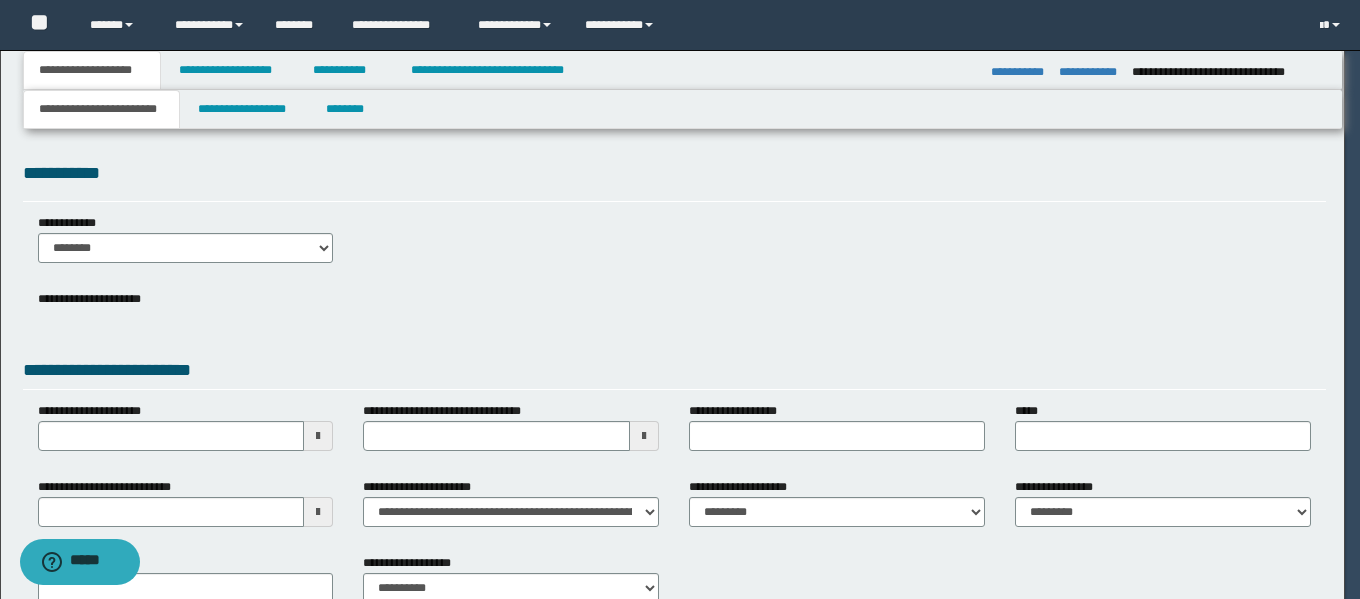 click at bounding box center [680, 299] 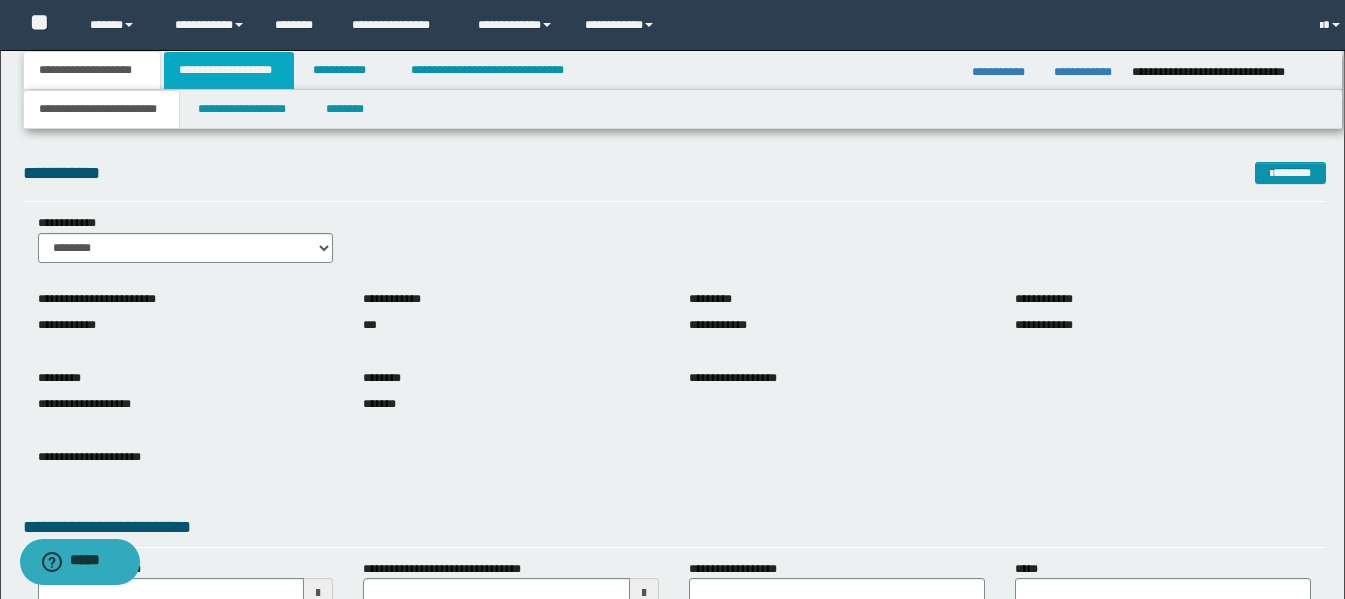 click on "**********" at bounding box center [229, 70] 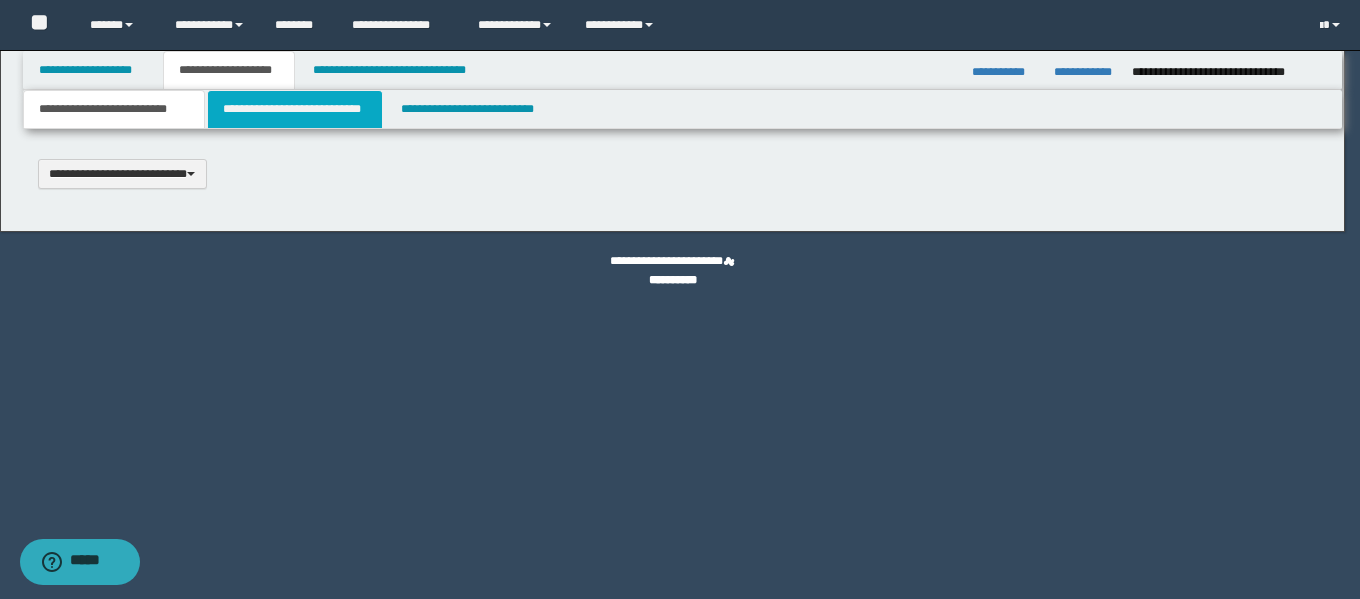 type 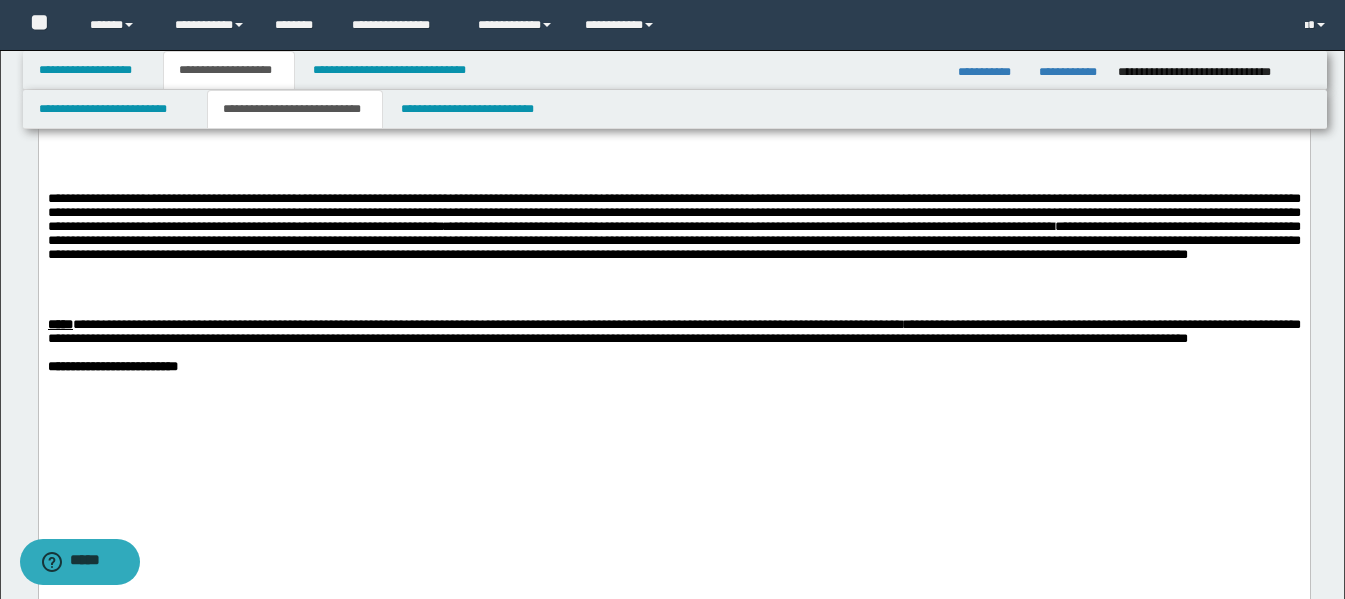 scroll, scrollTop: 2000, scrollLeft: 0, axis: vertical 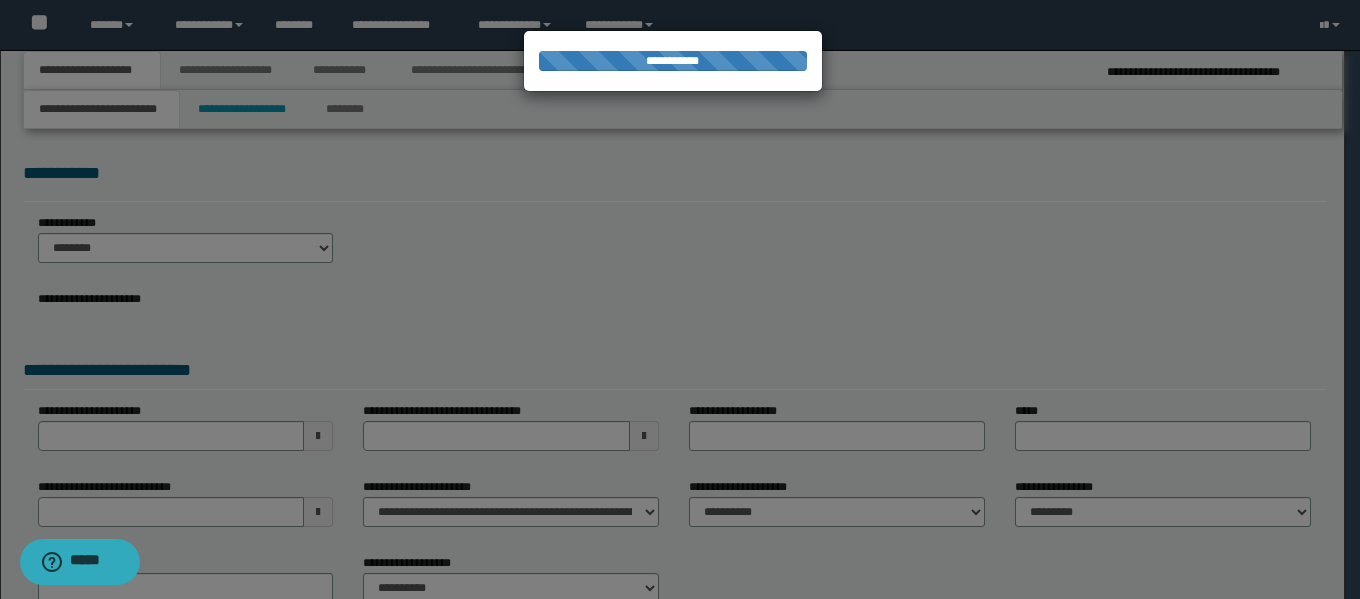 select on "**" 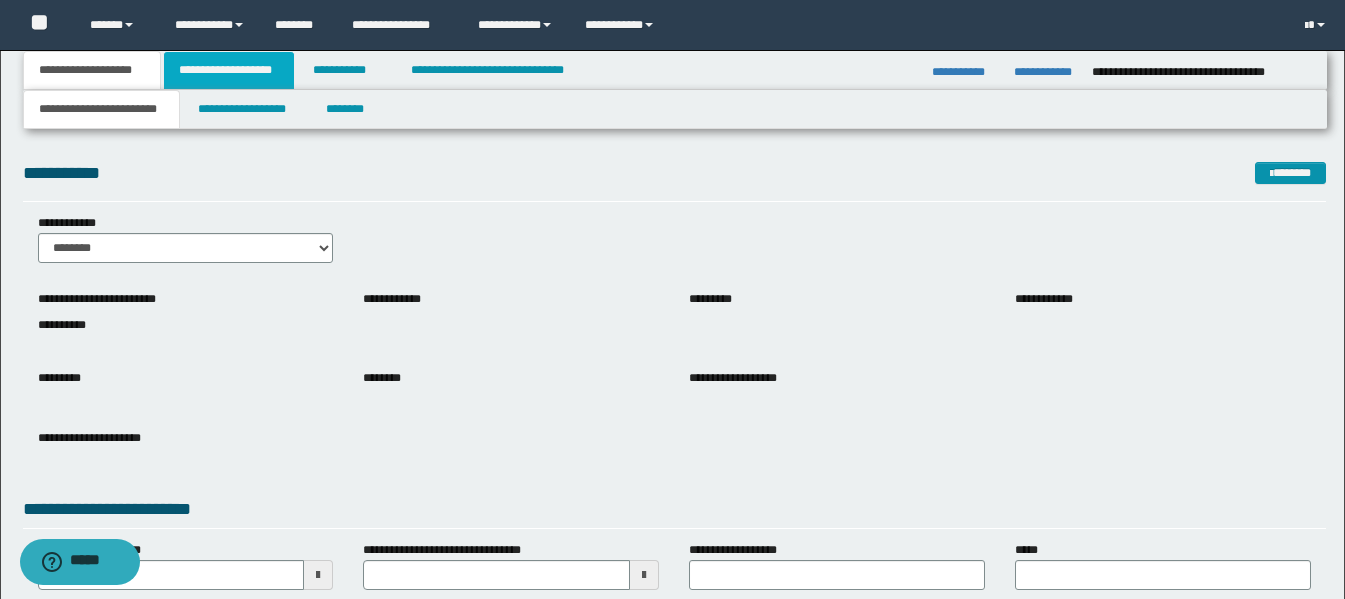 click on "**********" at bounding box center (229, 70) 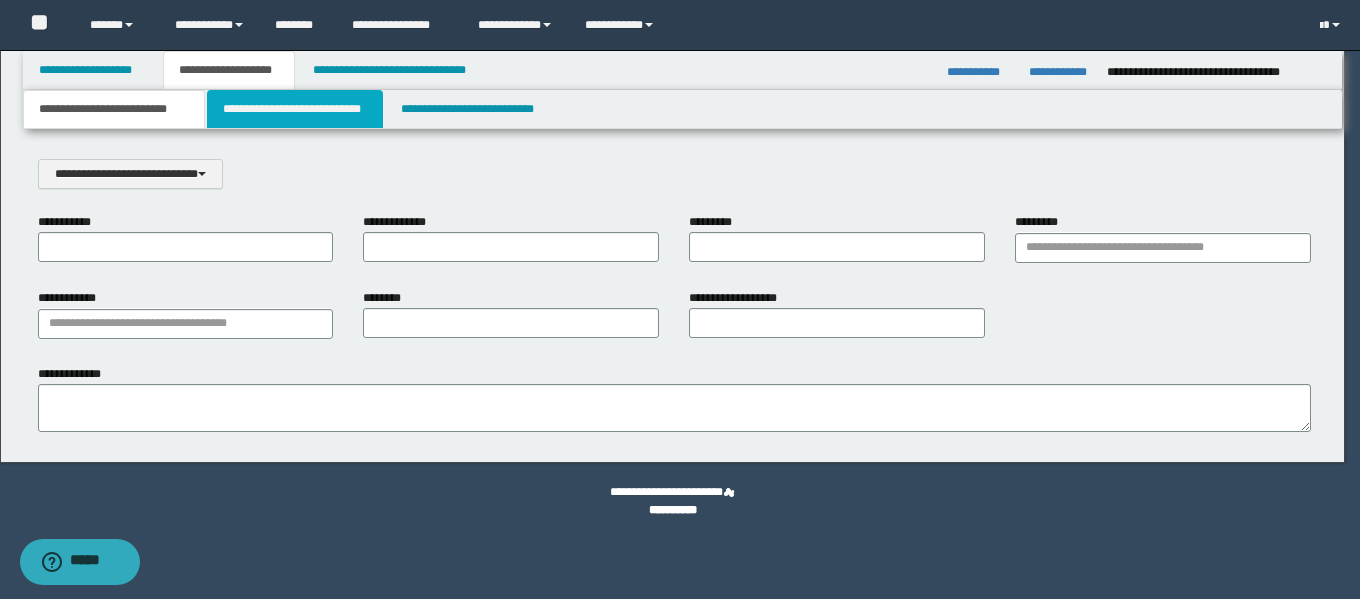 scroll, scrollTop: 0, scrollLeft: 0, axis: both 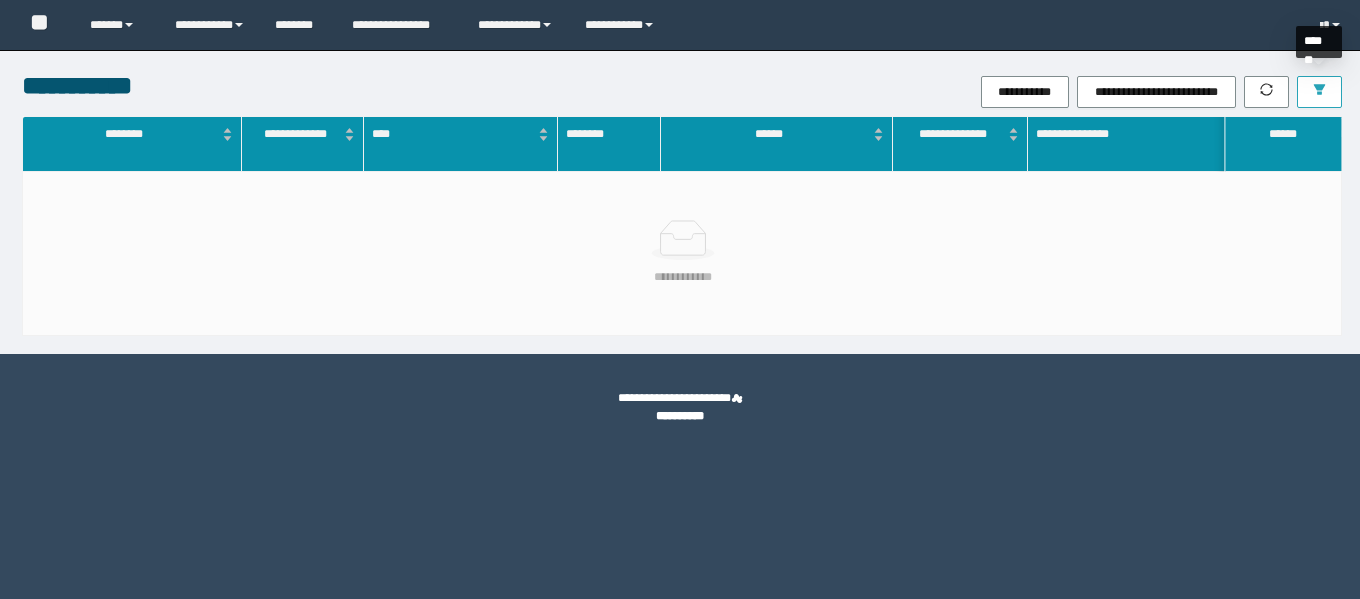 click 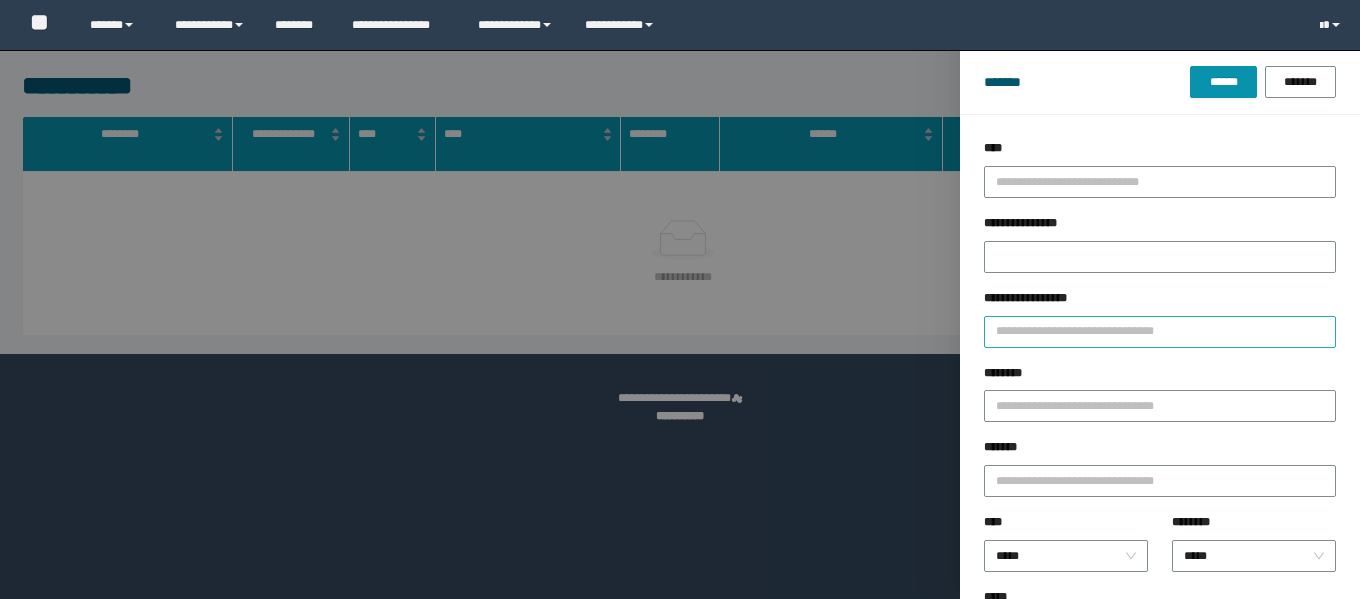 scroll, scrollTop: 0, scrollLeft: 0, axis: both 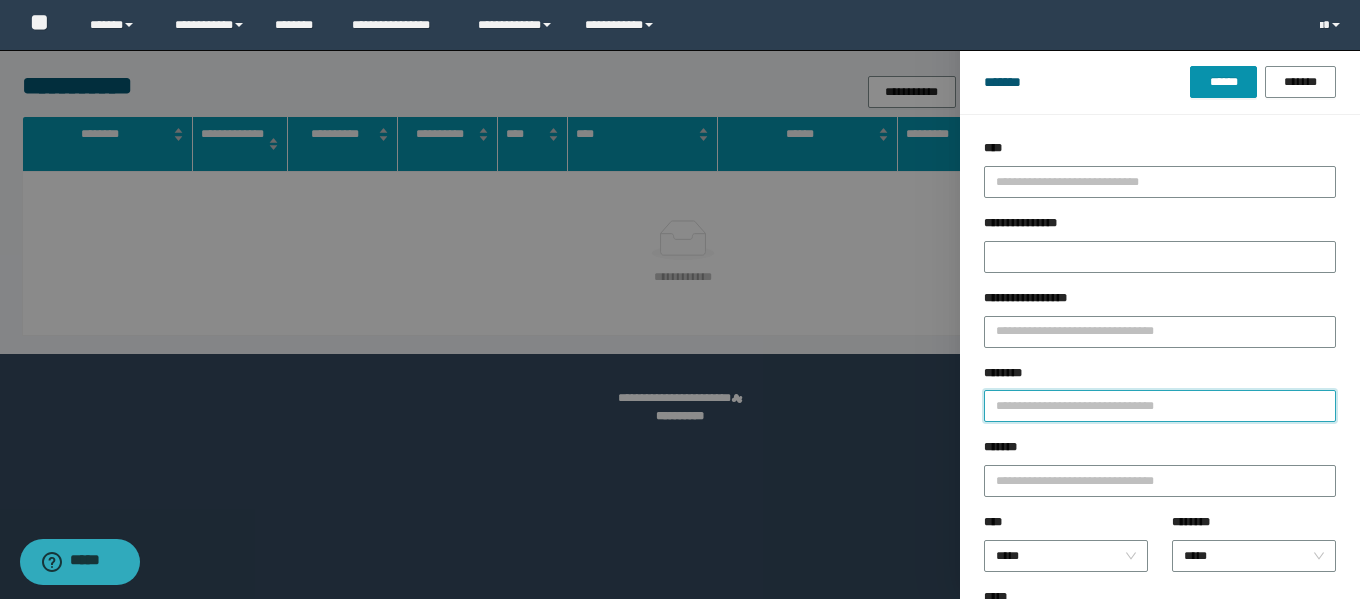 click on "********" at bounding box center (1160, 406) 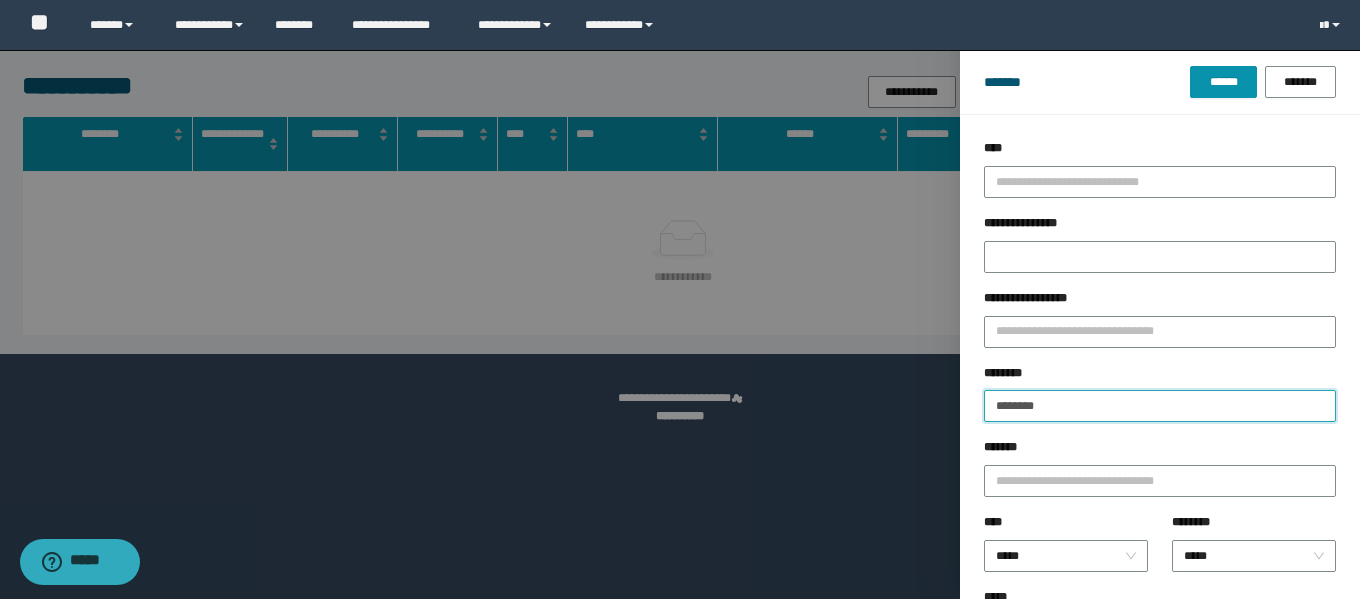 type on "********" 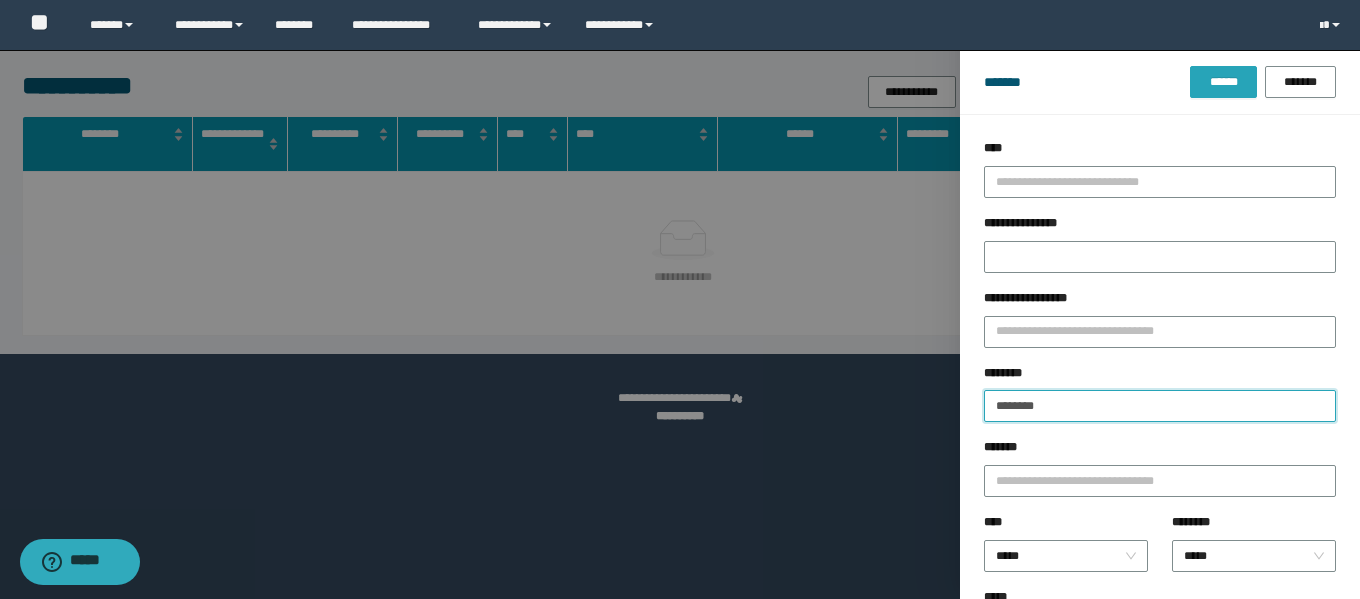 type on "********" 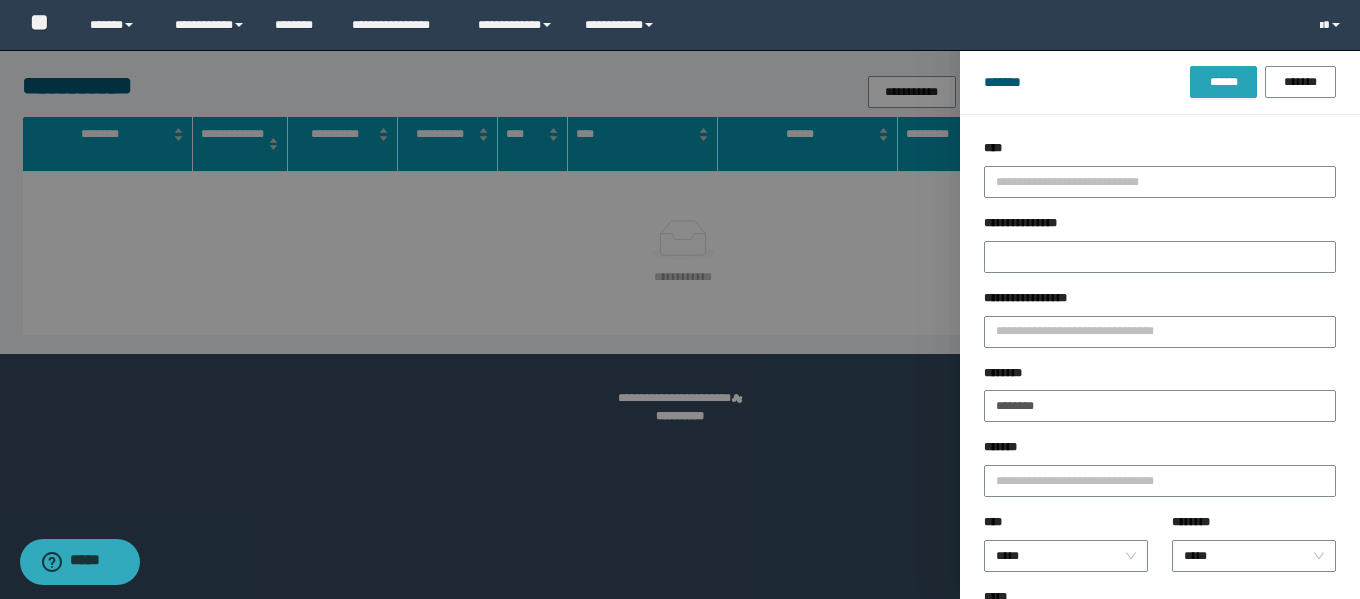 click on "******" at bounding box center [1223, 82] 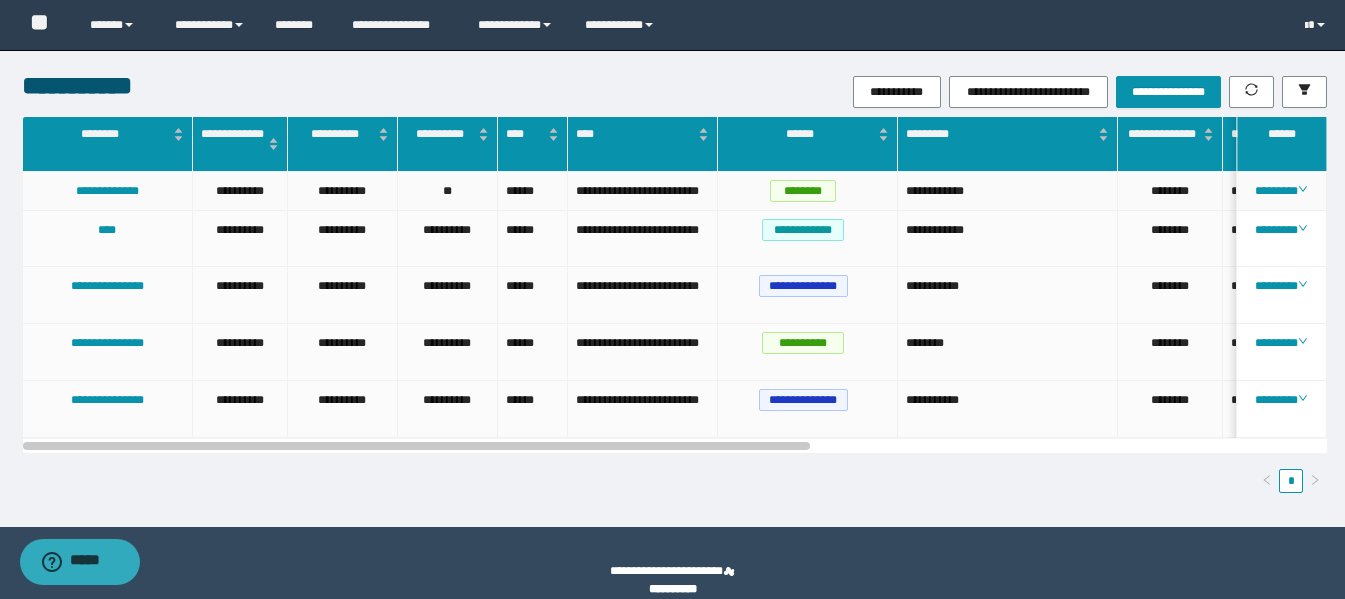 click on "********" at bounding box center [1282, 191] 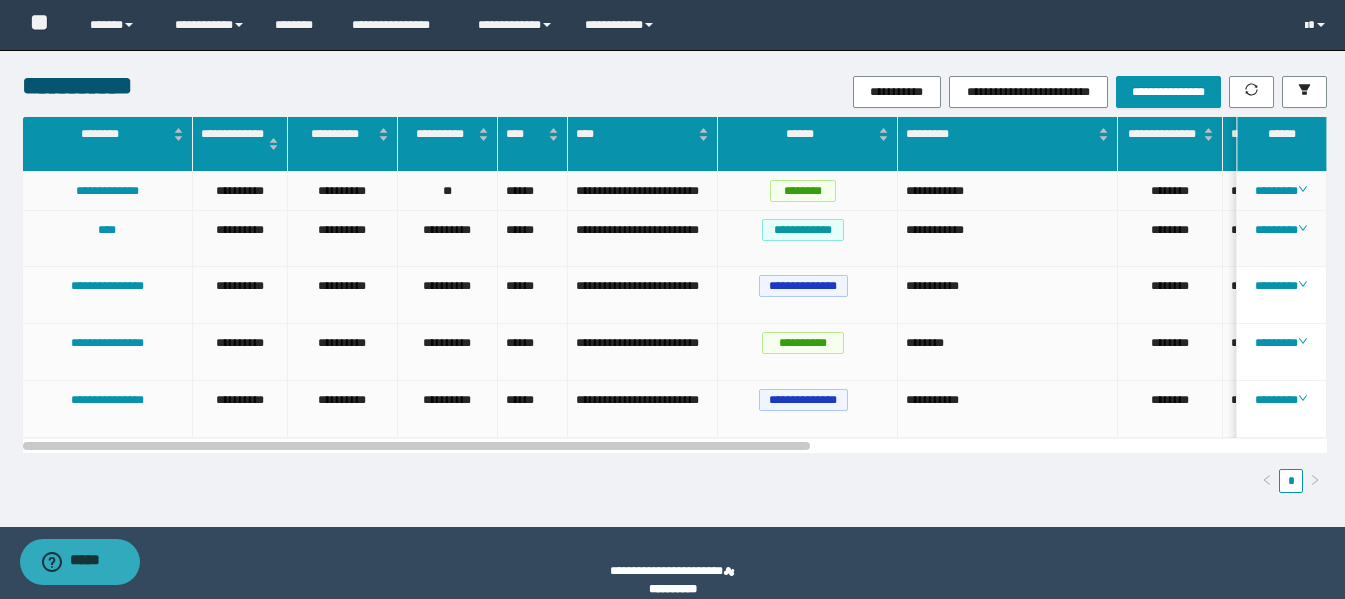 drag, startPoint x: 1284, startPoint y: 187, endPoint x: 1324, endPoint y: 237, distance: 64.03124 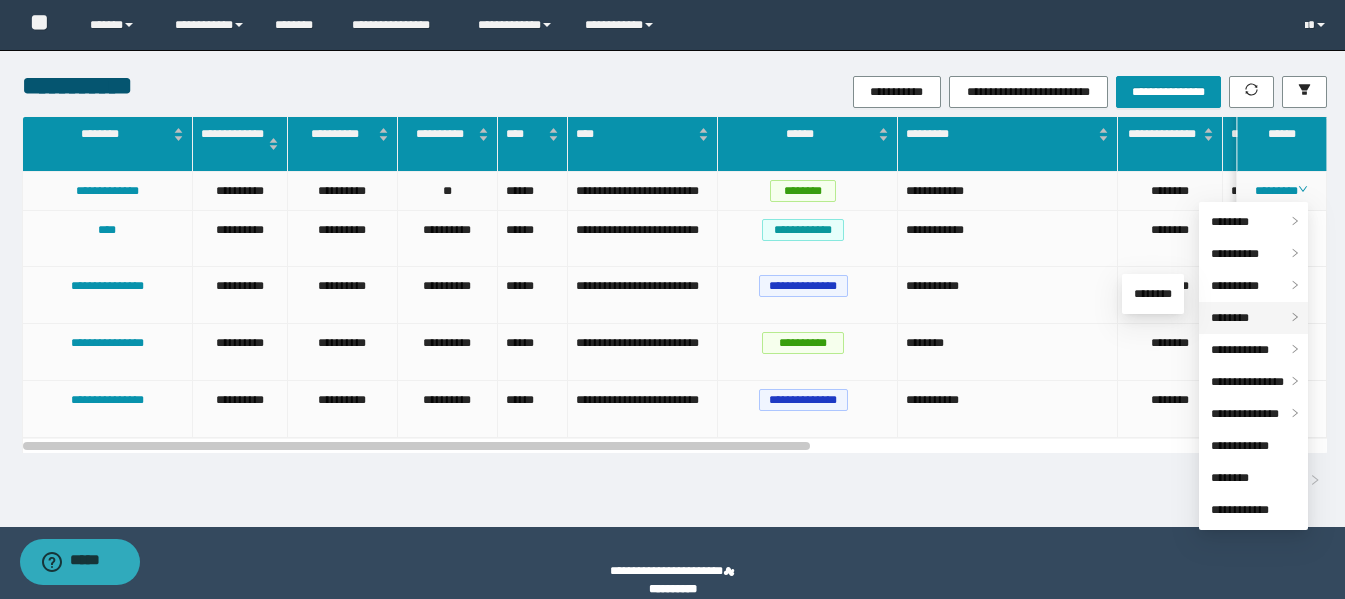 click on "********" at bounding box center [1253, 318] 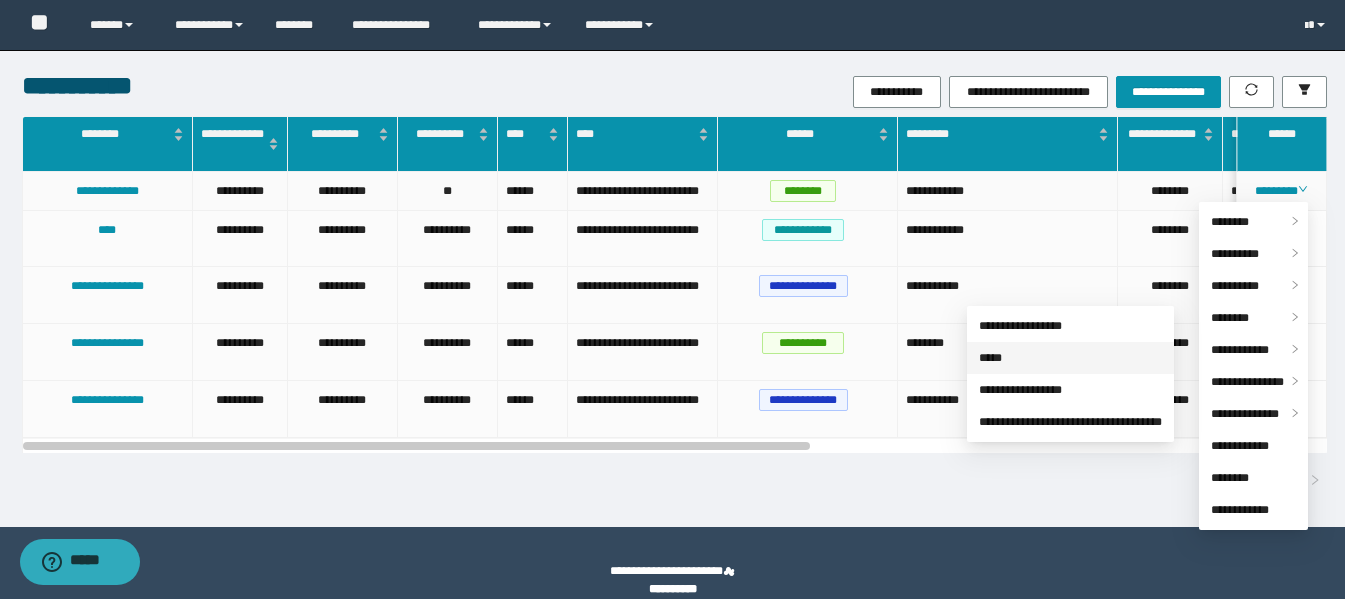 click on "*****" at bounding box center [990, 358] 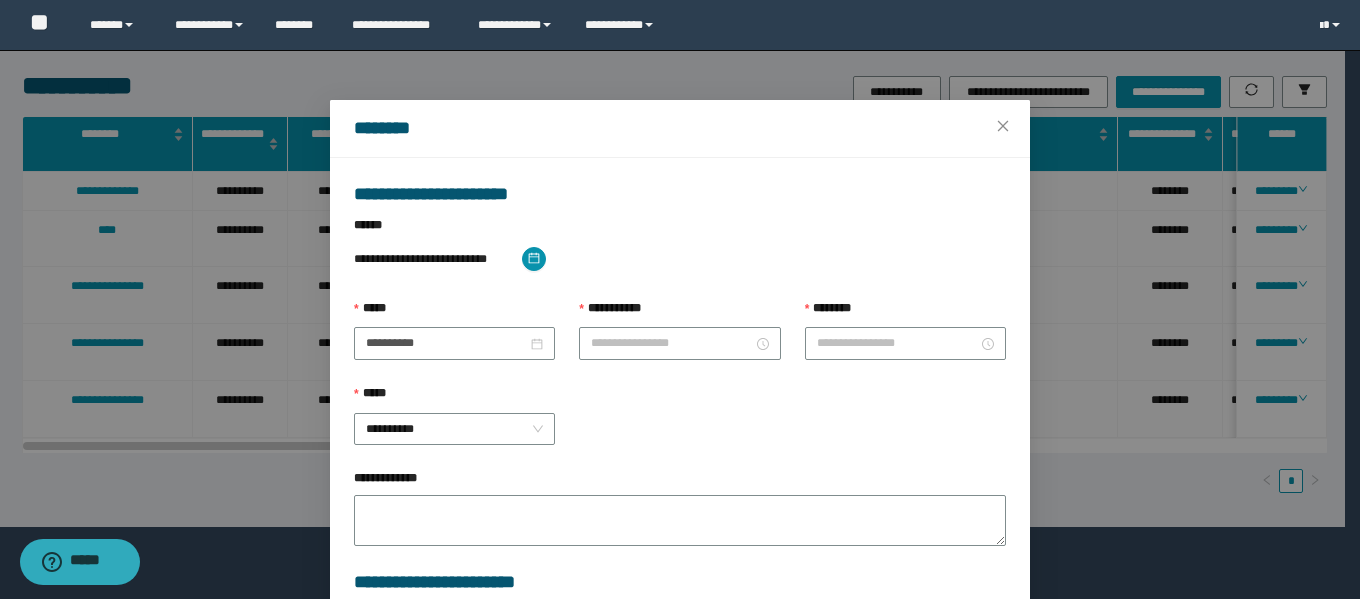 type on "**********" 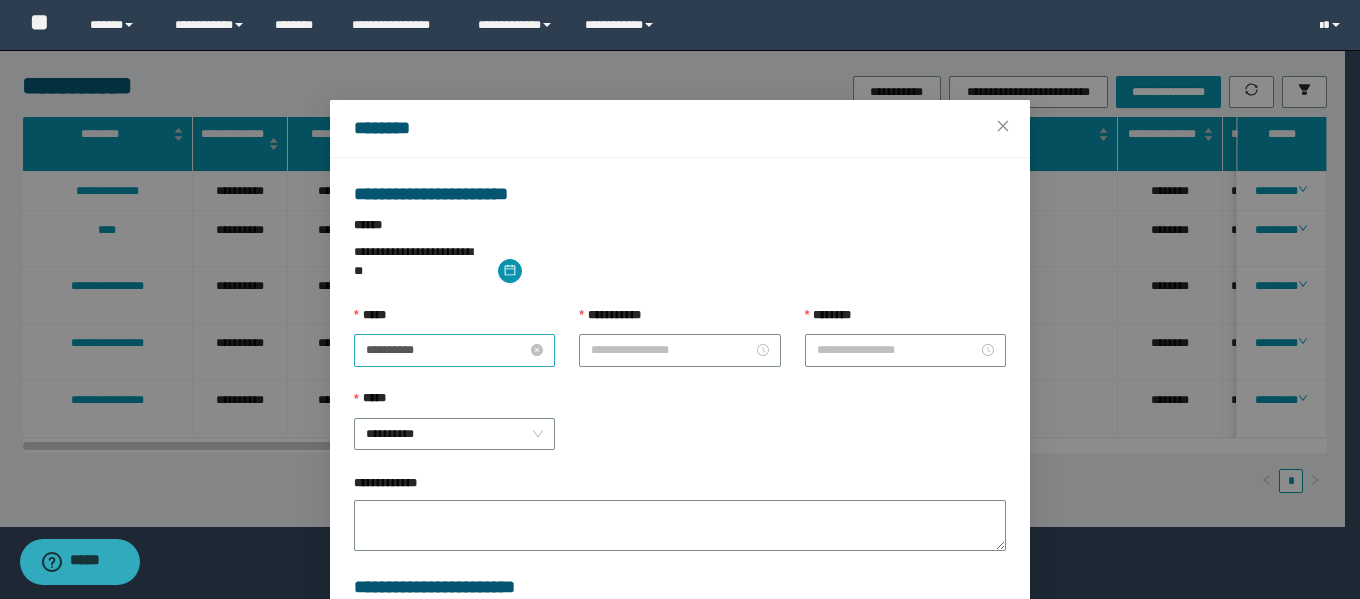click on "**********" at bounding box center (446, 350) 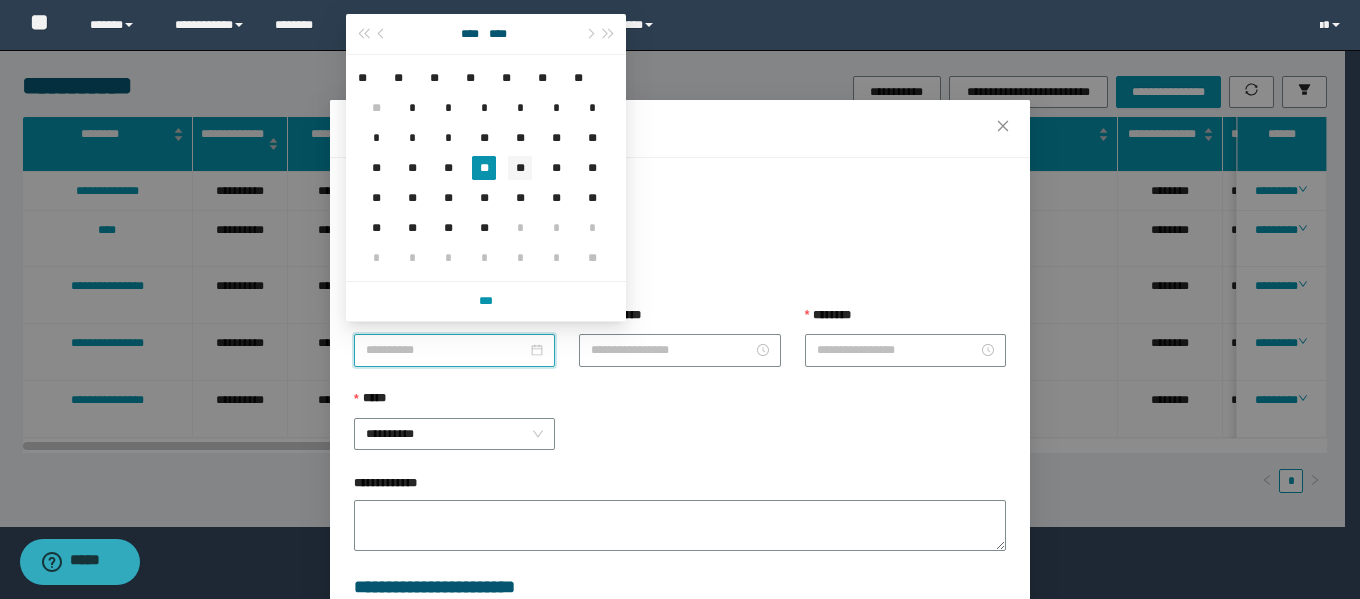 type on "**********" 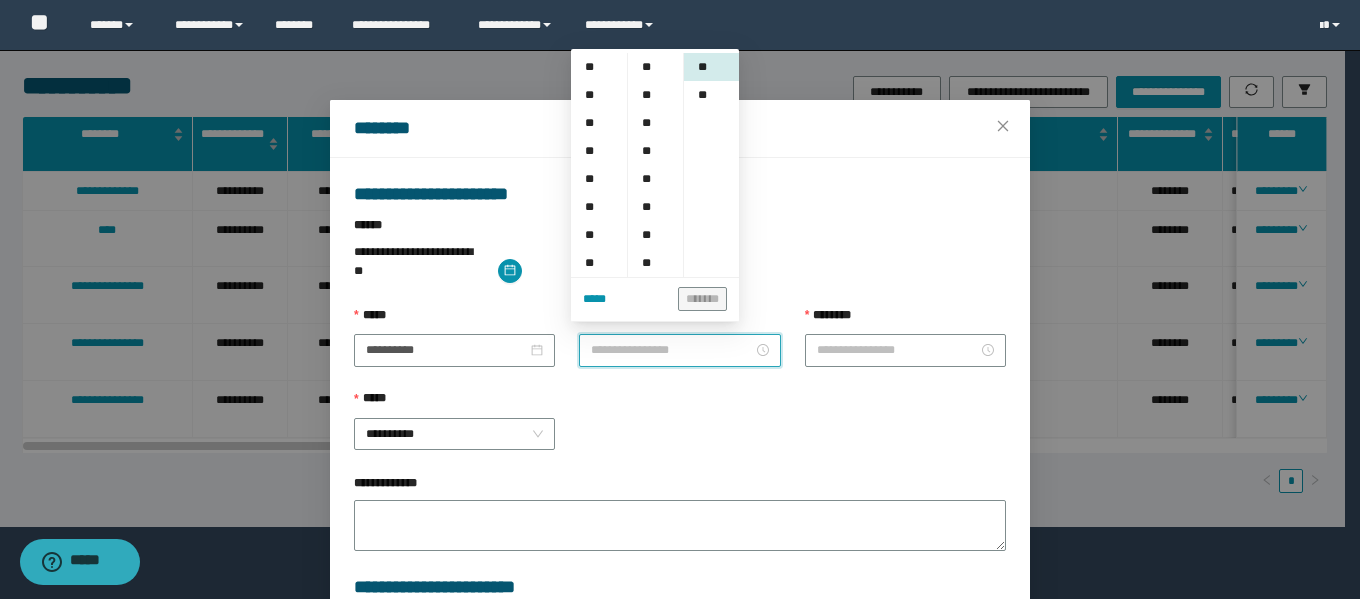 click on "**********" at bounding box center (671, 350) 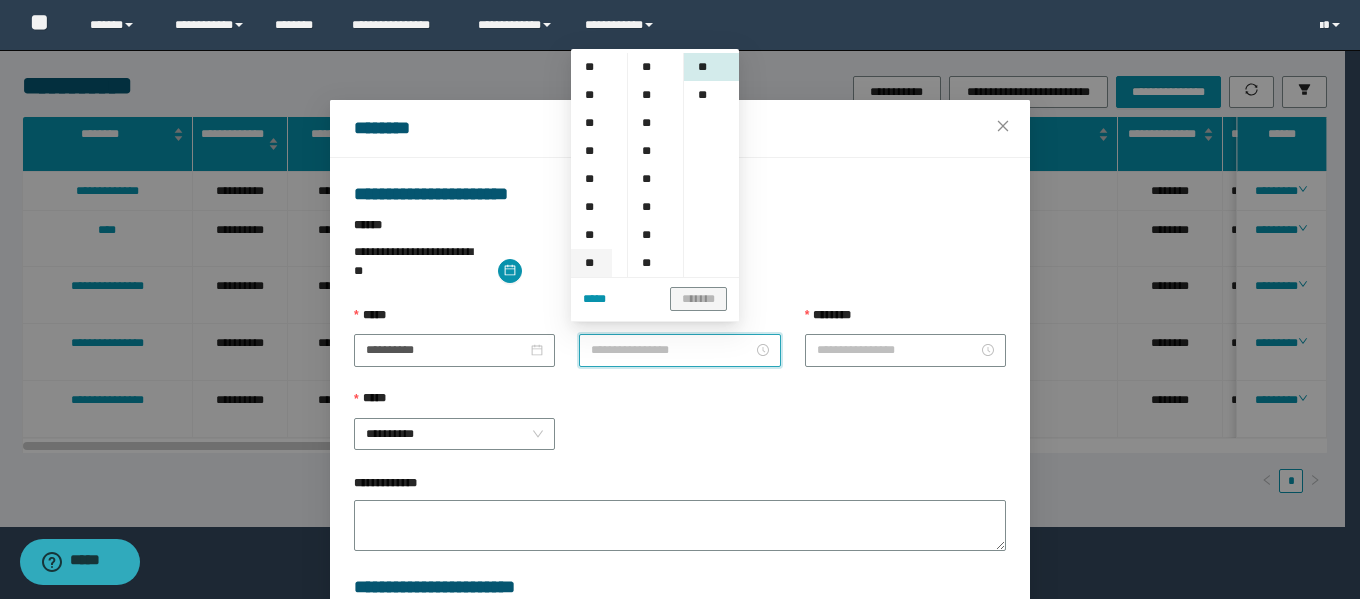 click on "**" at bounding box center [591, 263] 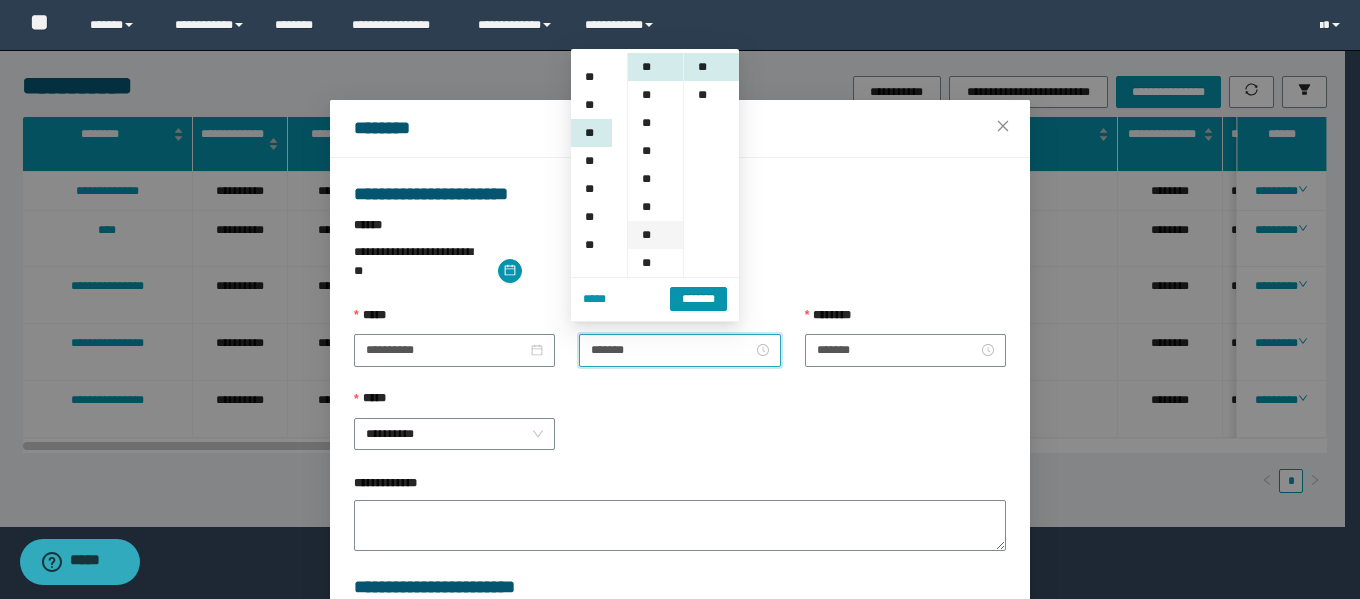 scroll, scrollTop: 196, scrollLeft: 0, axis: vertical 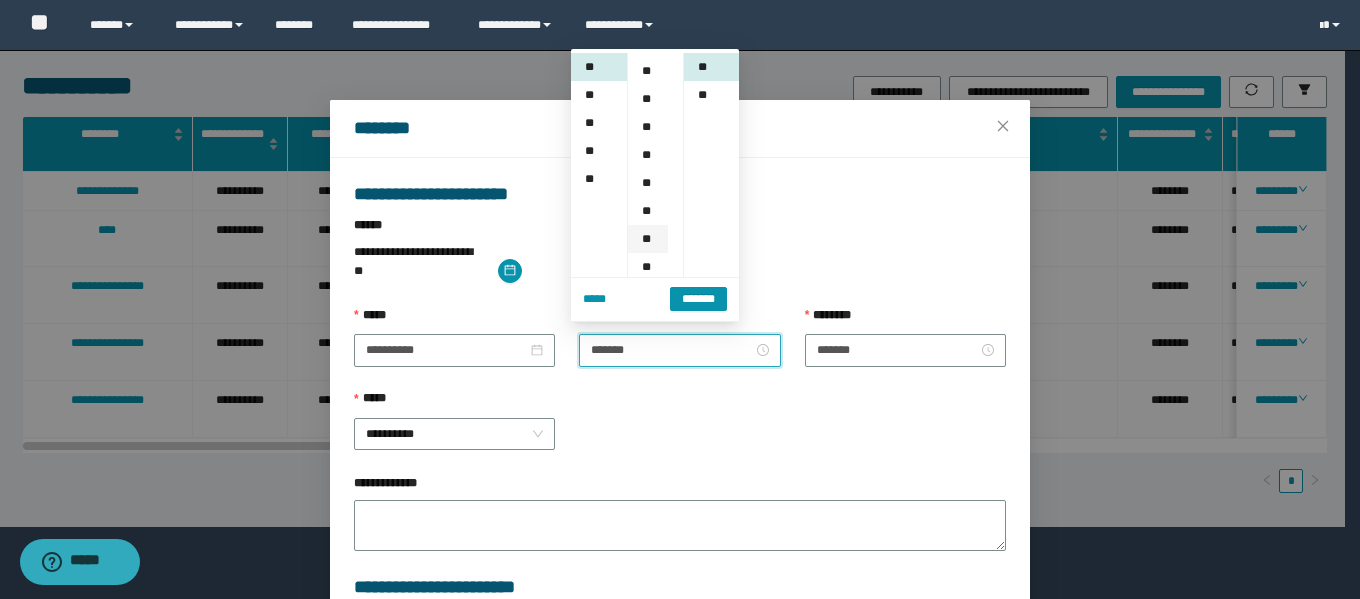 click on "**" at bounding box center (648, 239) 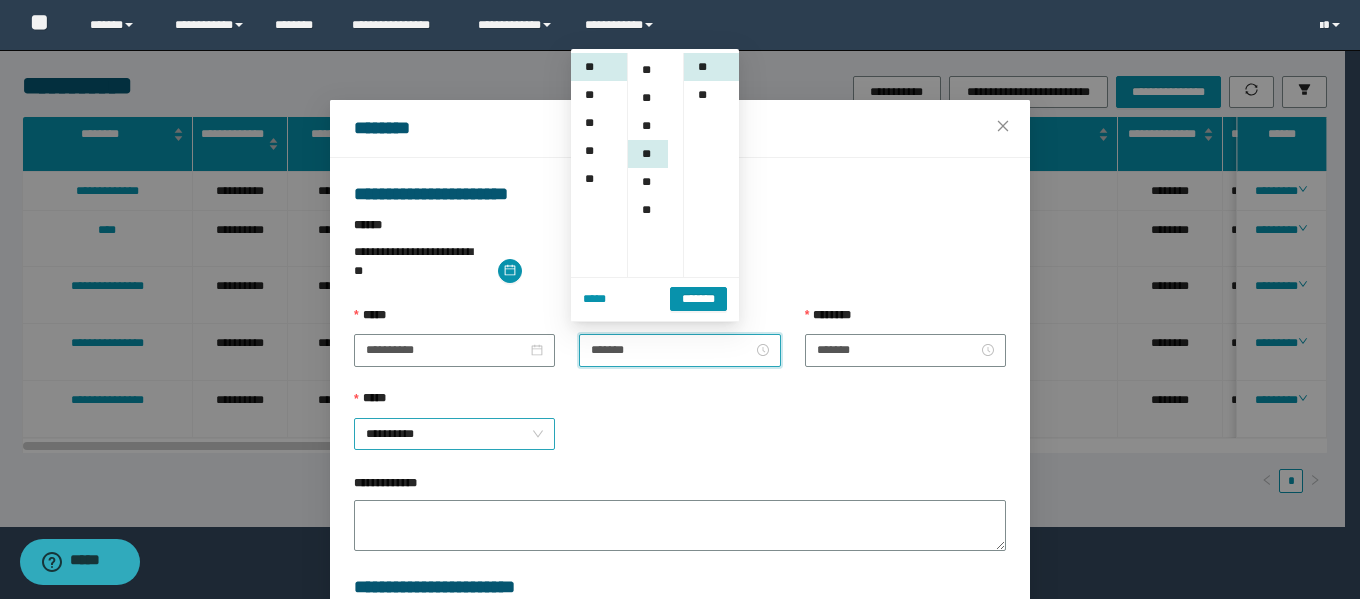 scroll, scrollTop: 252, scrollLeft: 0, axis: vertical 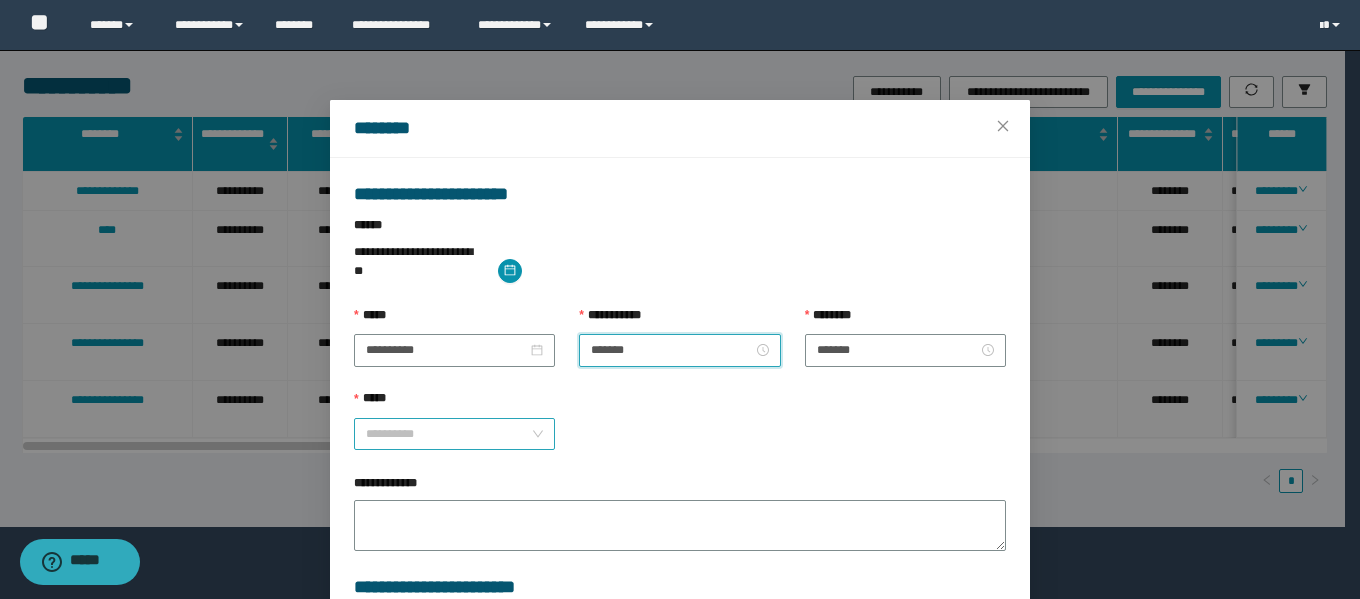 click on "**********" at bounding box center (454, 434) 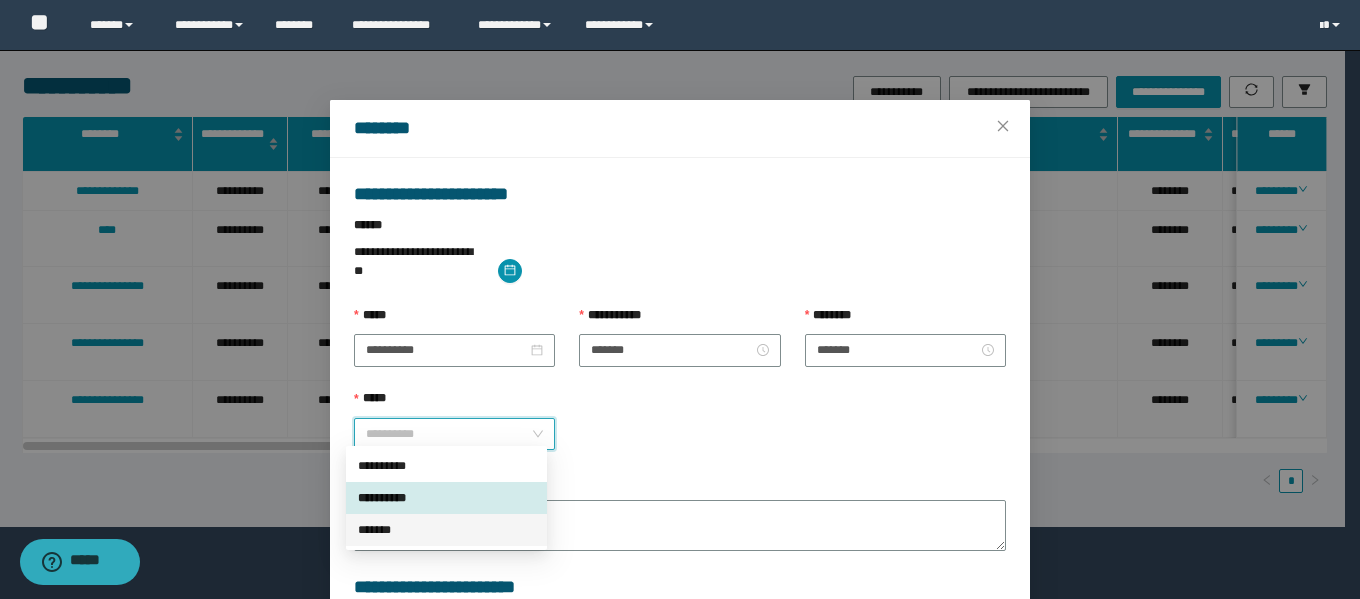 click on "*******" at bounding box center (446, 530) 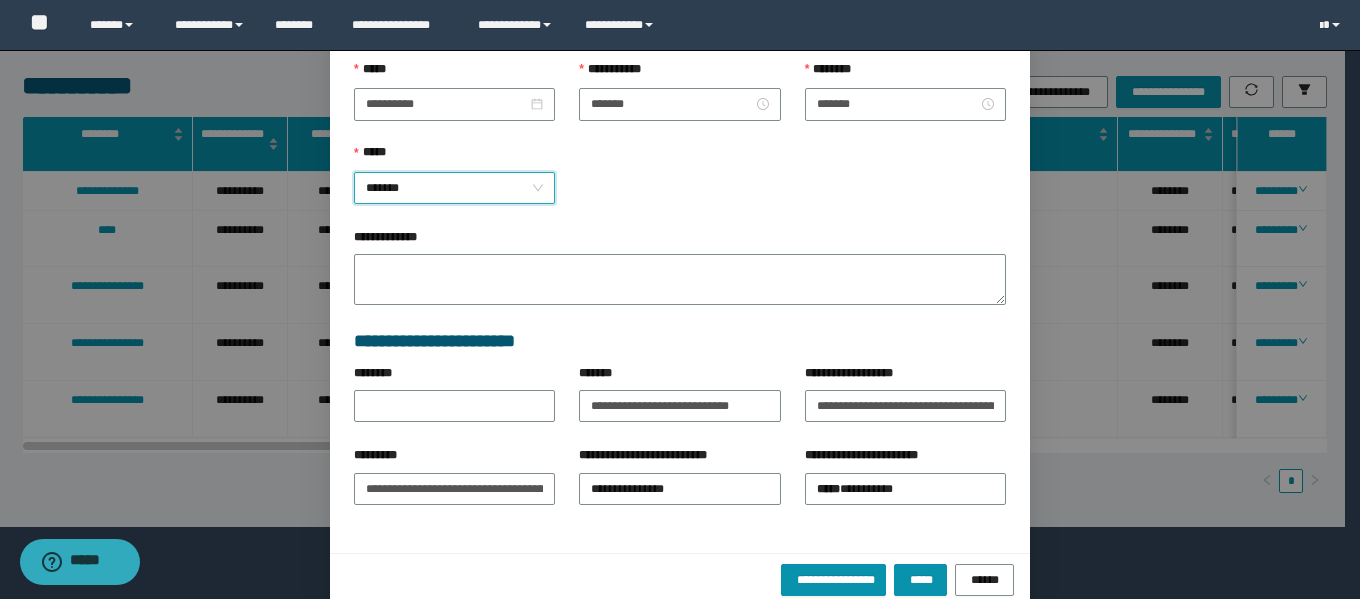 scroll, scrollTop: 271, scrollLeft: 0, axis: vertical 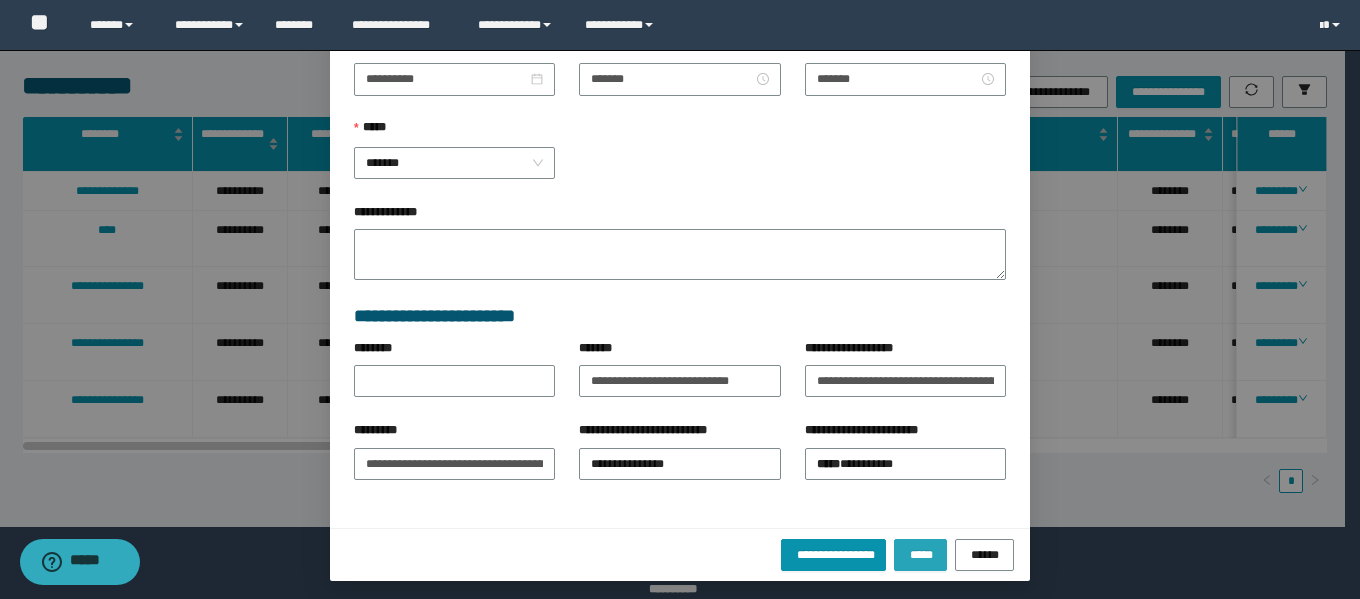 click on "*****" at bounding box center (920, 554) 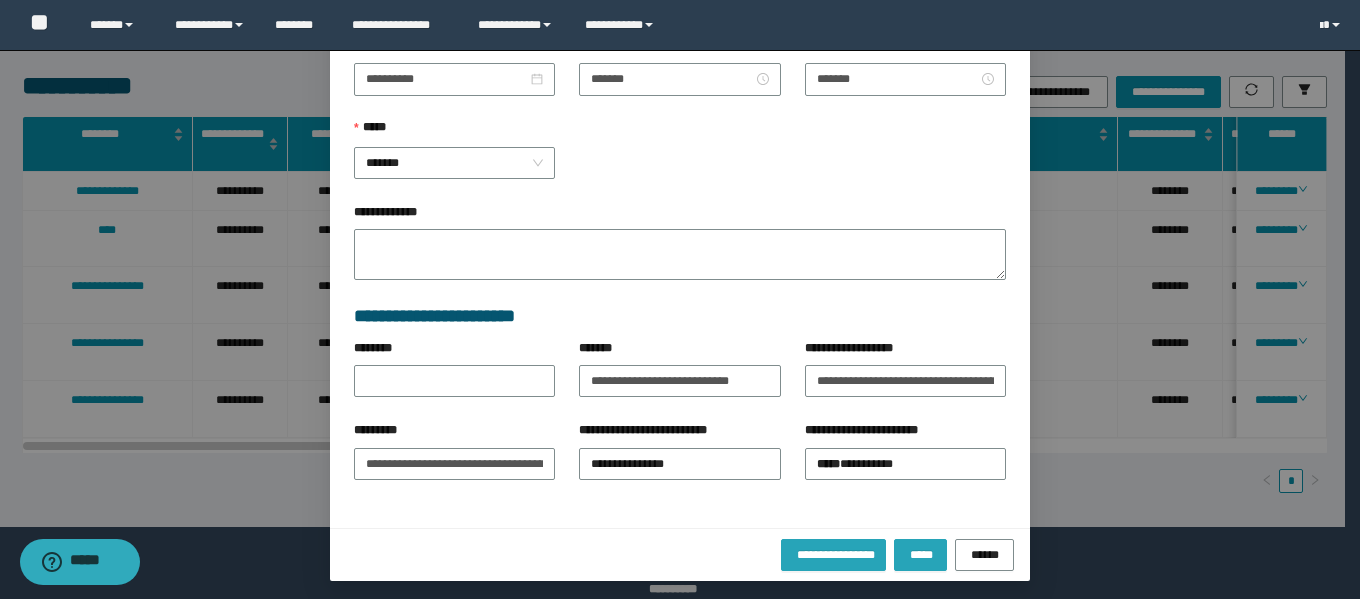 type 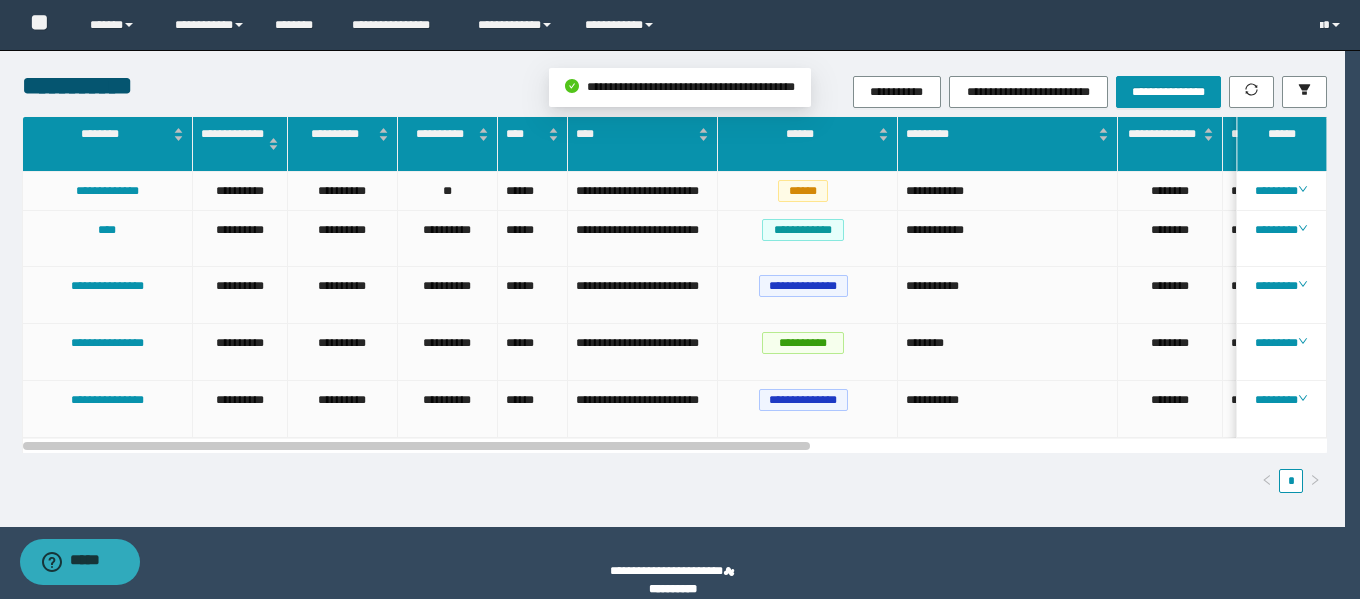 scroll, scrollTop: 171, scrollLeft: 0, axis: vertical 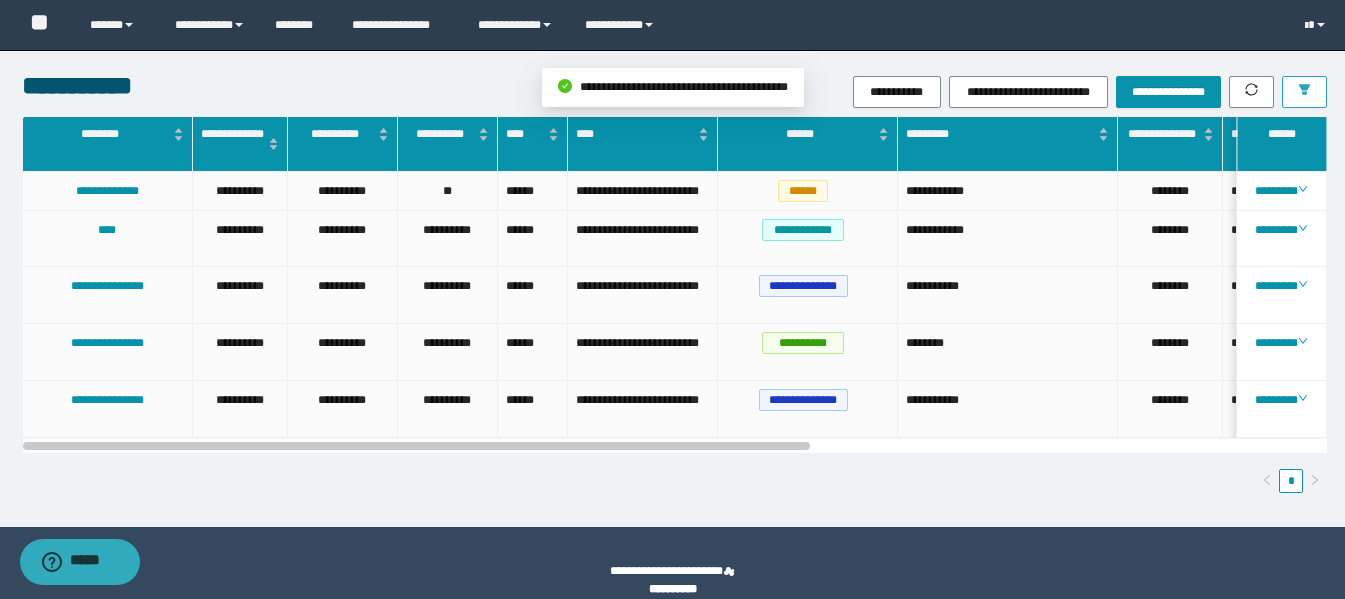 click 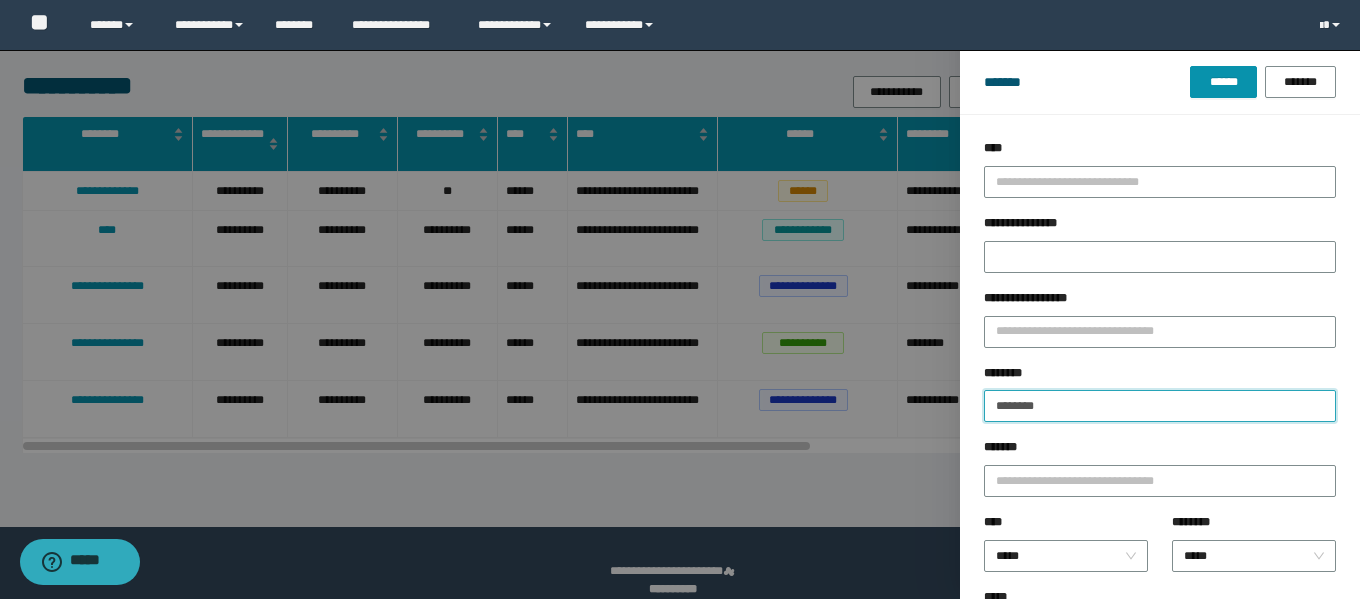 drag, startPoint x: 1088, startPoint y: 406, endPoint x: 837, endPoint y: 356, distance: 255.93163 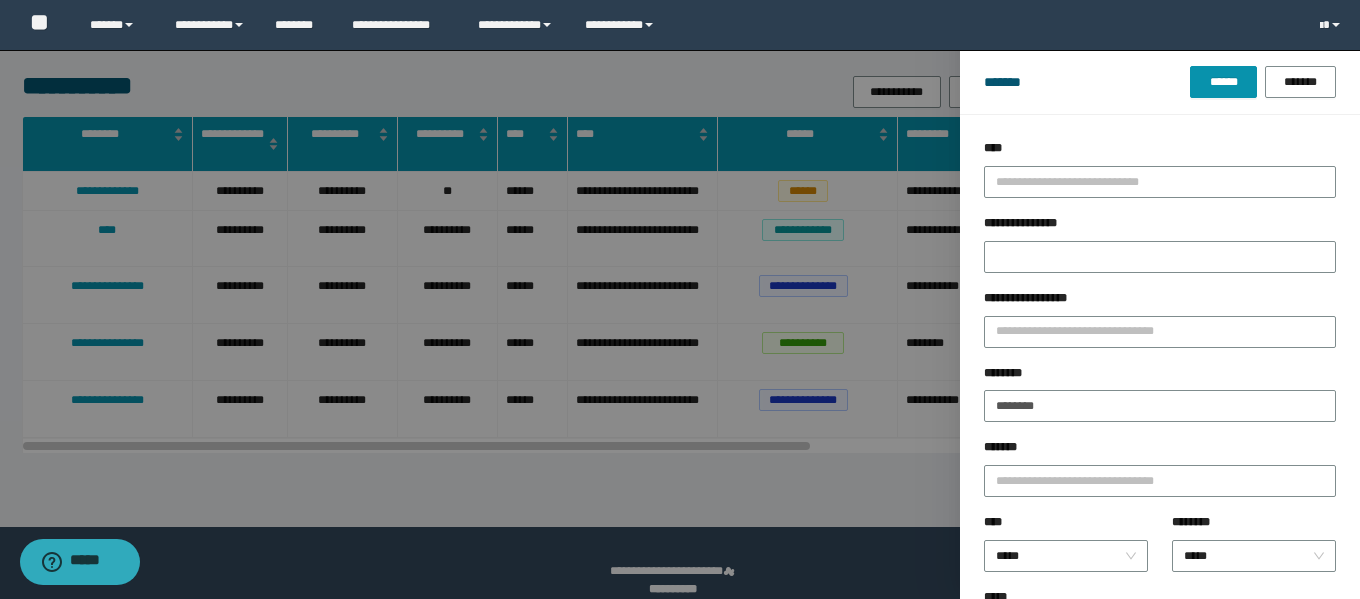 click on "******* ****** *******" at bounding box center (1160, 82) 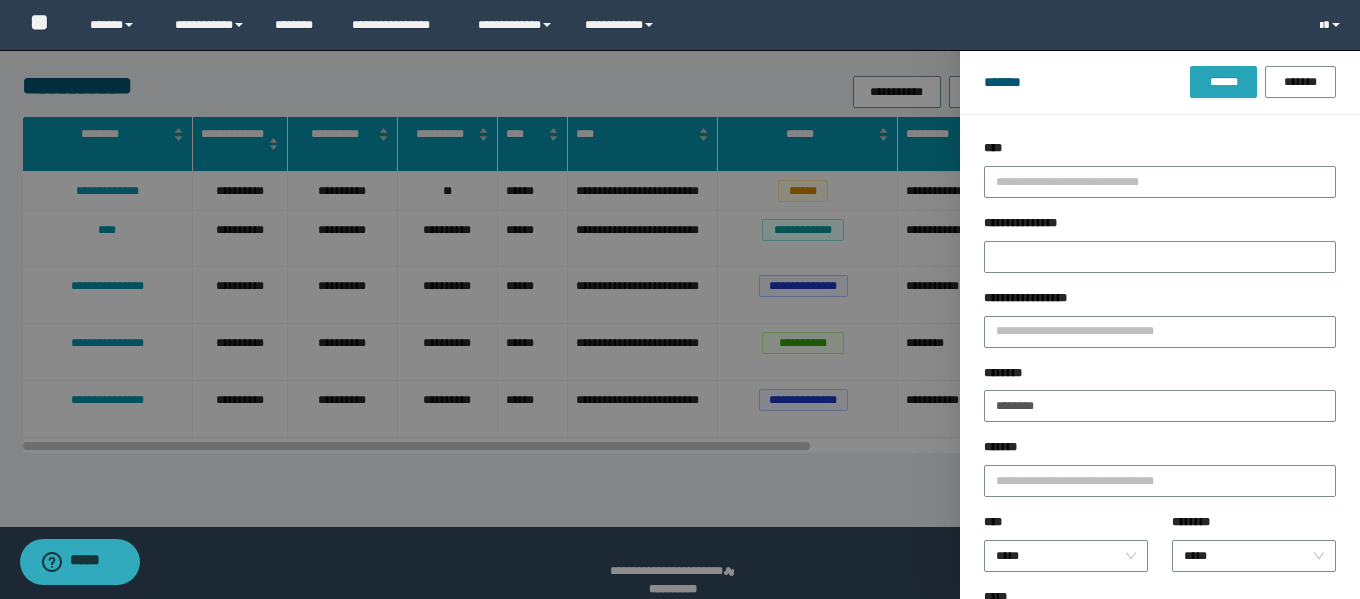 click on "******" at bounding box center (1223, 82) 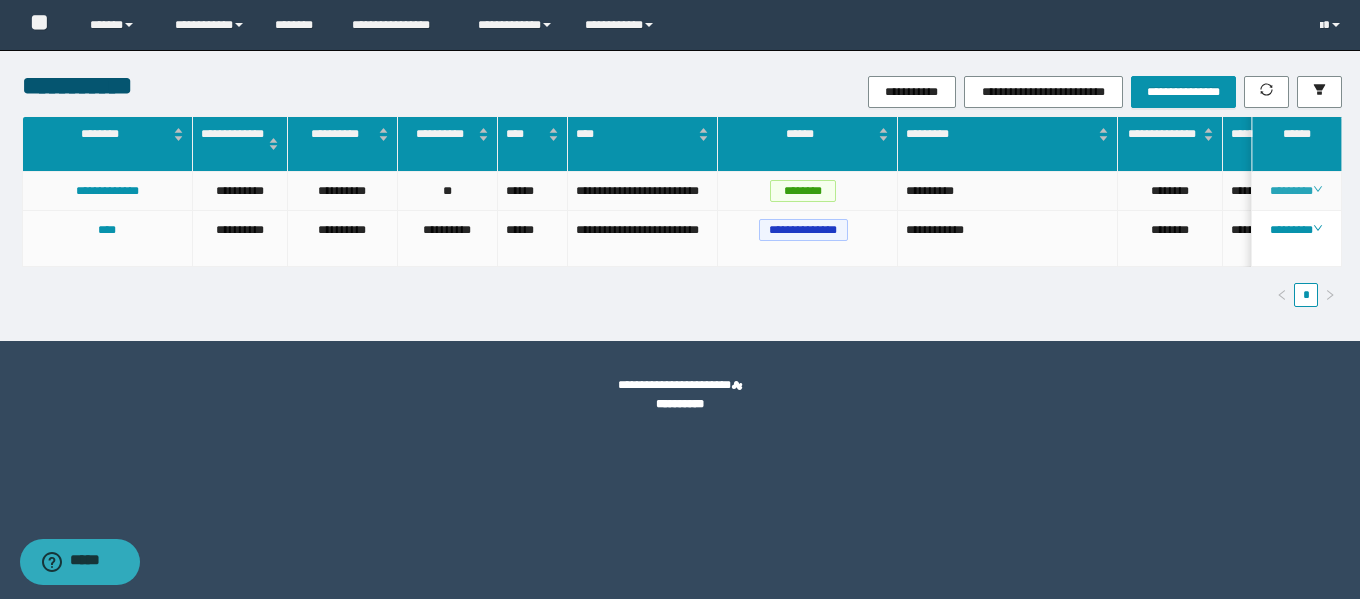 click on "********" at bounding box center (1296, 191) 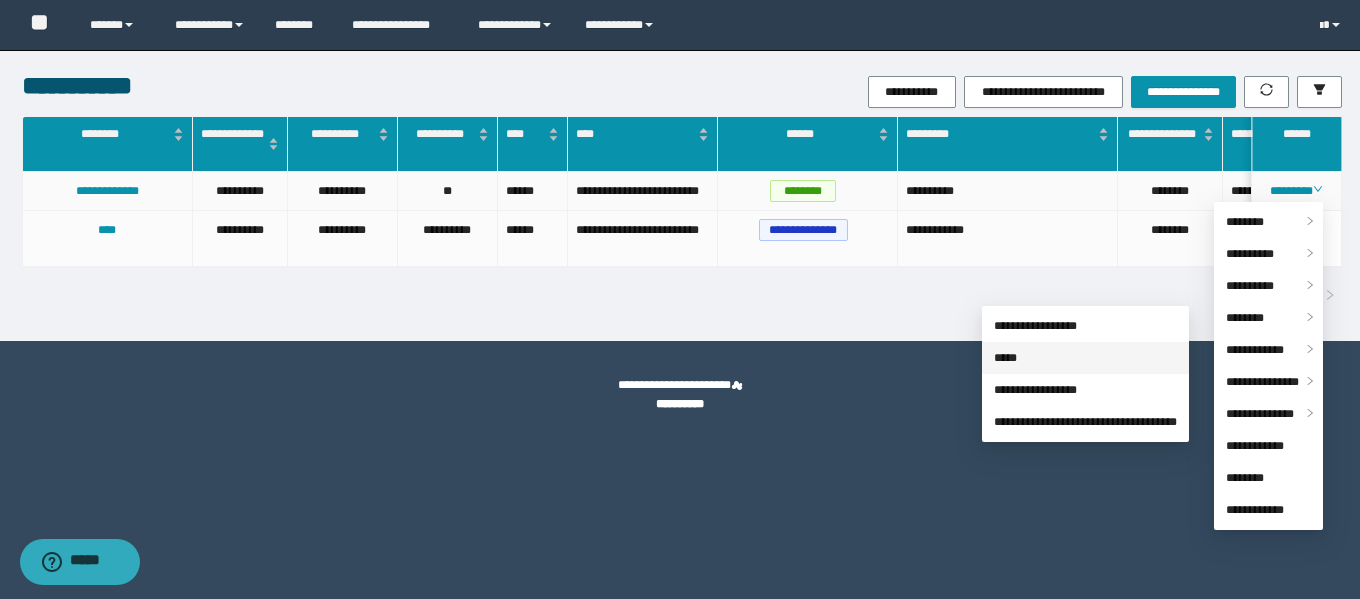 click on "*****" at bounding box center (1005, 358) 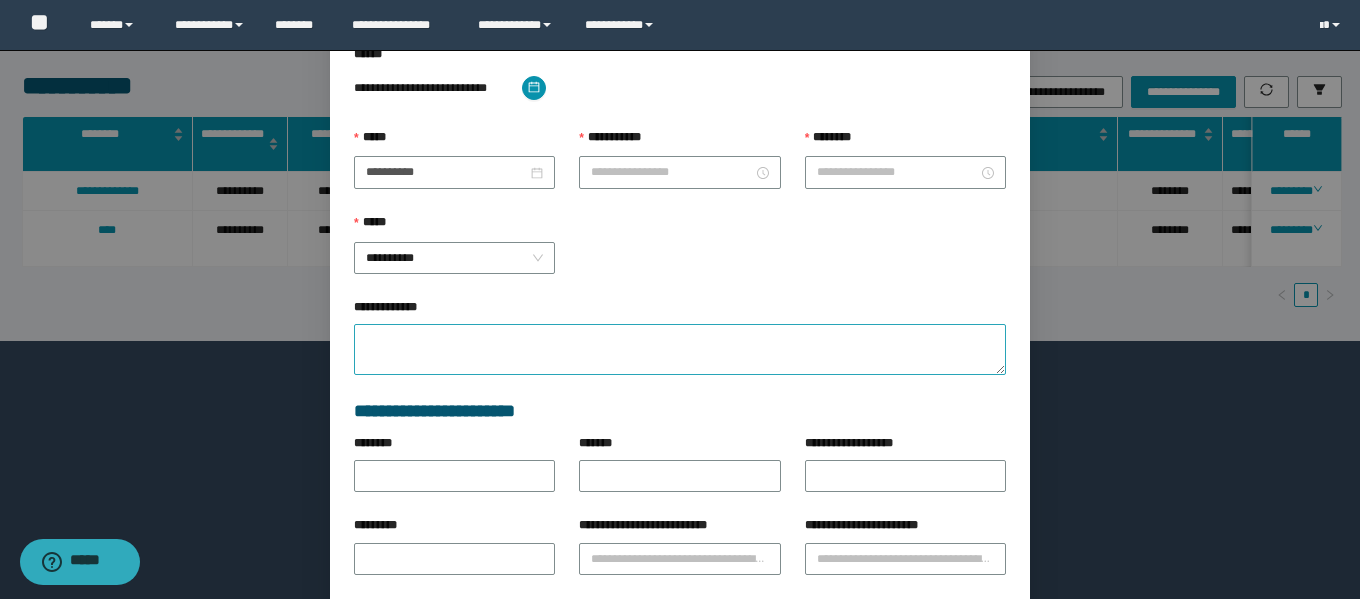 type on "**********" 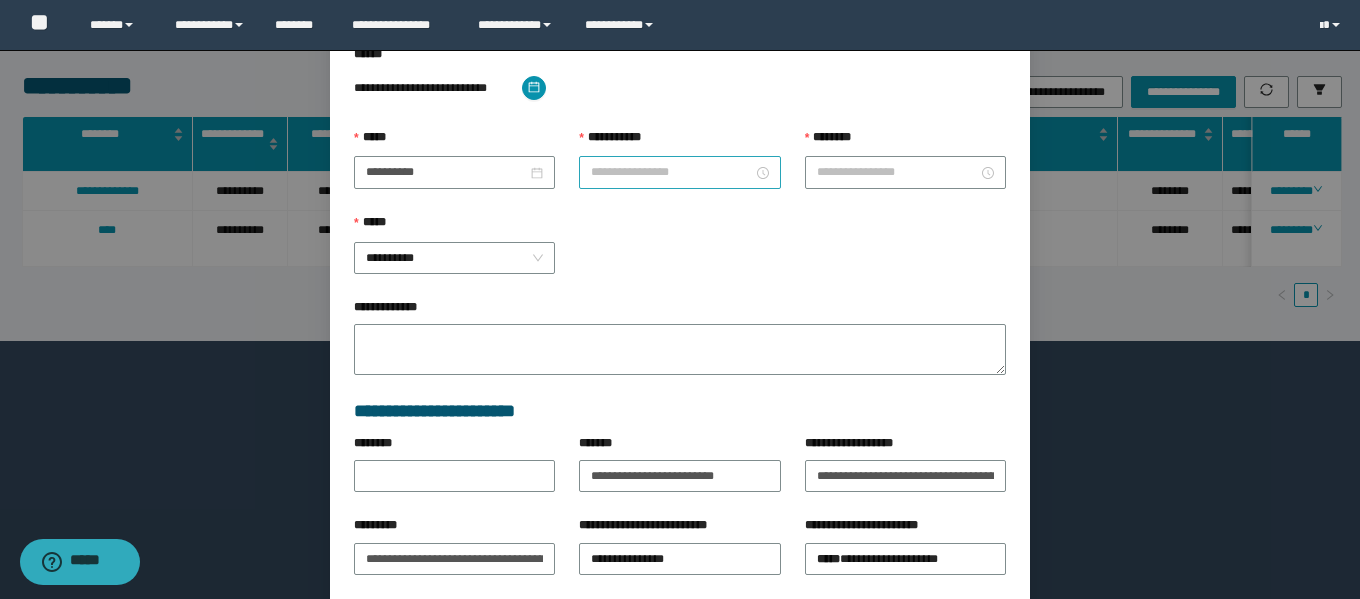 click on "**********" at bounding box center (671, 172) 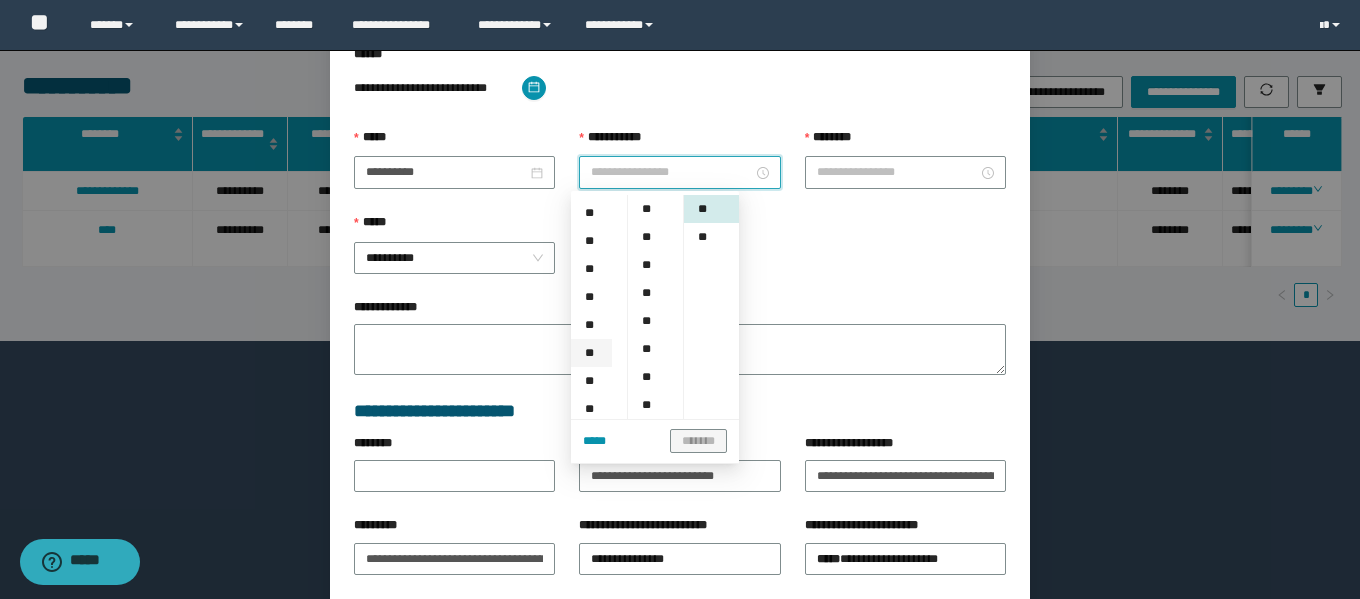 click on "**" at bounding box center [591, 353] 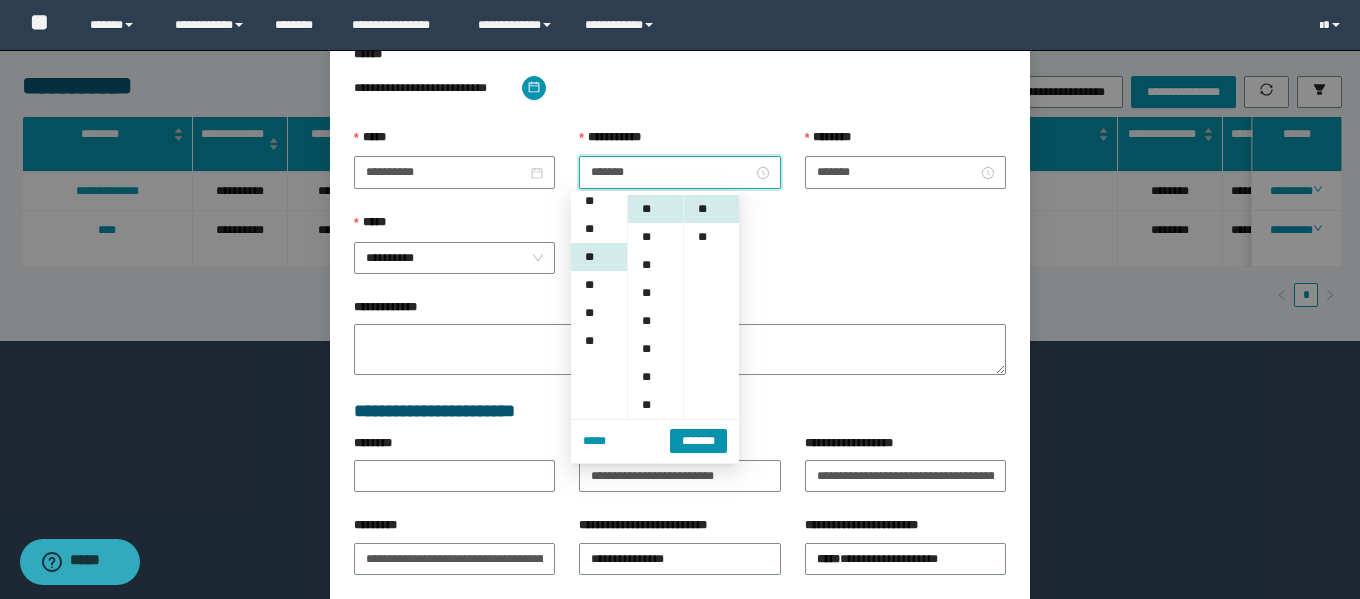 scroll, scrollTop: 224, scrollLeft: 0, axis: vertical 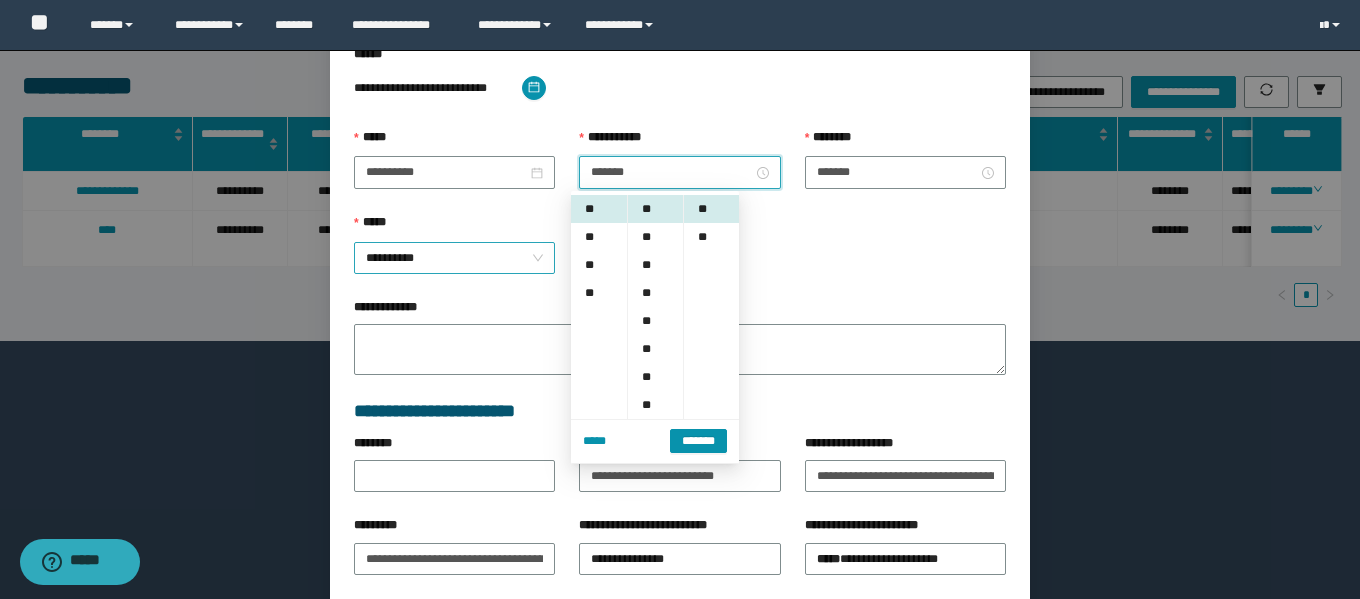 click on "**********" at bounding box center (454, 258) 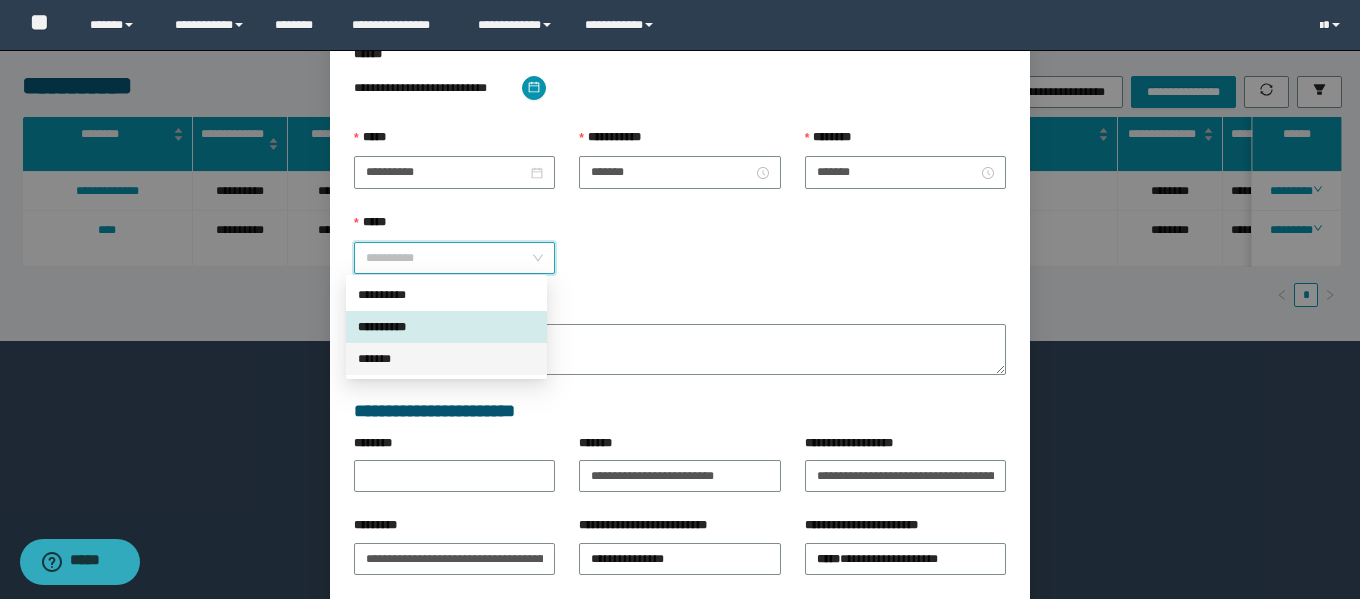 click on "*******" at bounding box center [446, 359] 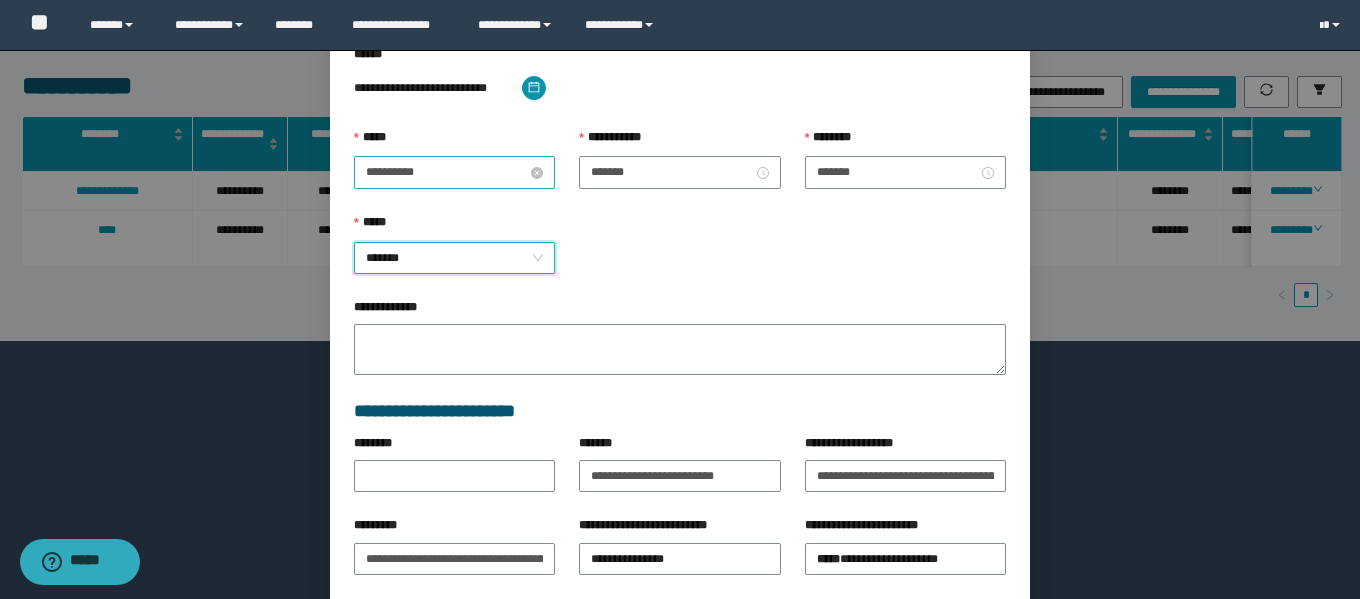 click on "**********" at bounding box center [446, 172] 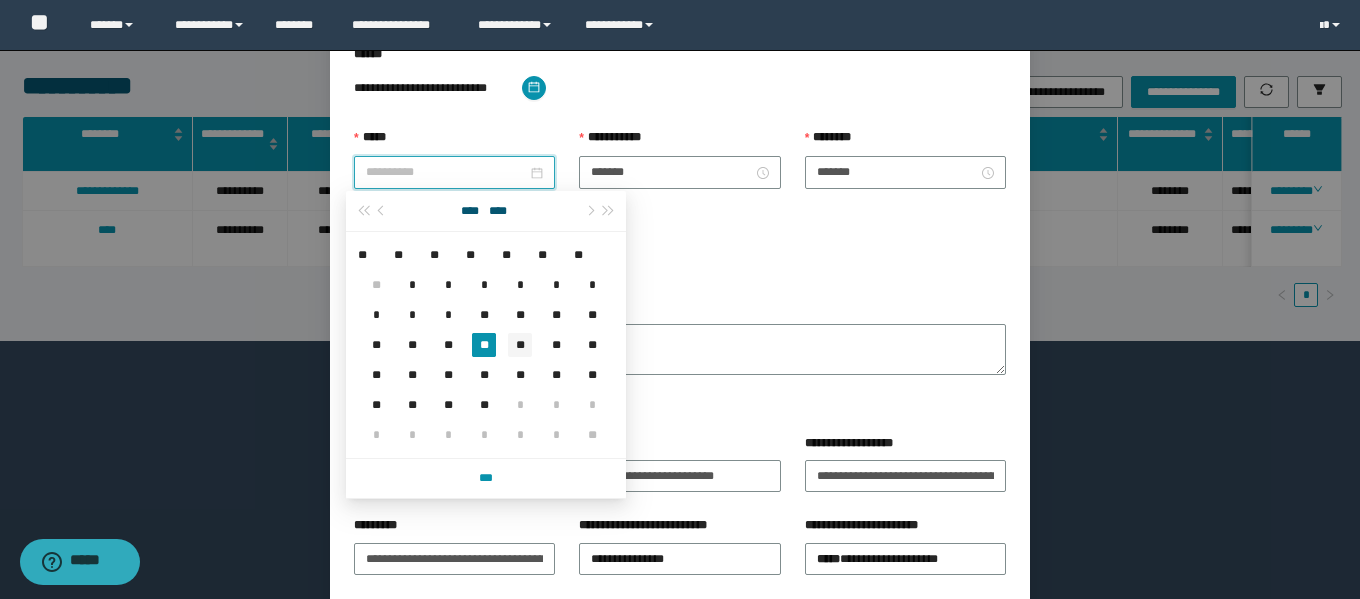 type on "**********" 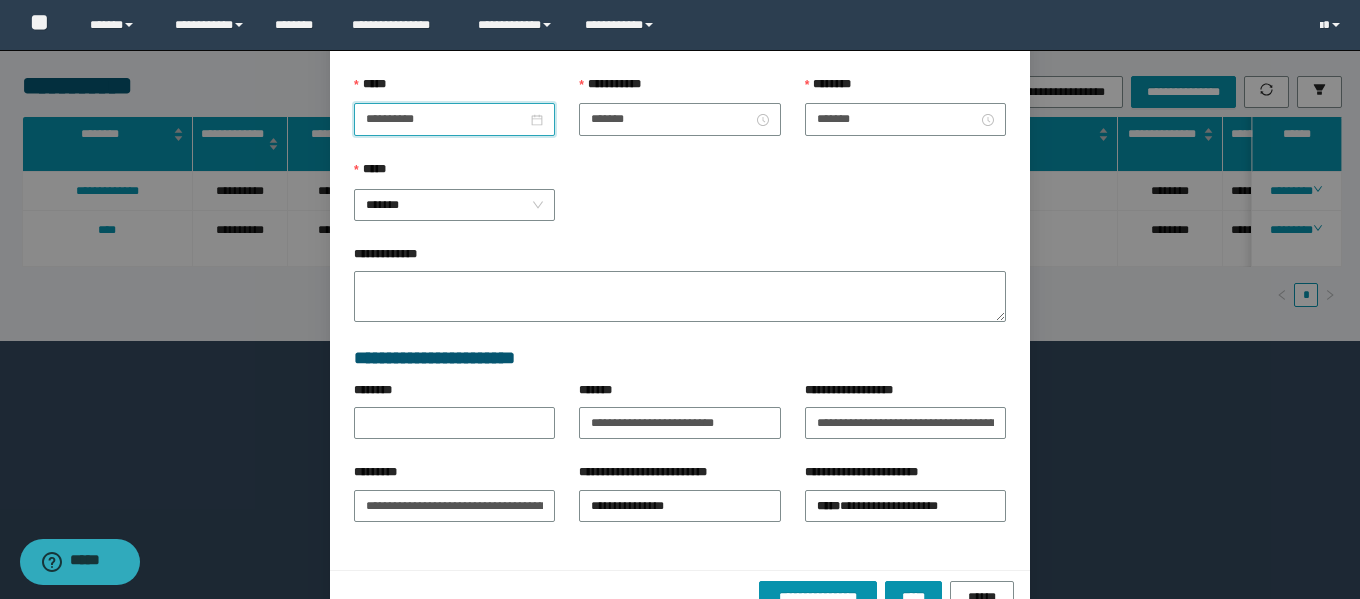 scroll, scrollTop: 271, scrollLeft: 0, axis: vertical 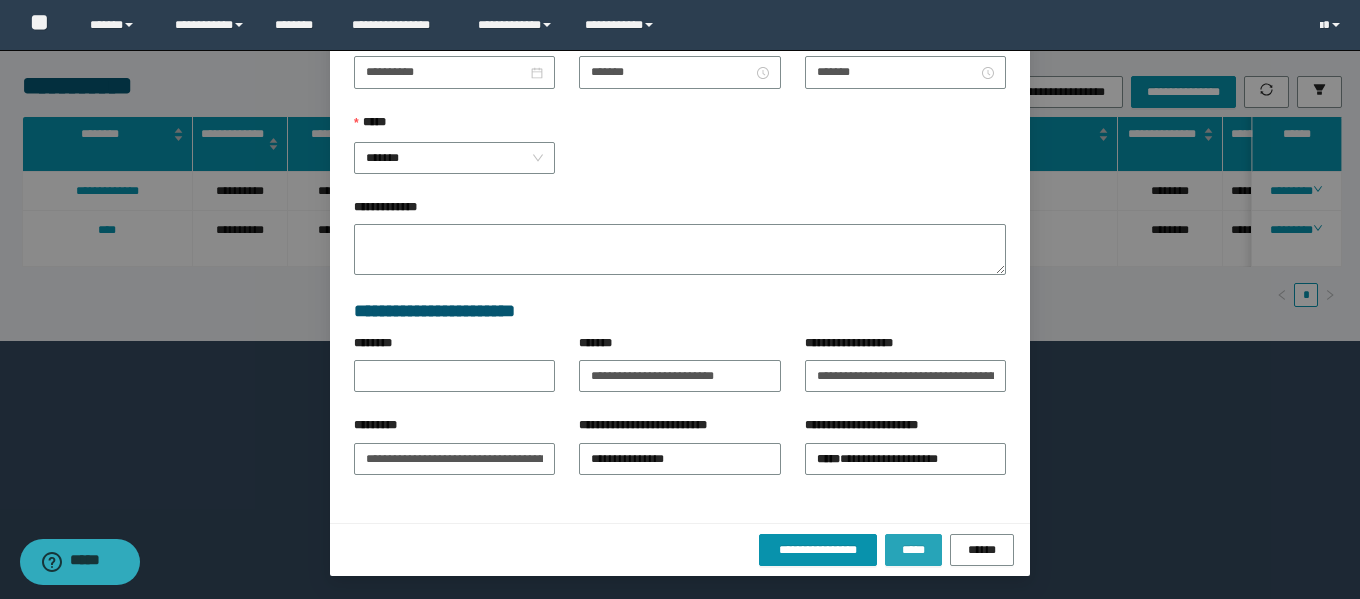 click on "*****" at bounding box center (913, 550) 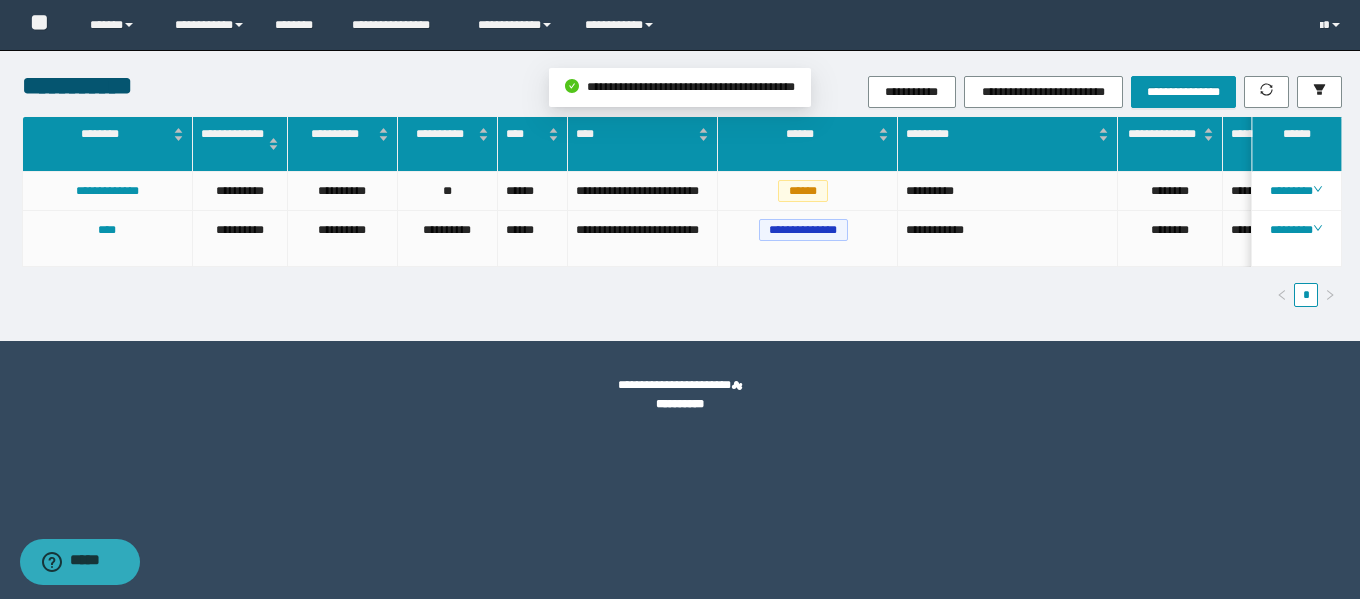 scroll, scrollTop: 171, scrollLeft: 0, axis: vertical 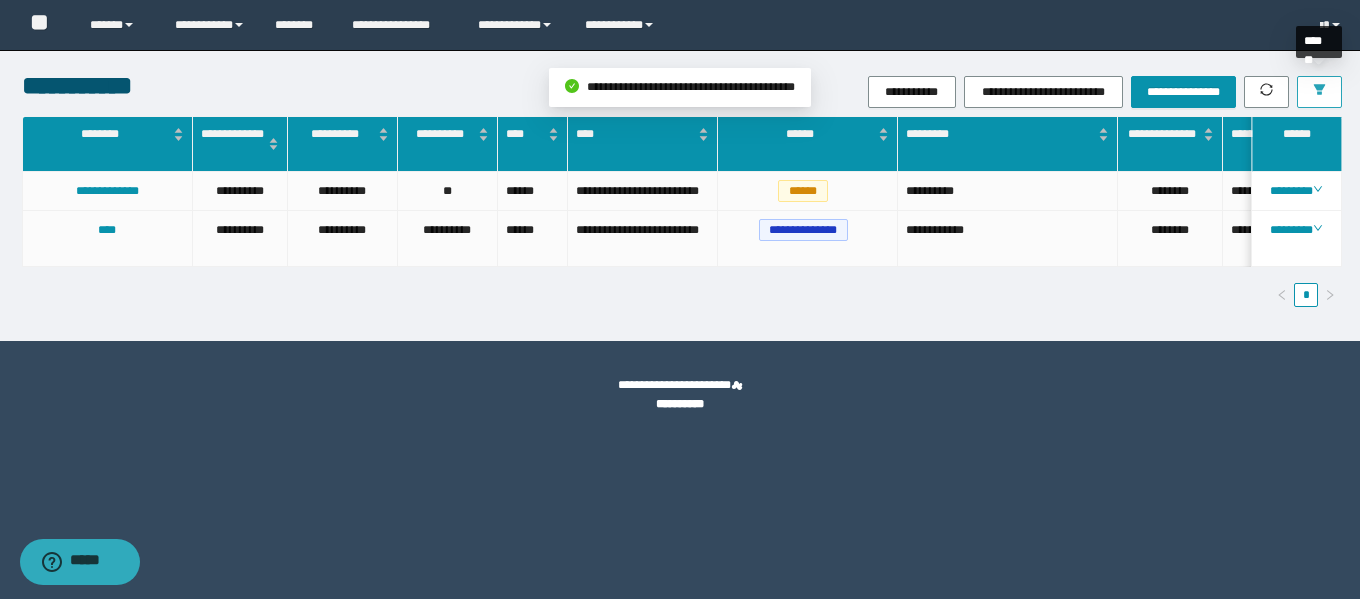 click at bounding box center [1319, 92] 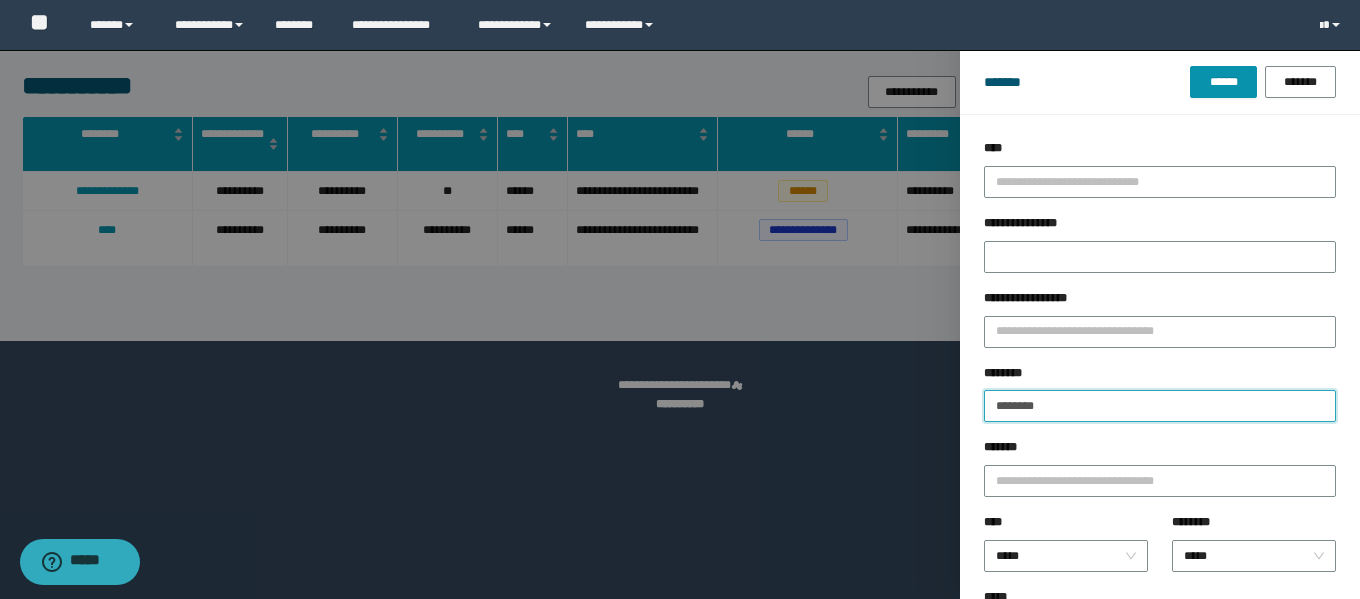 drag, startPoint x: 1062, startPoint y: 406, endPoint x: 883, endPoint y: 385, distance: 180.22763 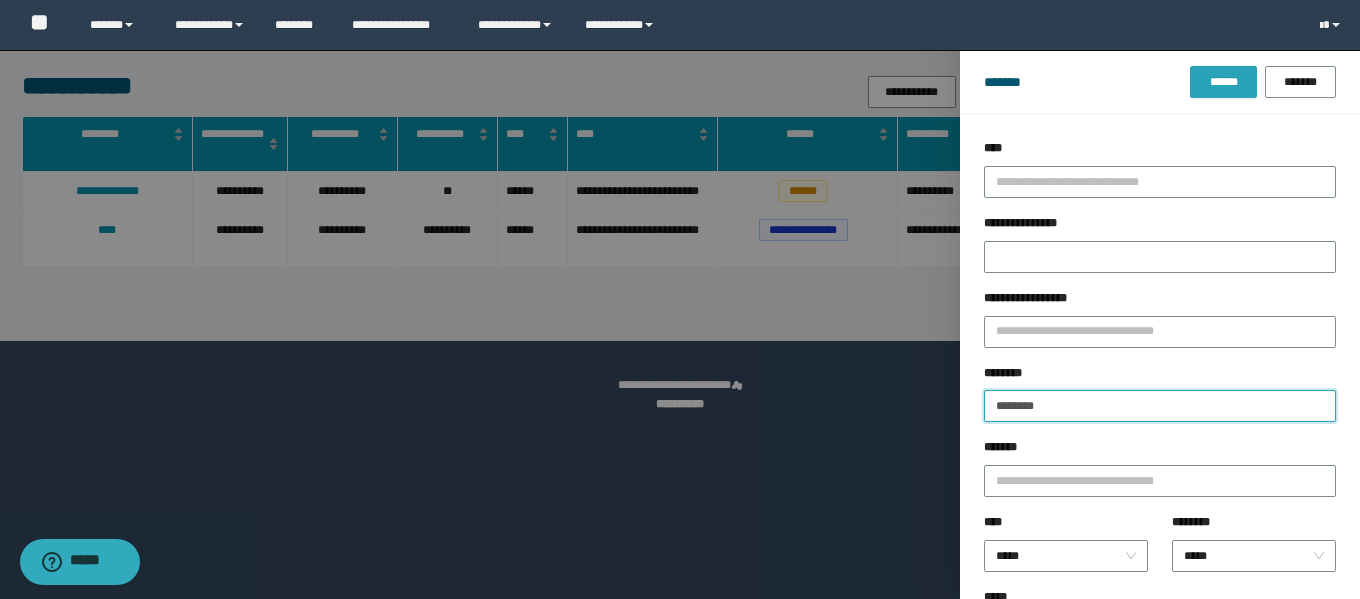 type on "********" 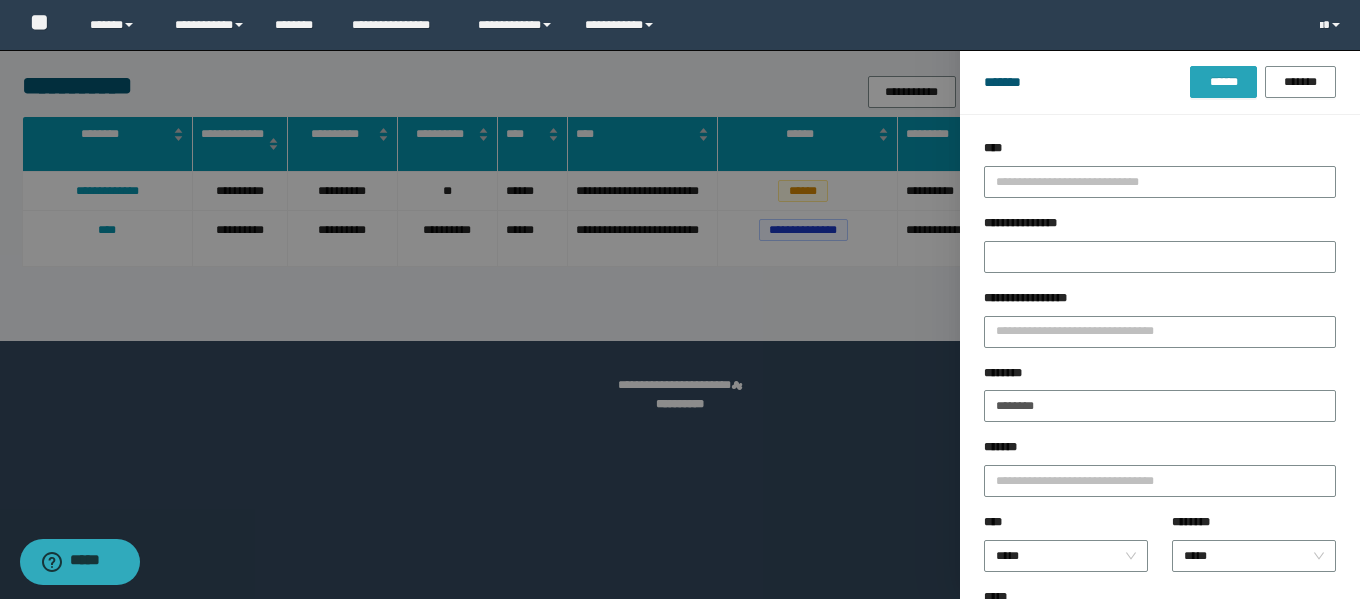 click on "******" at bounding box center (1223, 82) 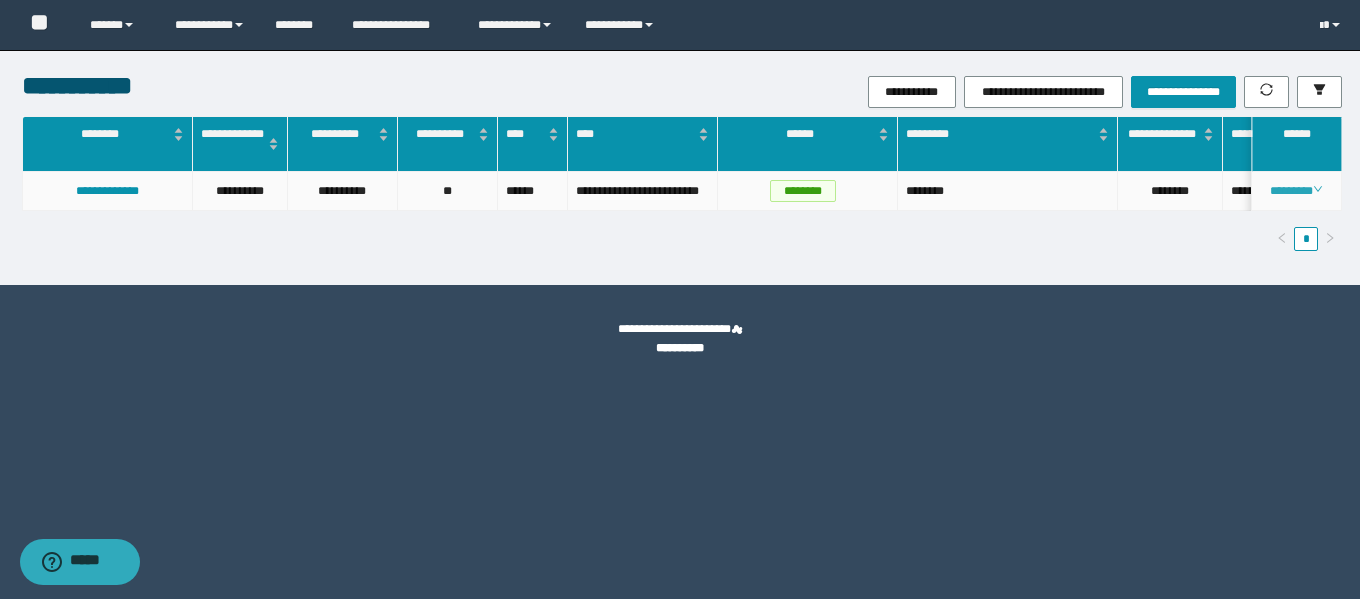 click 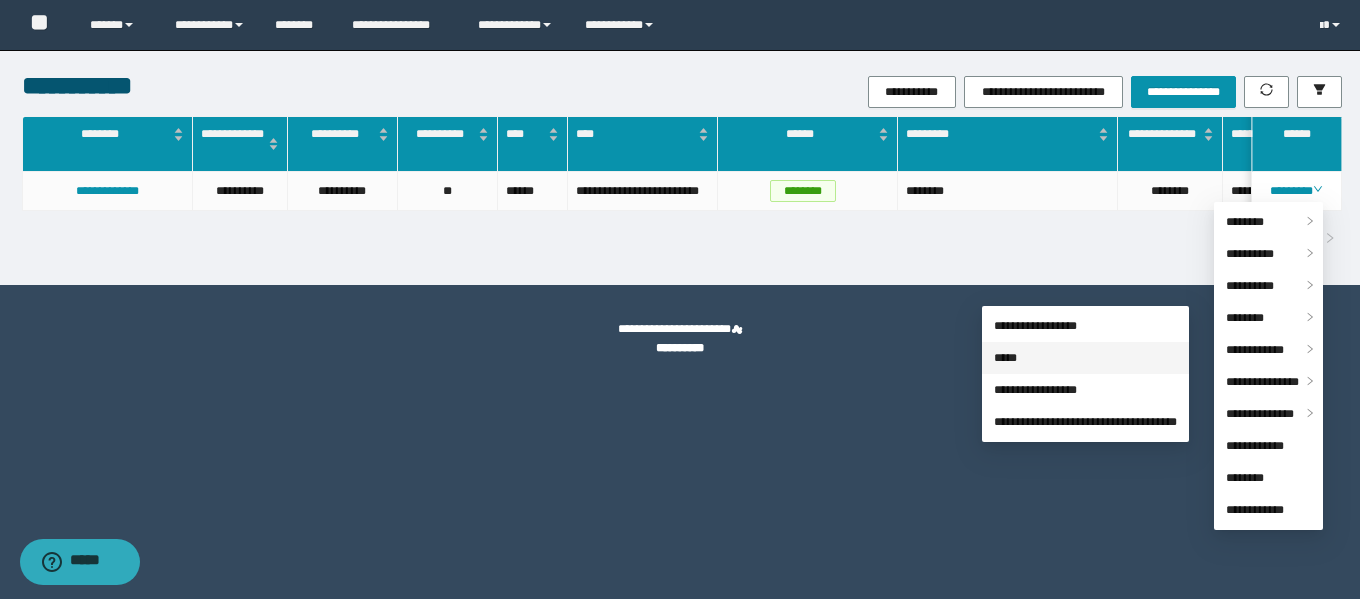 click on "*****" at bounding box center [1005, 358] 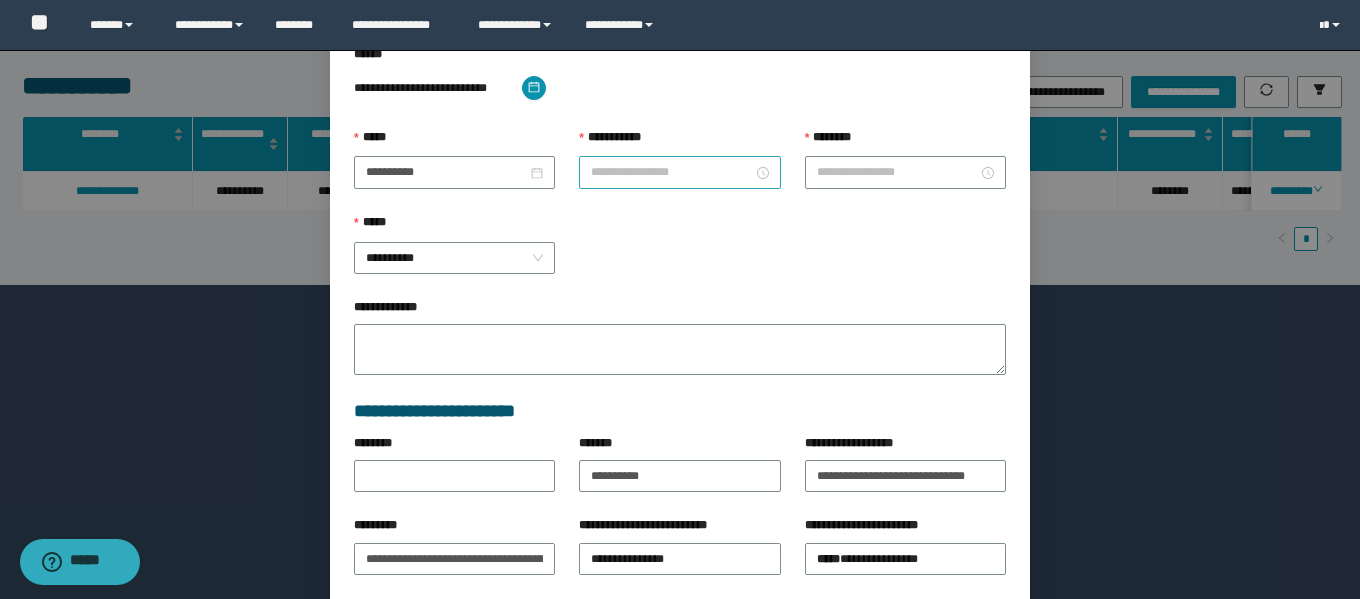 click at bounding box center [679, 172] 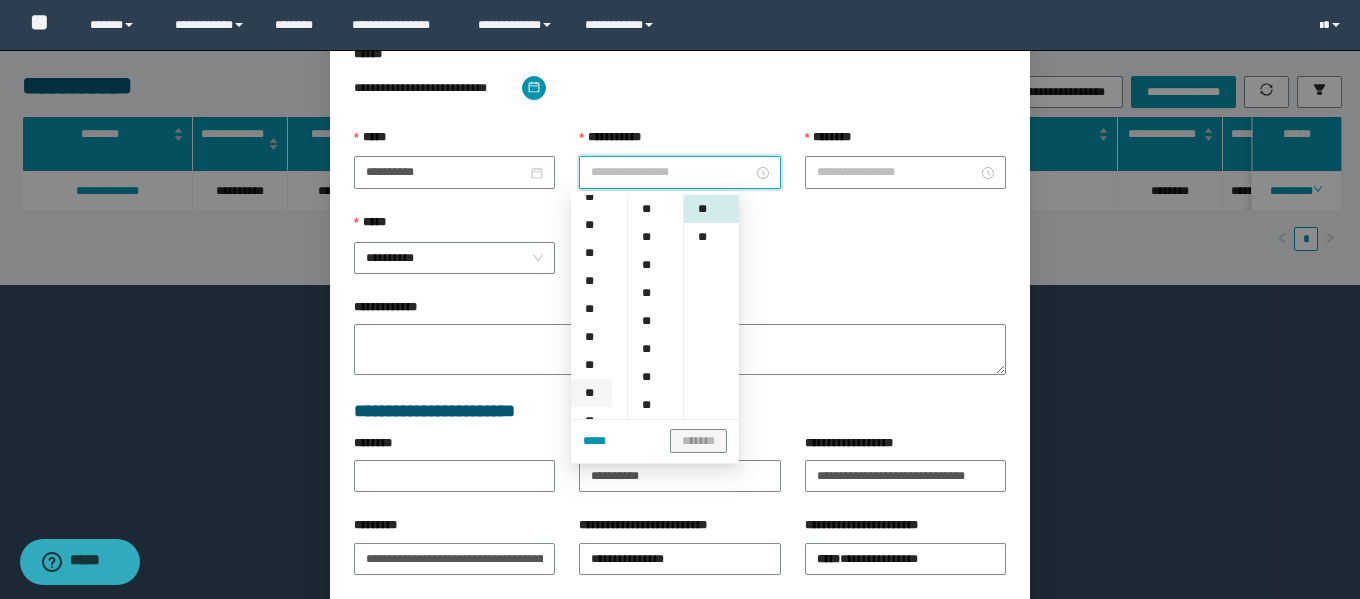 click on "**" at bounding box center [591, 393] 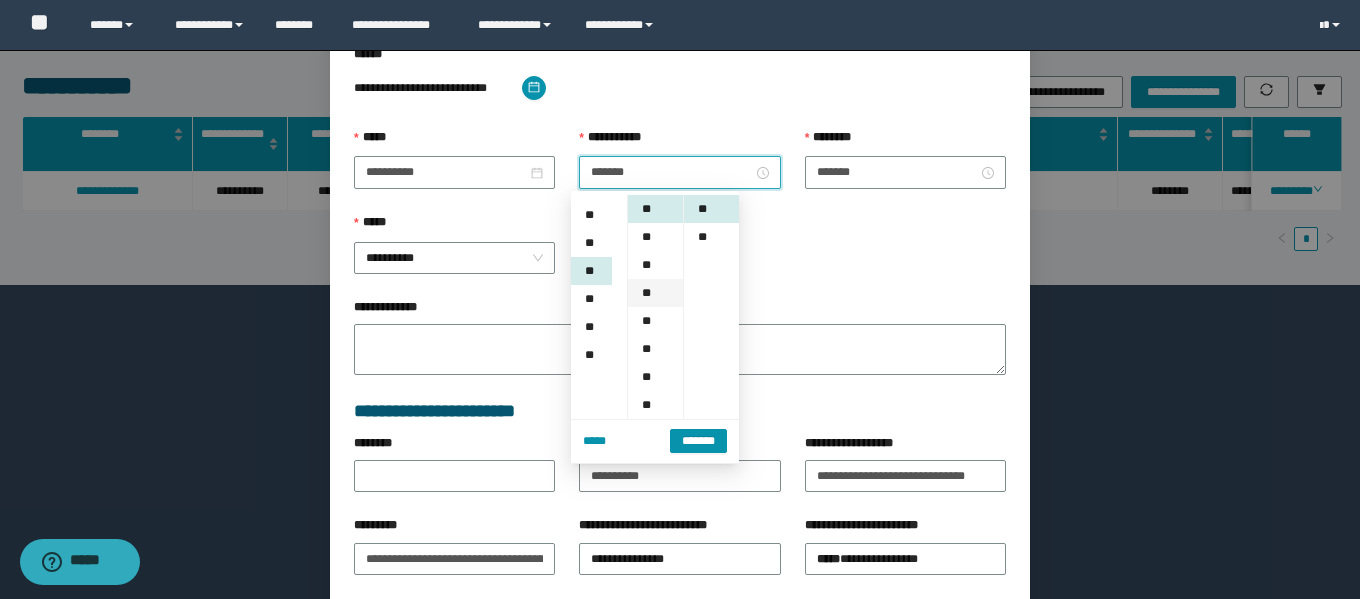 scroll, scrollTop: 224, scrollLeft: 0, axis: vertical 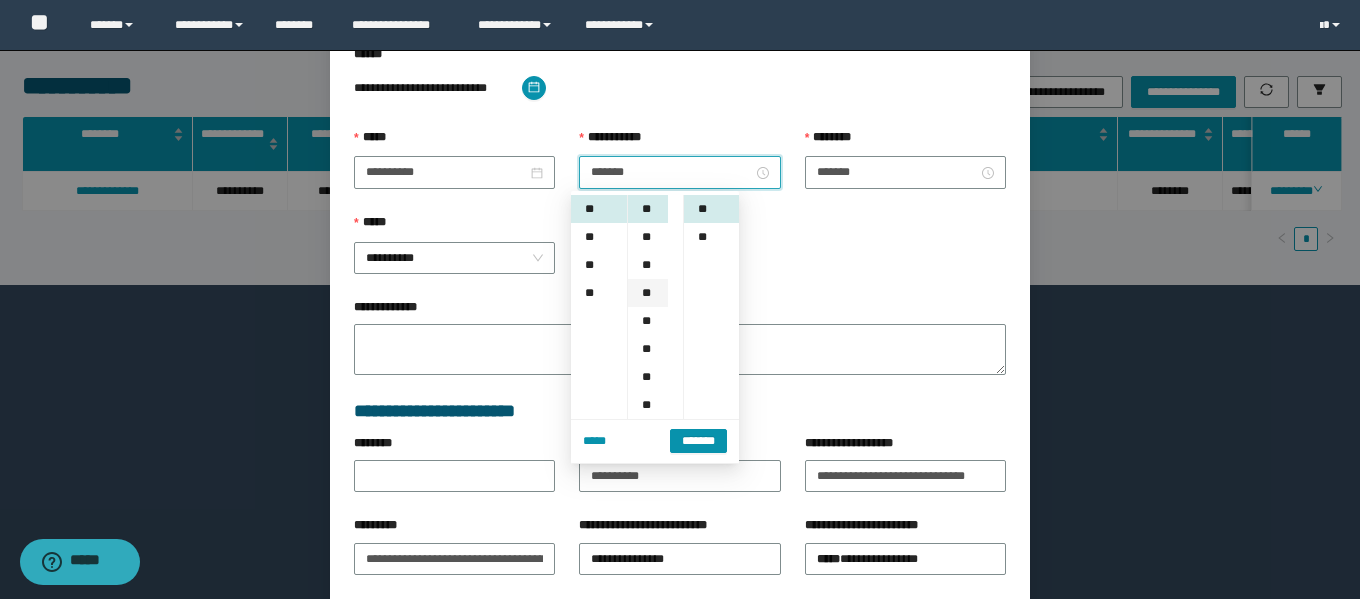 click on "**" at bounding box center [648, 293] 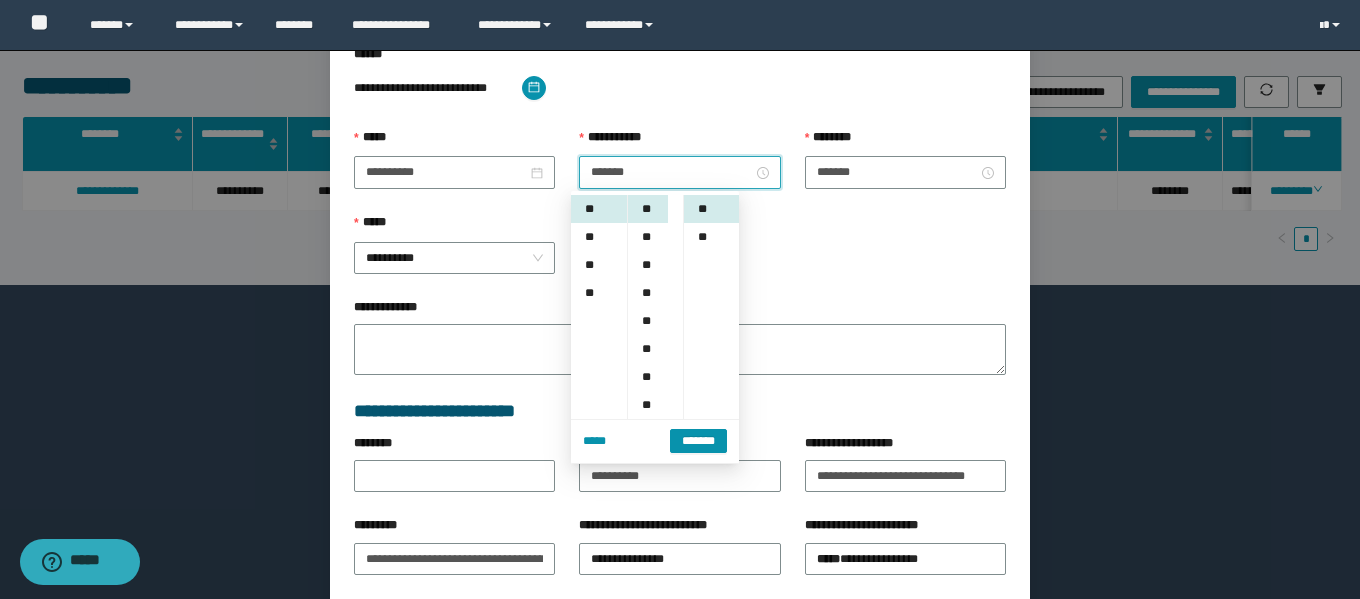 scroll, scrollTop: 84, scrollLeft: 0, axis: vertical 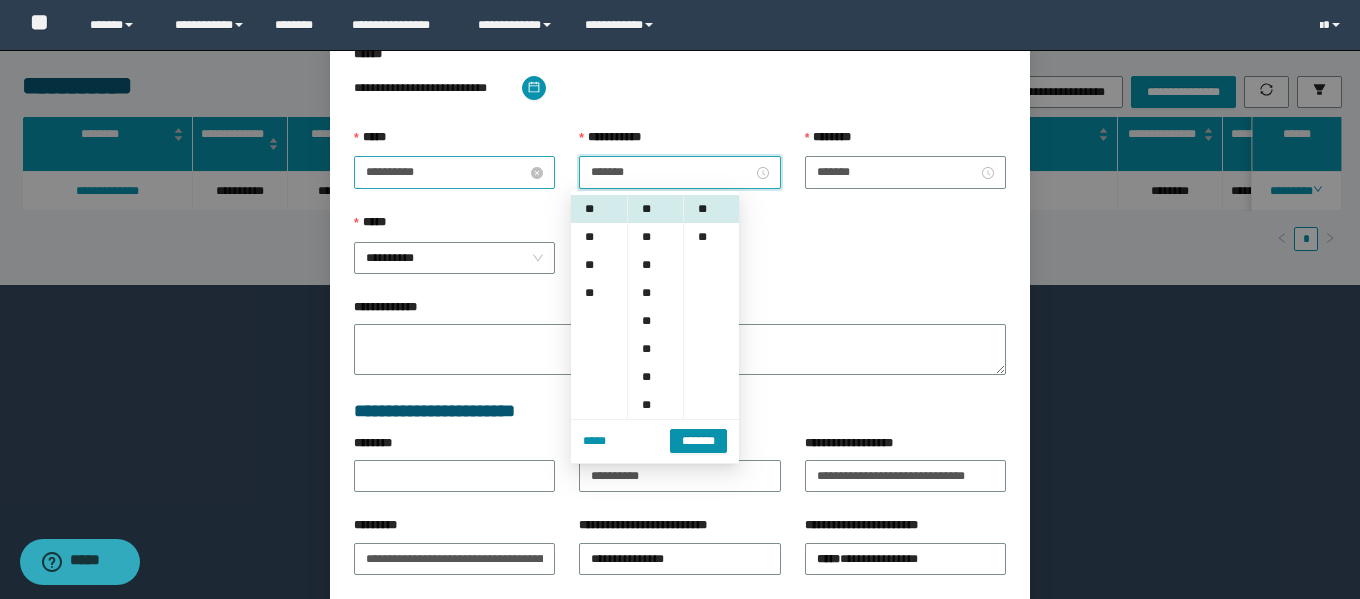 click on "**********" at bounding box center [446, 172] 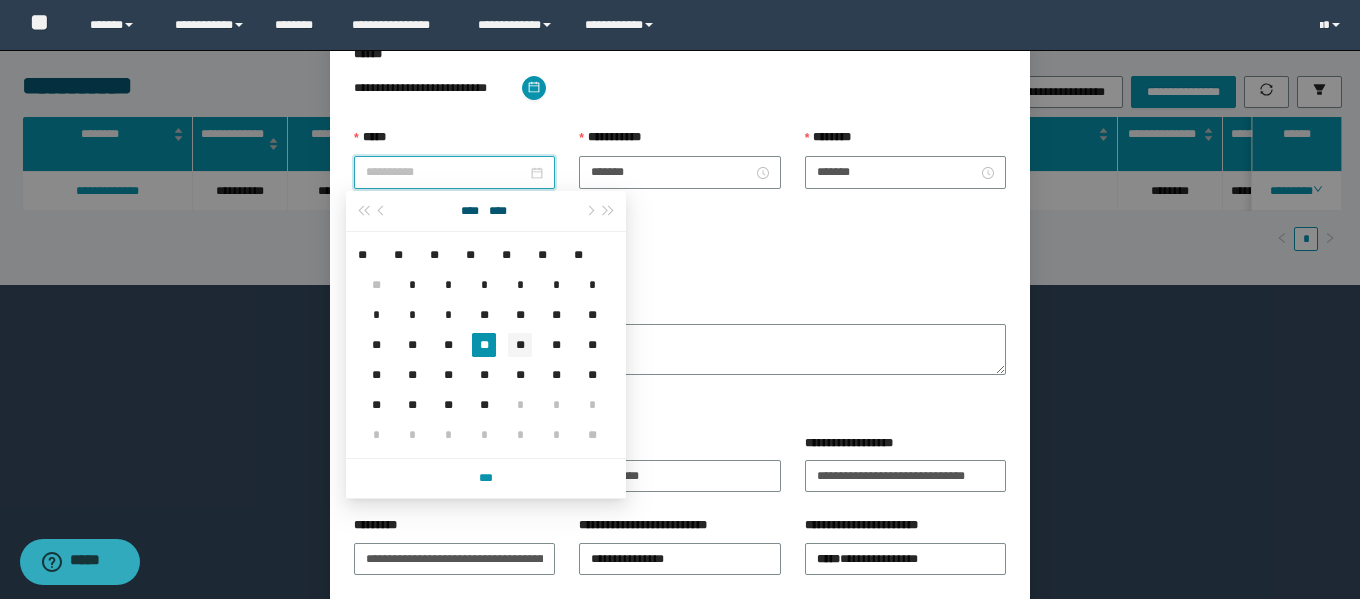 type on "**********" 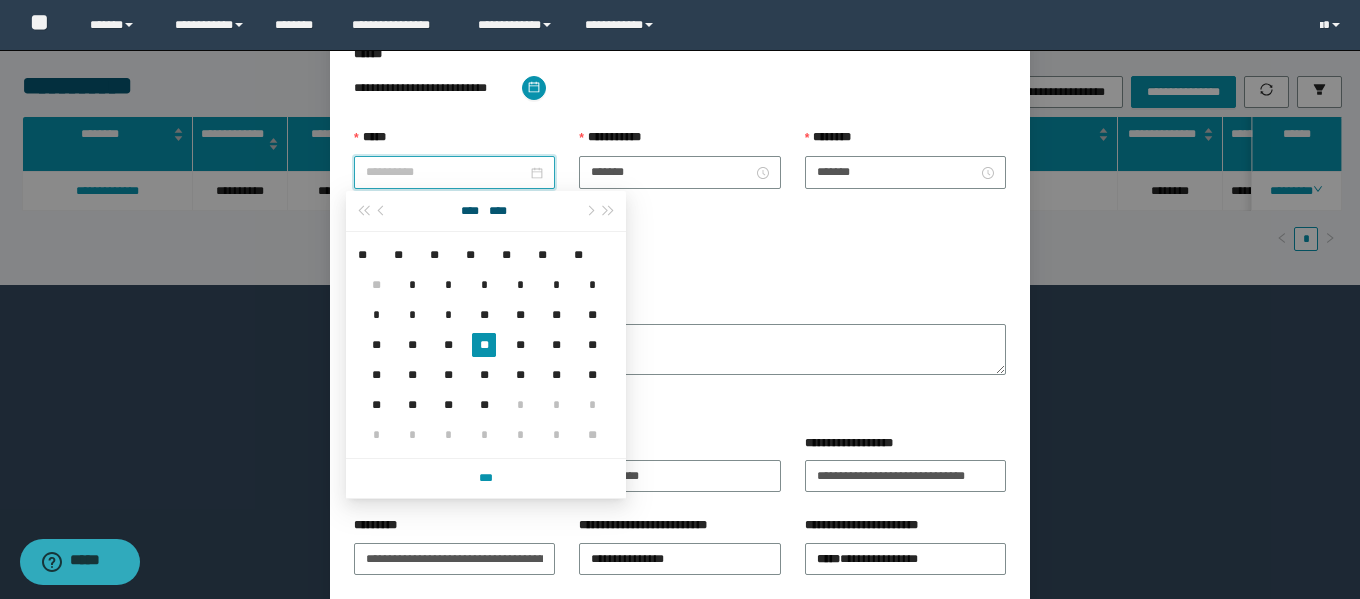 drag, startPoint x: 524, startPoint y: 347, endPoint x: 472, endPoint y: 310, distance: 63.82006 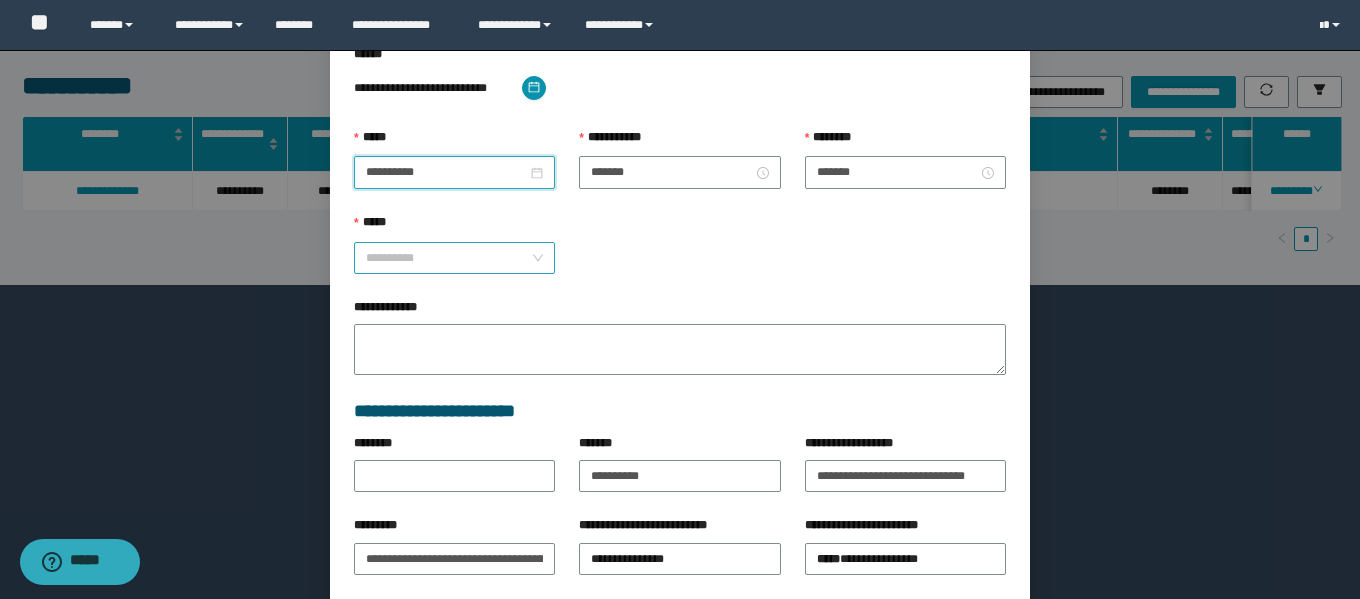 click on "**********" at bounding box center [454, 258] 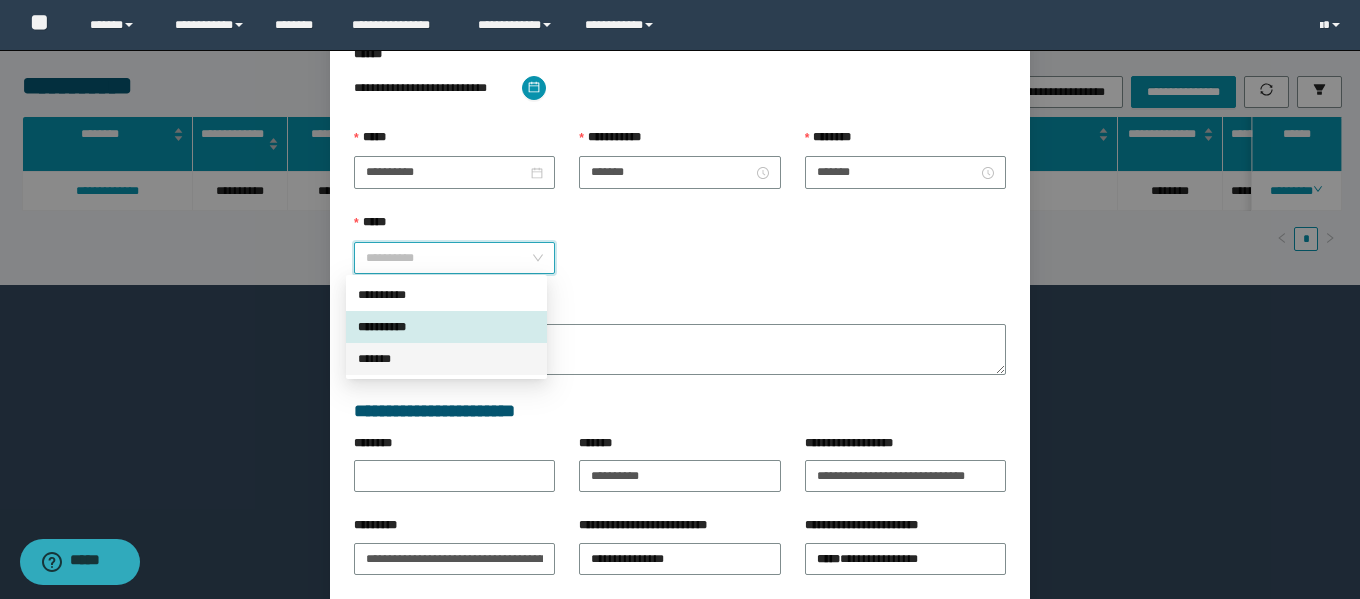 click on "*******" at bounding box center (446, 359) 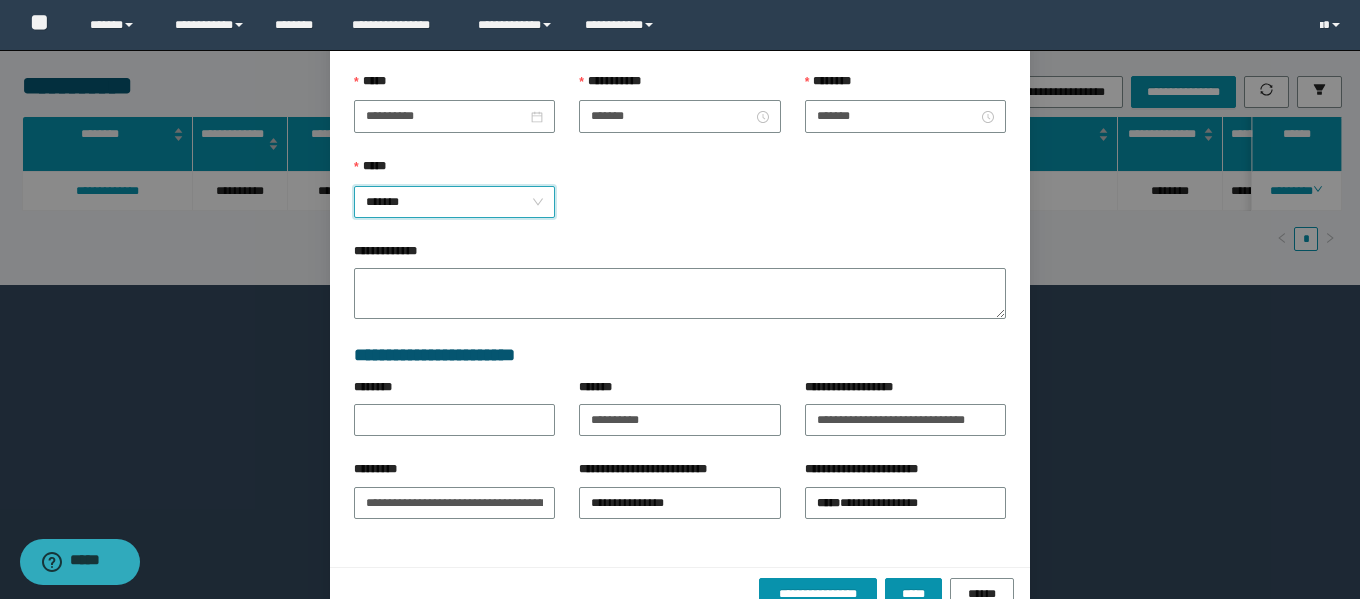 scroll, scrollTop: 271, scrollLeft: 0, axis: vertical 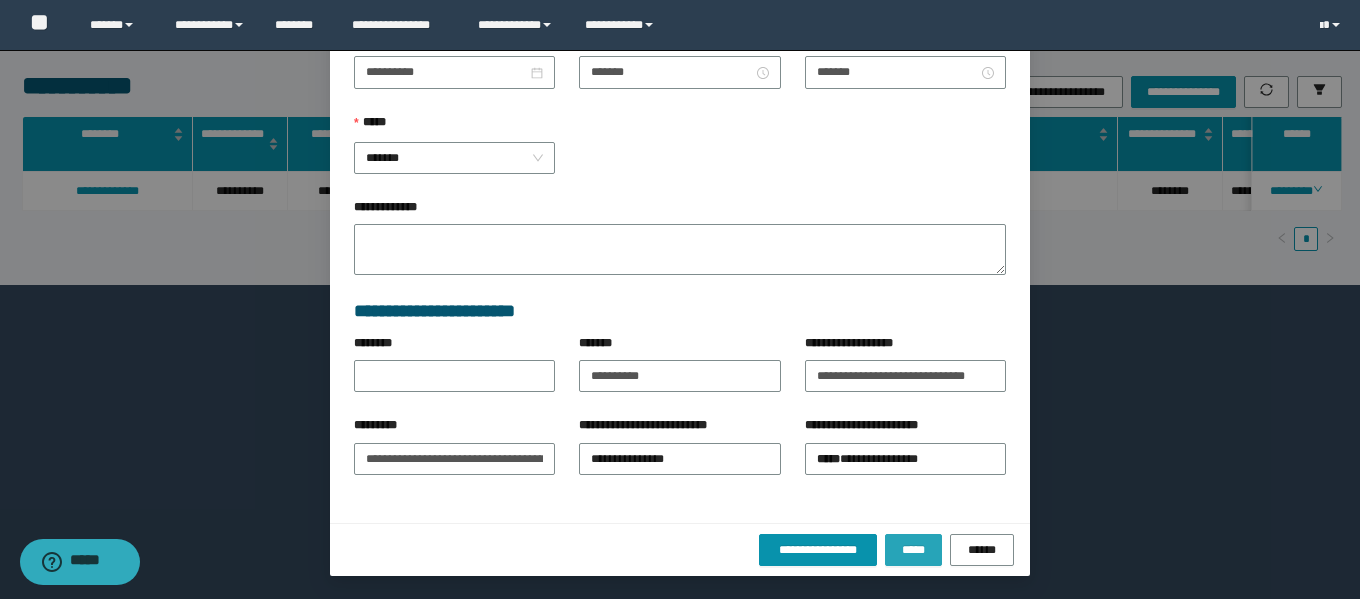 click on "*****" at bounding box center (913, 550) 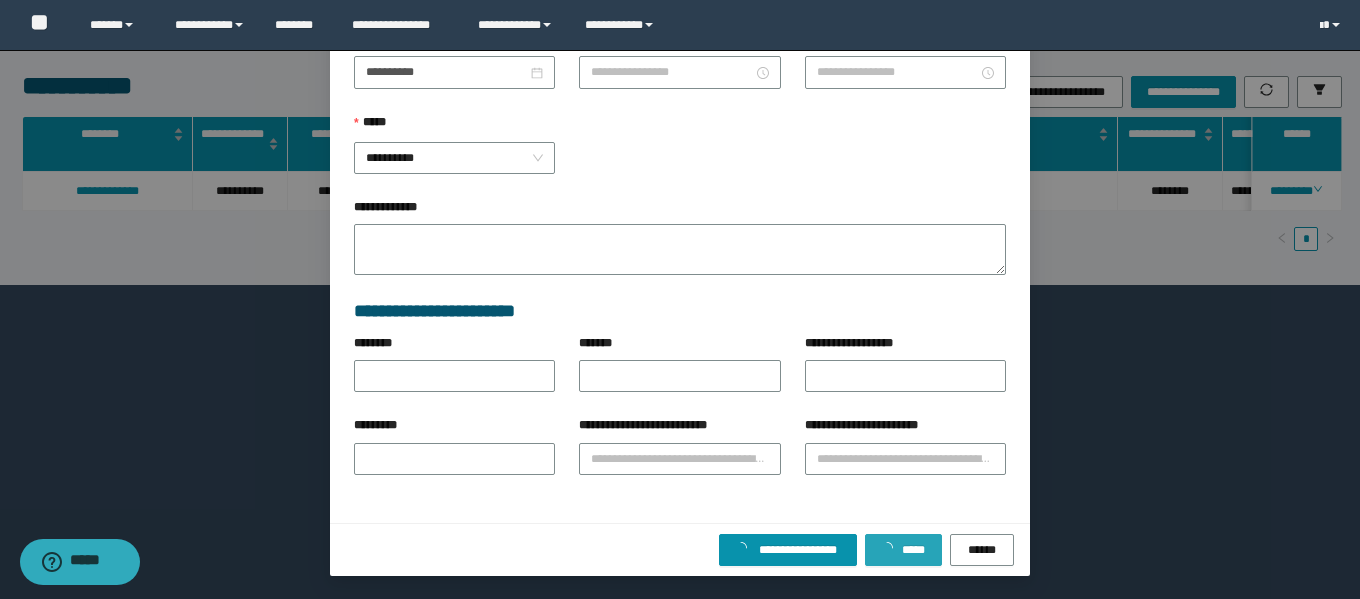 scroll, scrollTop: 171, scrollLeft: 0, axis: vertical 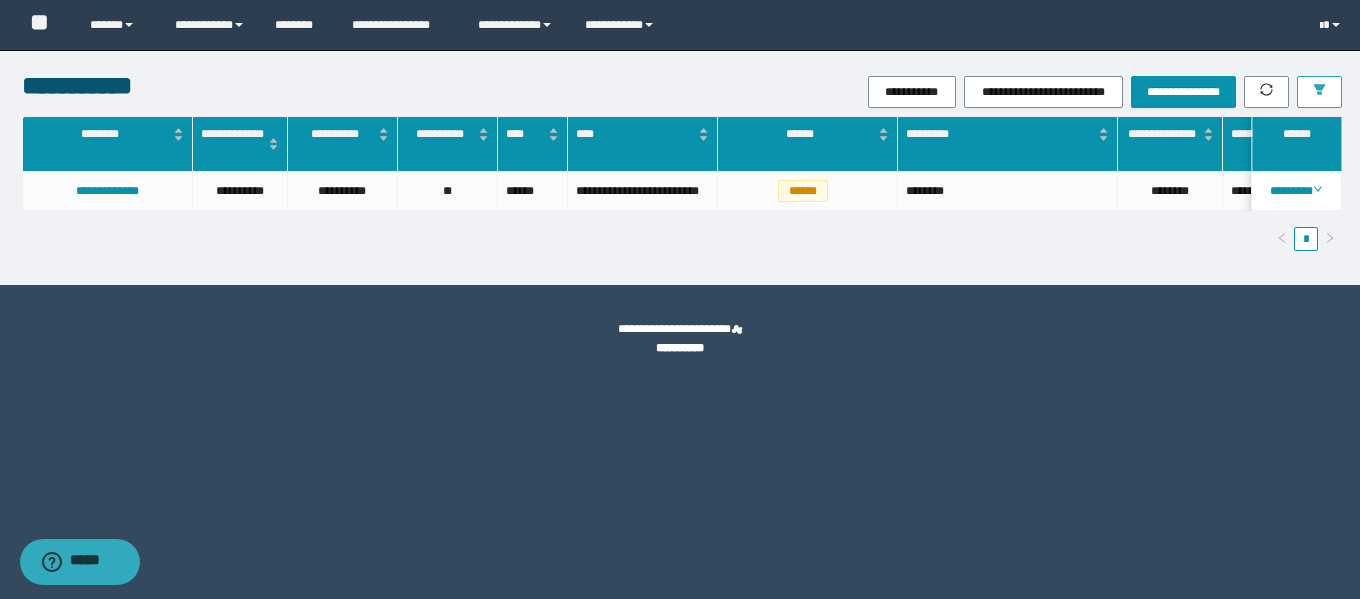 click at bounding box center (1319, 92) 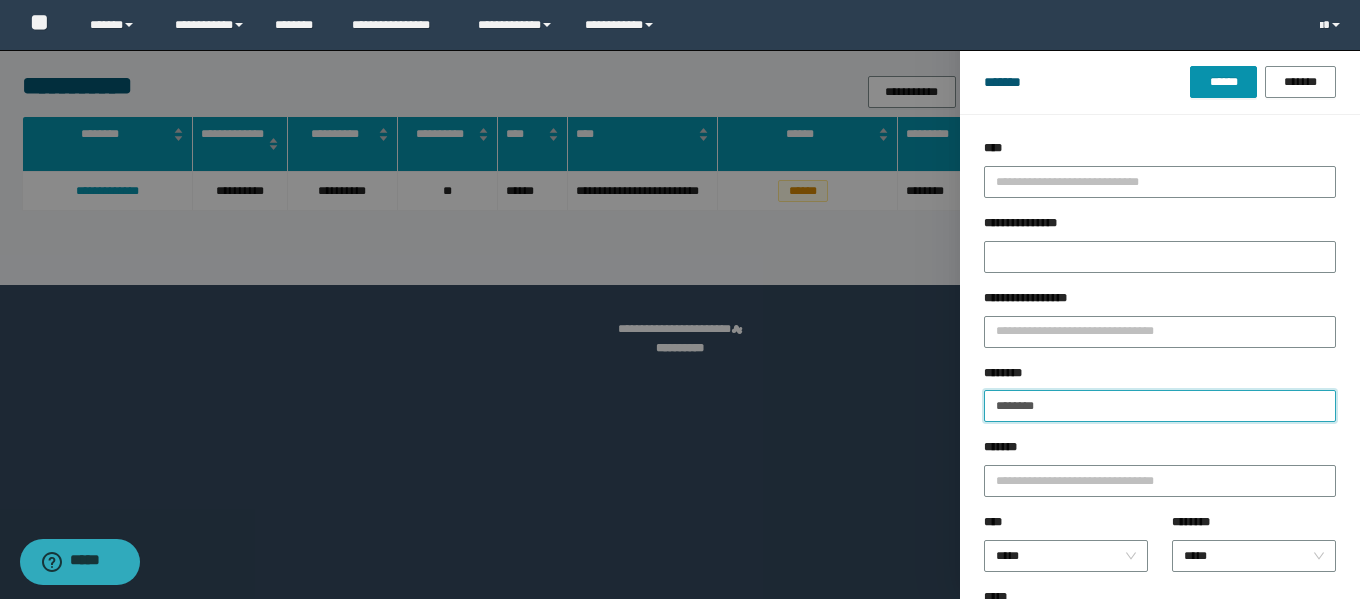 drag, startPoint x: 1091, startPoint y: 415, endPoint x: 869, endPoint y: 401, distance: 222.44101 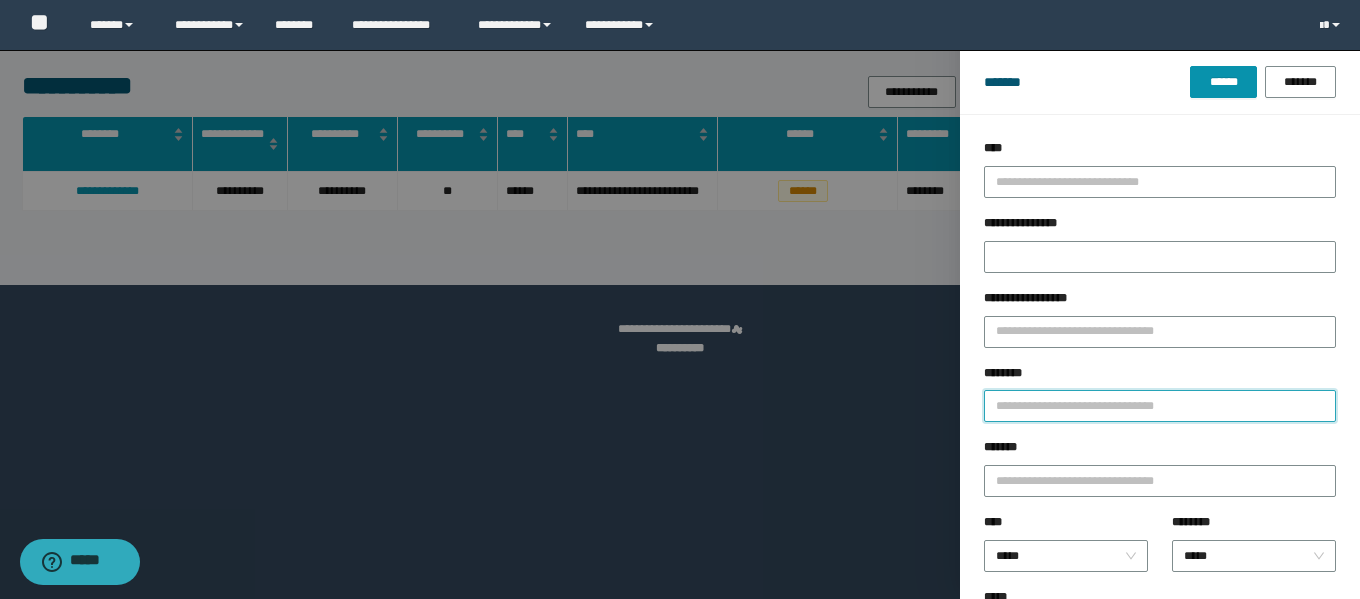 paste 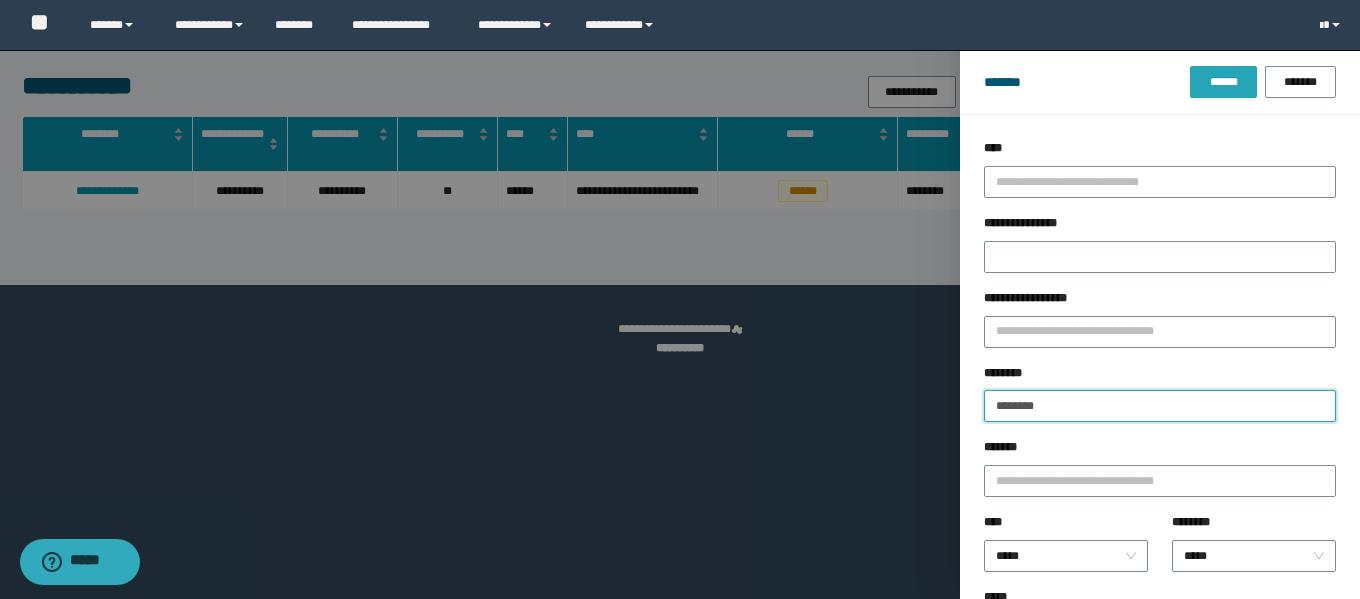 type on "********" 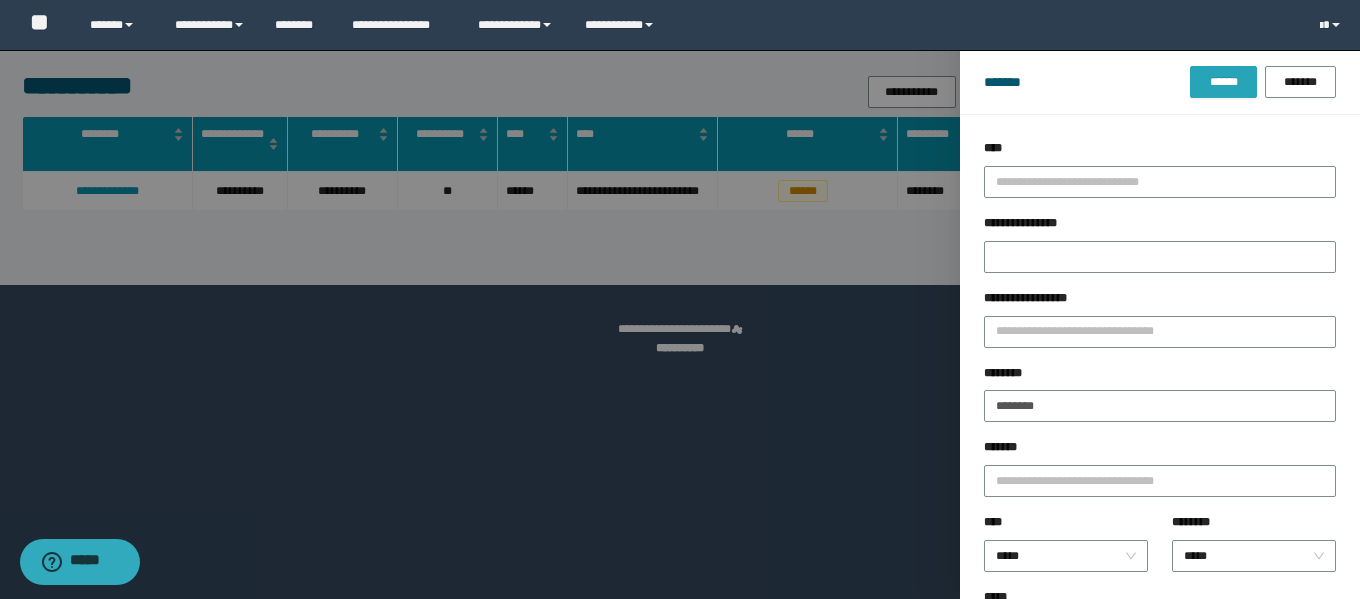 click on "******" at bounding box center (1223, 82) 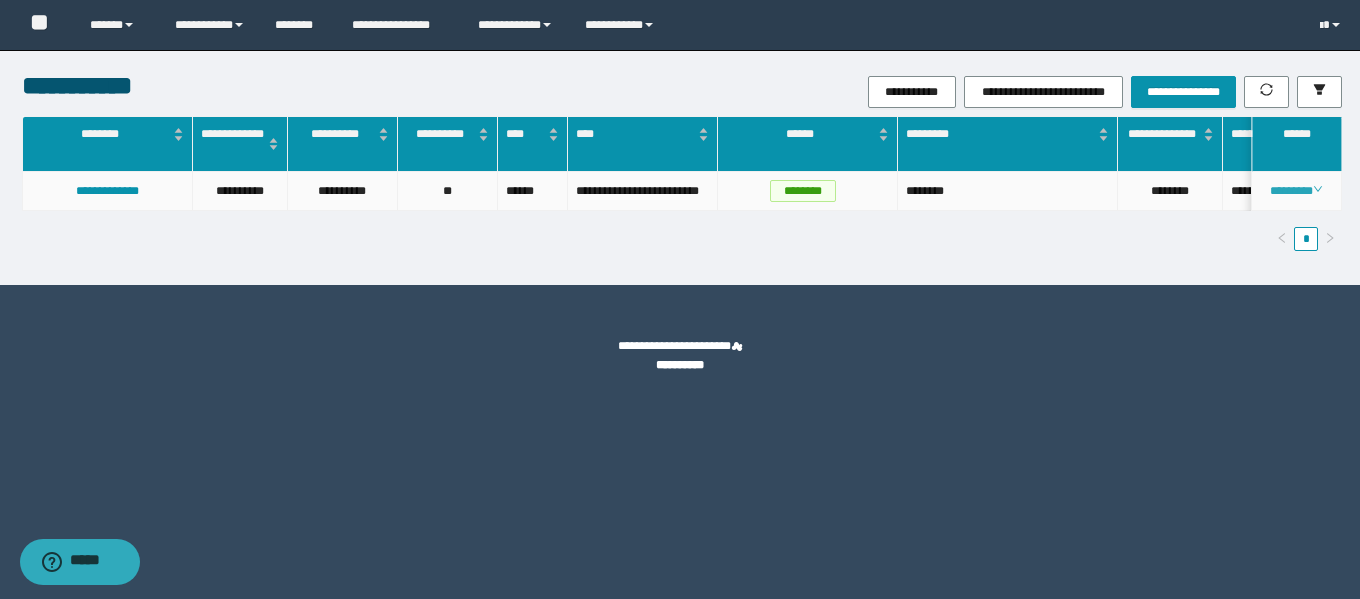 click on "********" at bounding box center [1296, 191] 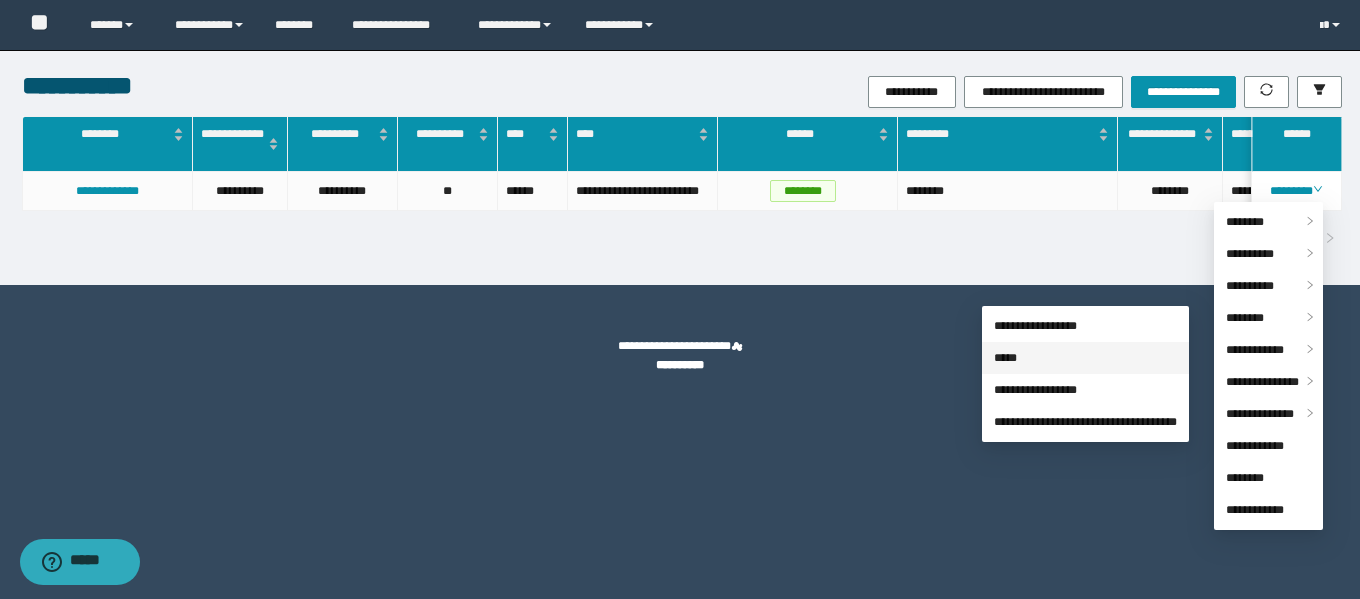 click on "*****" at bounding box center (1005, 358) 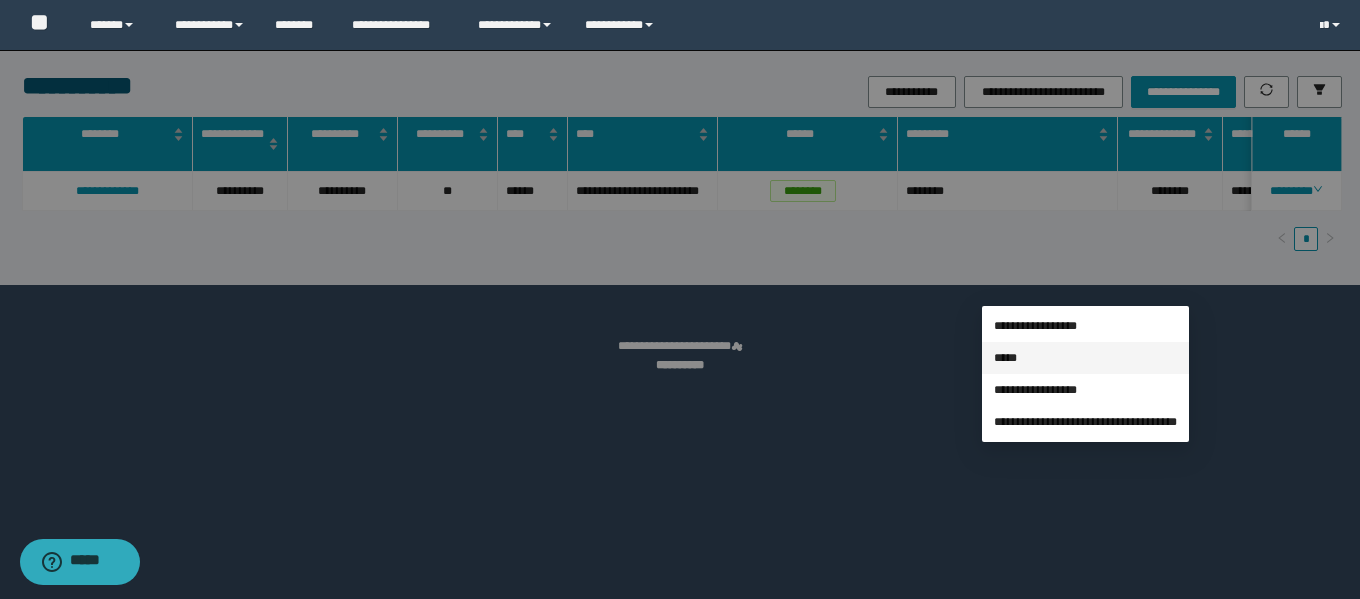 type on "**********" 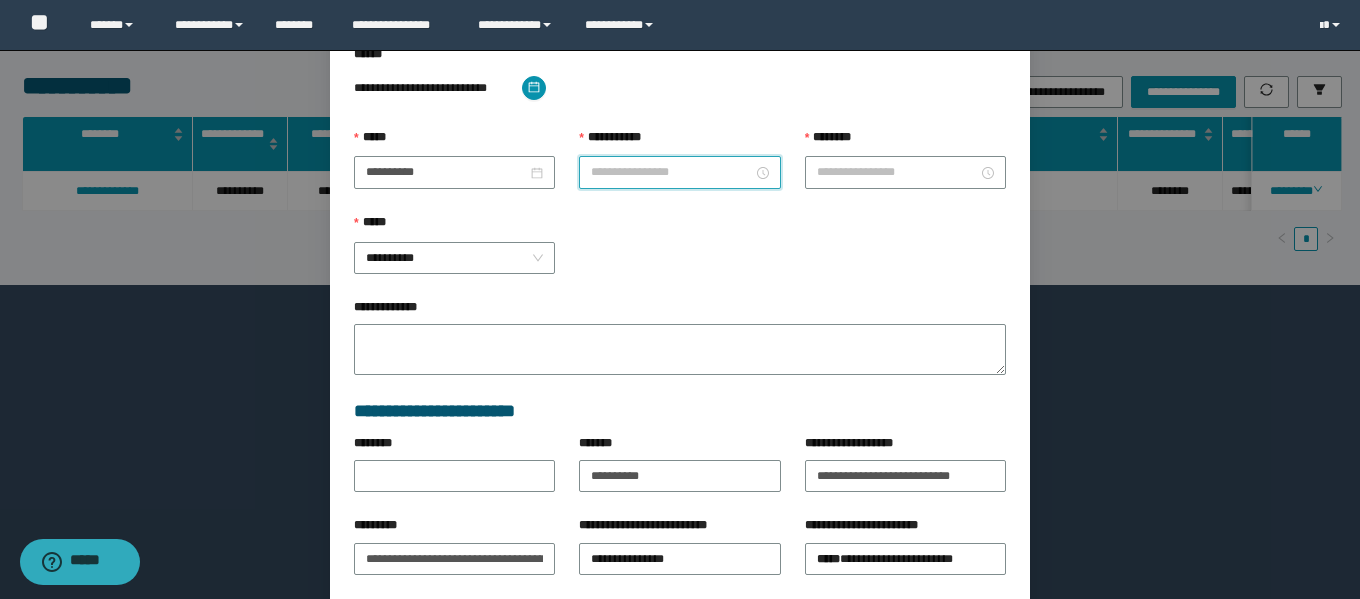 click on "**********" at bounding box center [671, 172] 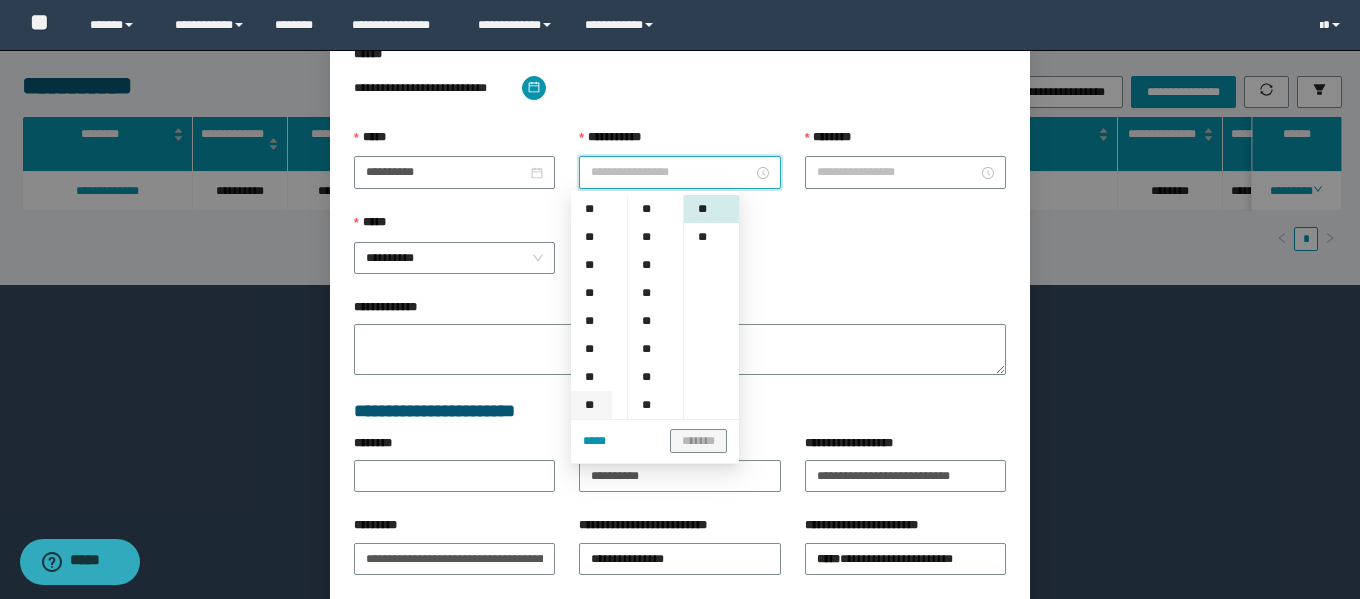 click on "**" at bounding box center (591, 405) 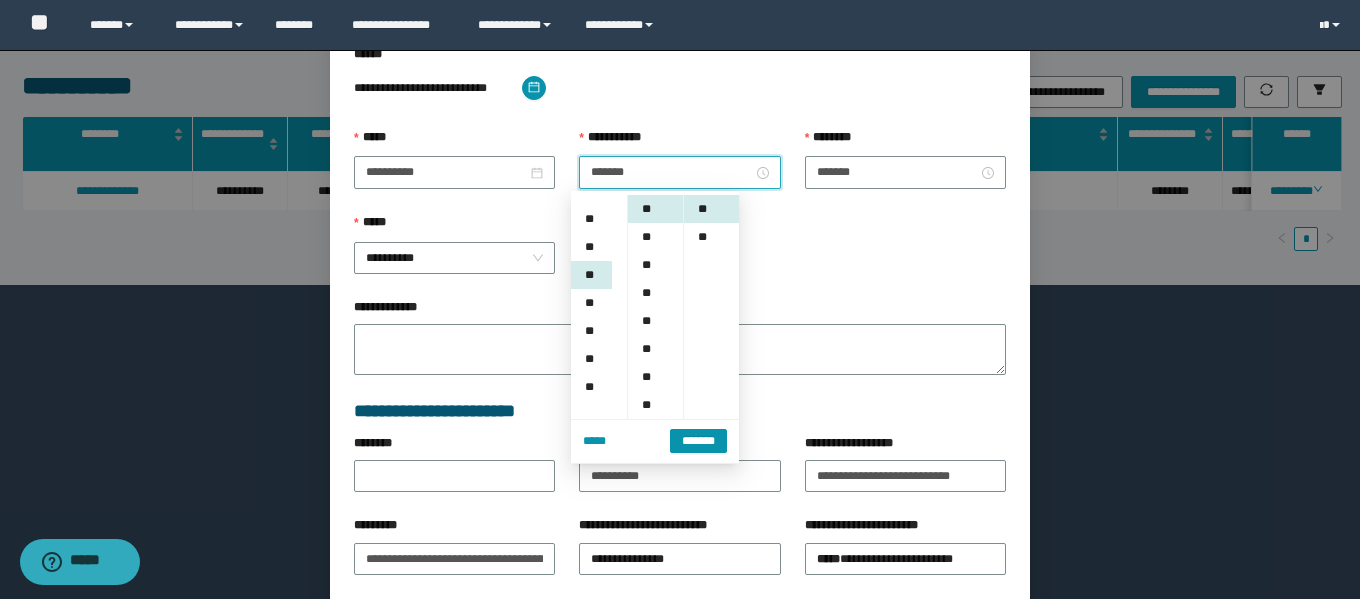 scroll, scrollTop: 196, scrollLeft: 0, axis: vertical 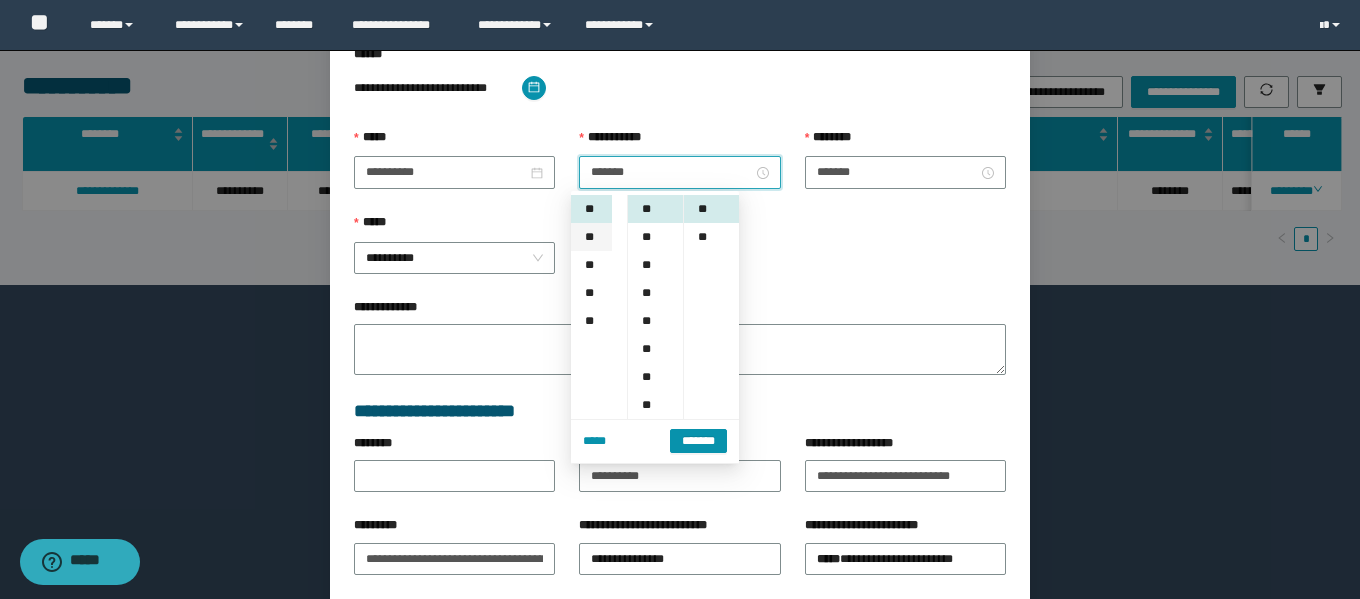 click on "**" at bounding box center (591, 237) 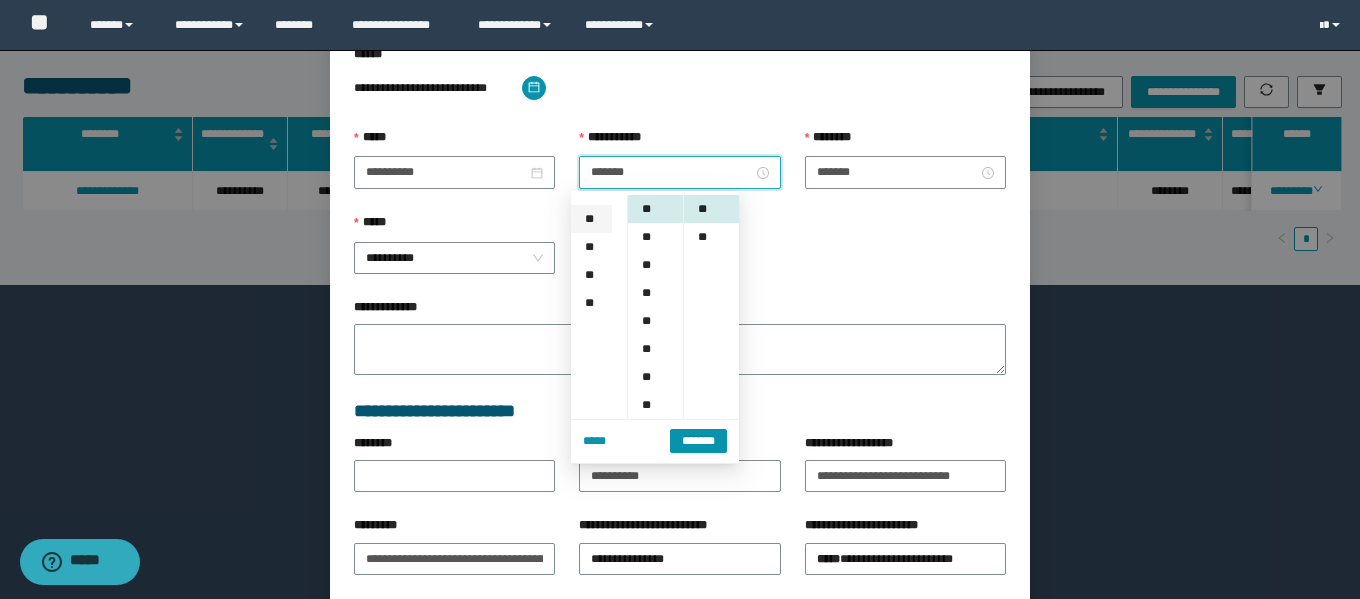 scroll, scrollTop: 224, scrollLeft: 0, axis: vertical 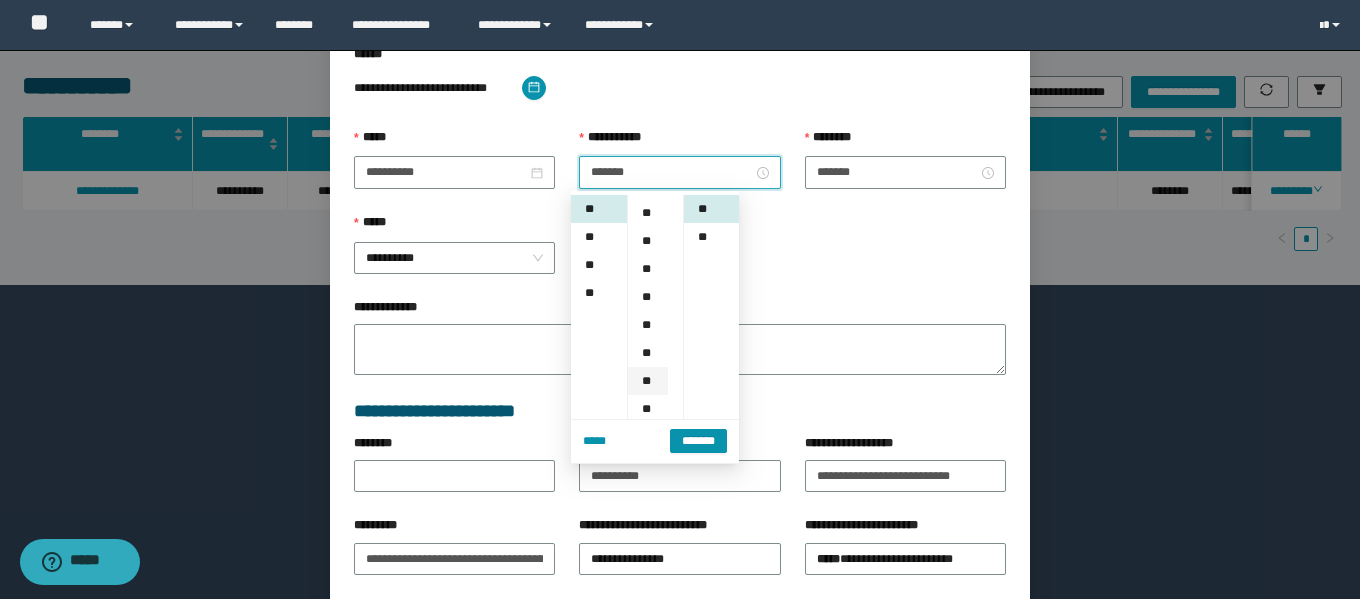 click on "**" at bounding box center (648, 381) 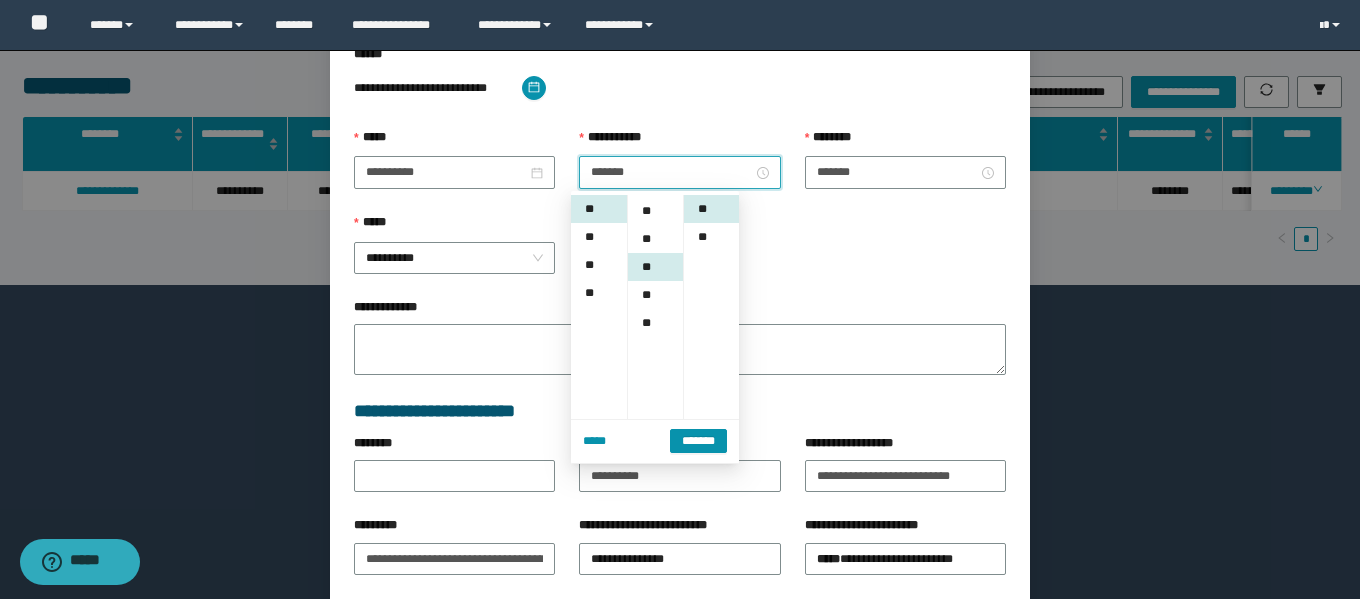 scroll, scrollTop: 252, scrollLeft: 0, axis: vertical 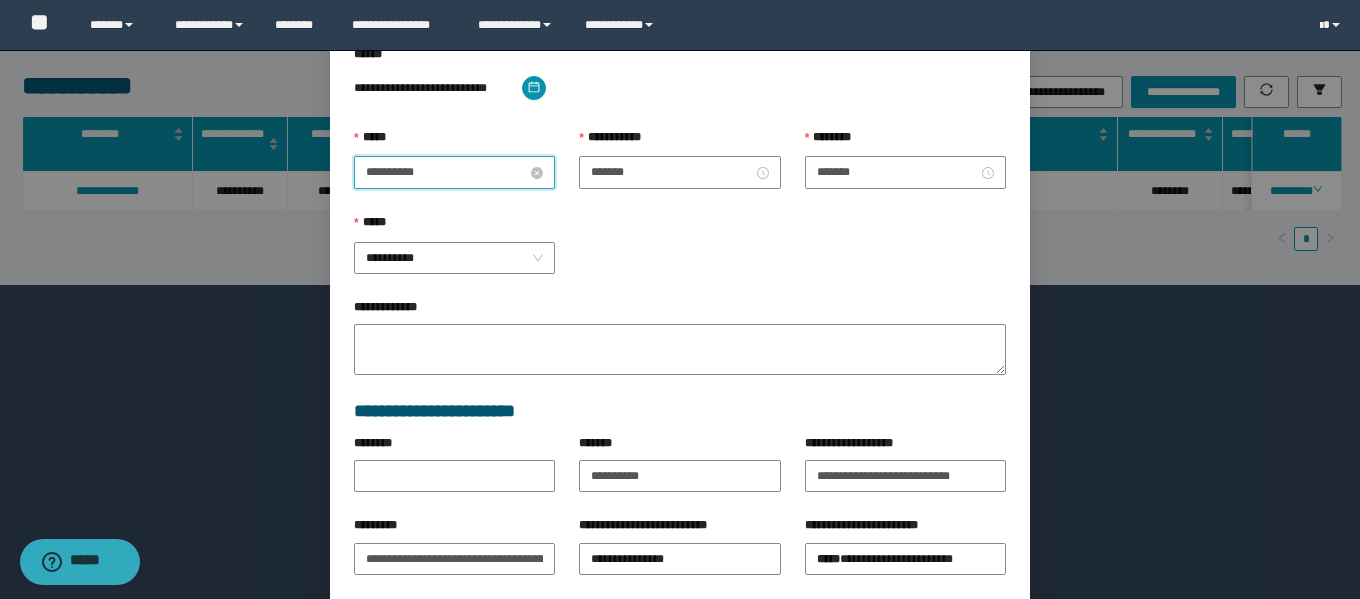 click on "**********" at bounding box center [446, 172] 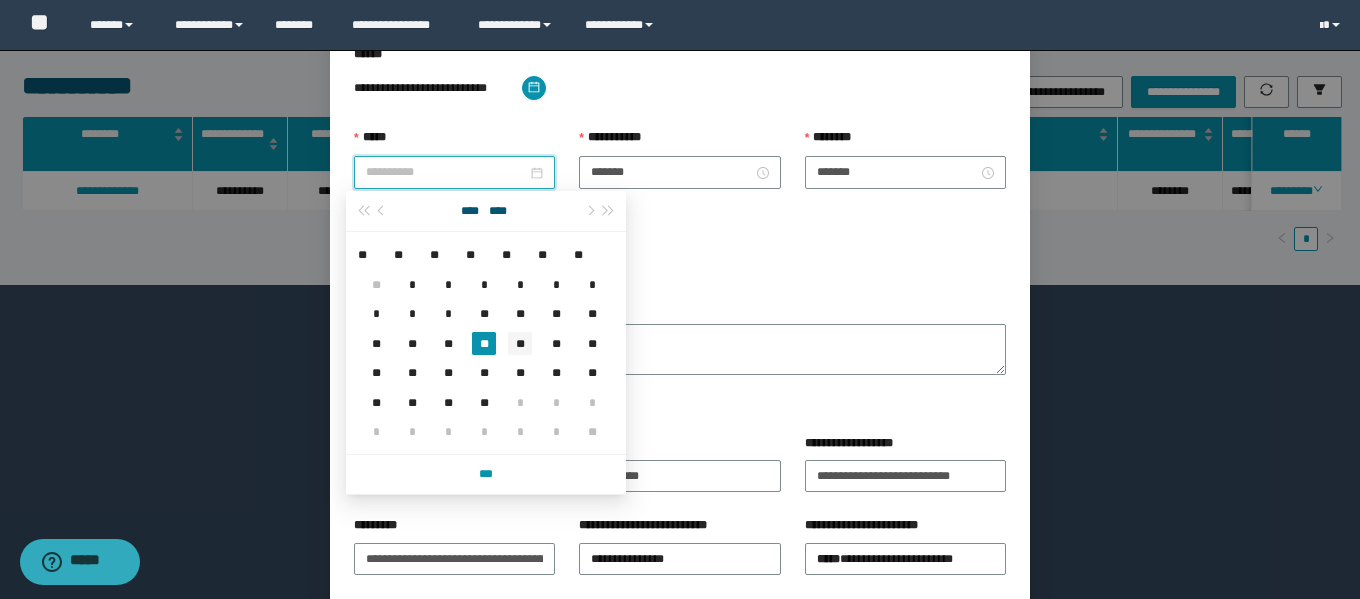 type on "**********" 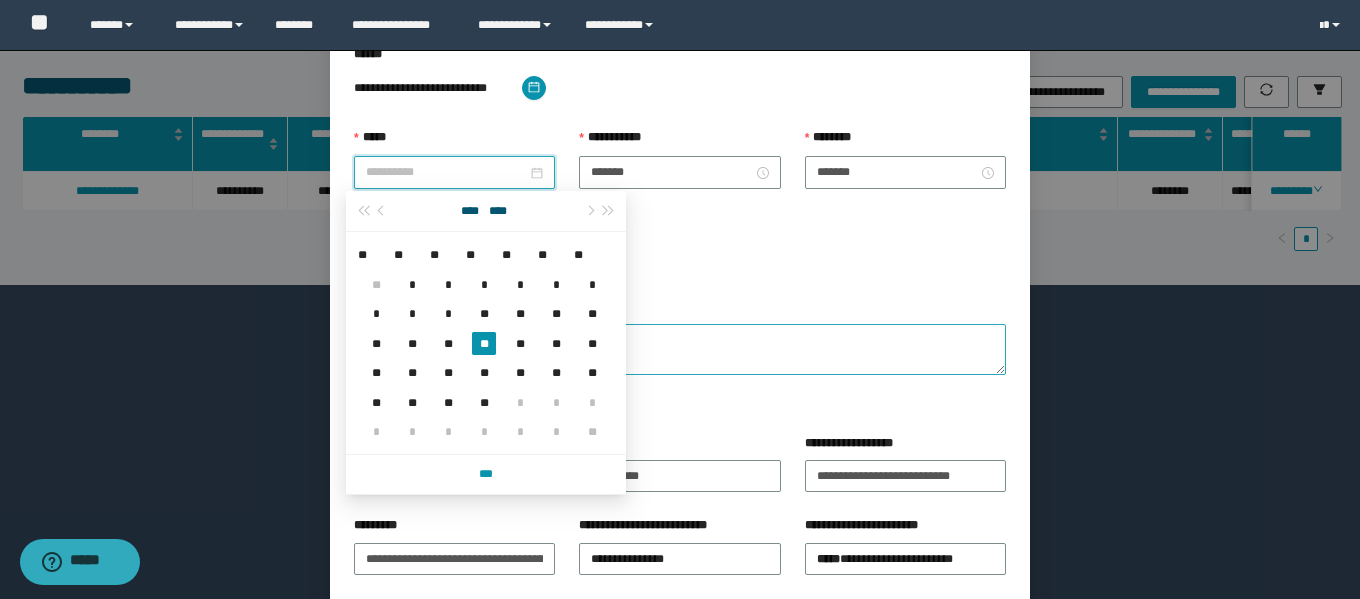 click on "**" at bounding box center [520, 343] 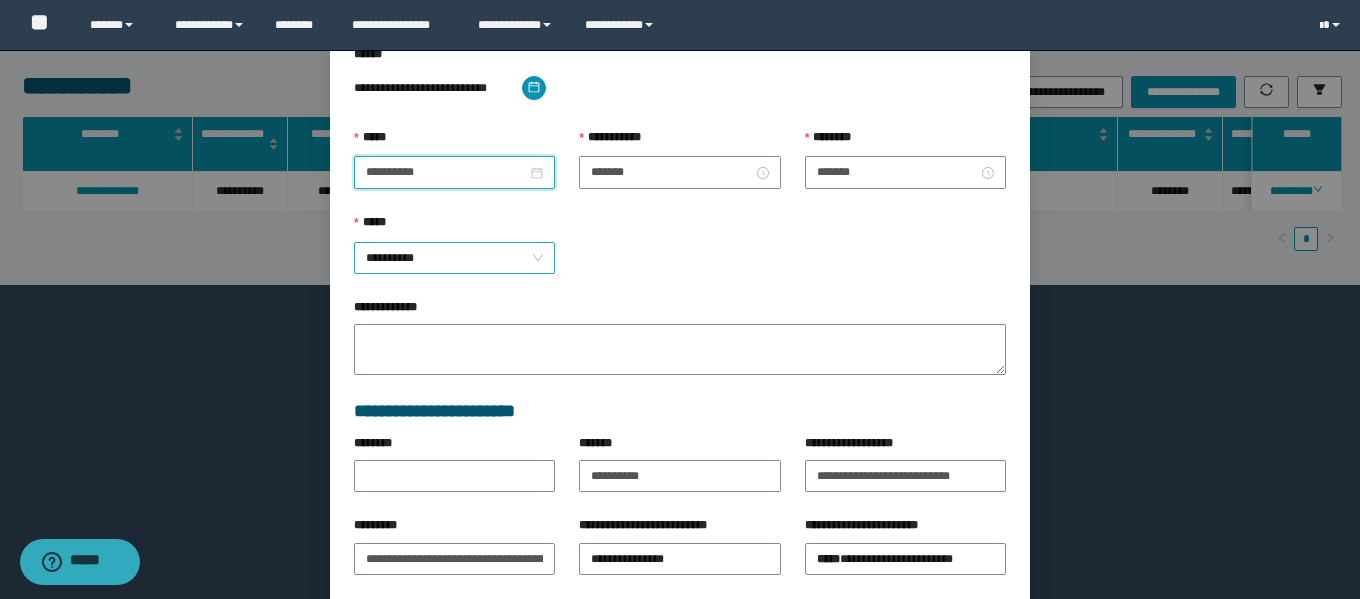click on "**********" at bounding box center (454, 258) 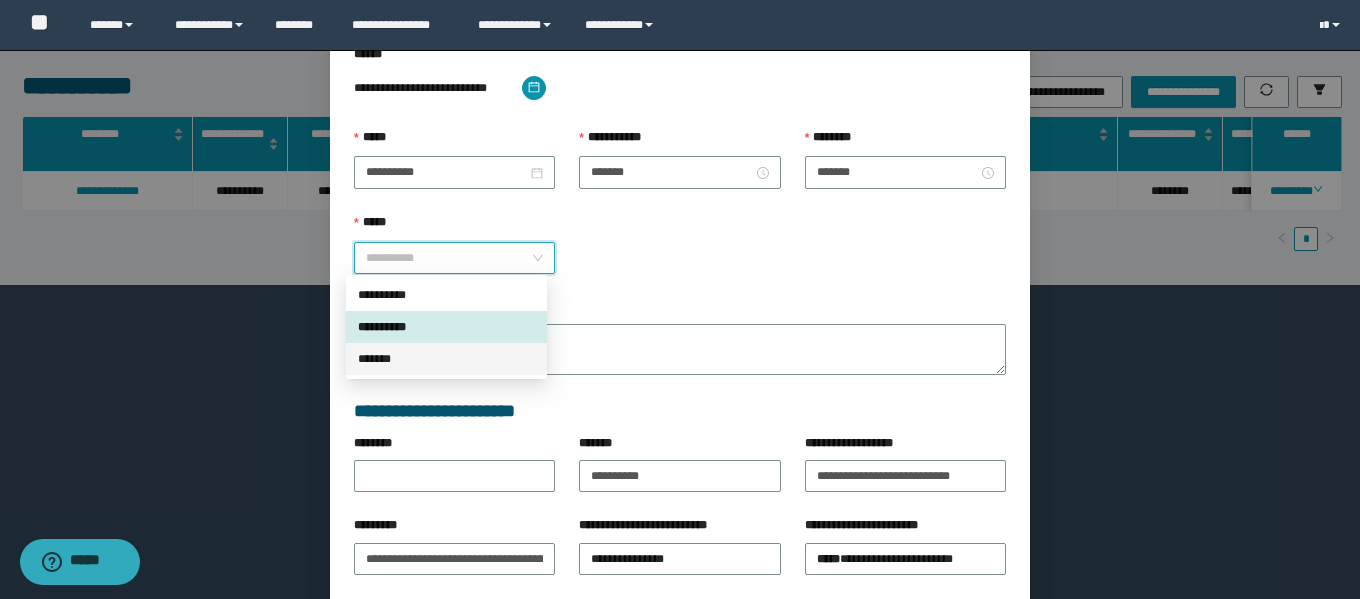 click on "*******" at bounding box center (446, 359) 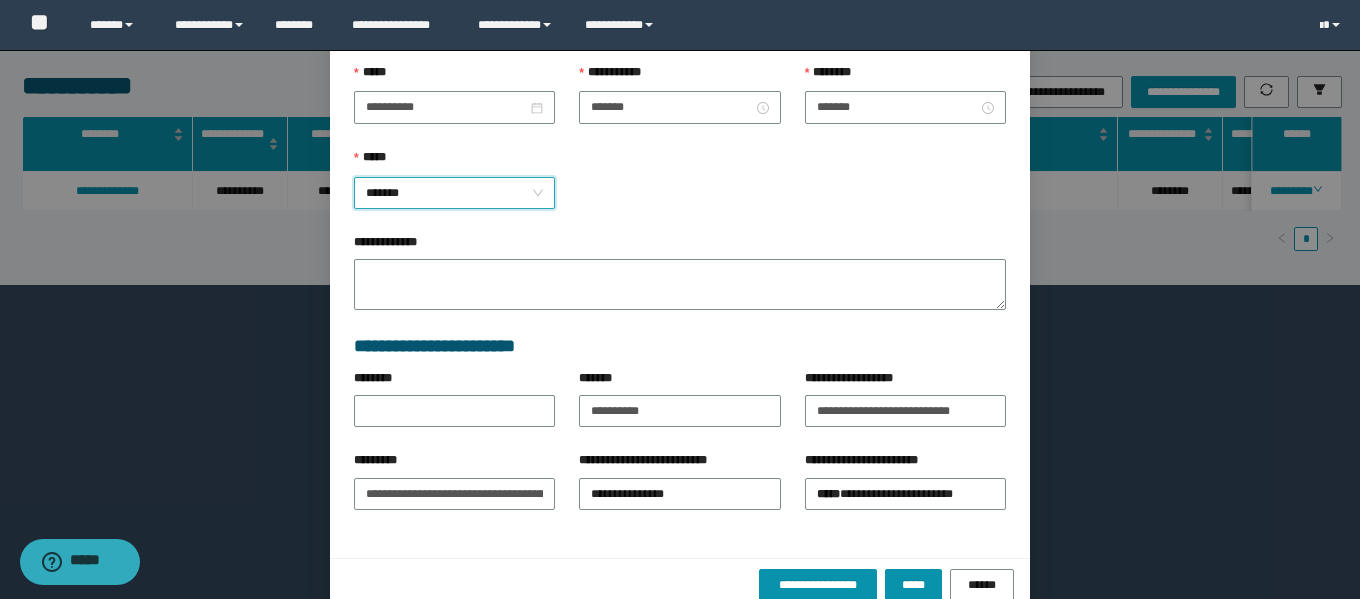 scroll, scrollTop: 271, scrollLeft: 0, axis: vertical 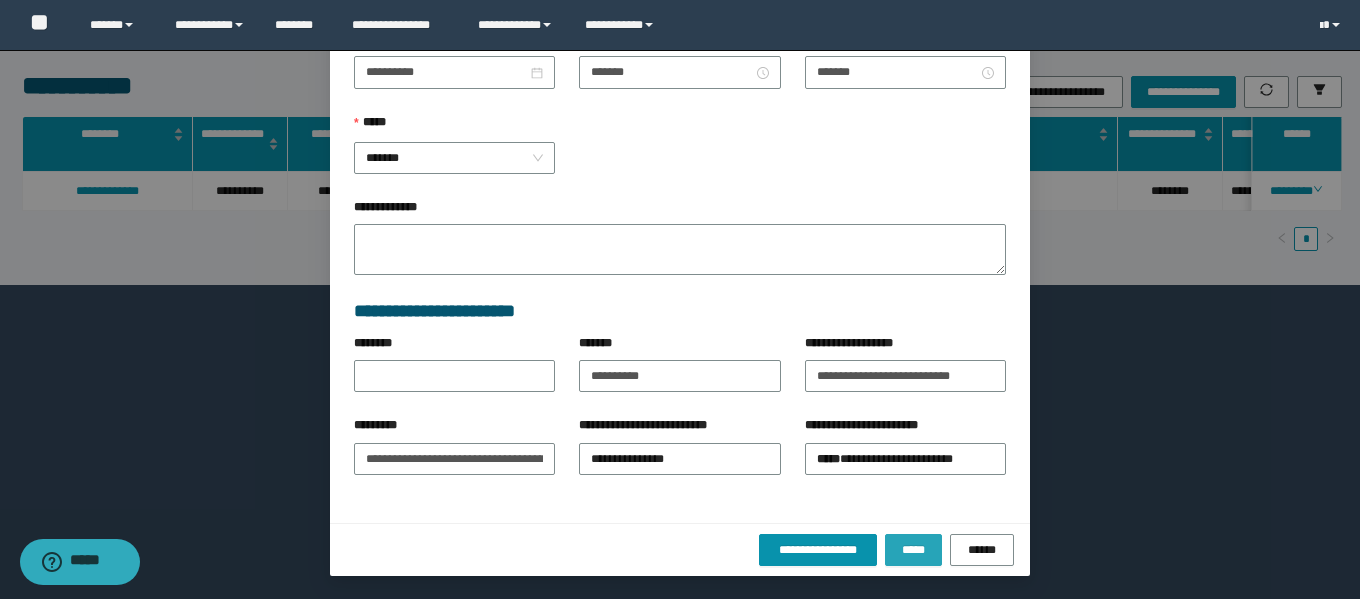 click on "*****" at bounding box center (913, 550) 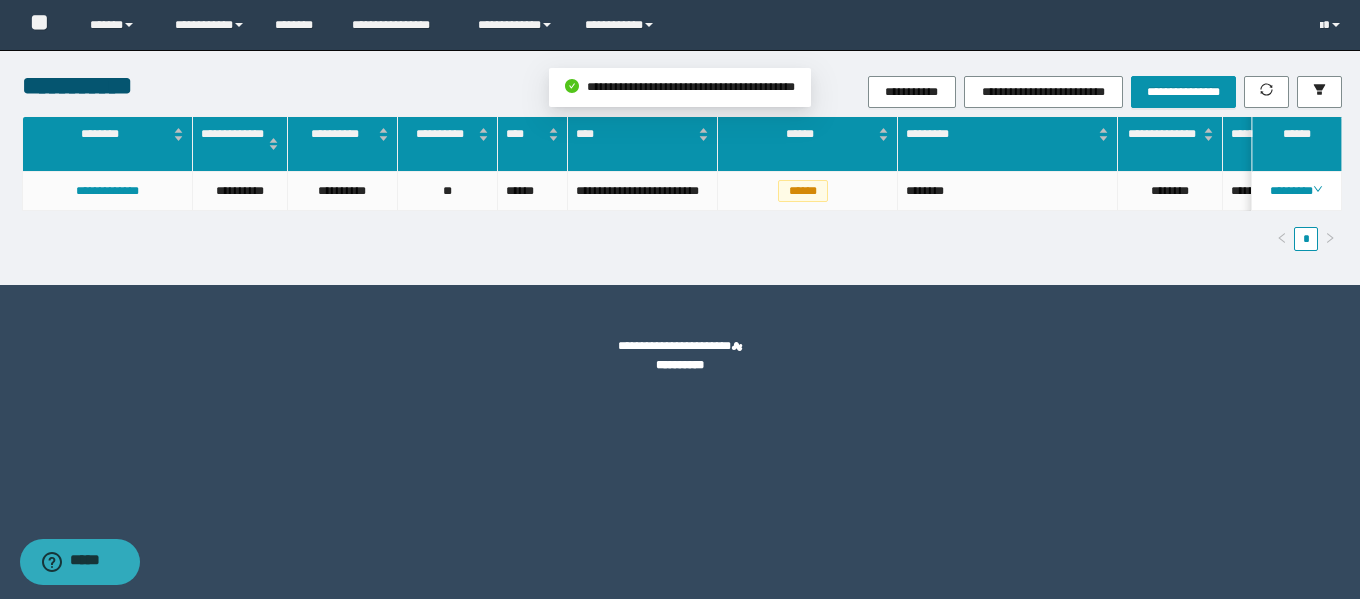 scroll, scrollTop: 171, scrollLeft: 0, axis: vertical 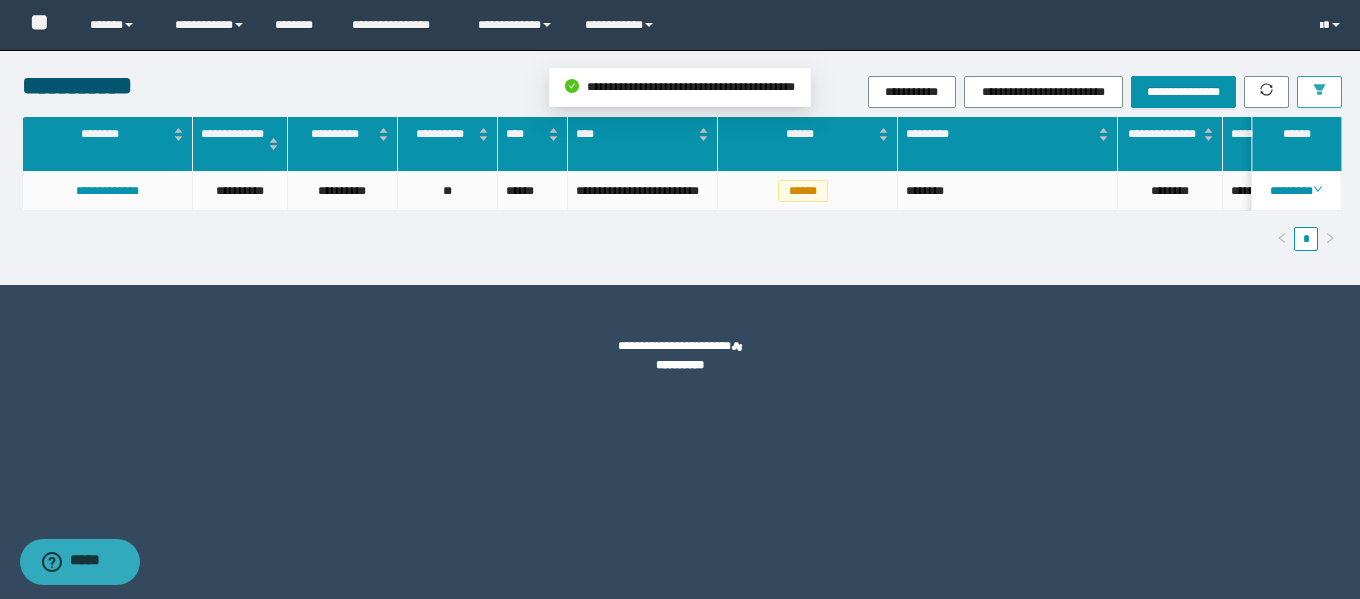 drag, startPoint x: 1307, startPoint y: 93, endPoint x: 1296, endPoint y: 152, distance: 60.016663 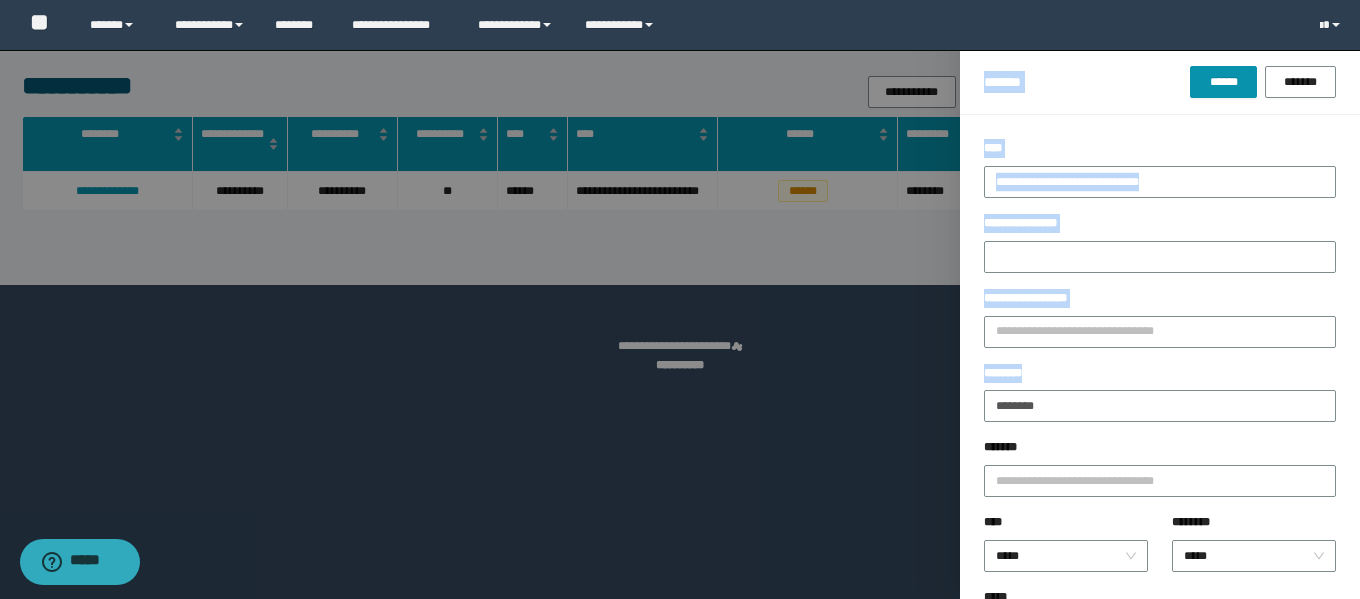 drag, startPoint x: 1079, startPoint y: 389, endPoint x: 935, endPoint y: 389, distance: 144 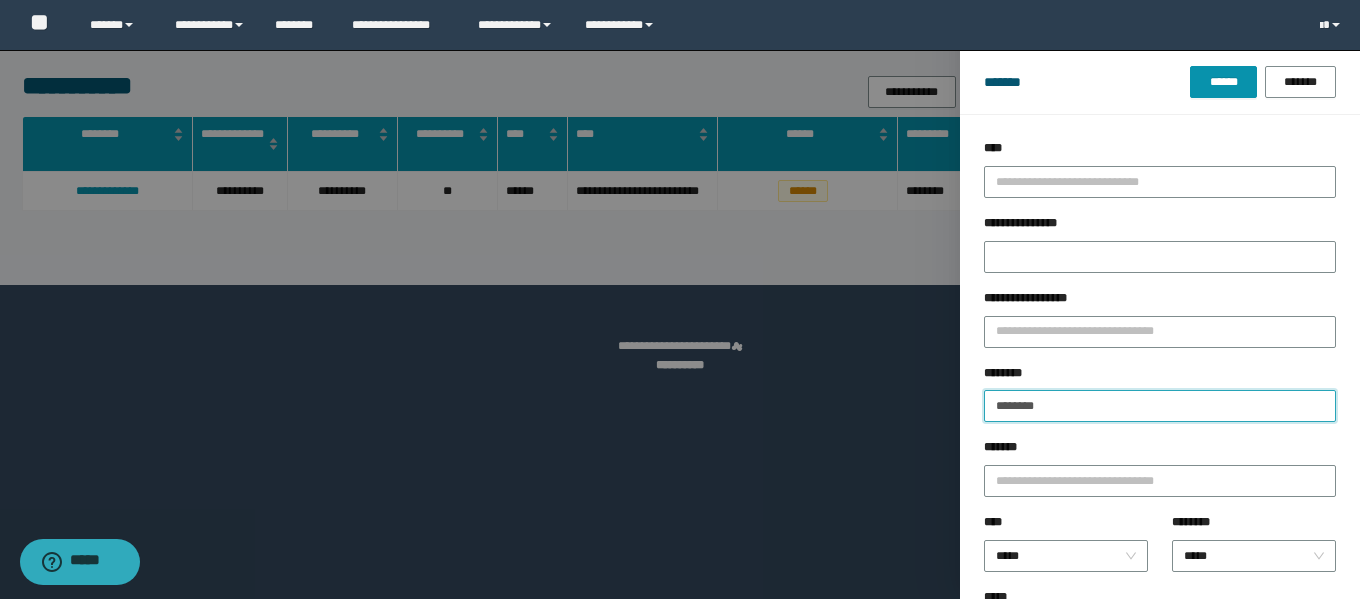click on "********" at bounding box center [1160, 406] 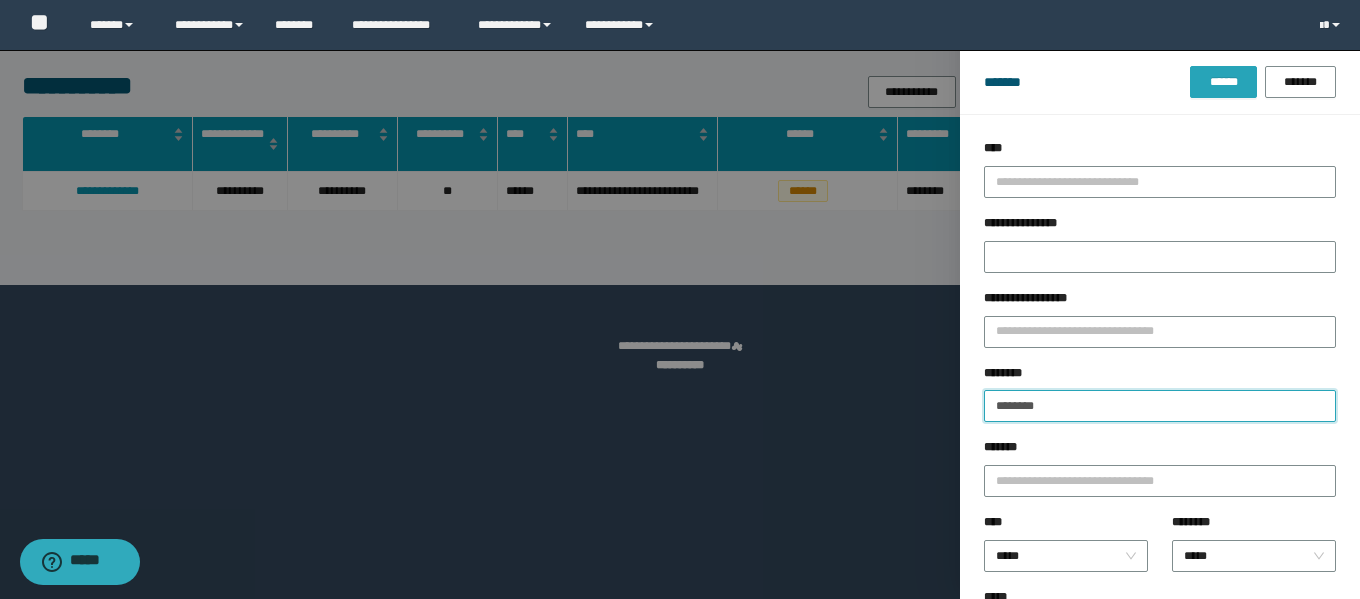 type on "********" 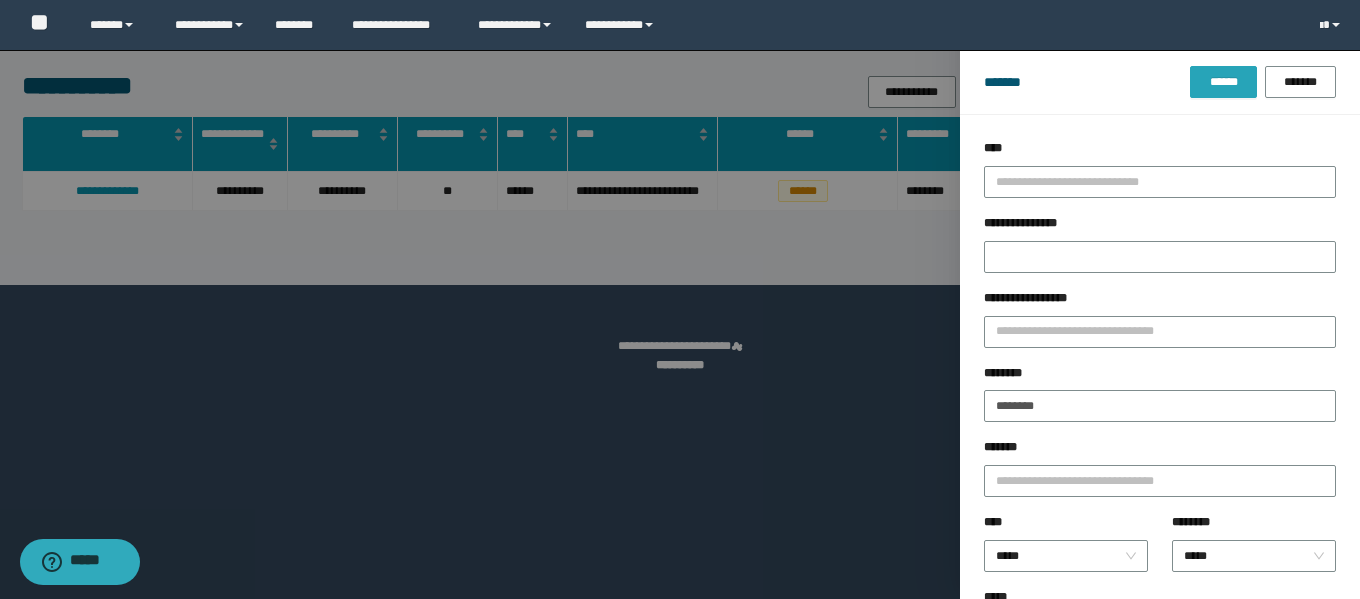 click on "******" at bounding box center (1223, 82) 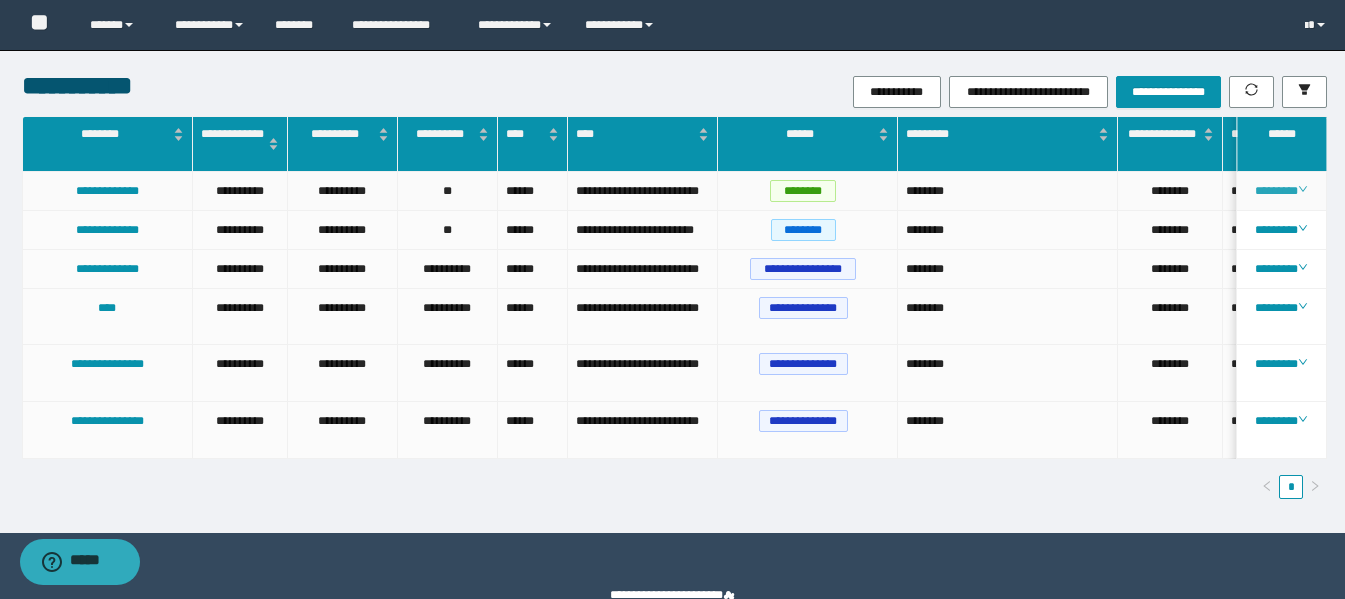 click 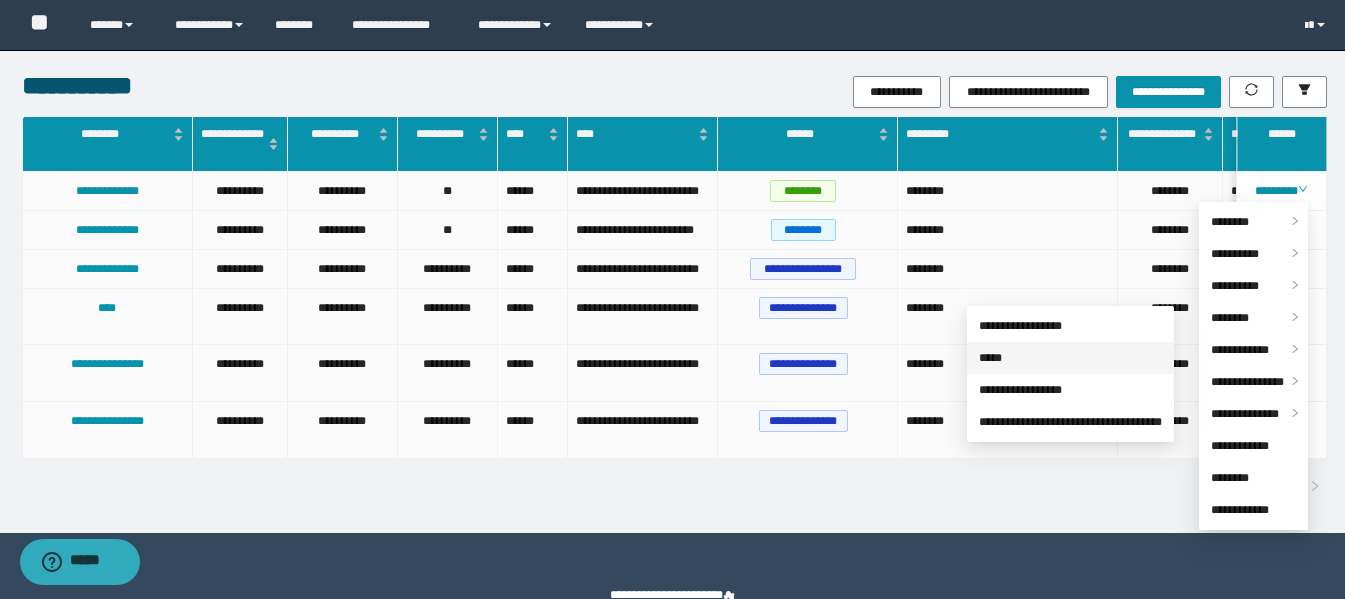 click on "*****" at bounding box center [990, 358] 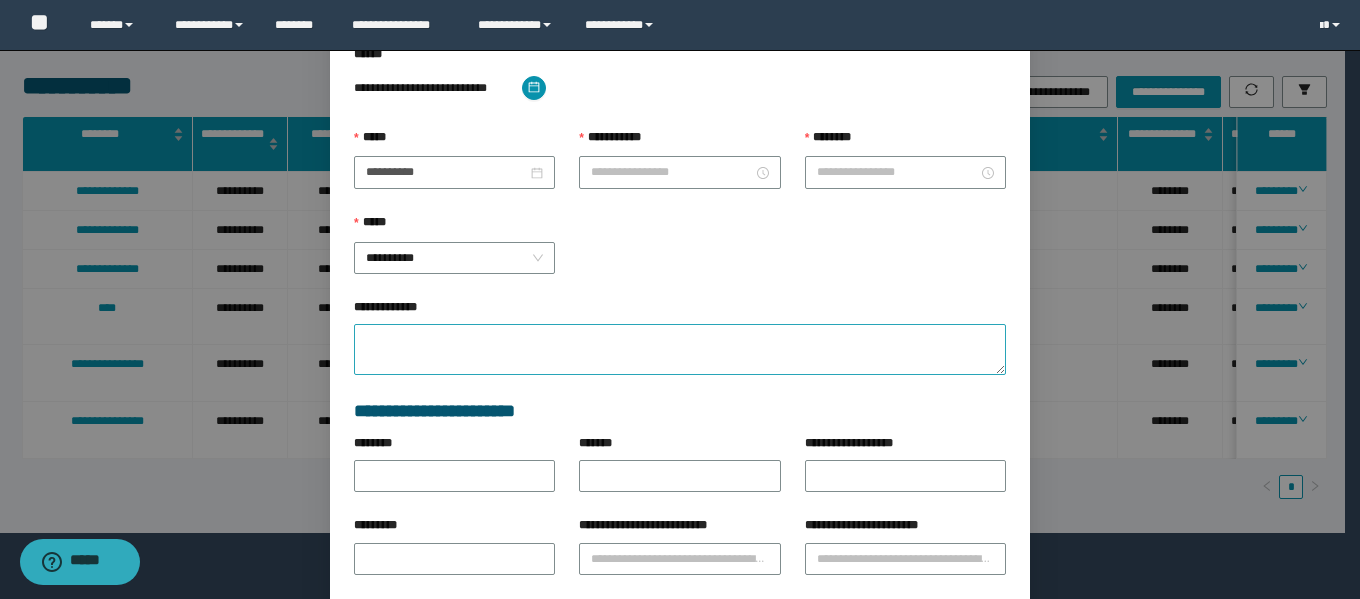 type on "*******" 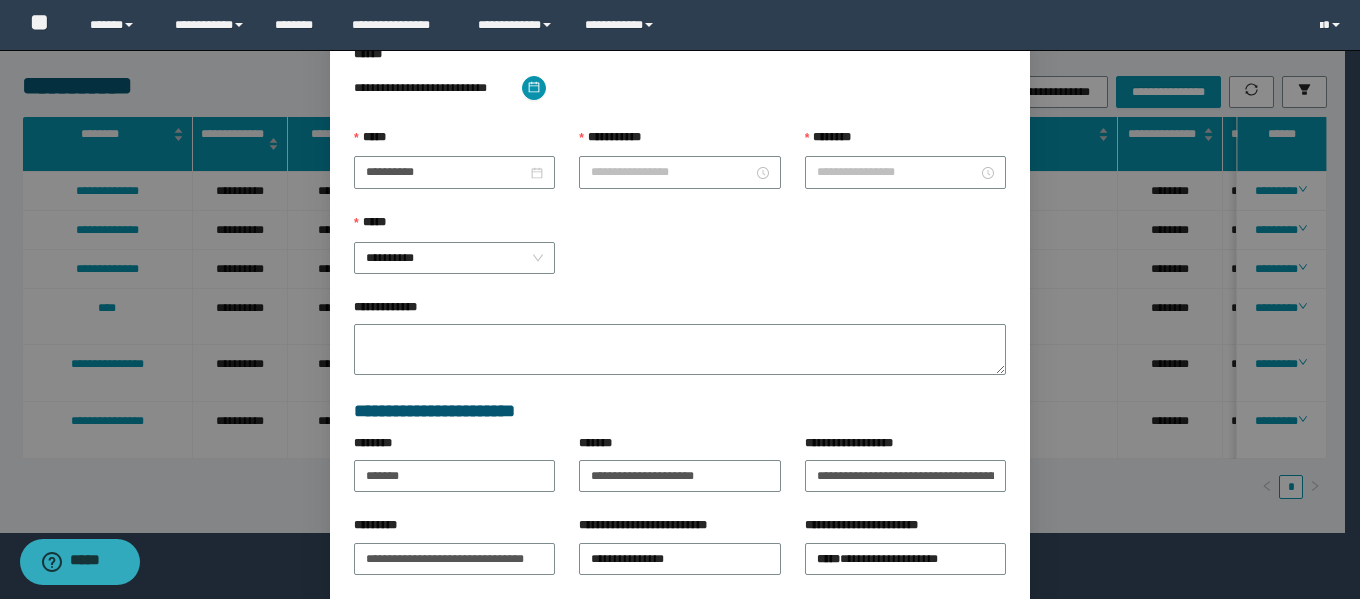 click on "**********" at bounding box center [679, 170] 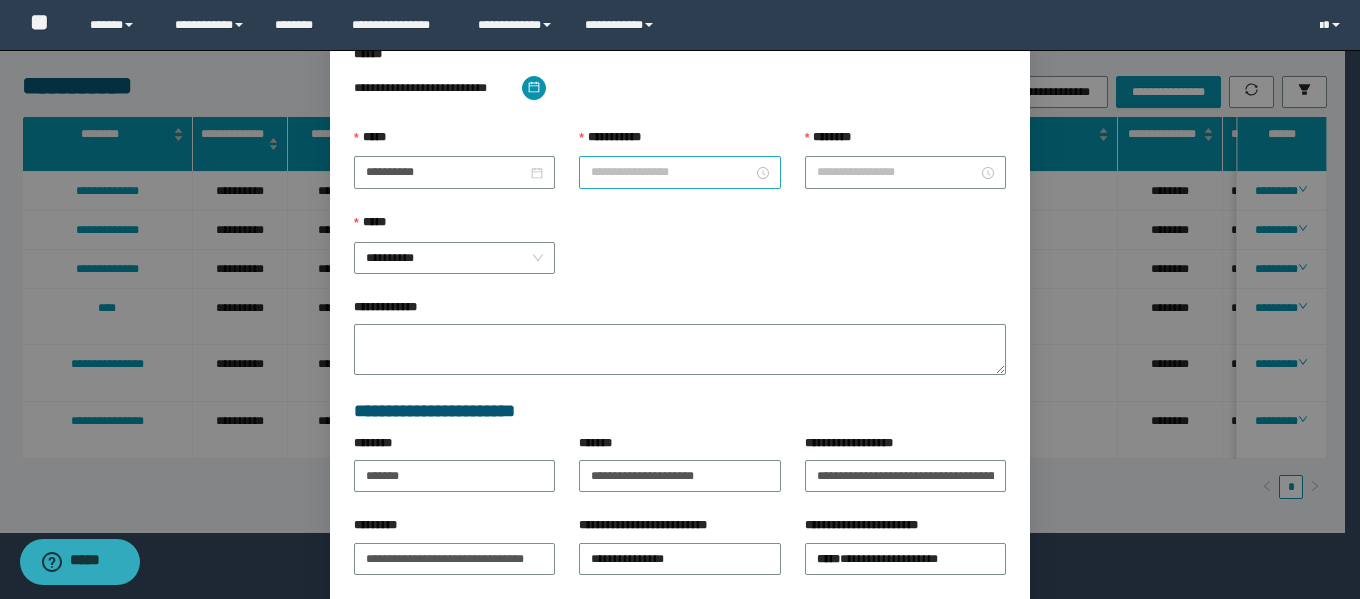 click on "**********" at bounding box center (671, 172) 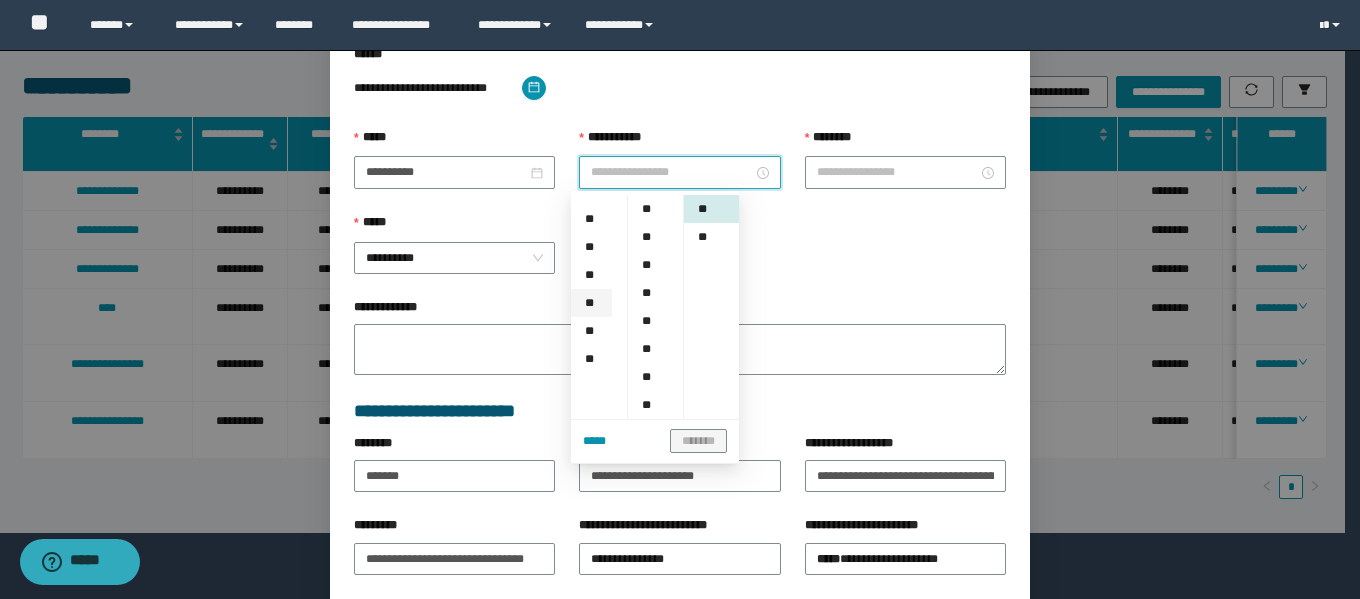 click on "**" at bounding box center (591, 303) 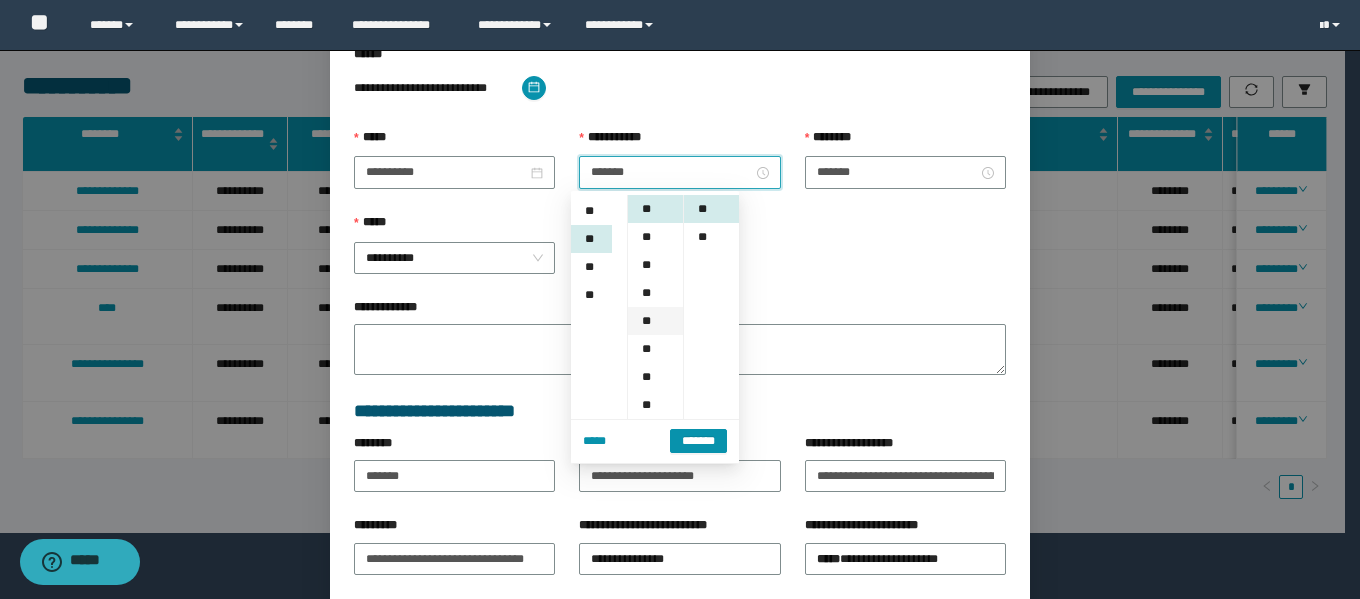 scroll, scrollTop: 252, scrollLeft: 0, axis: vertical 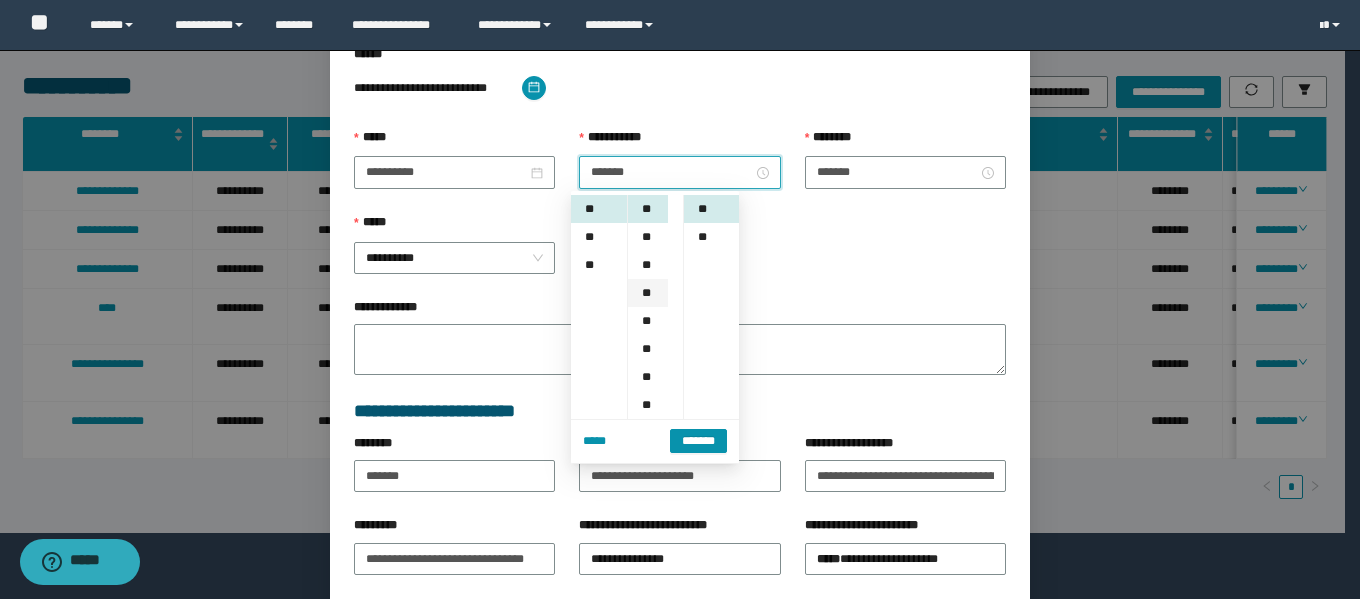 click on "**" at bounding box center (648, 293) 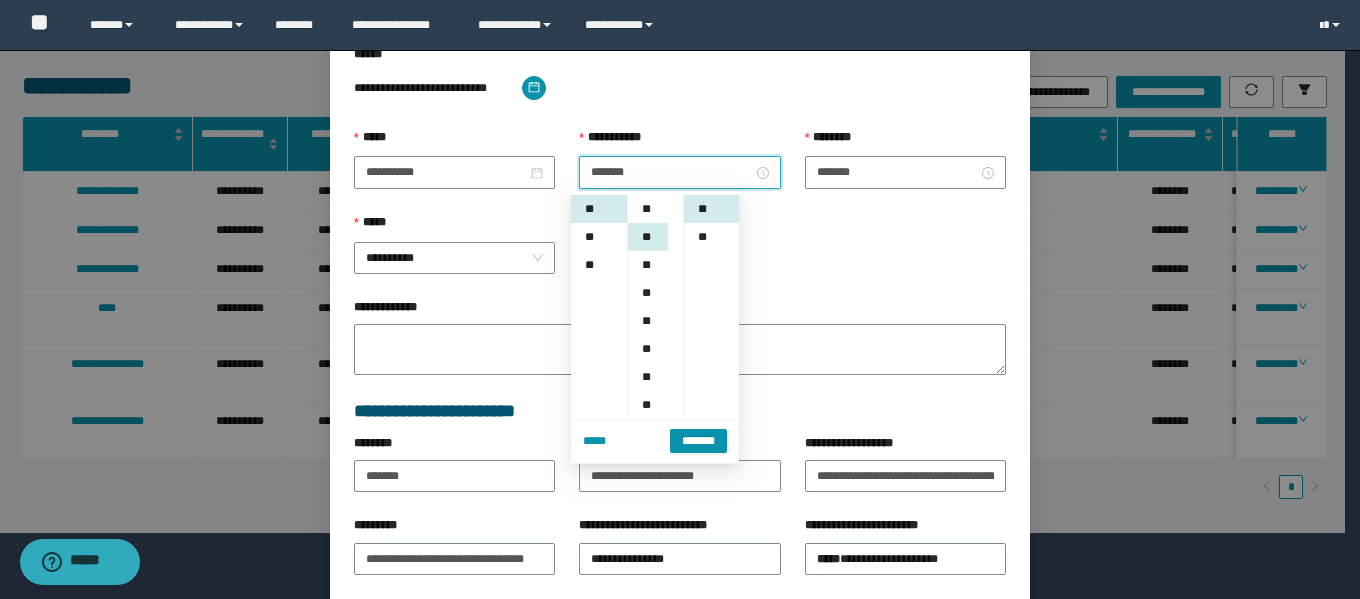 scroll, scrollTop: 84, scrollLeft: 0, axis: vertical 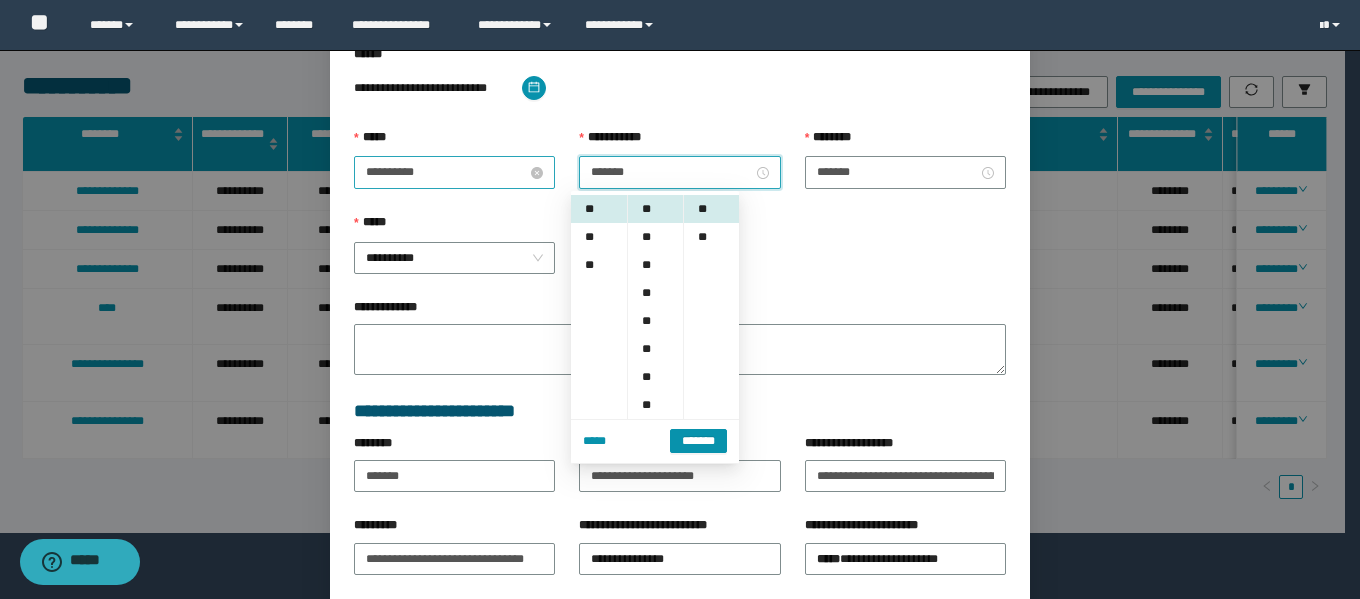 click on "**********" at bounding box center (446, 172) 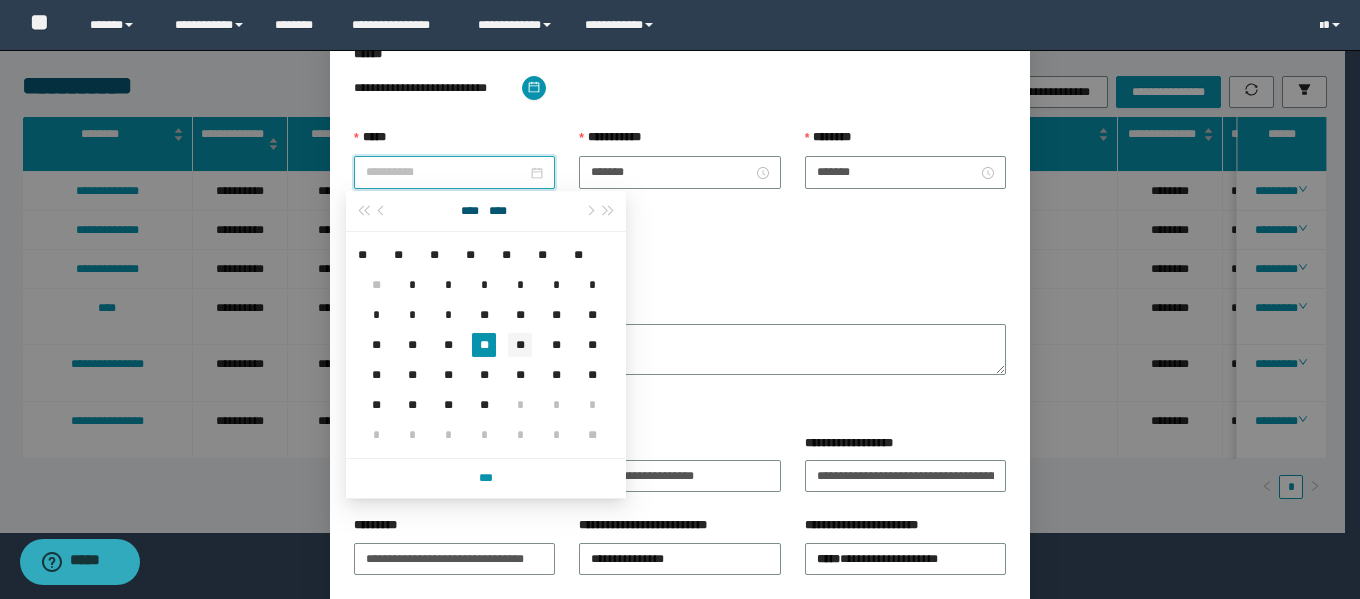 type on "**********" 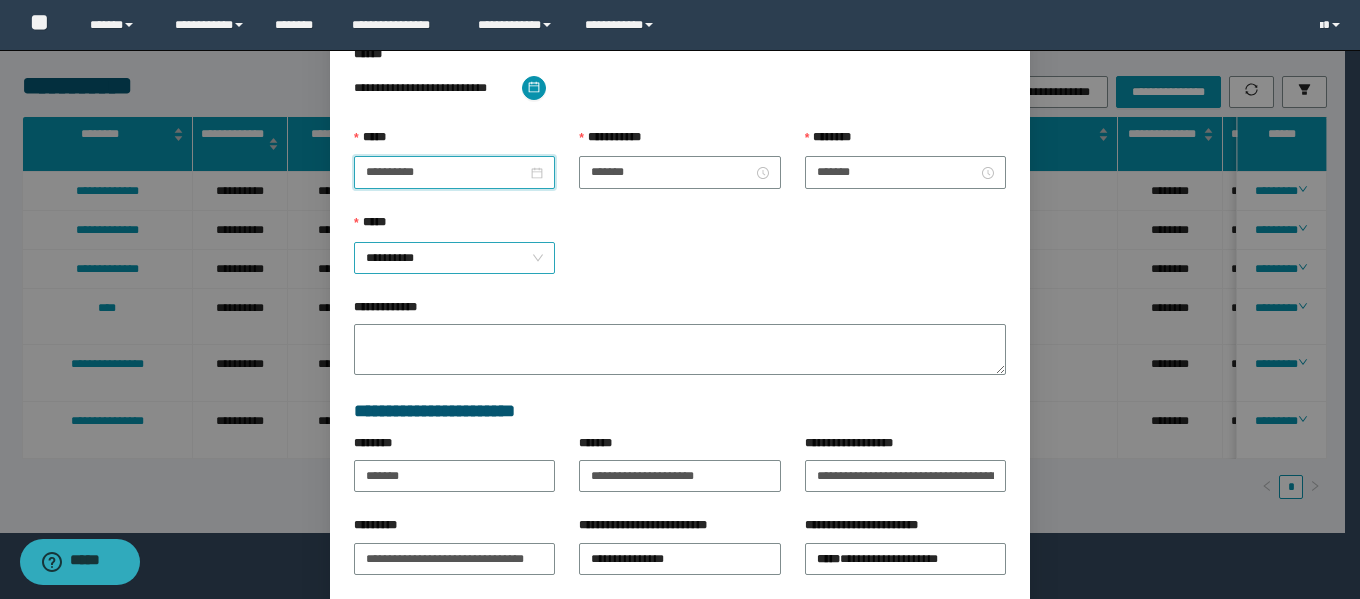 click on "**********" at bounding box center (454, 258) 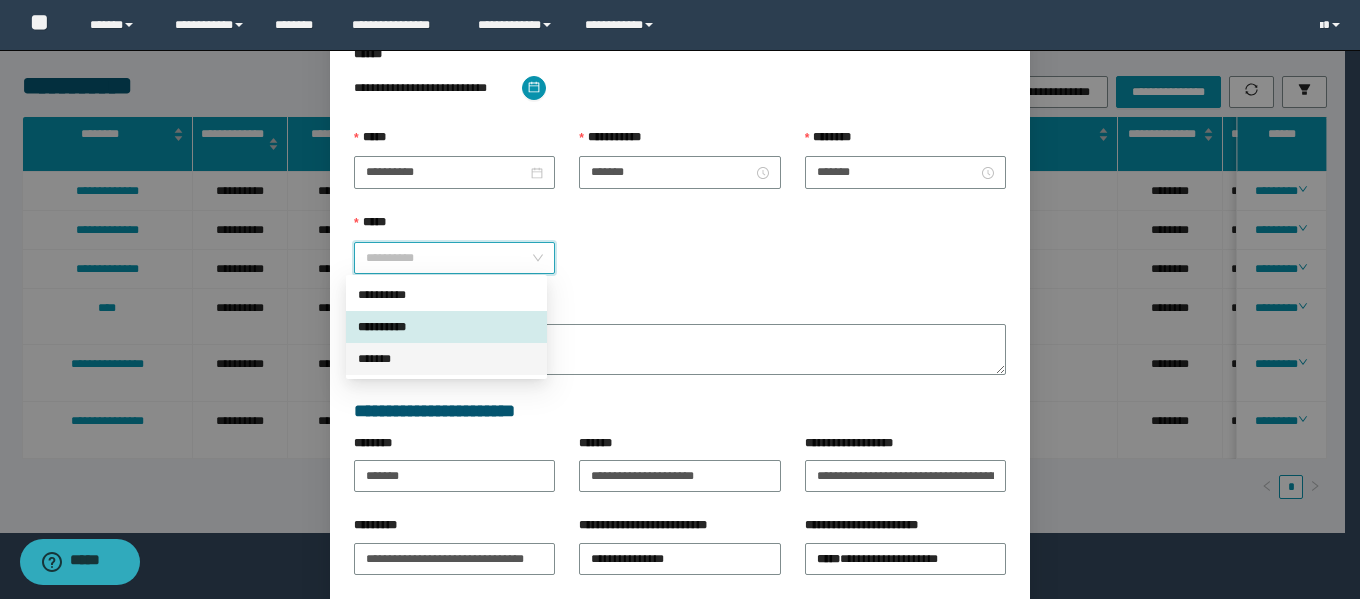 click on "*******" at bounding box center [446, 359] 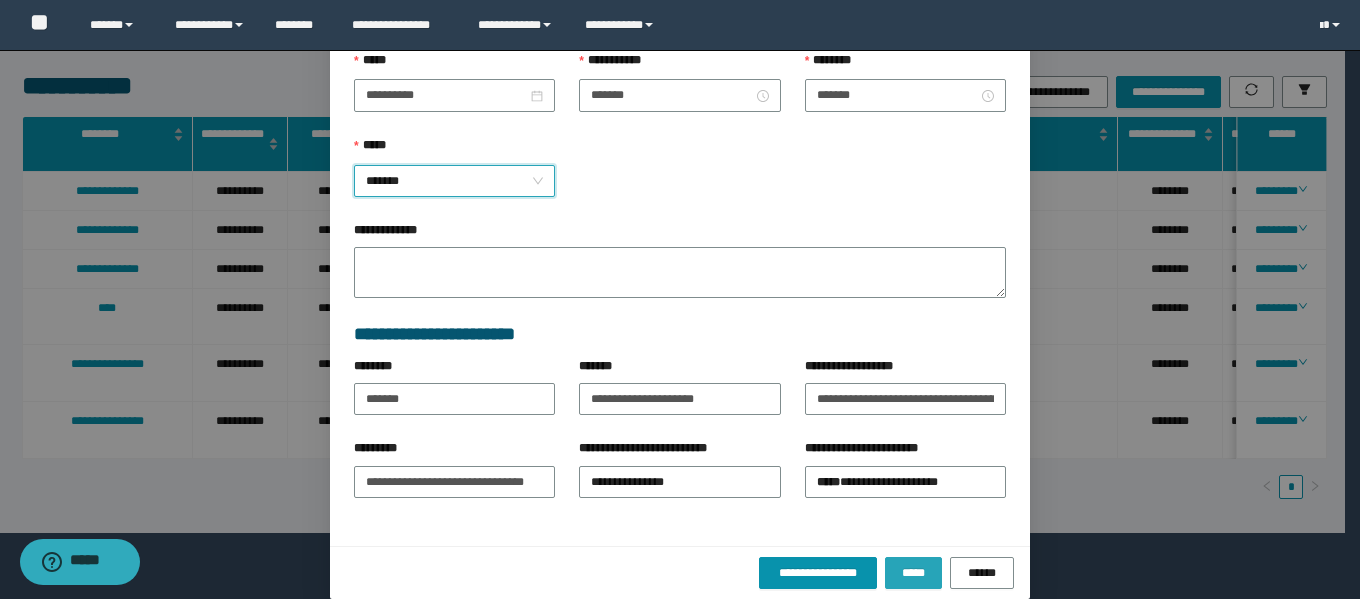 scroll, scrollTop: 271, scrollLeft: 0, axis: vertical 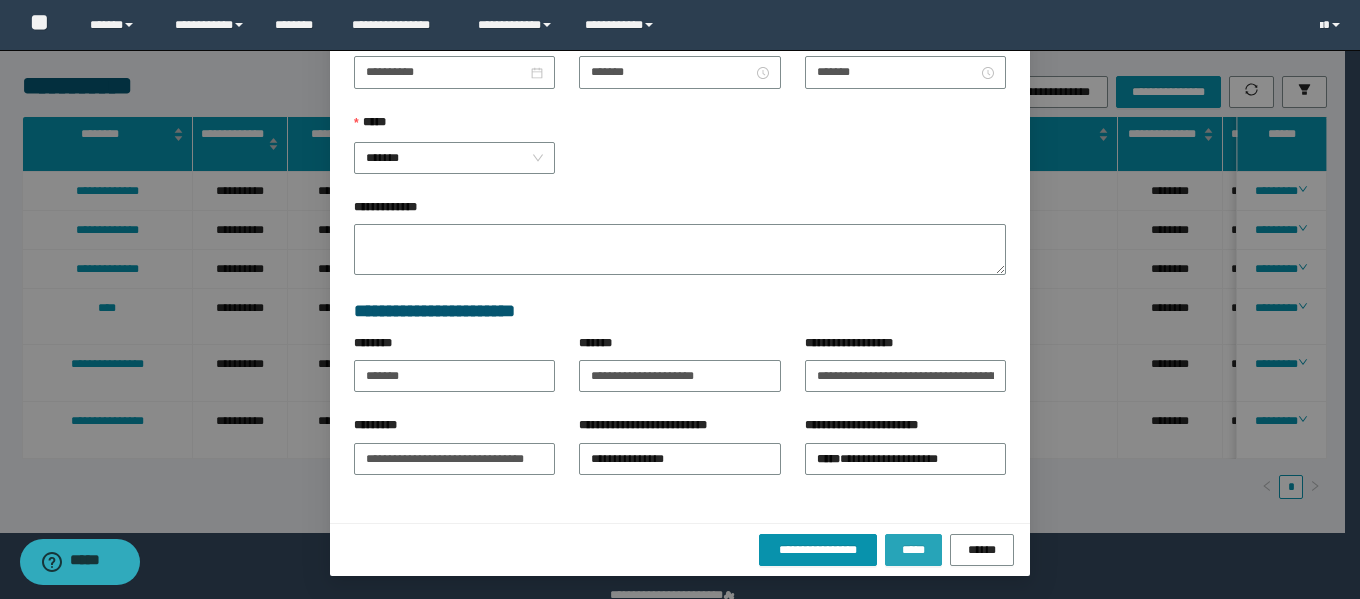 click on "*****" at bounding box center [913, 550] 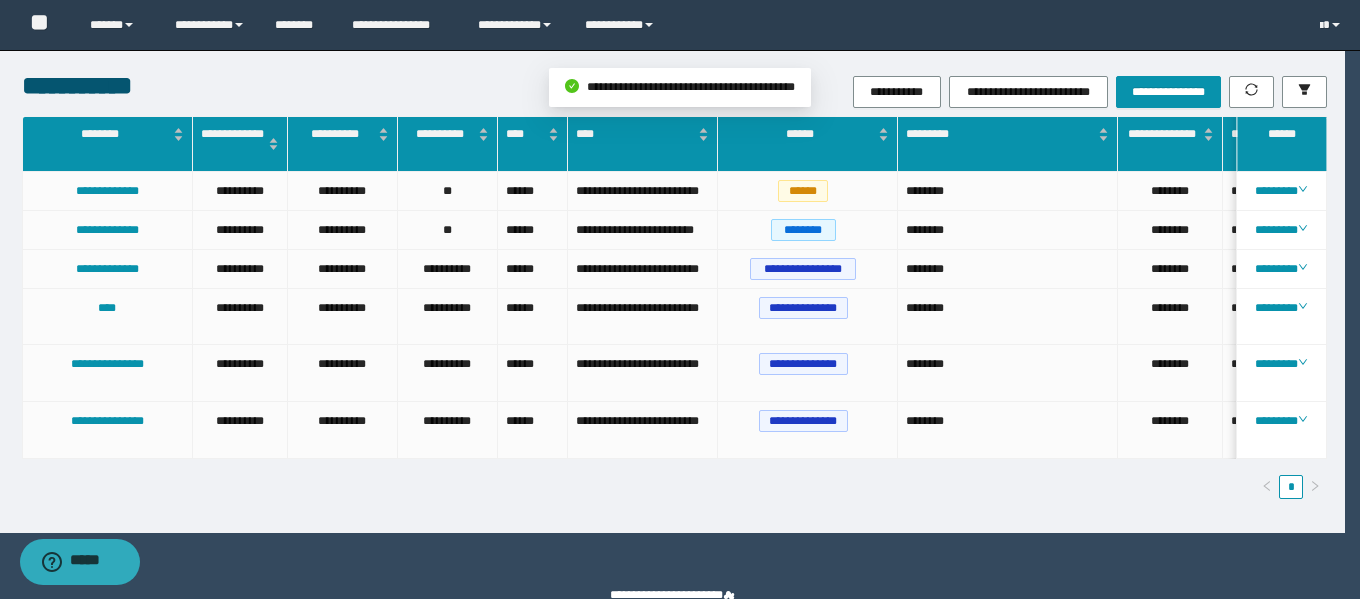 scroll, scrollTop: 171, scrollLeft: 0, axis: vertical 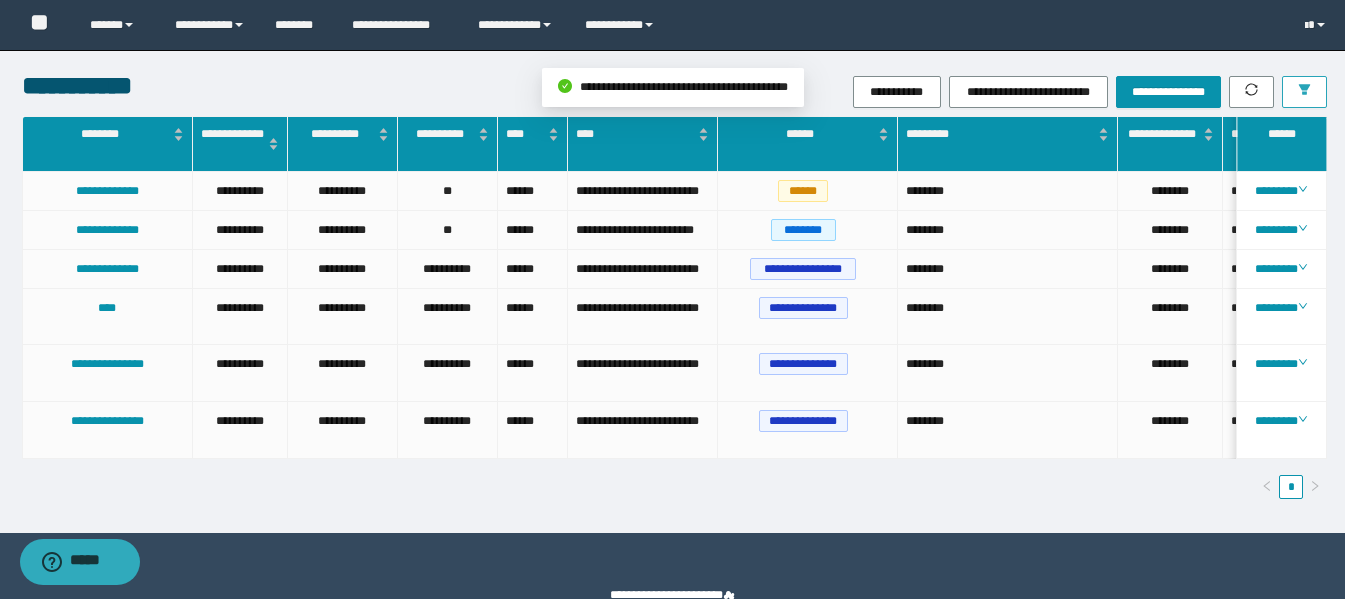 click at bounding box center [1304, 92] 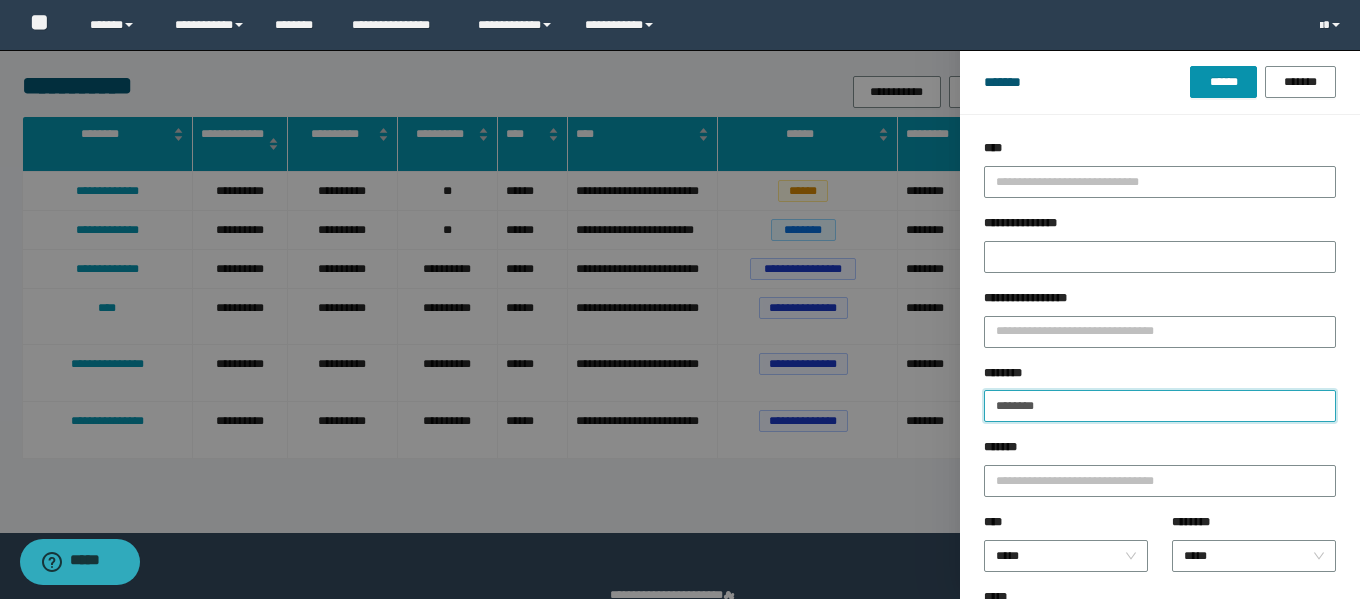 drag, startPoint x: 1102, startPoint y: 408, endPoint x: 852, endPoint y: 390, distance: 250.64716 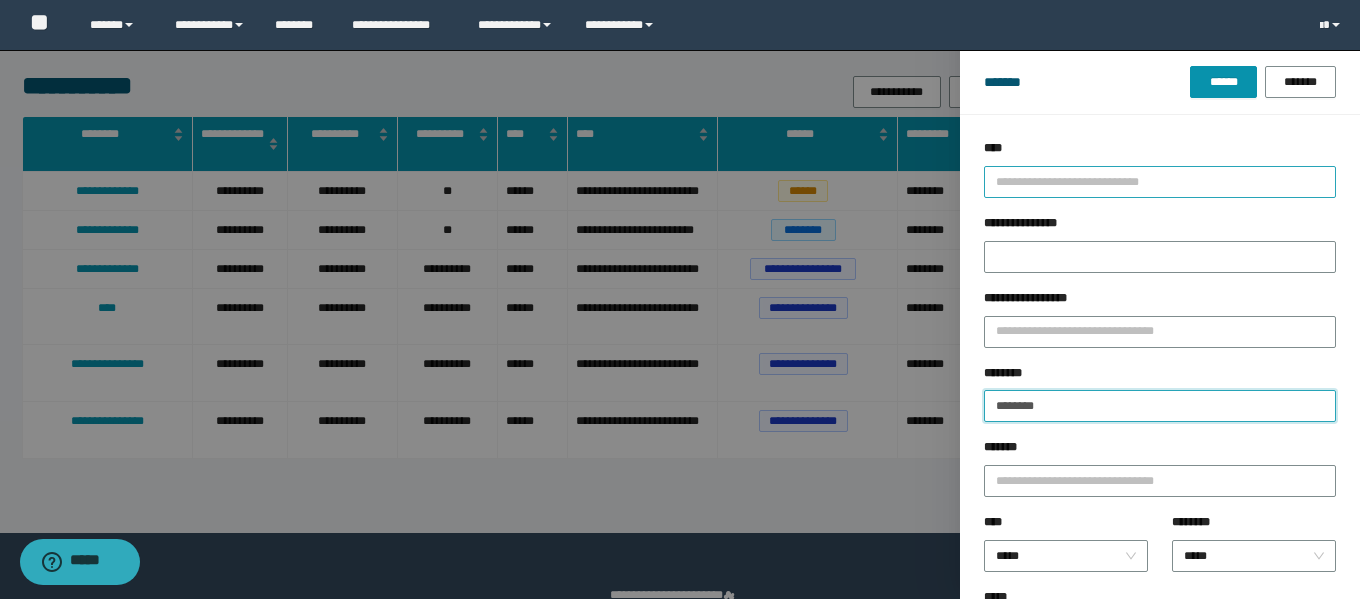 paste 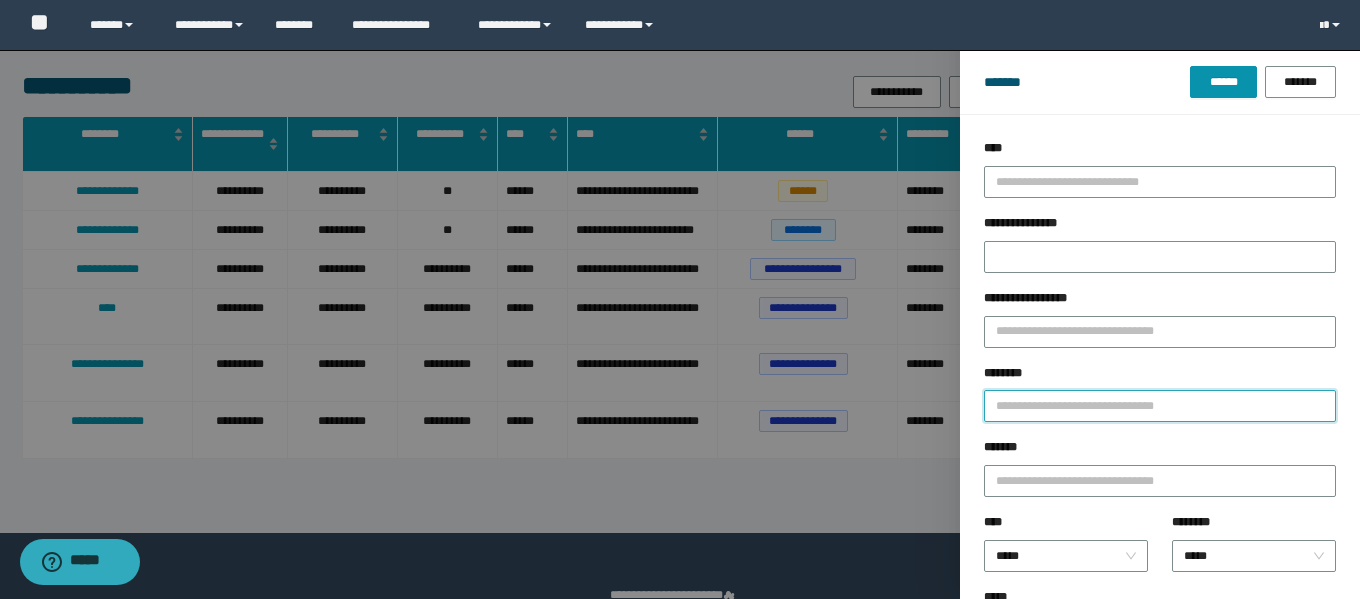 paste 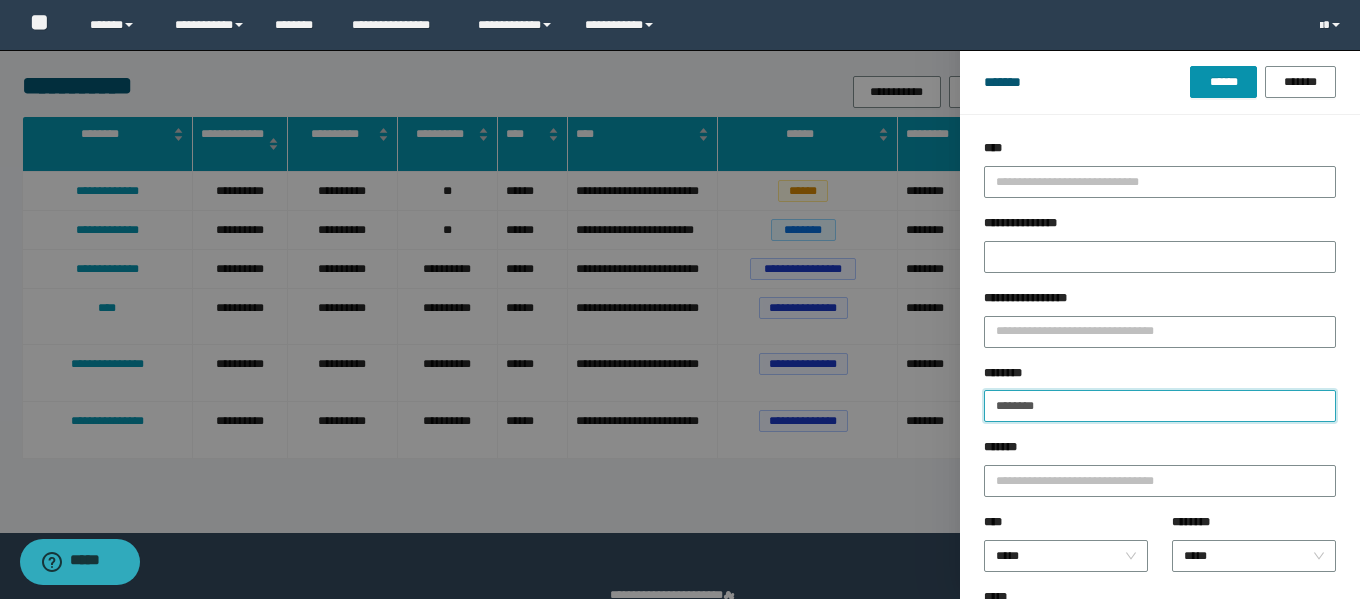 type on "********" 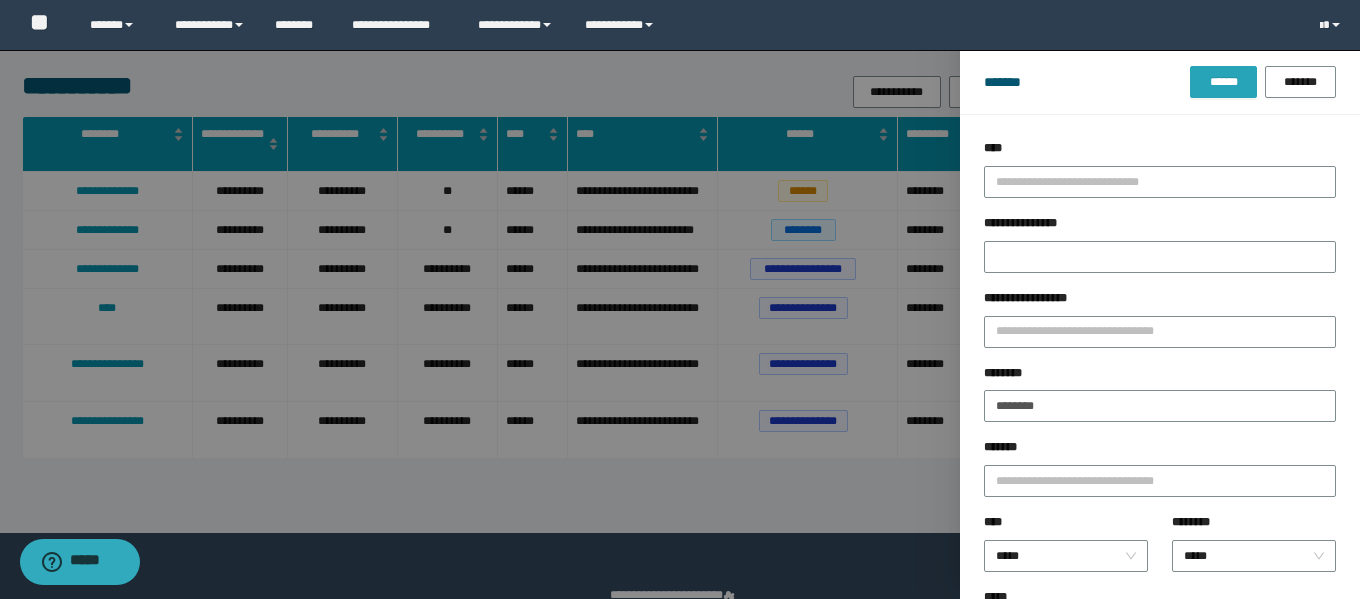 click on "******" at bounding box center (1223, 82) 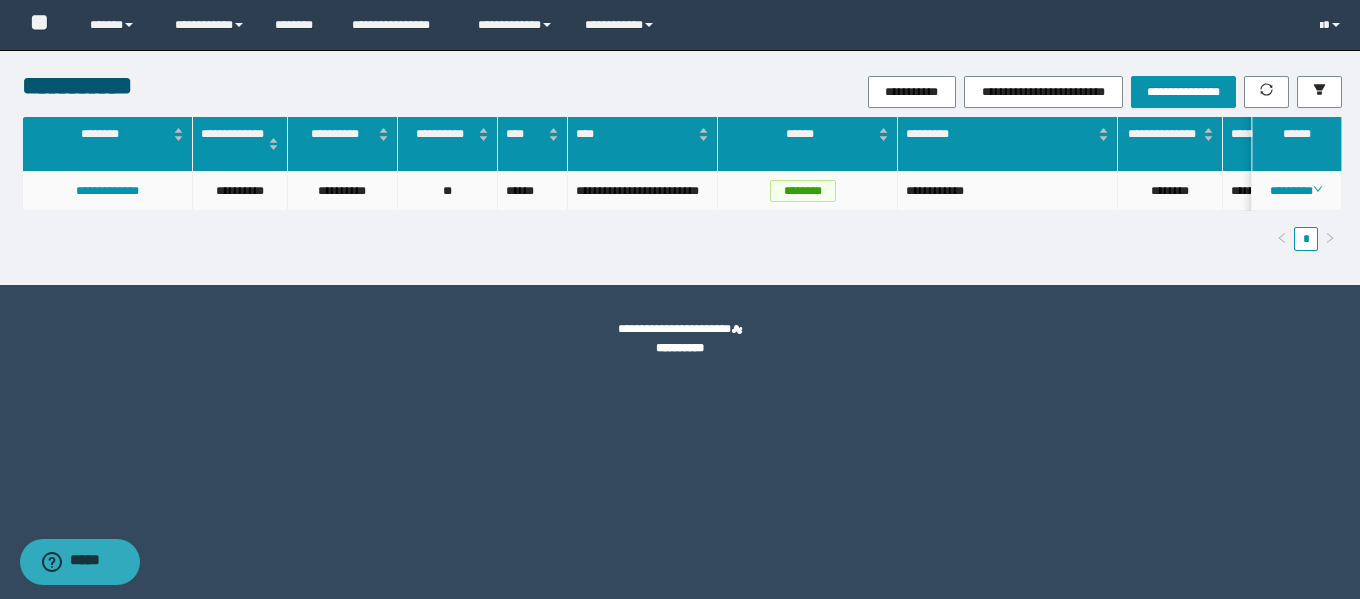 click on "********" at bounding box center (1297, 191) 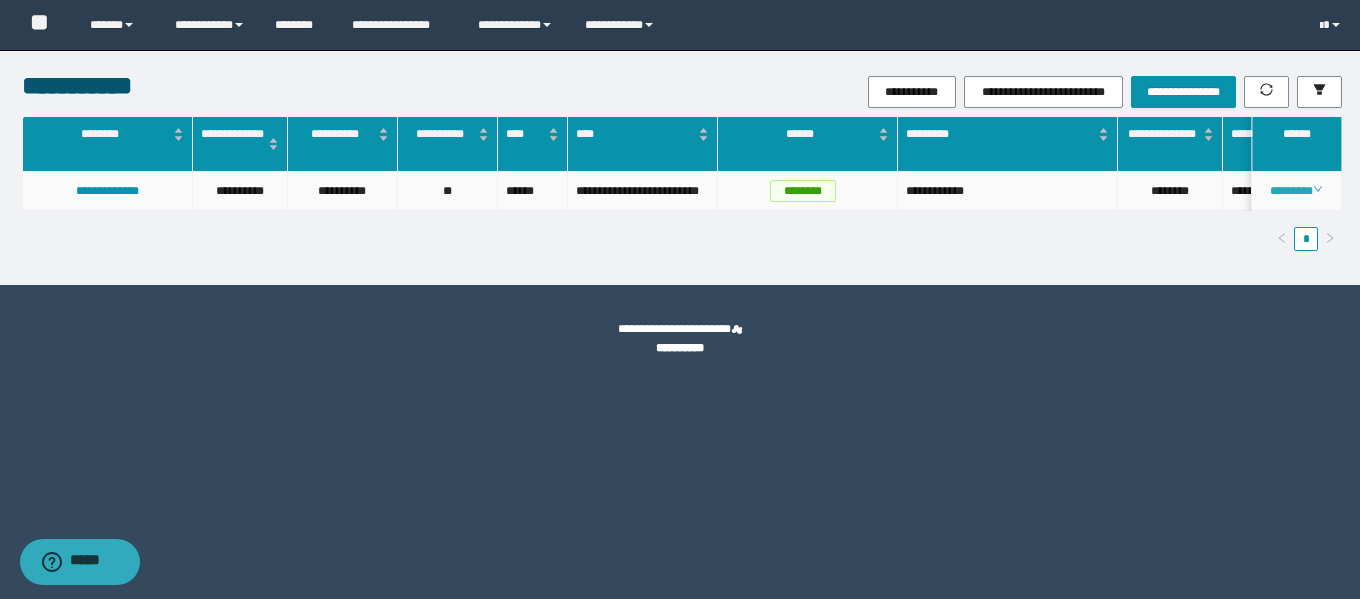 click on "********" at bounding box center [1296, 191] 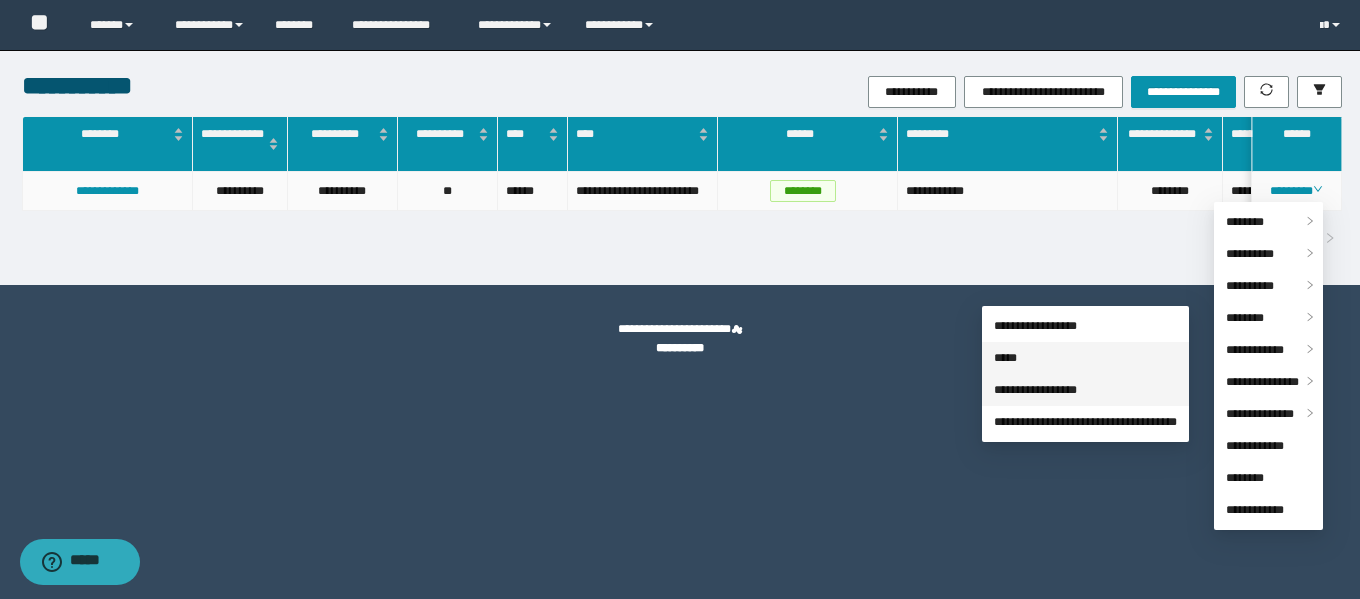 click on "*****" at bounding box center [1005, 358] 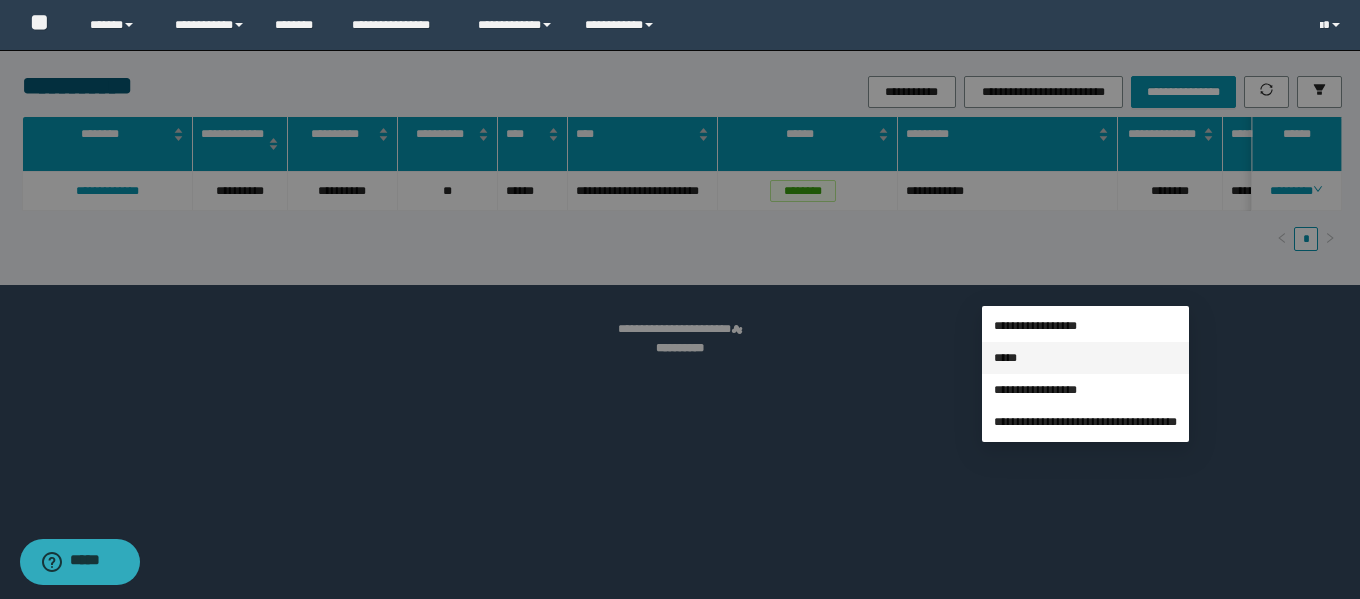 type on "**********" 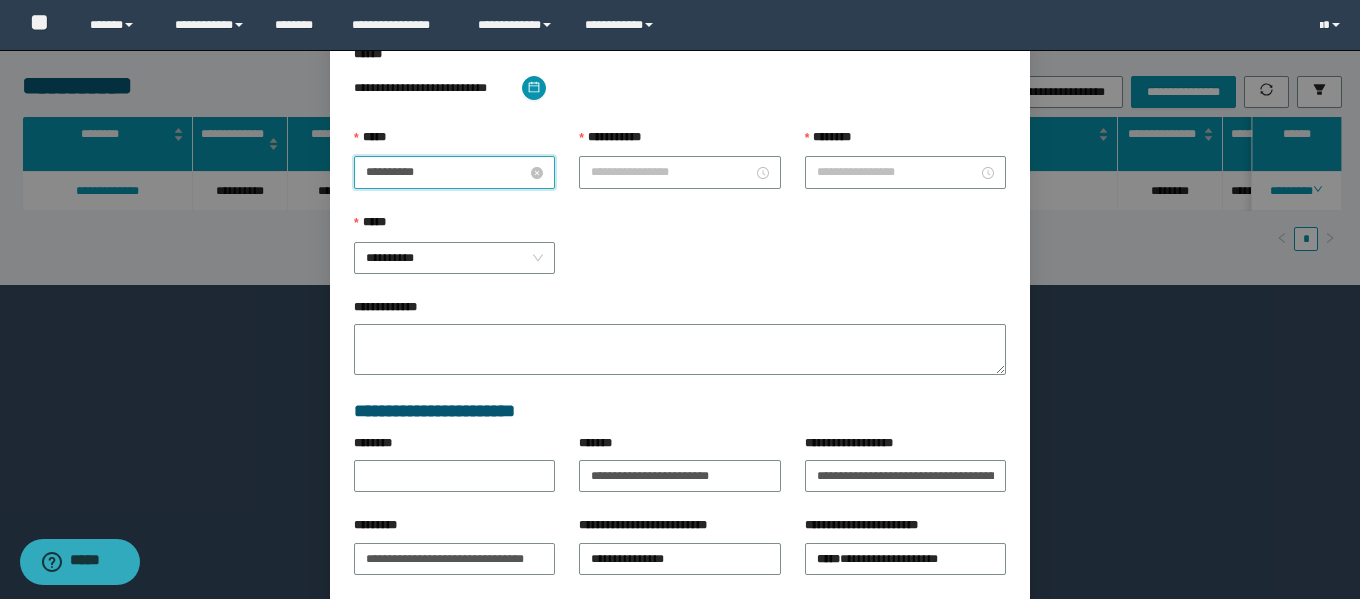 click on "**********" at bounding box center [446, 172] 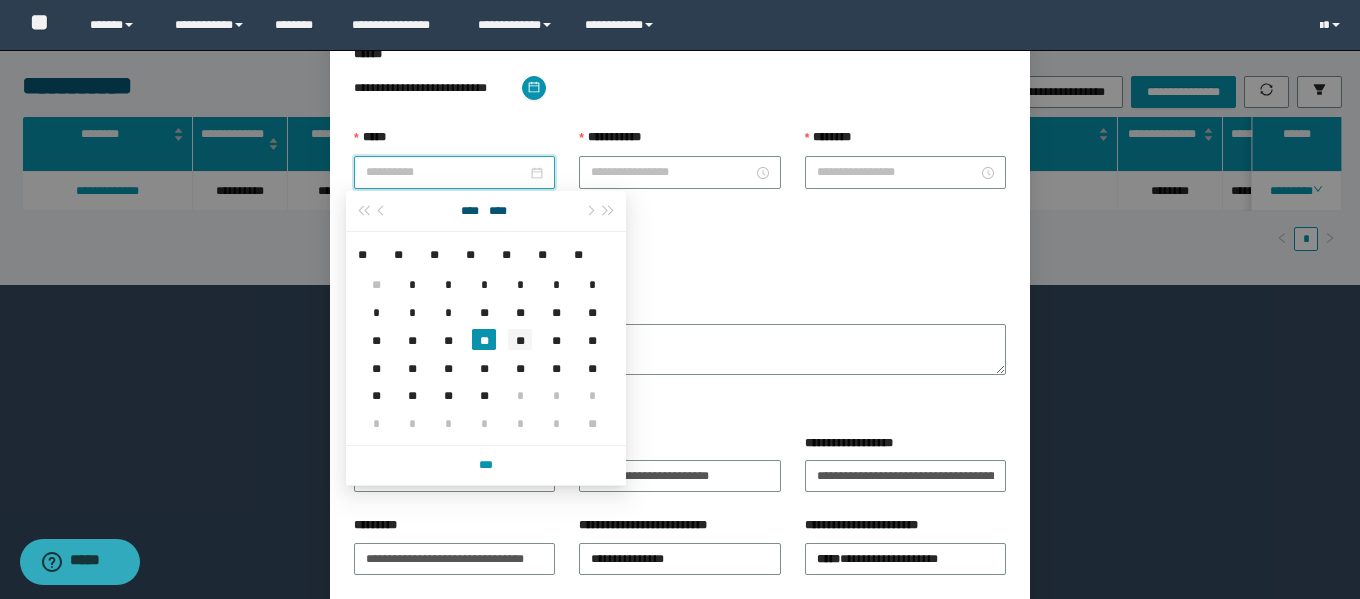 type on "**********" 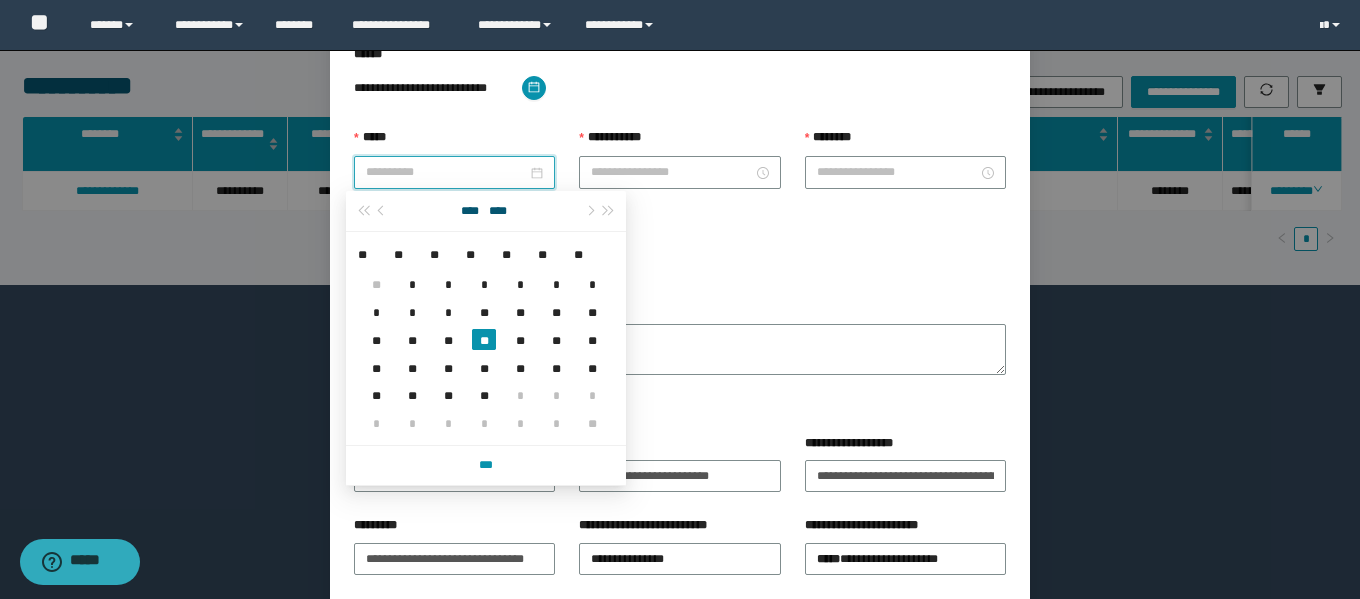 drag, startPoint x: 522, startPoint y: 344, endPoint x: 518, endPoint y: 293, distance: 51.156624 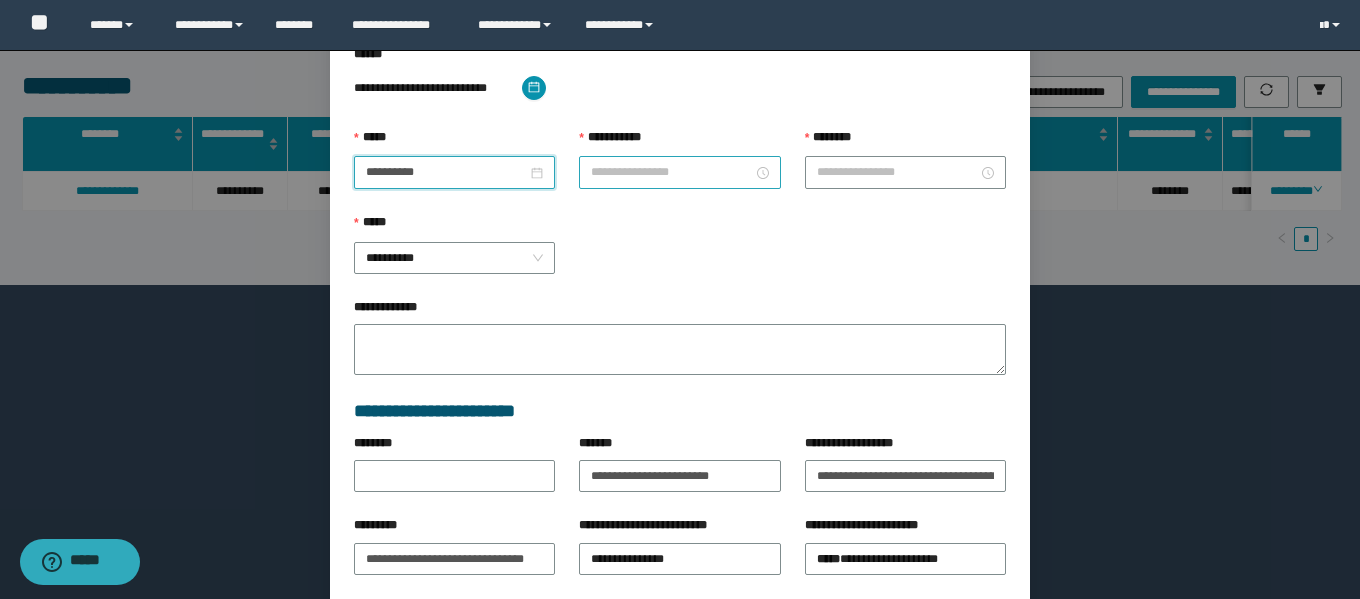 click at bounding box center (679, 172) 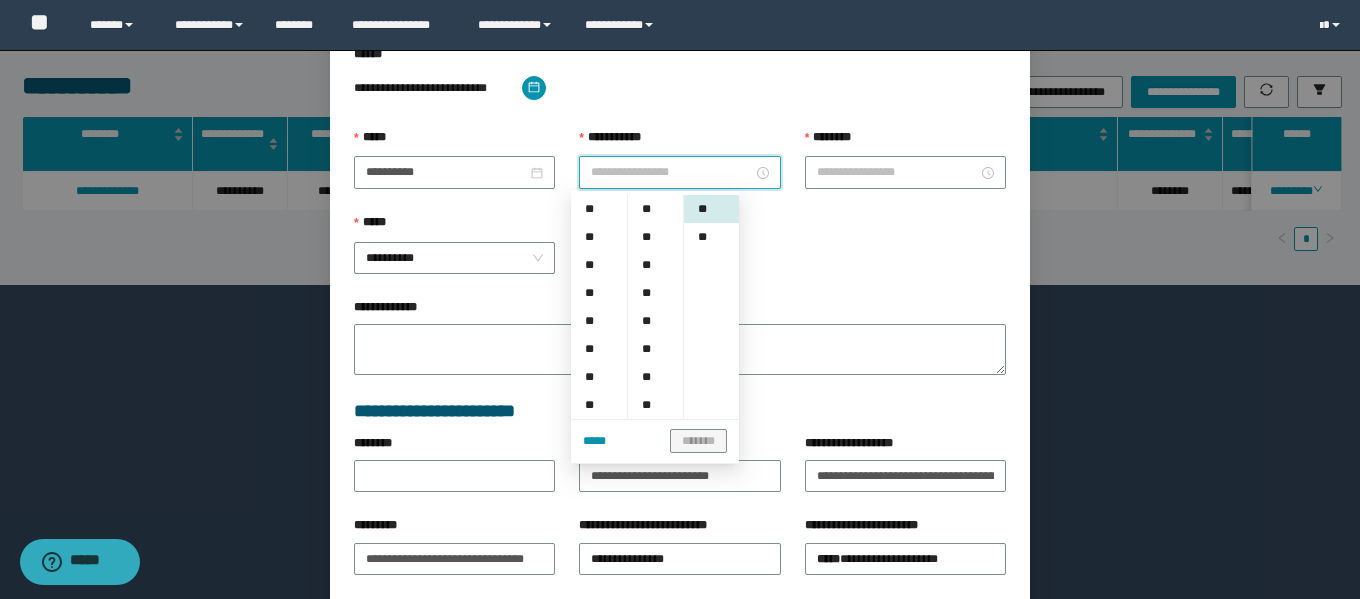 click on "**********" at bounding box center [671, 172] 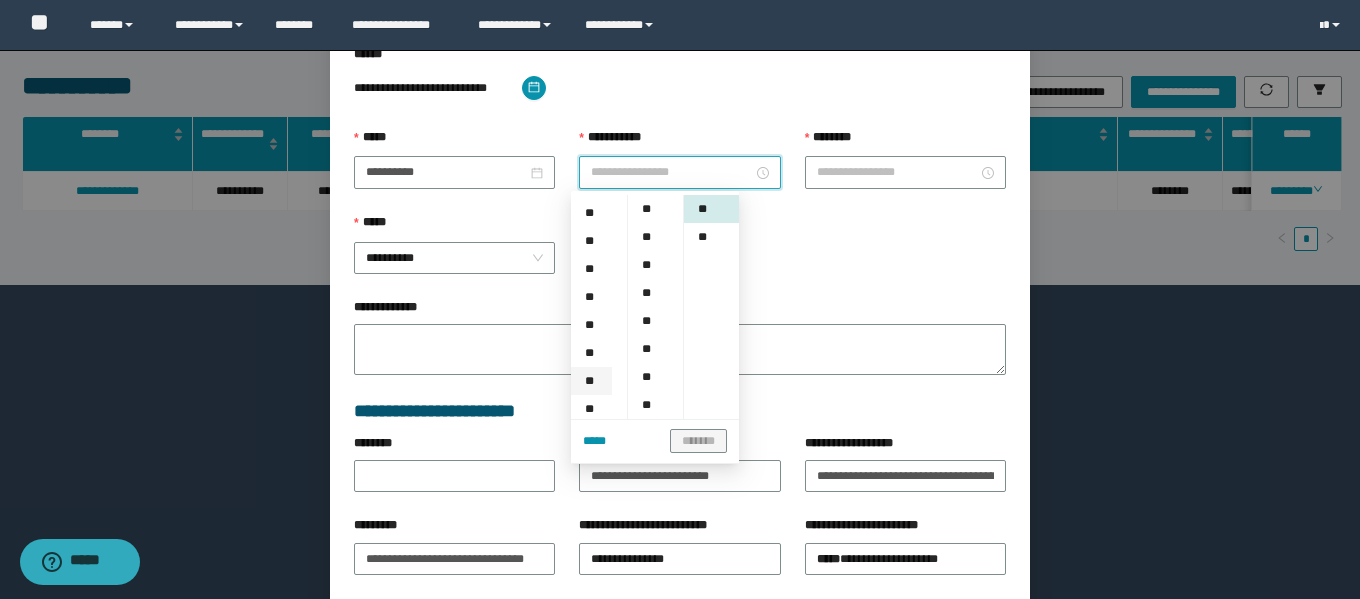 click on "**" at bounding box center (591, 381) 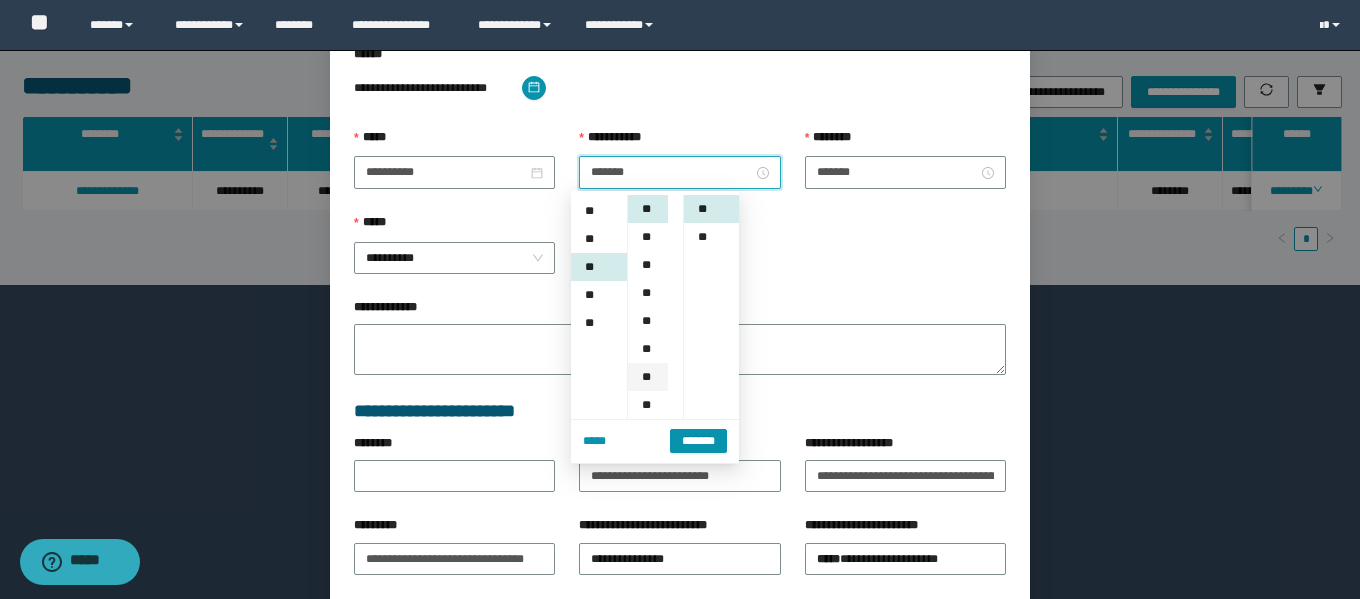 scroll, scrollTop: 252, scrollLeft: 0, axis: vertical 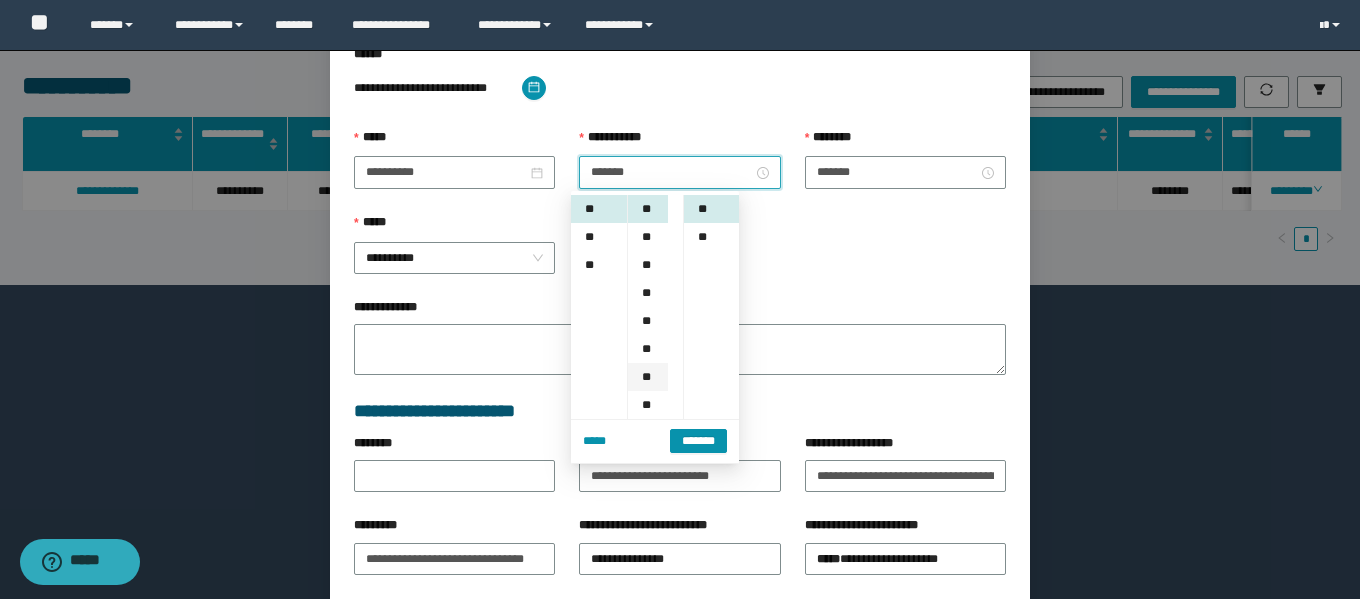 click on "**" at bounding box center [648, 377] 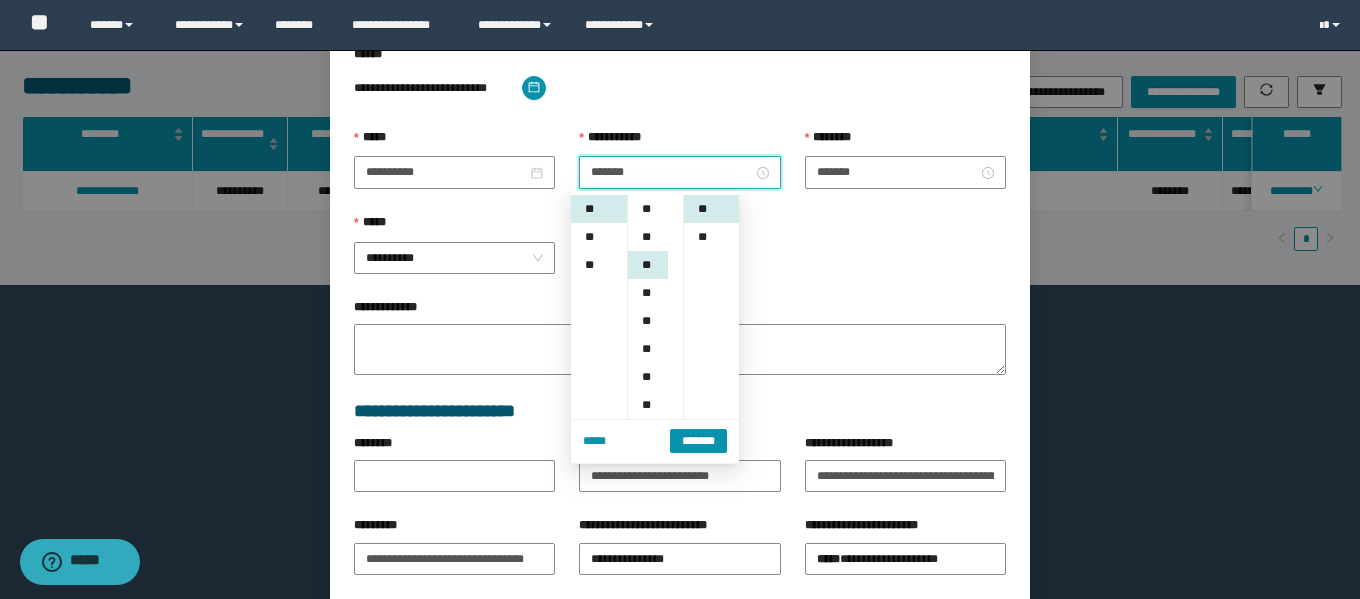 scroll, scrollTop: 168, scrollLeft: 0, axis: vertical 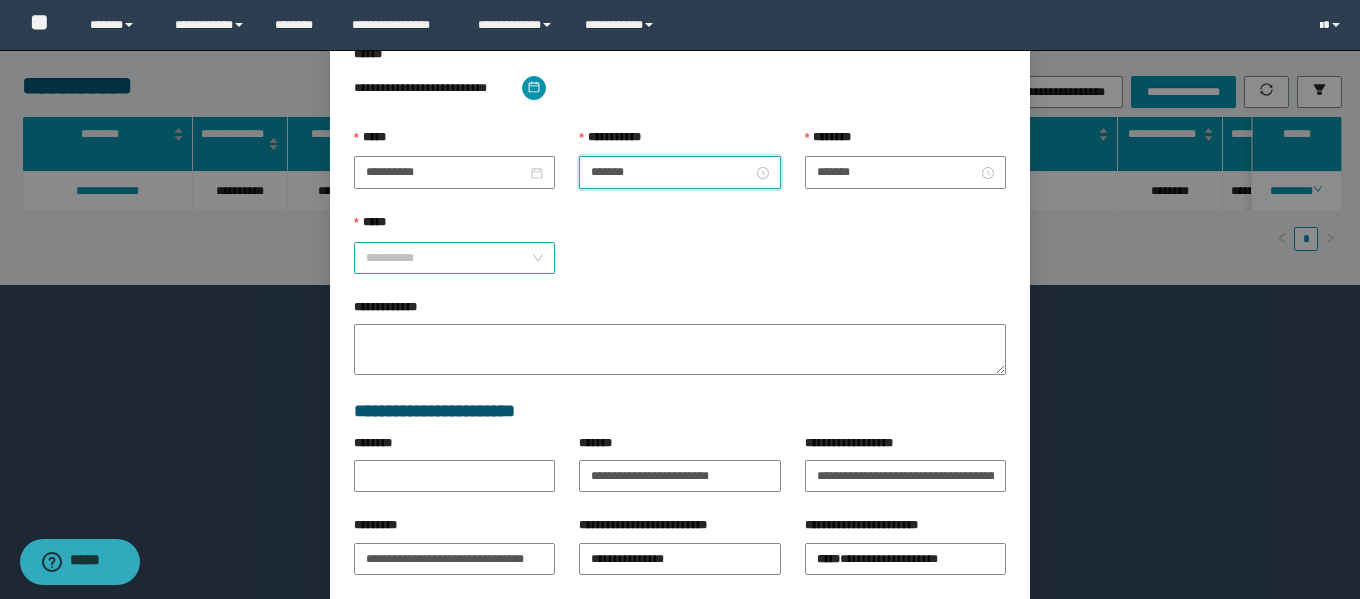 click on "**********" at bounding box center [454, 258] 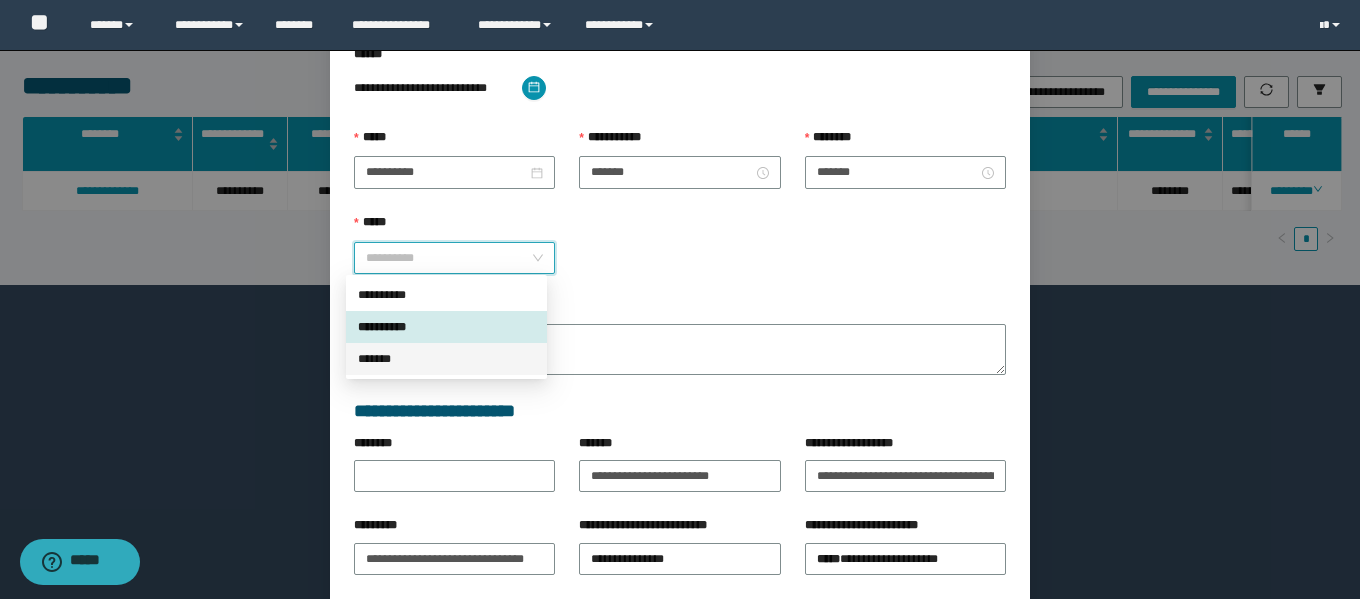 click on "*******" at bounding box center (446, 359) 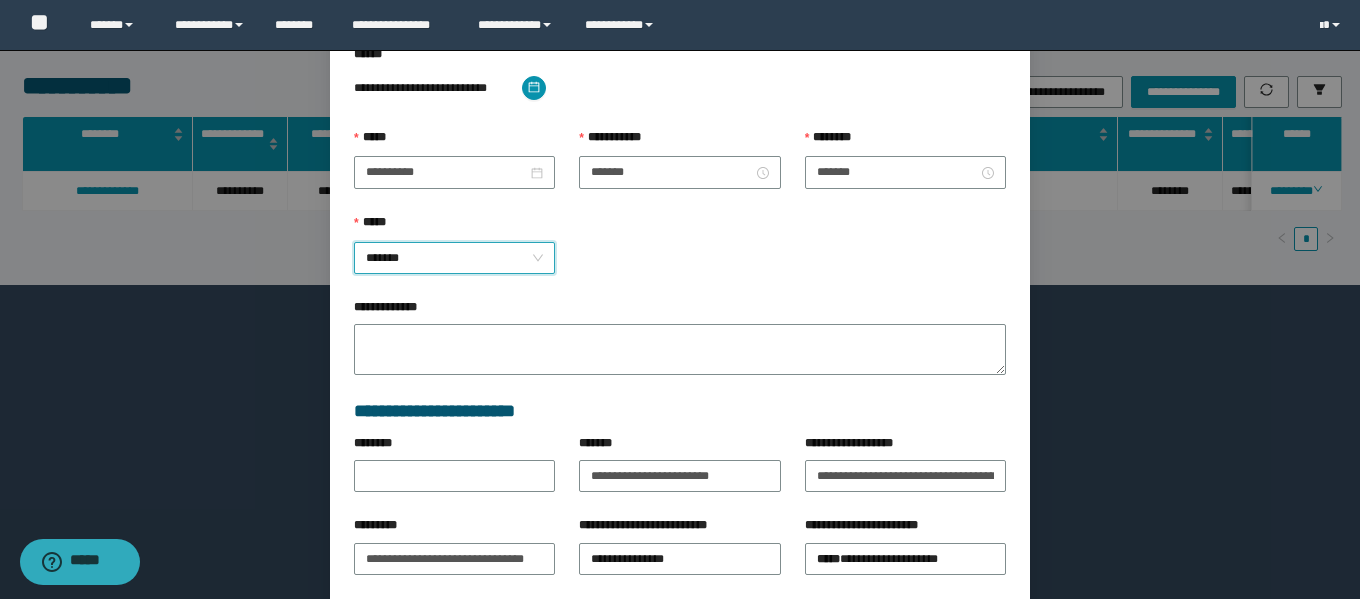 scroll, scrollTop: 271, scrollLeft: 0, axis: vertical 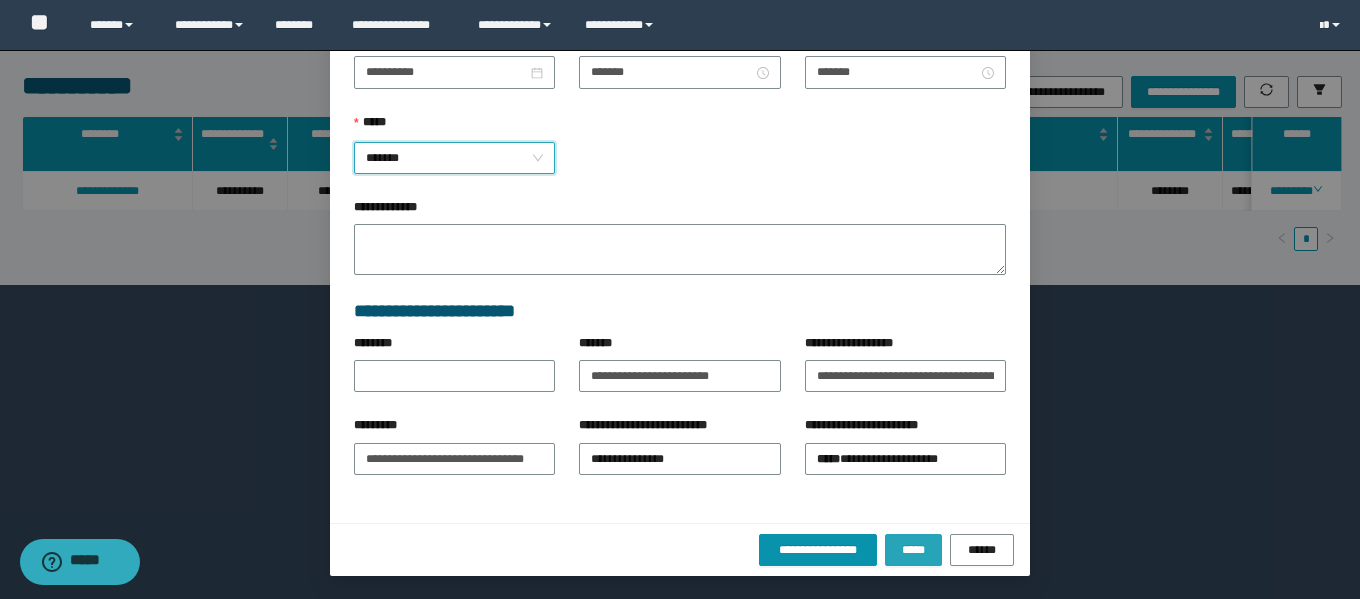 click on "*****" at bounding box center [913, 550] 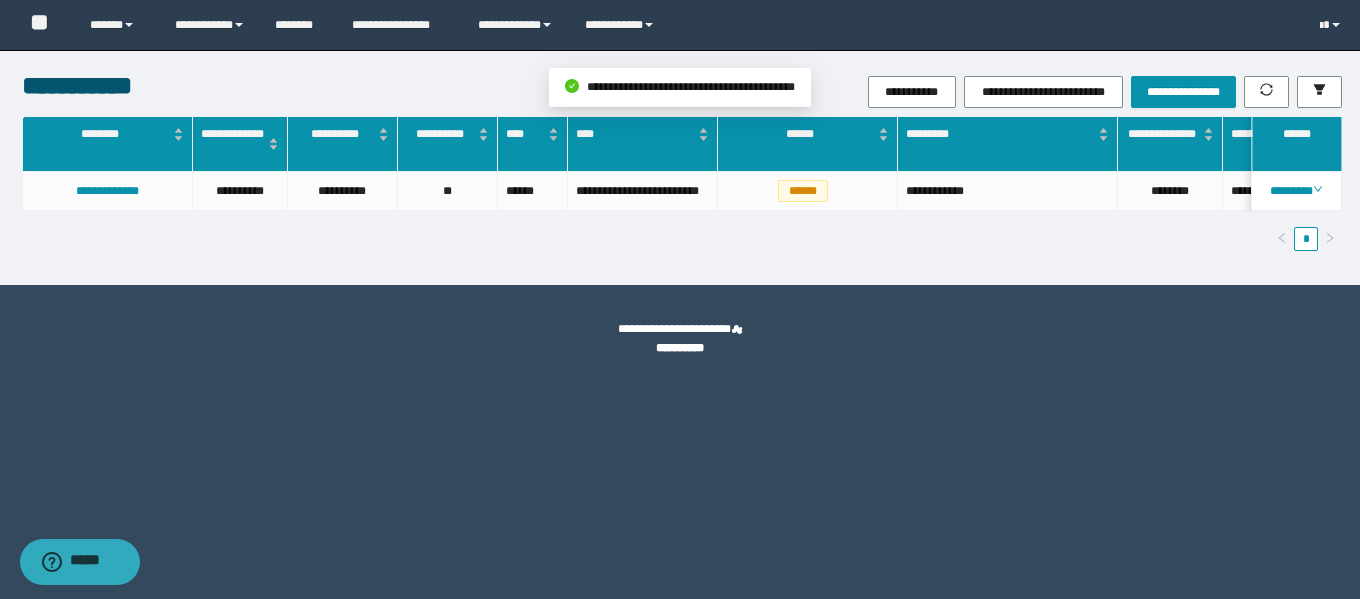 scroll, scrollTop: 171, scrollLeft: 0, axis: vertical 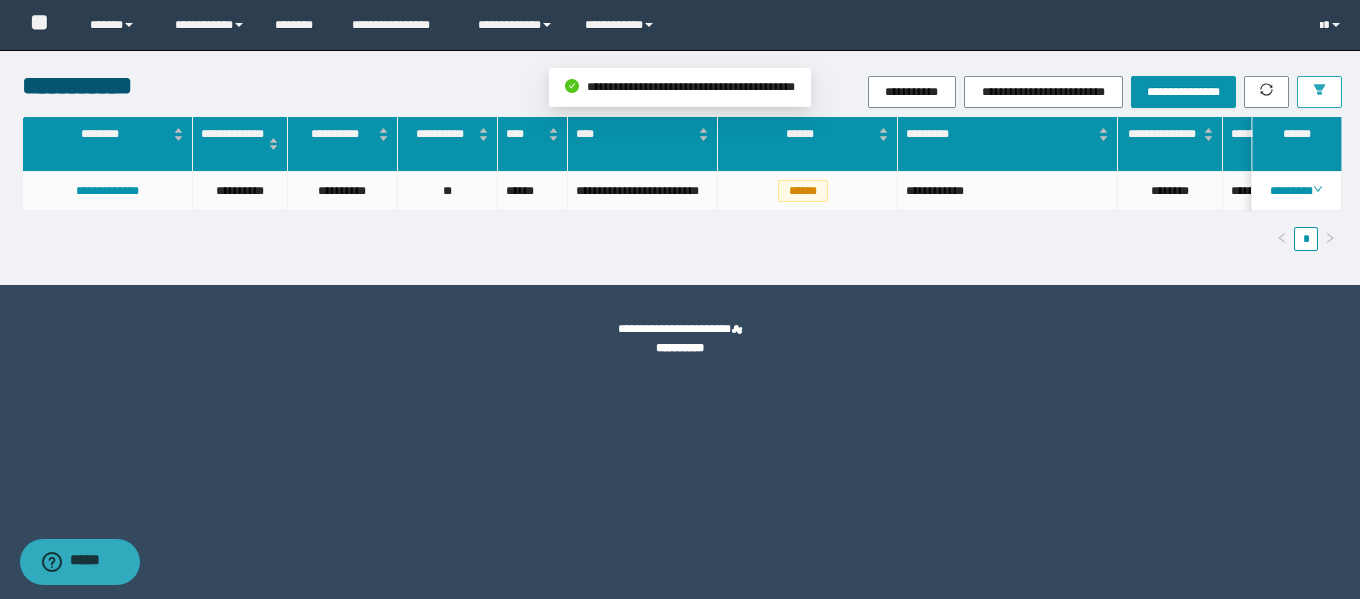 click 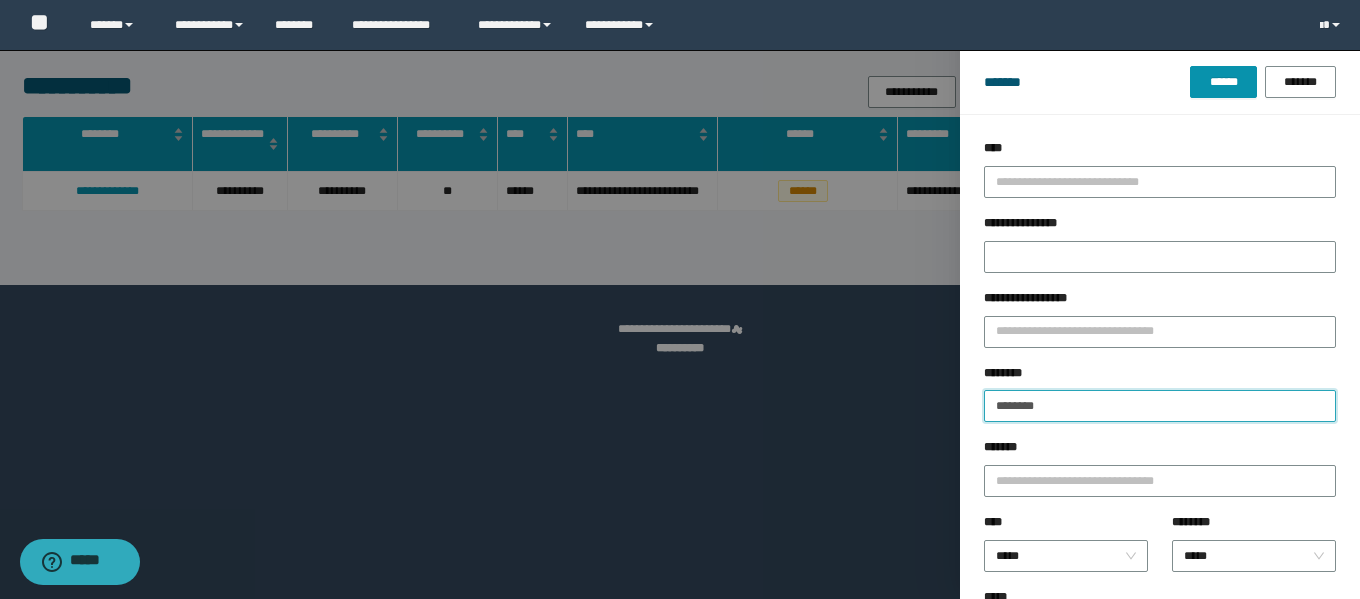 drag, startPoint x: 1065, startPoint y: 401, endPoint x: 880, endPoint y: 401, distance: 185 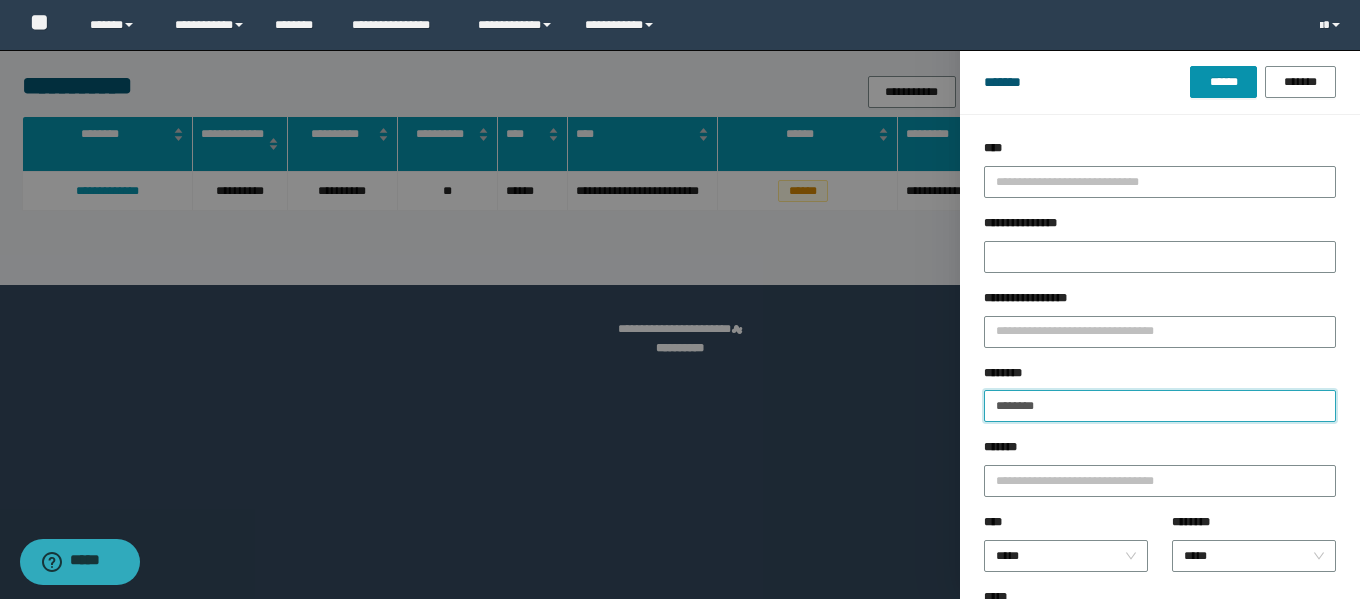 paste 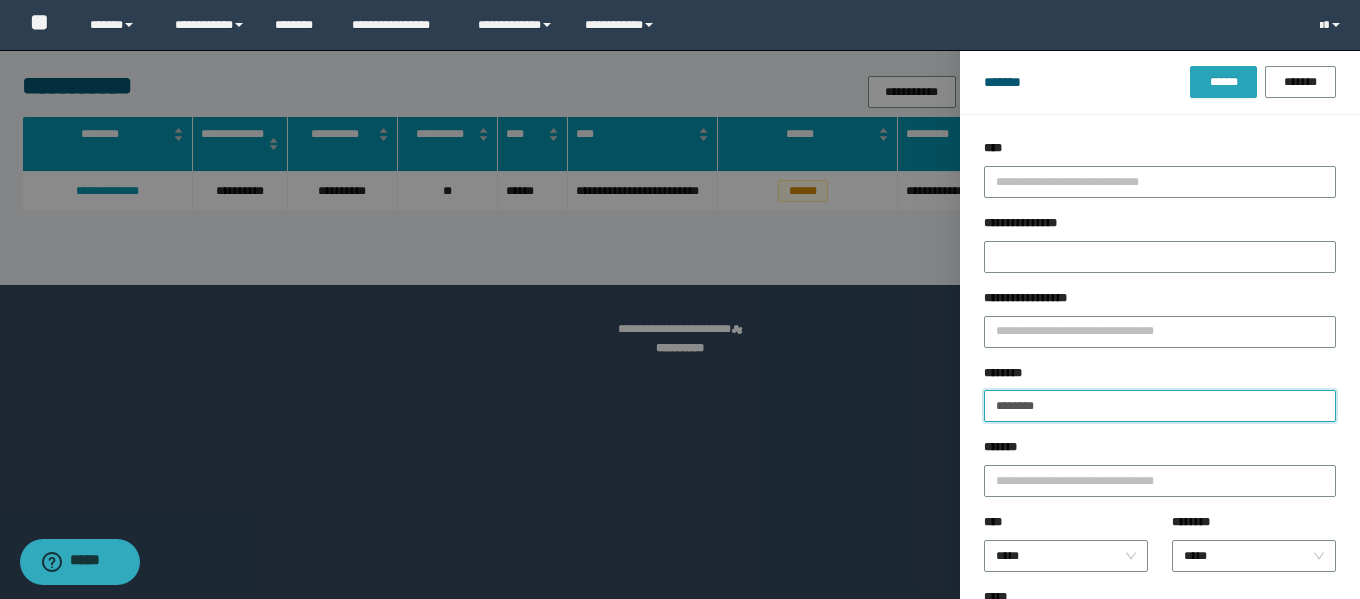 type on "********" 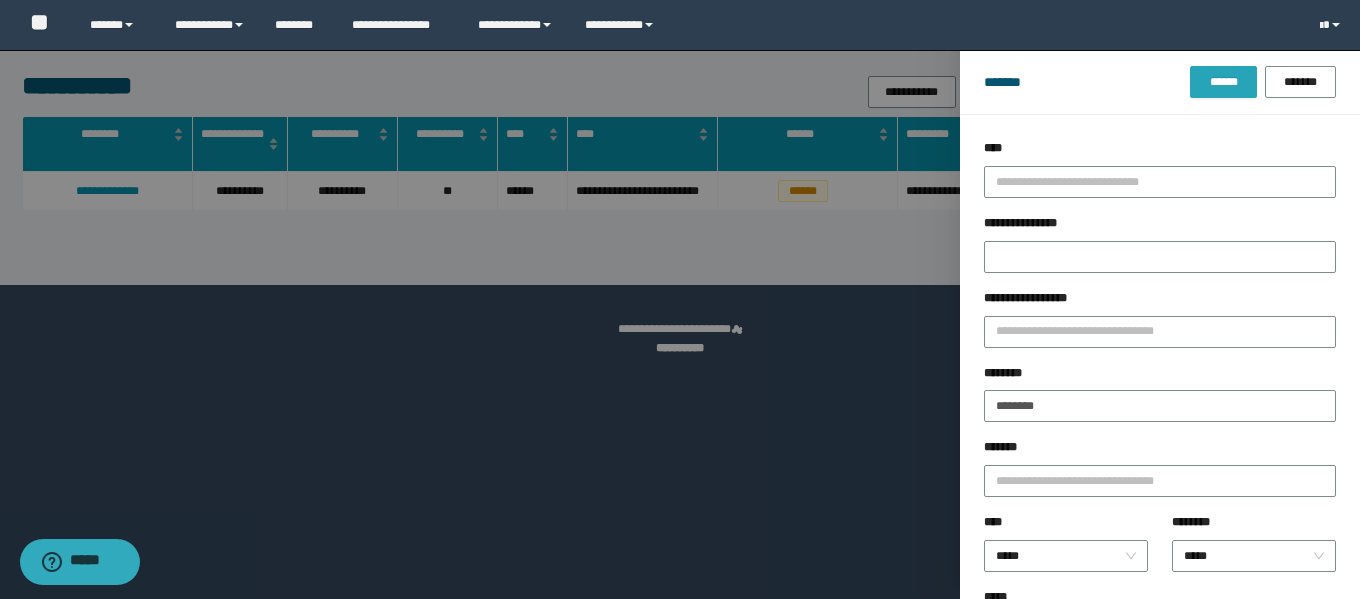 click on "******" at bounding box center (1223, 82) 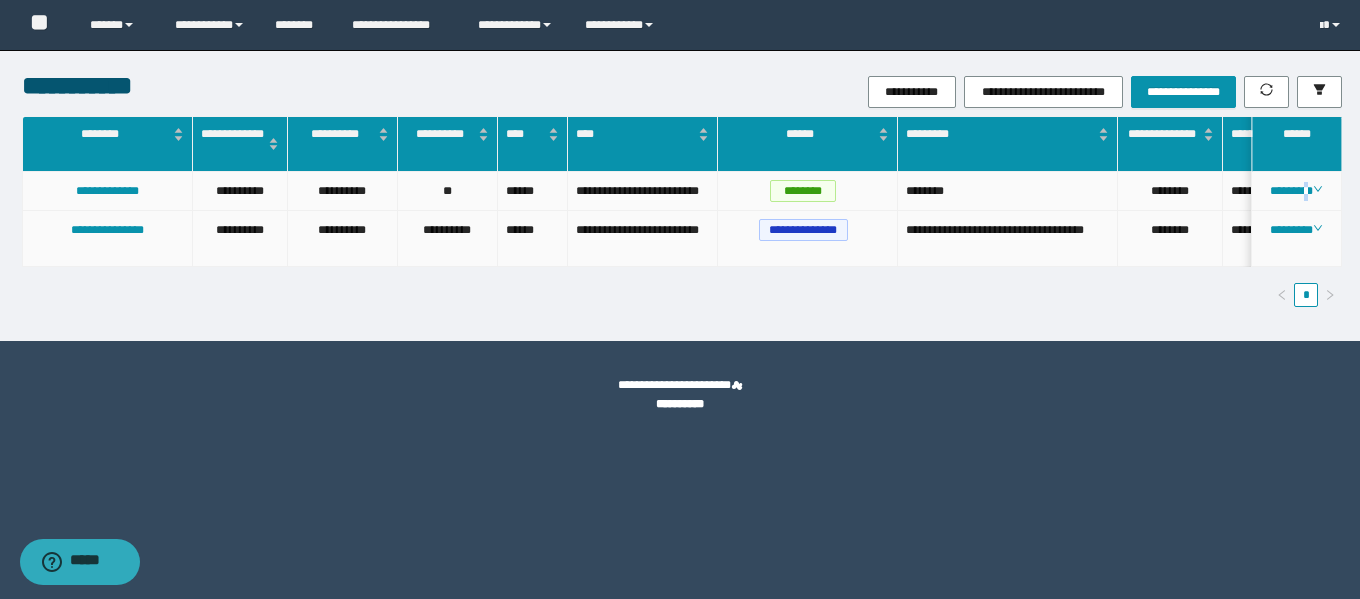 drag, startPoint x: 1312, startPoint y: 199, endPoint x: 1308, endPoint y: 210, distance: 11.7046995 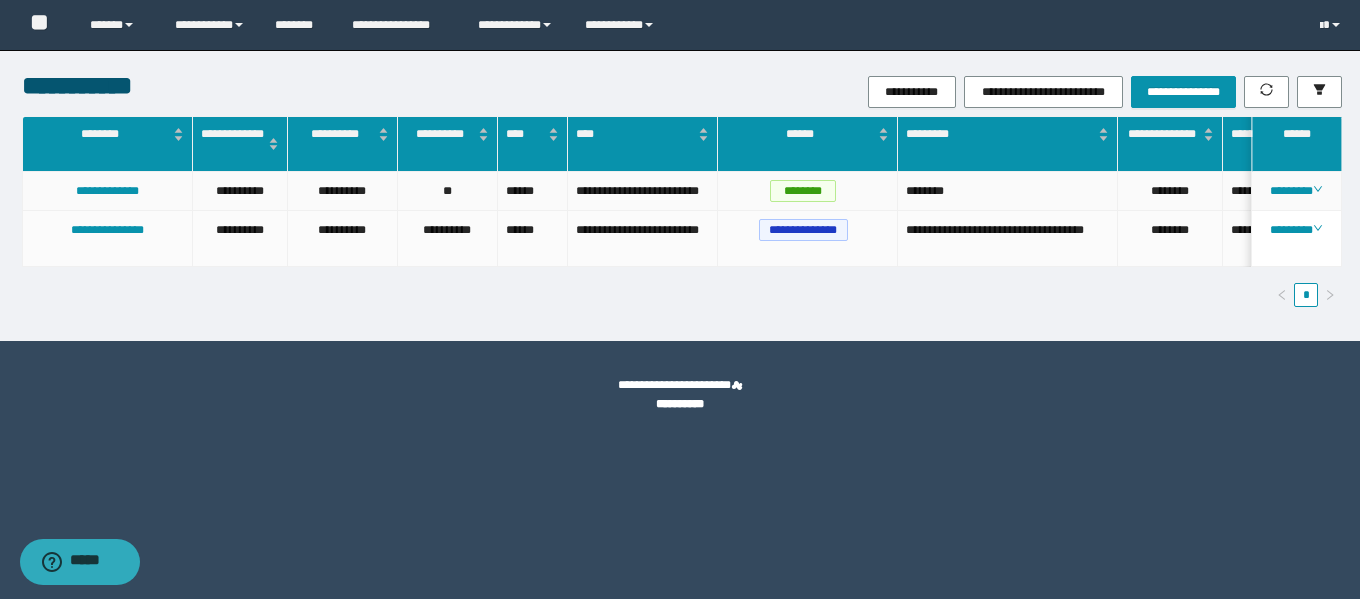 click on "********" at bounding box center [1297, 191] 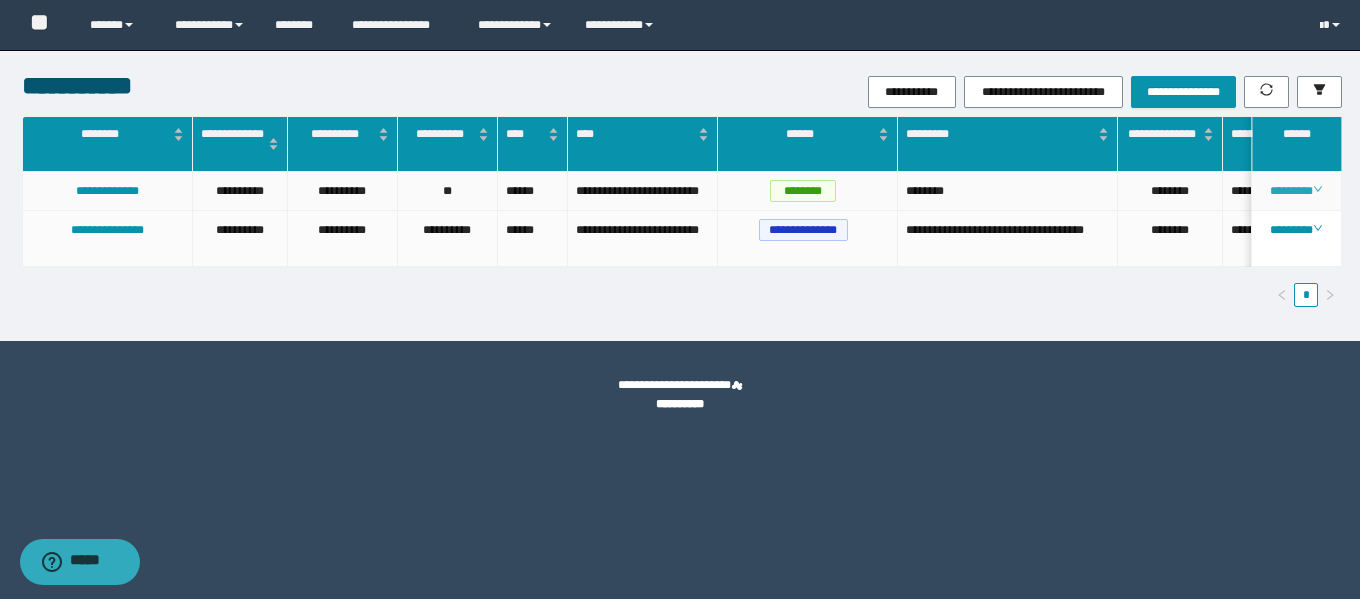 click 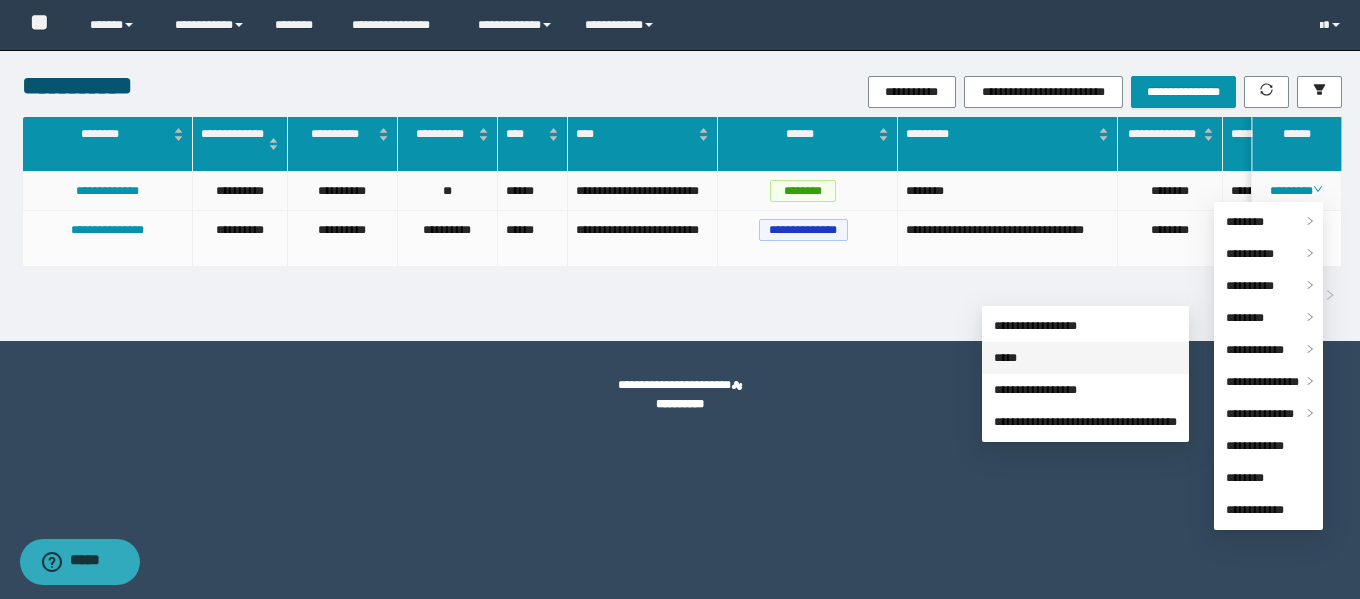 click on "*****" at bounding box center [1005, 358] 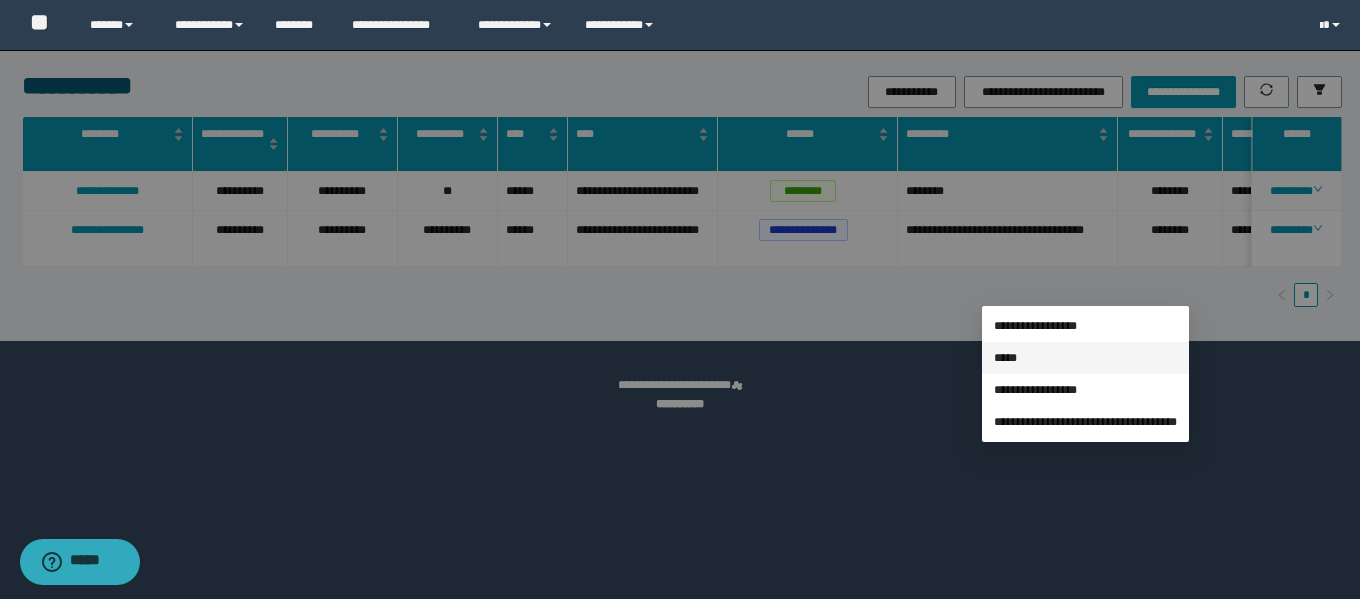 type on "**********" 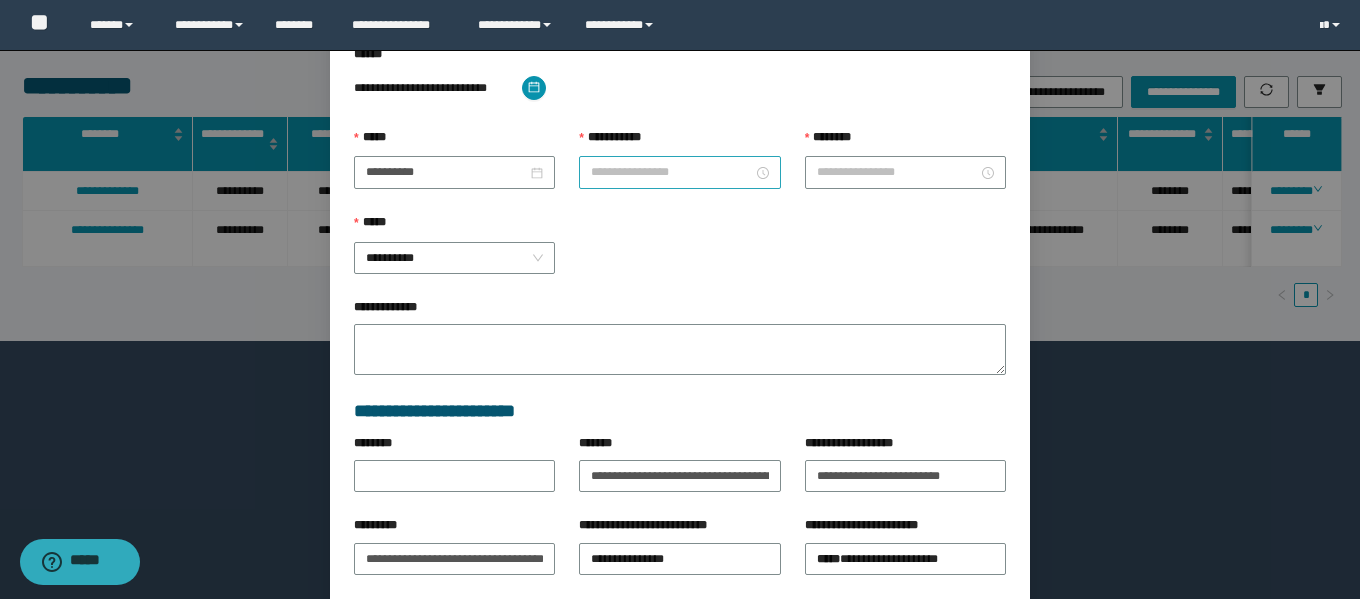 click on "**********" at bounding box center [671, 172] 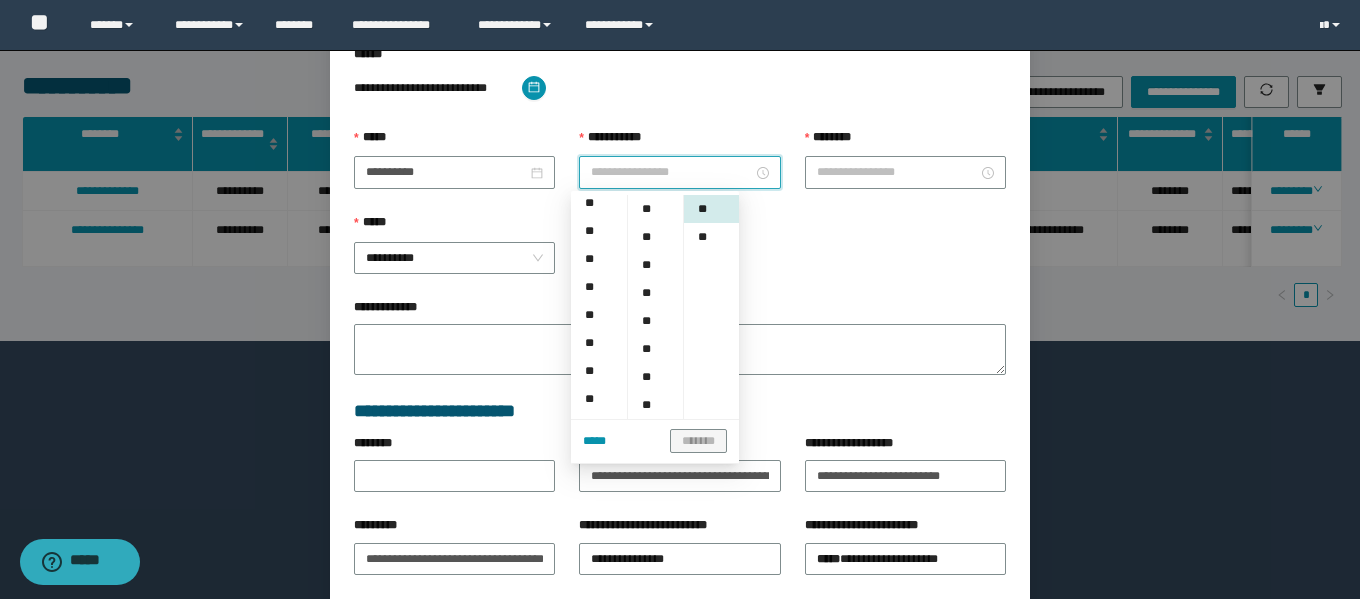 scroll, scrollTop: 80, scrollLeft: 0, axis: vertical 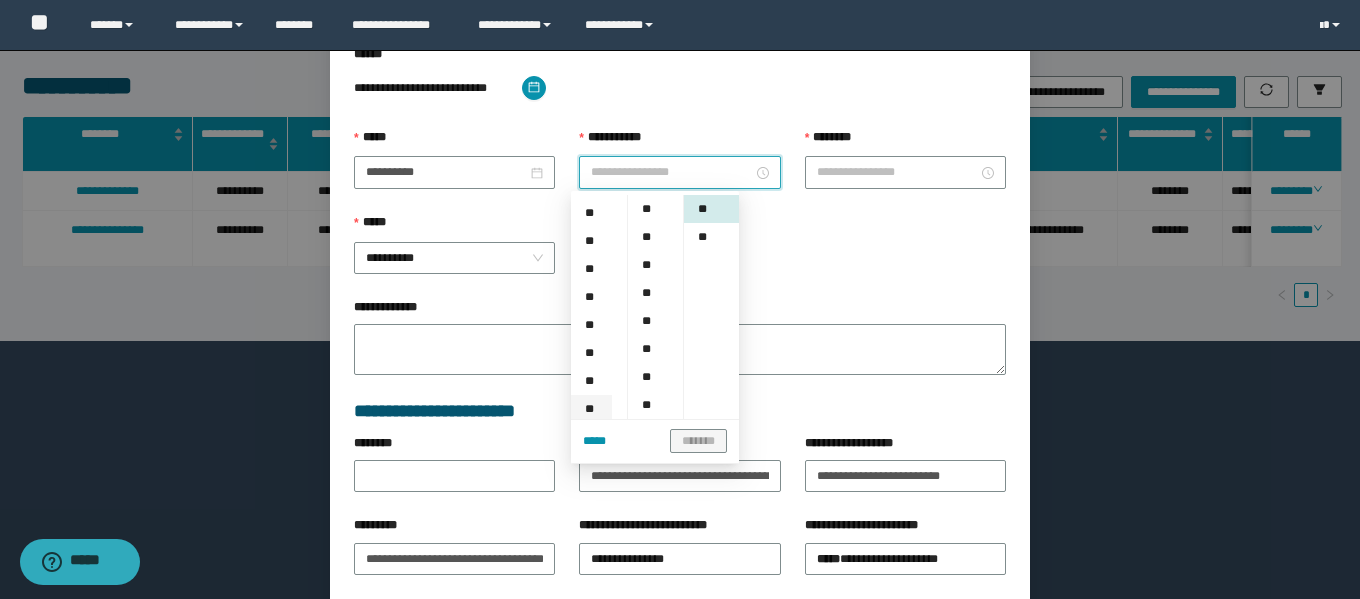 click on "**" at bounding box center [591, 409] 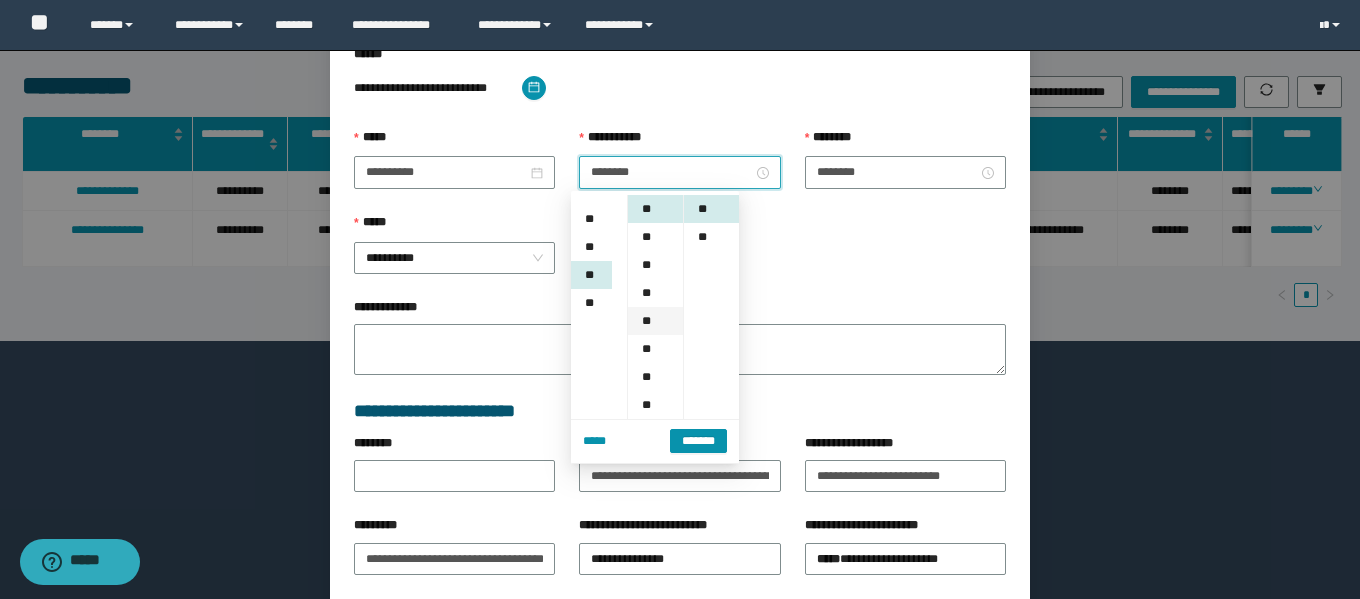 scroll, scrollTop: 280, scrollLeft: 0, axis: vertical 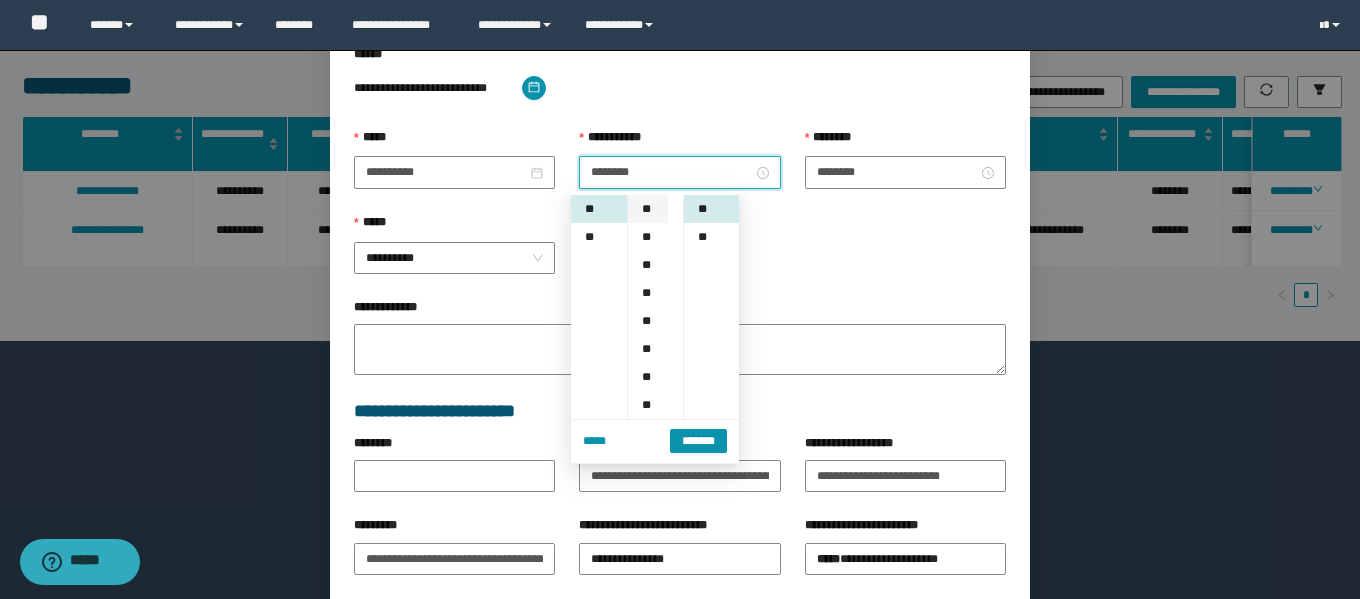 click on "**" at bounding box center (648, 209) 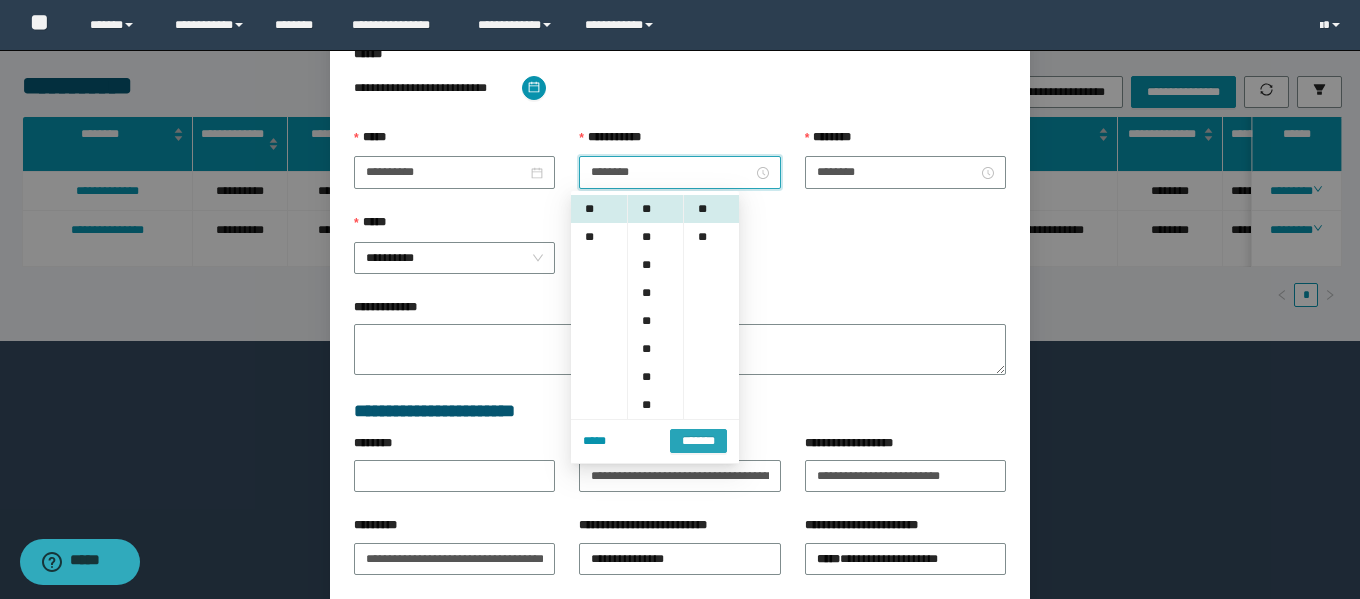 click on "*******" at bounding box center (698, 441) 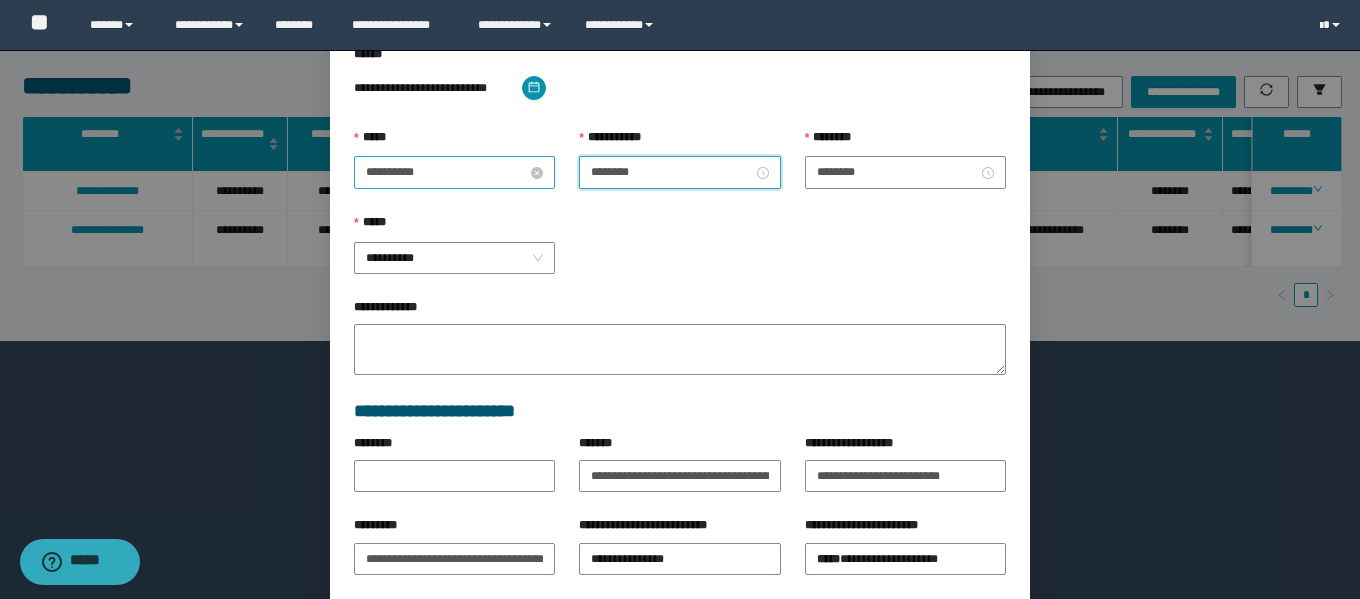 click on "**********" at bounding box center [446, 172] 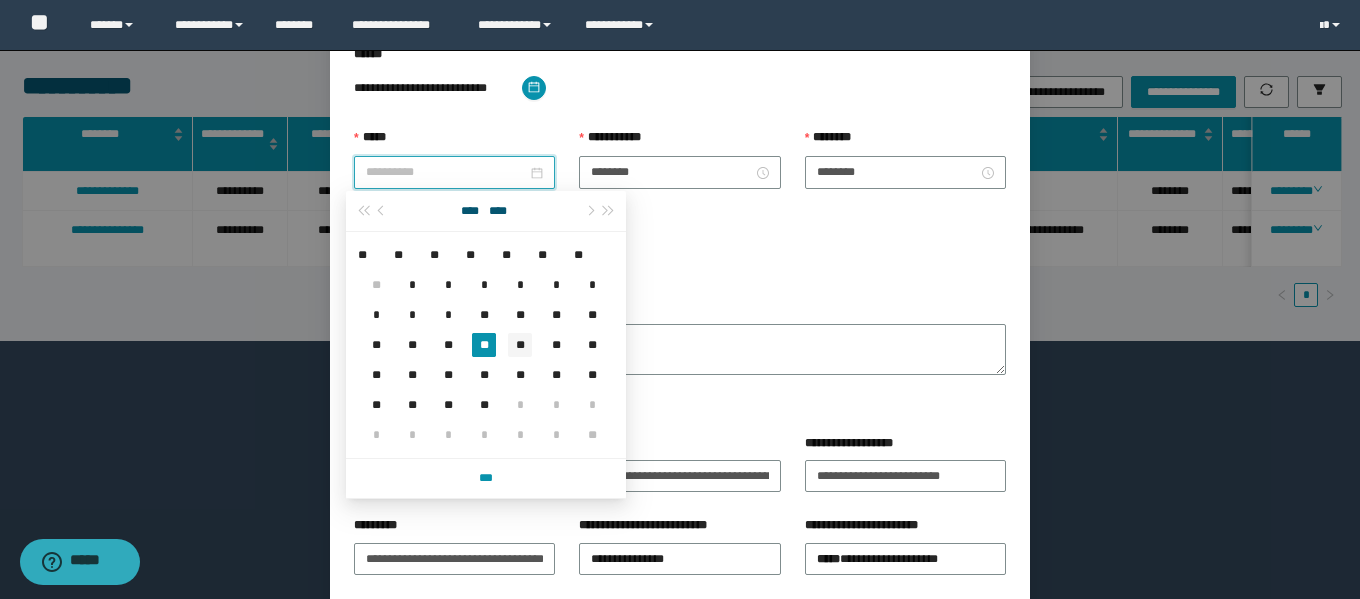 type on "**********" 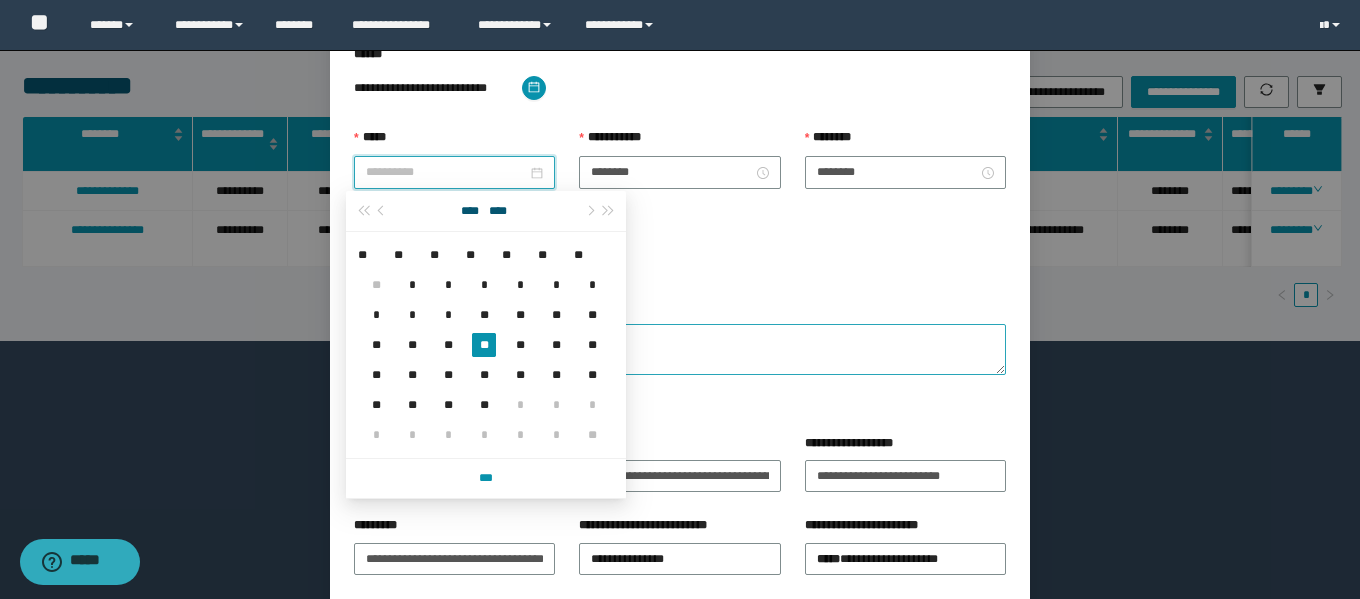 click on "**" at bounding box center [520, 345] 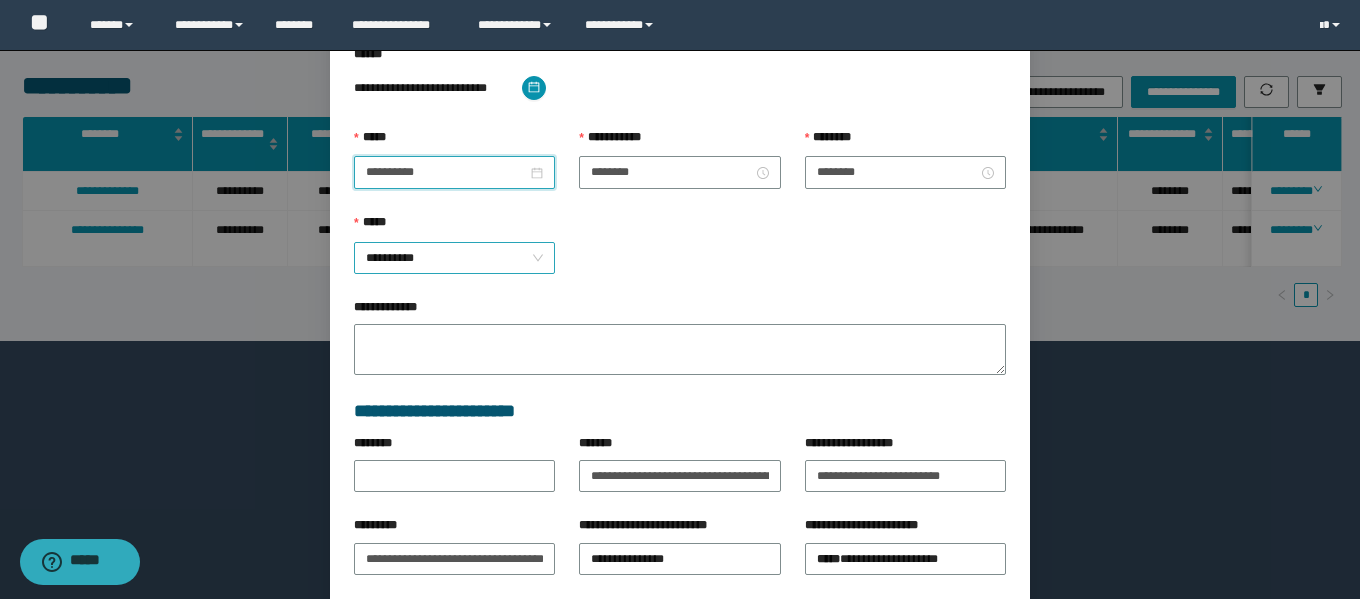 click on "**********" at bounding box center (454, 258) 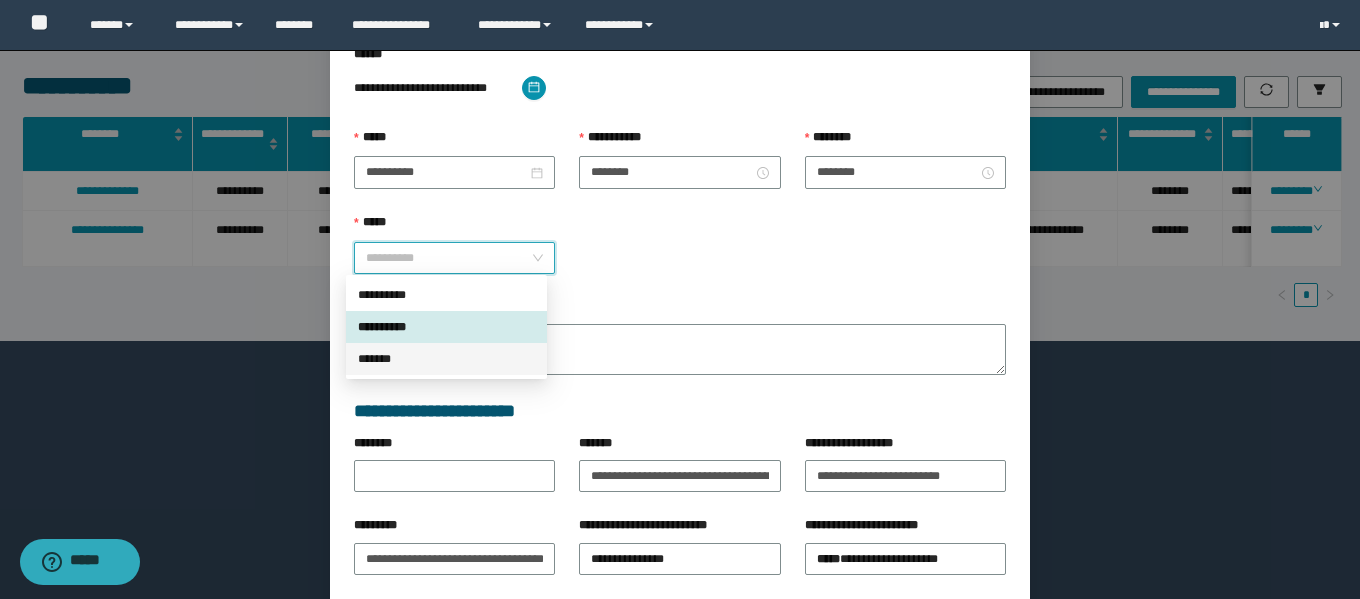 click on "*******" at bounding box center (446, 359) 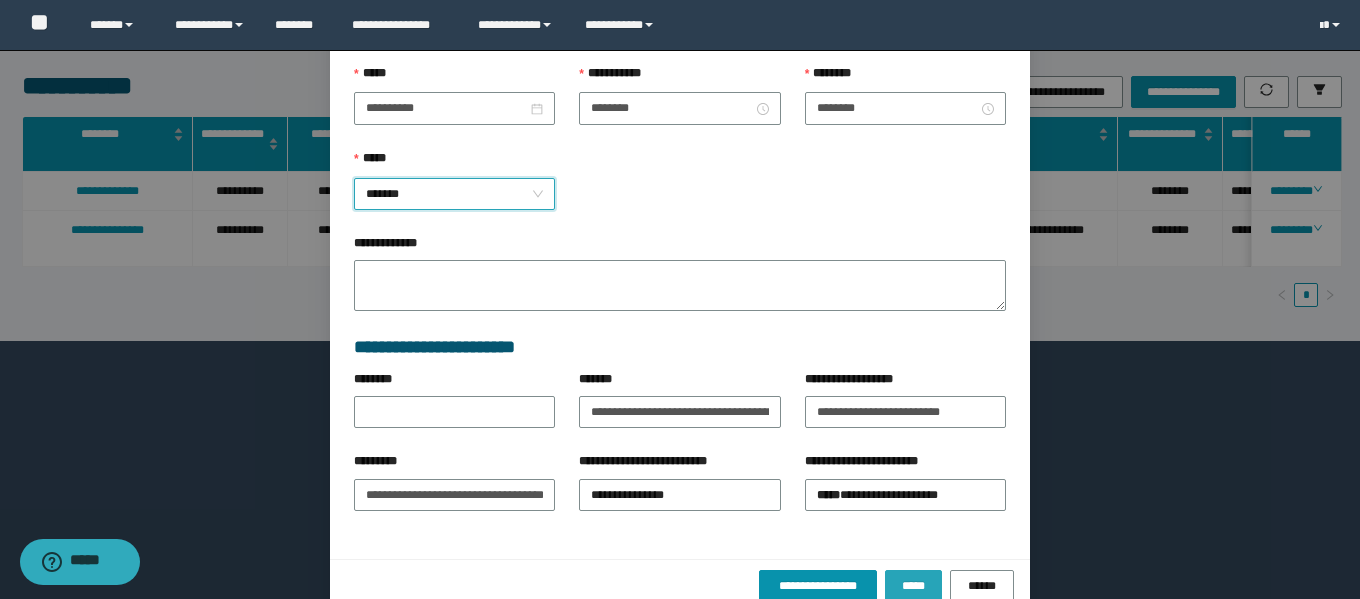 scroll, scrollTop: 271, scrollLeft: 0, axis: vertical 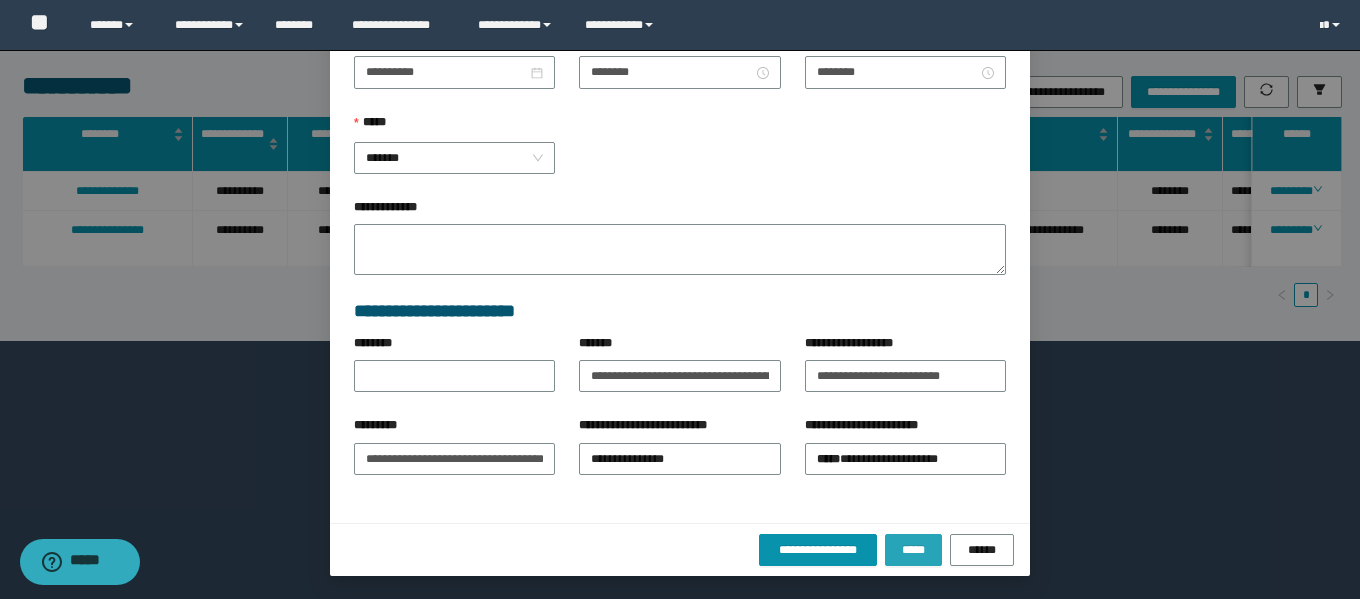 click on "*****" at bounding box center (913, 550) 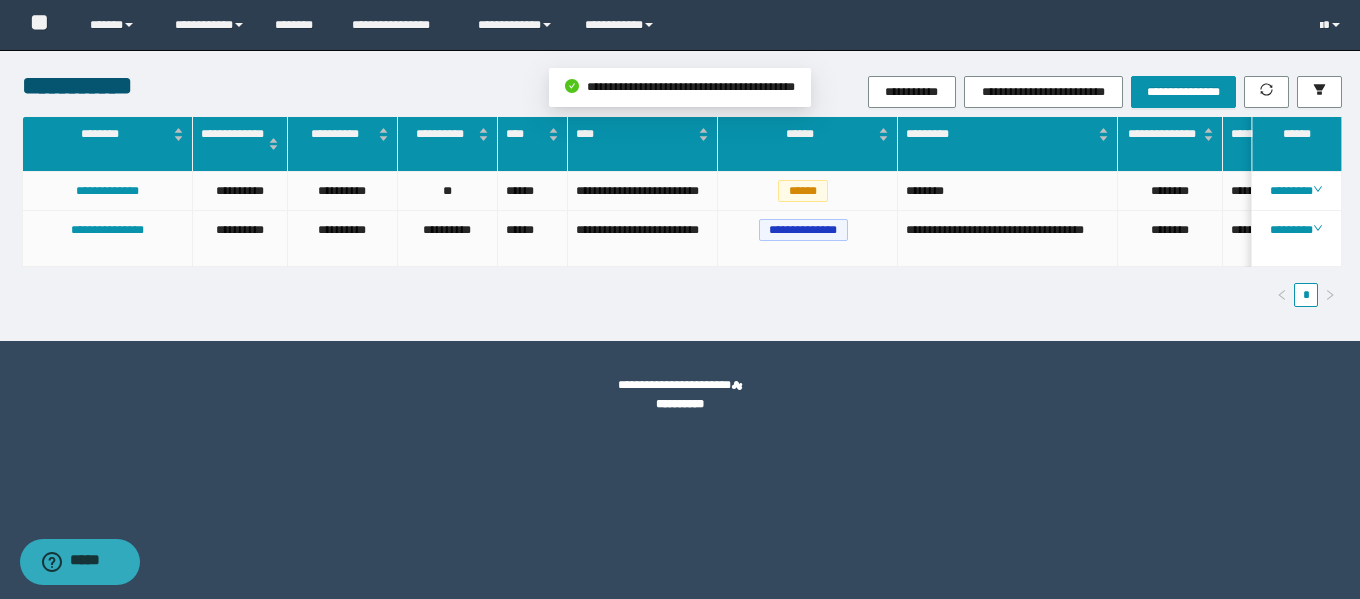 scroll, scrollTop: 171, scrollLeft: 0, axis: vertical 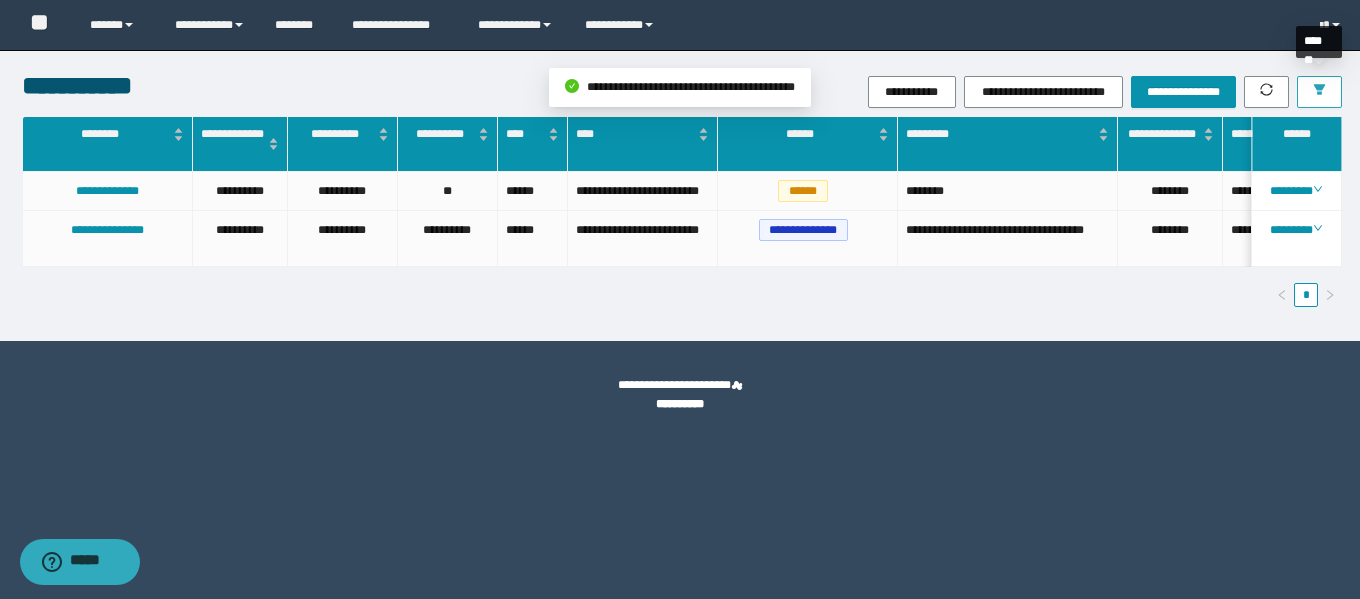 drag, startPoint x: 1319, startPoint y: 89, endPoint x: 1255, endPoint y: 145, distance: 85.04117 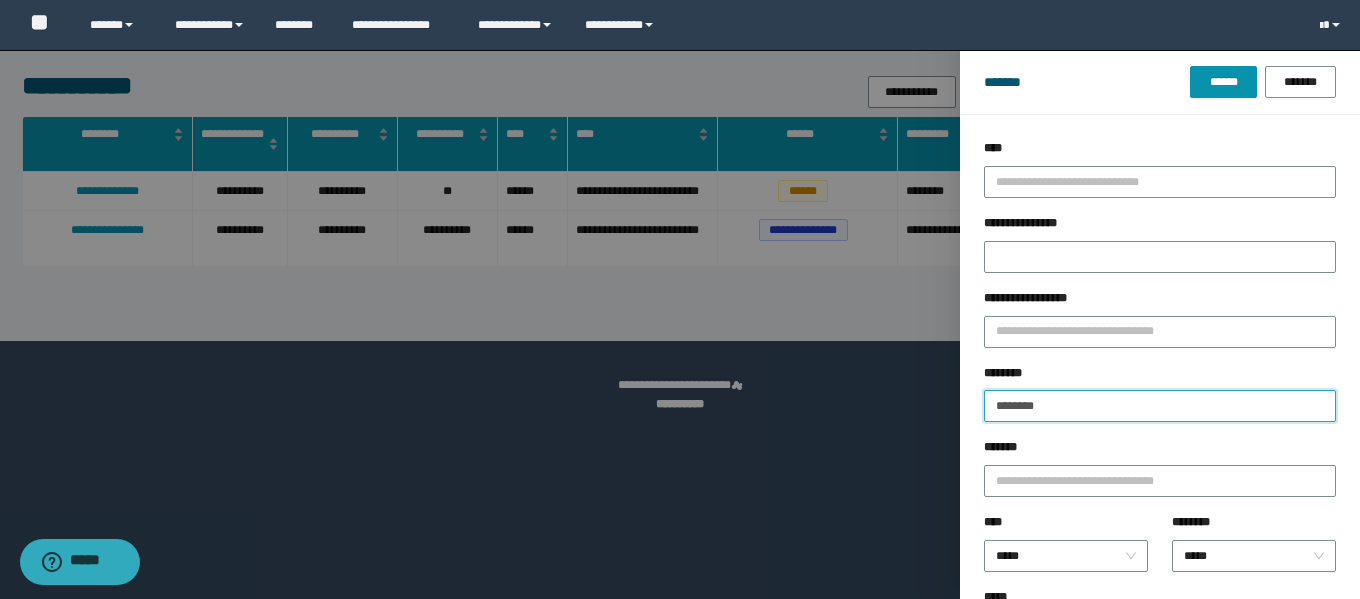 drag, startPoint x: 1074, startPoint y: 406, endPoint x: 927, endPoint y: 403, distance: 147.03061 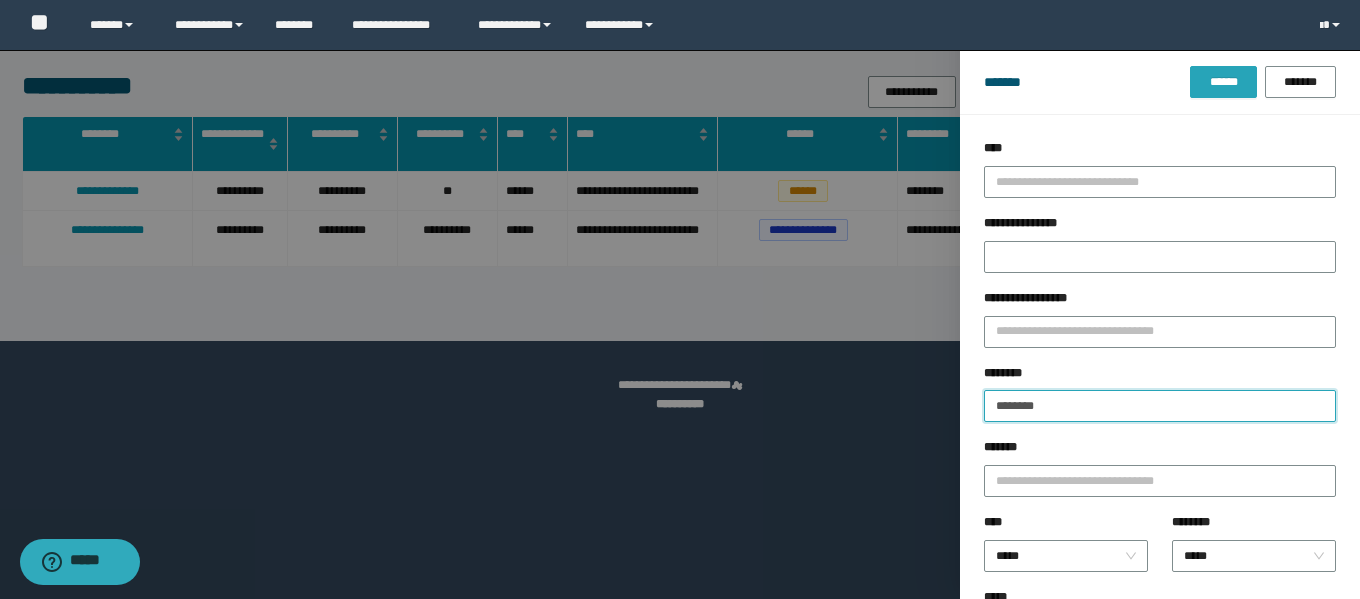 type on "********" 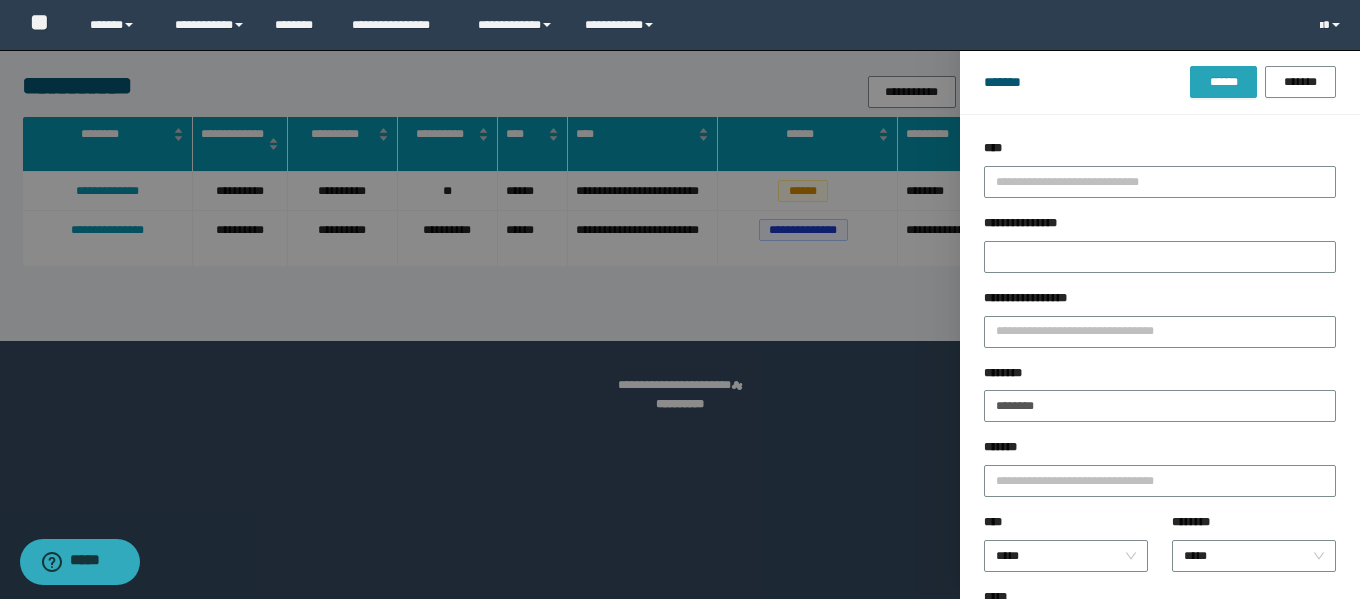 click on "******" at bounding box center (1223, 82) 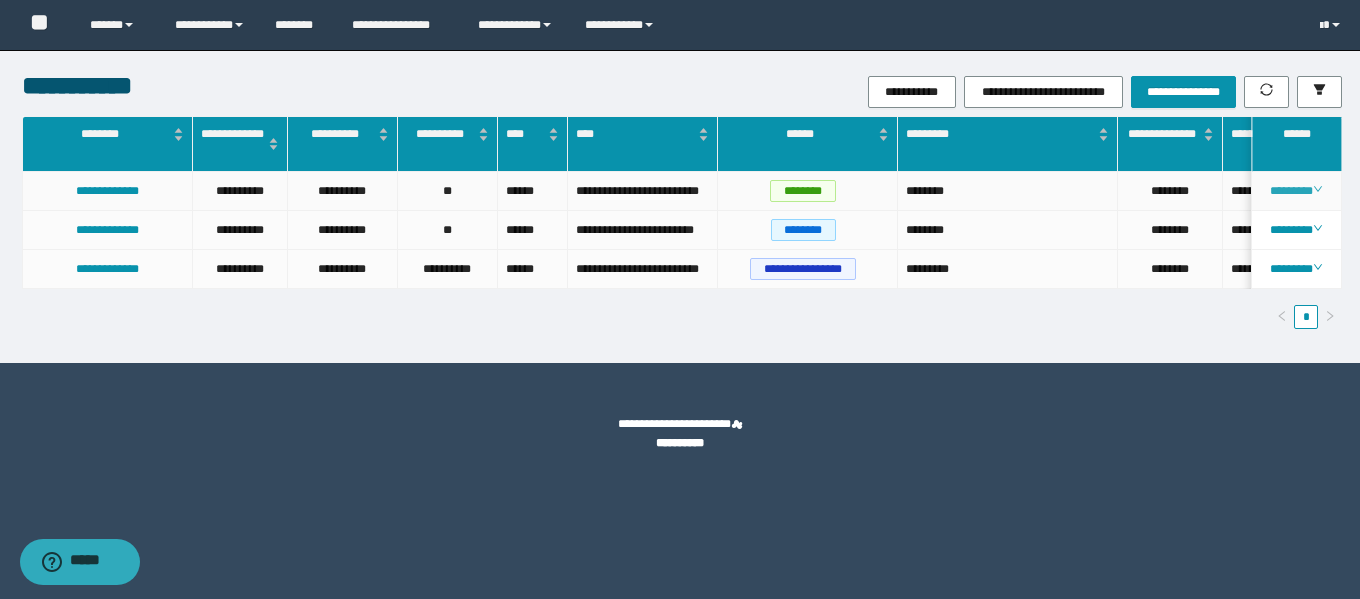 click on "********" at bounding box center [1296, 191] 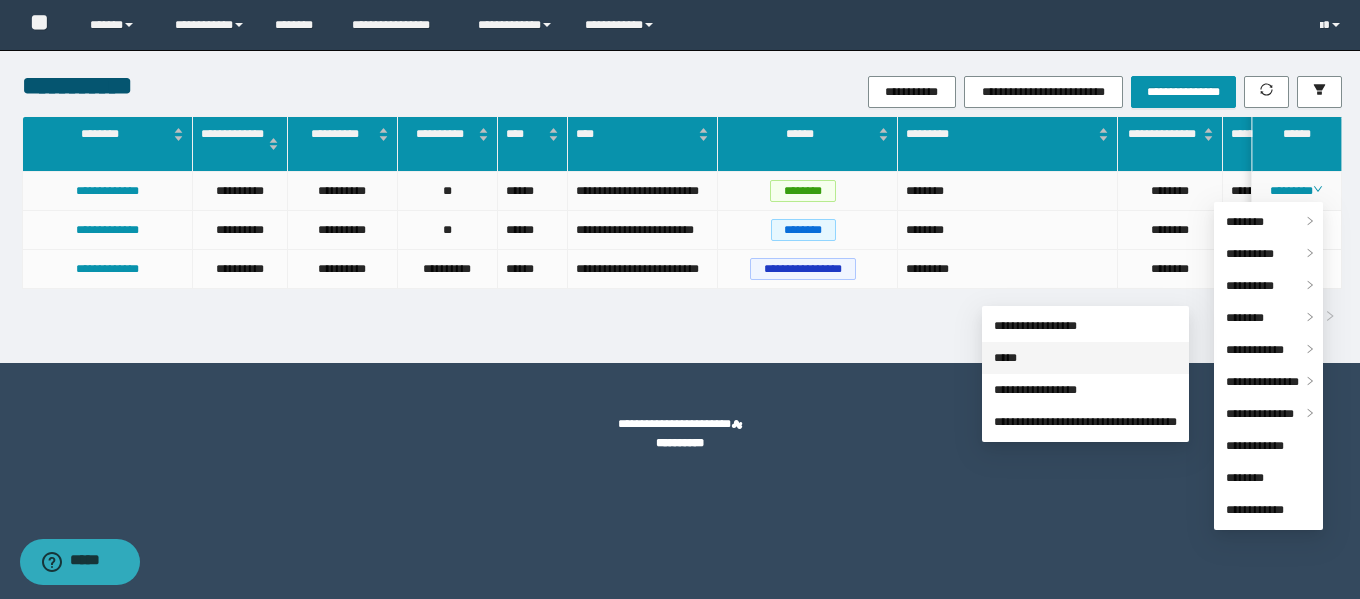 click on "*****" at bounding box center [1005, 358] 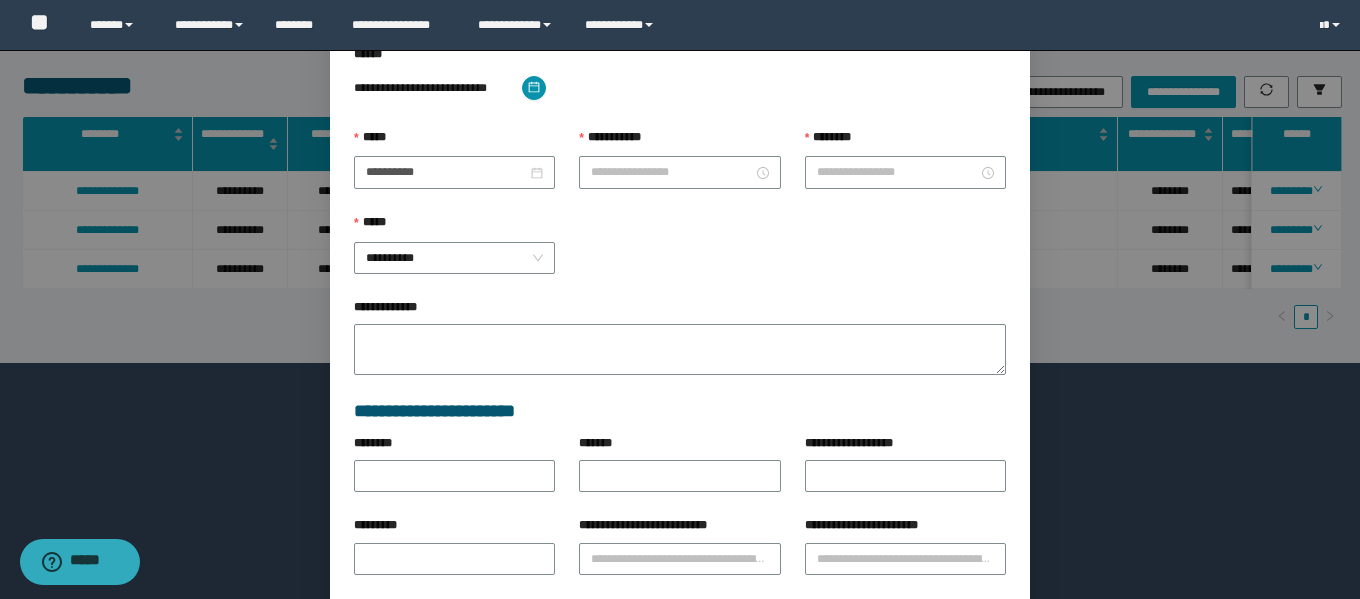 type on "**********" 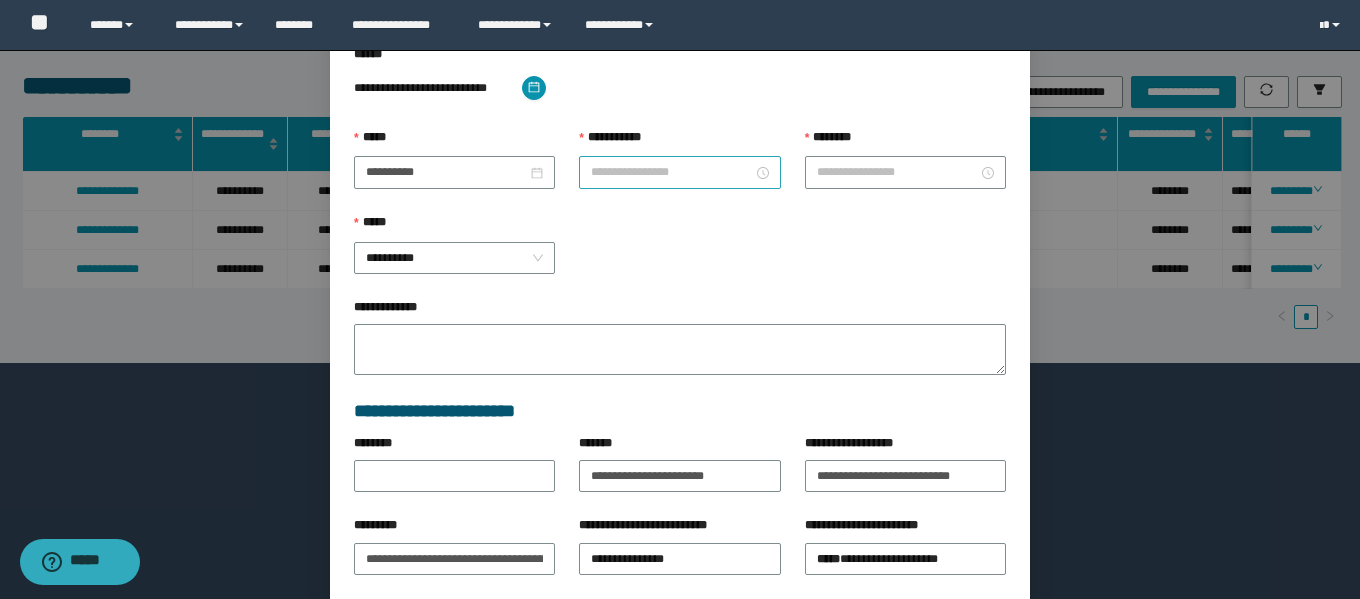click on "**********" at bounding box center [671, 172] 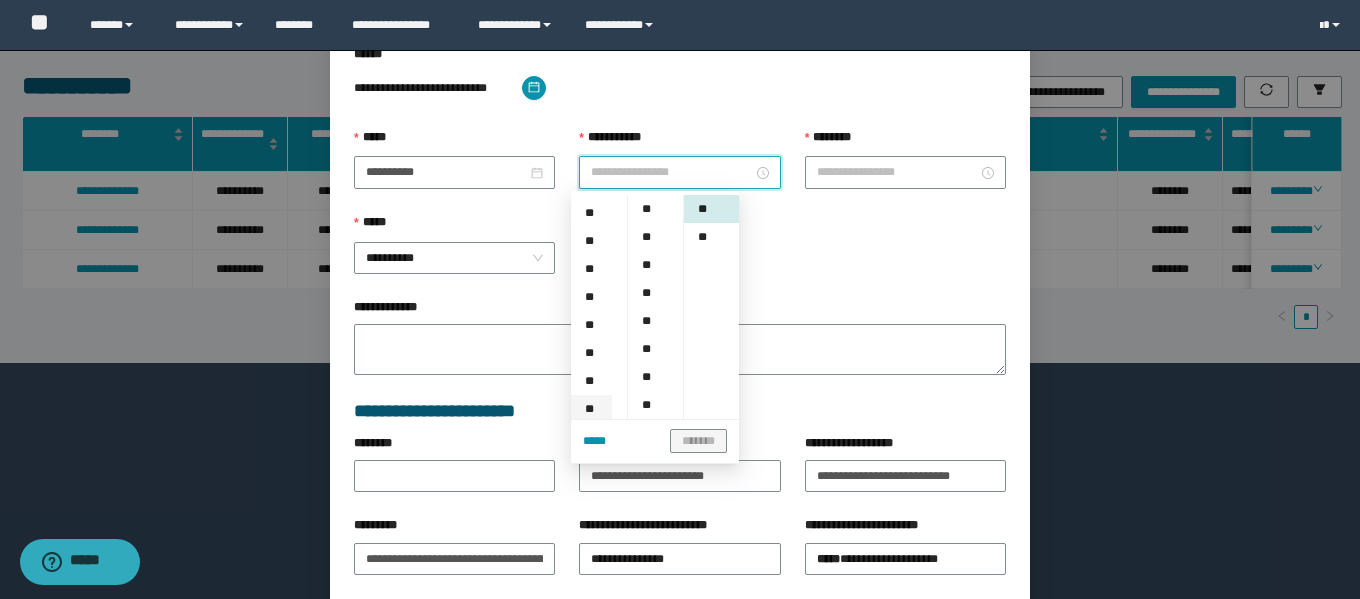 click on "**" at bounding box center [591, 409] 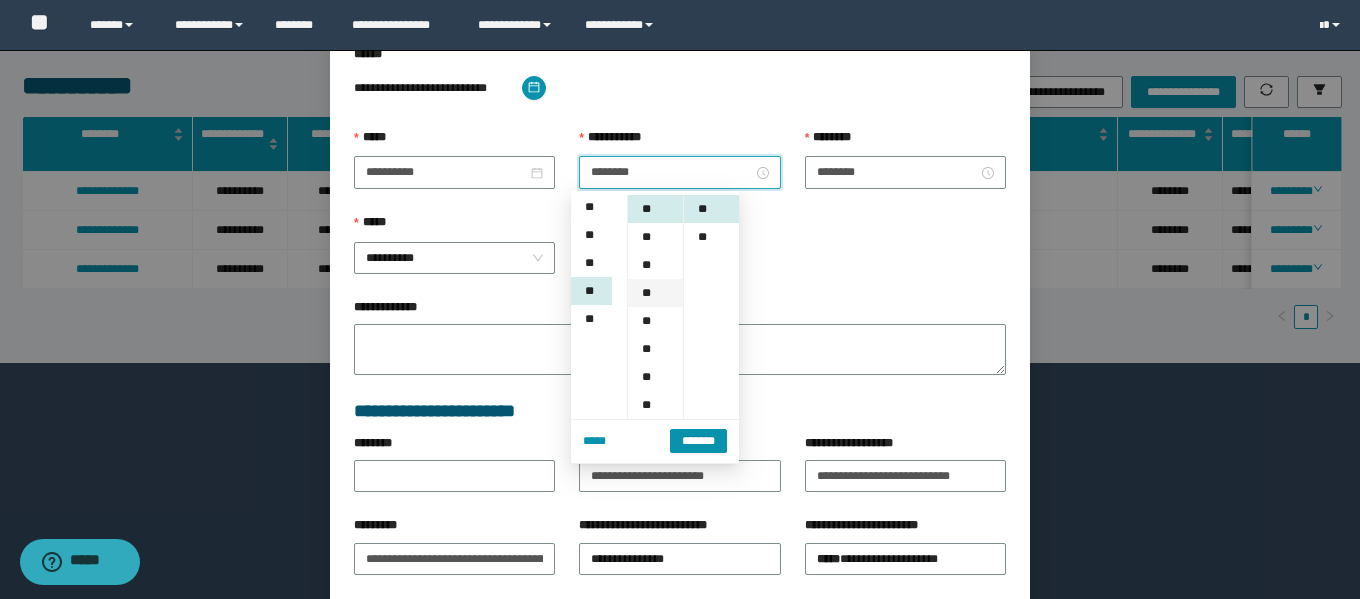 scroll, scrollTop: 280, scrollLeft: 0, axis: vertical 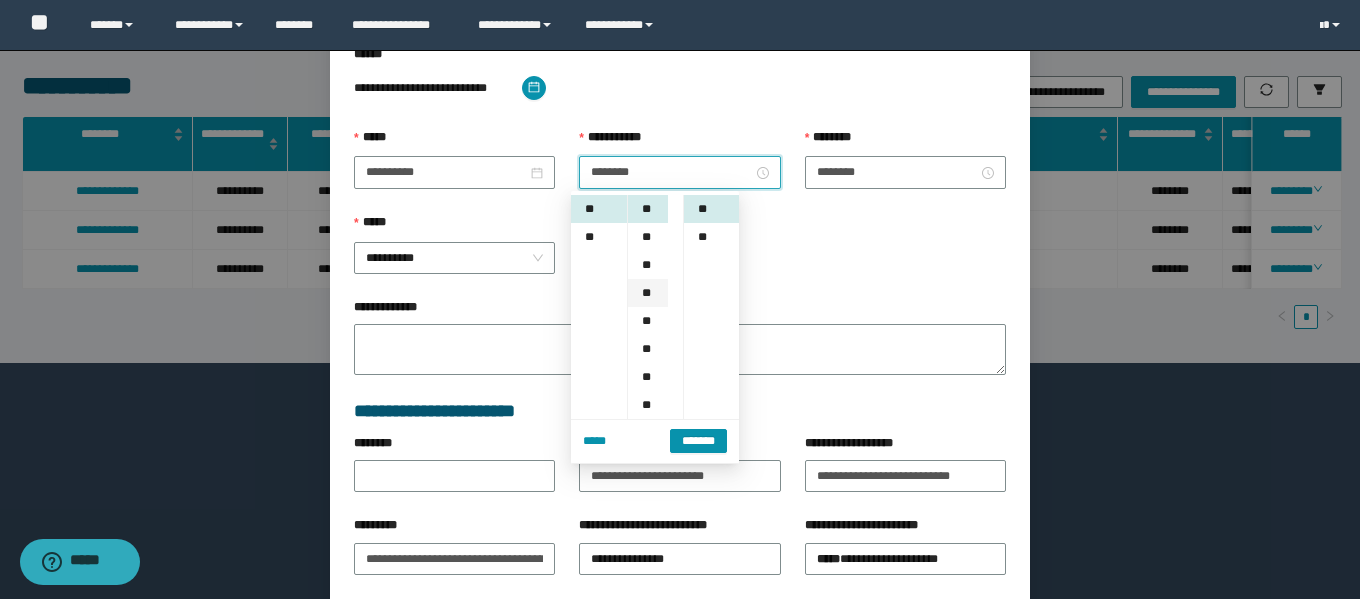 click on "**" at bounding box center (648, 293) 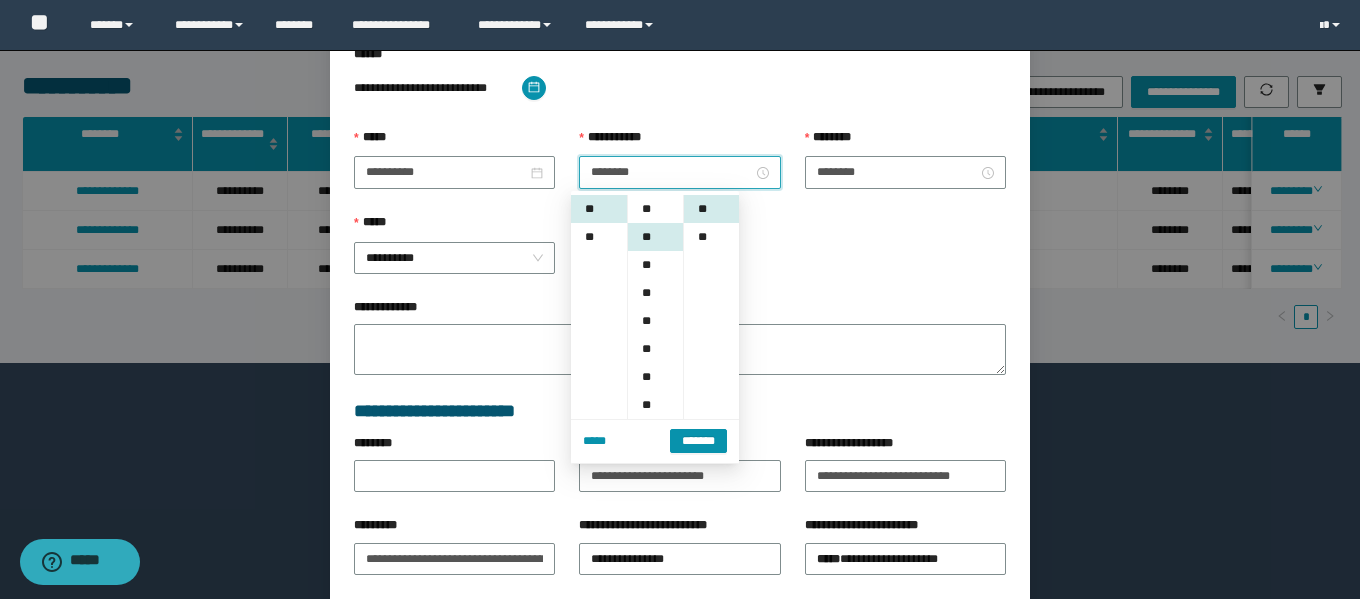 scroll, scrollTop: 84, scrollLeft: 0, axis: vertical 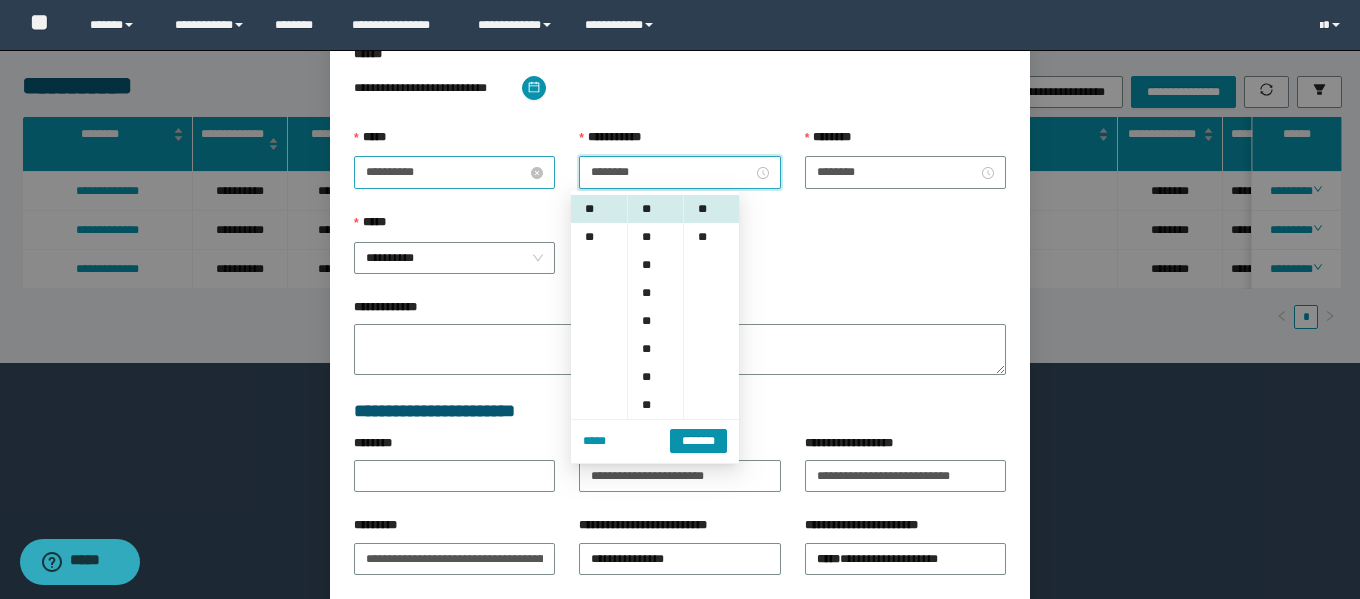 click on "**********" at bounding box center [446, 172] 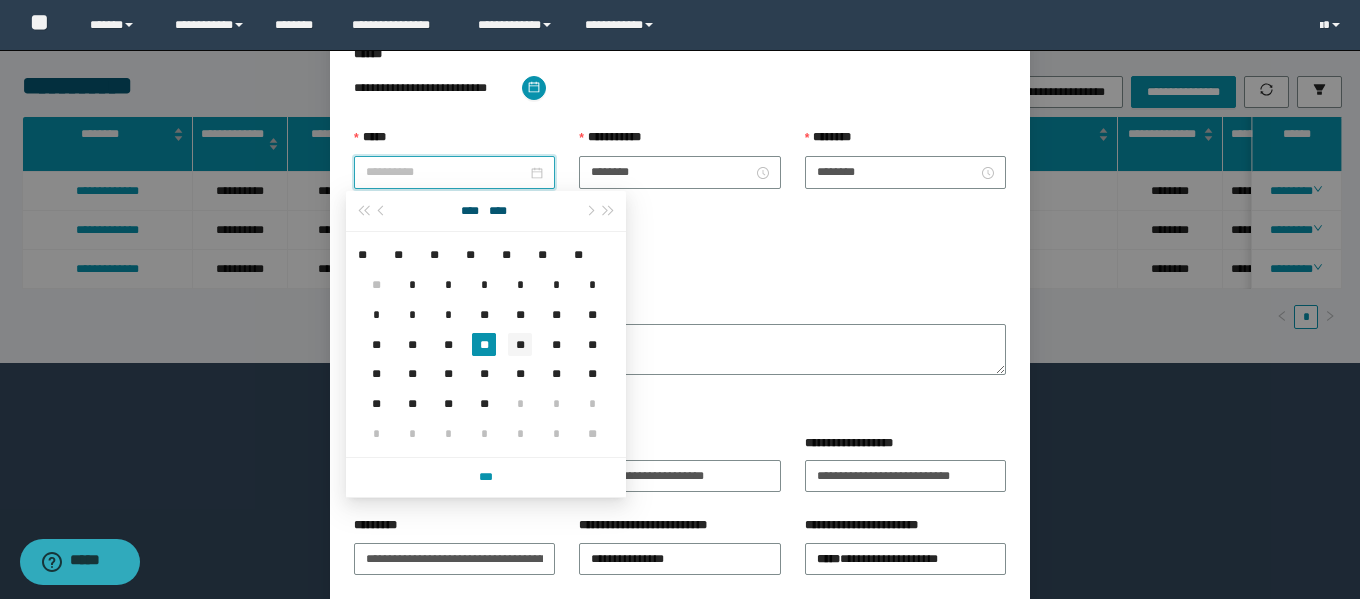 type on "**********" 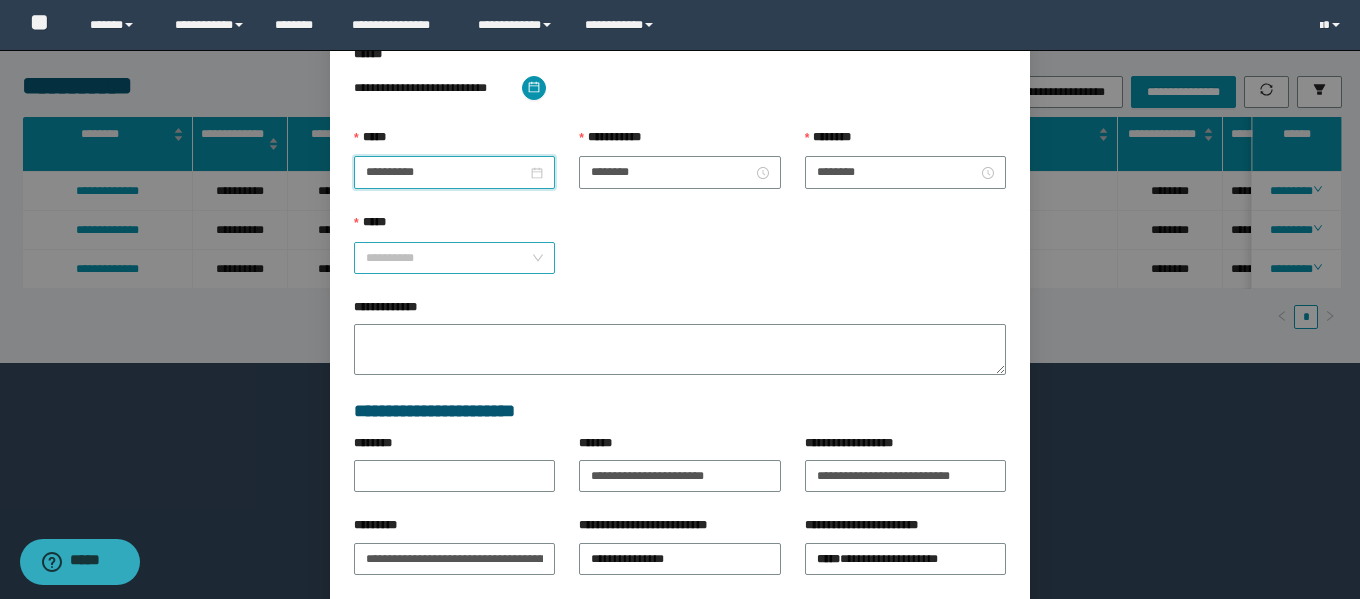 drag, startPoint x: 436, startPoint y: 249, endPoint x: 431, endPoint y: 305, distance: 56.22277 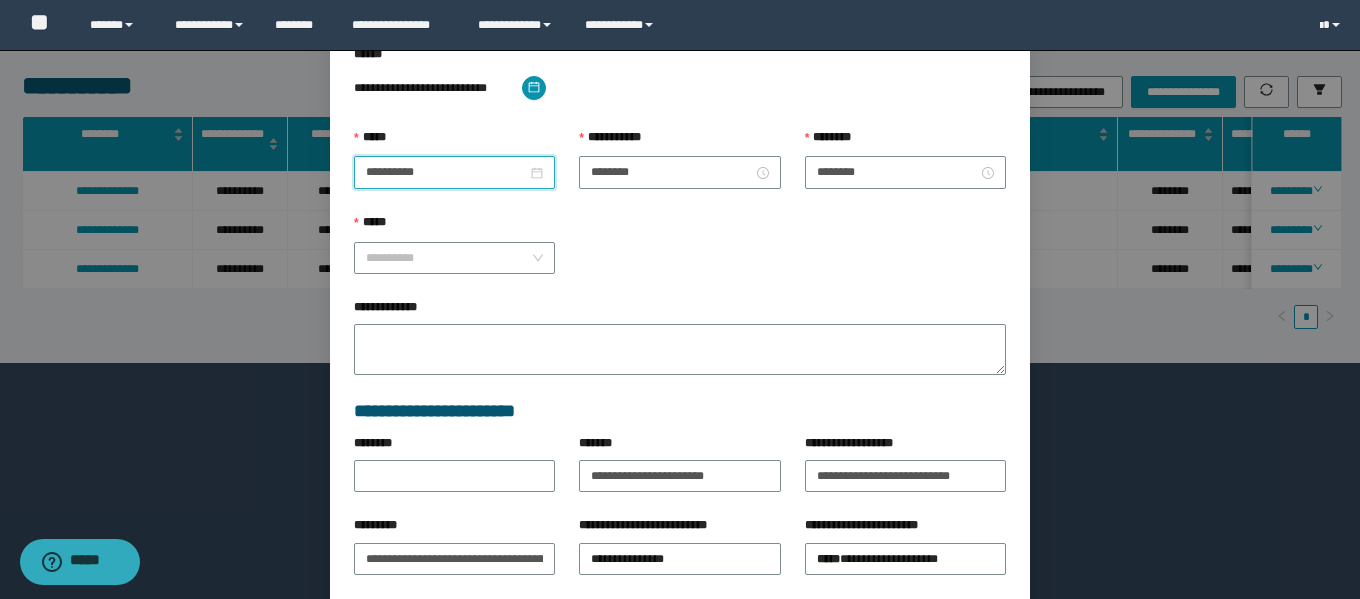 click on "**********" at bounding box center [454, 258] 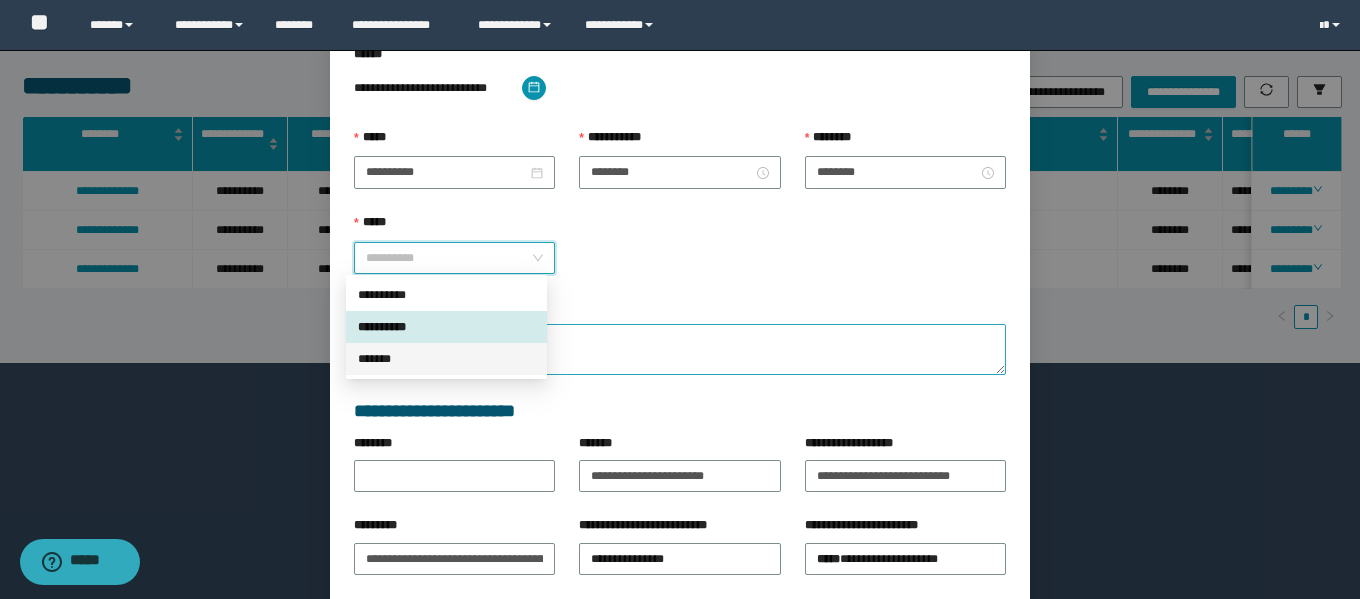click on "*******" at bounding box center [446, 359] 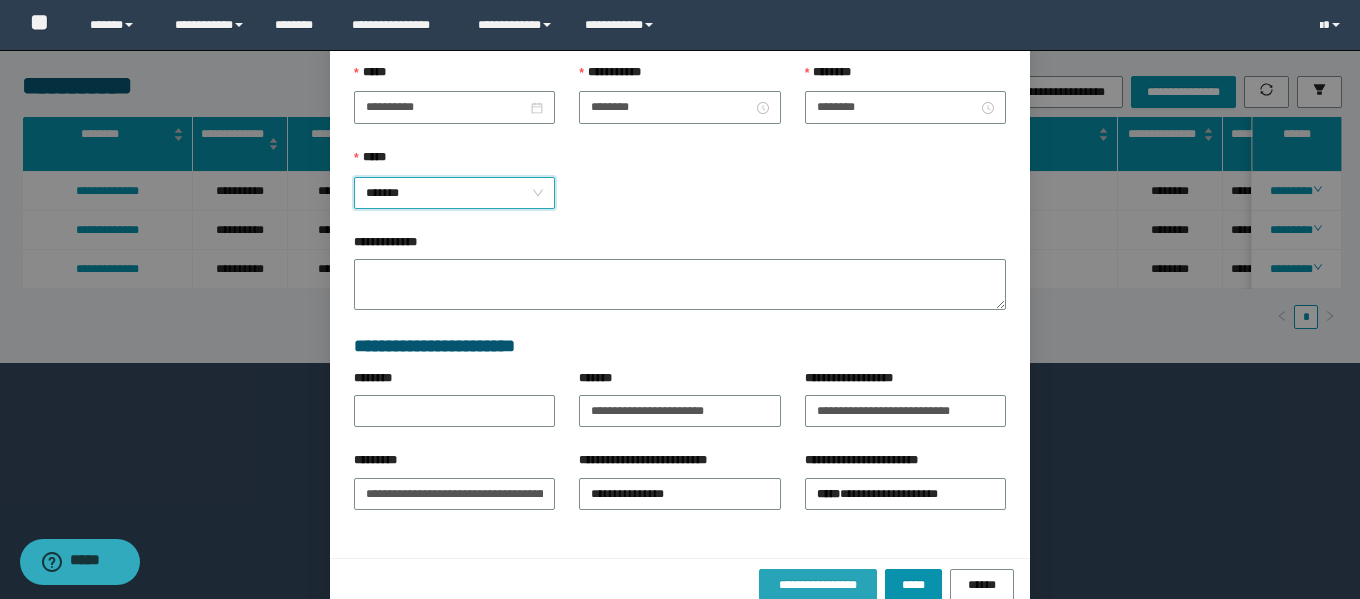 scroll, scrollTop: 271, scrollLeft: 0, axis: vertical 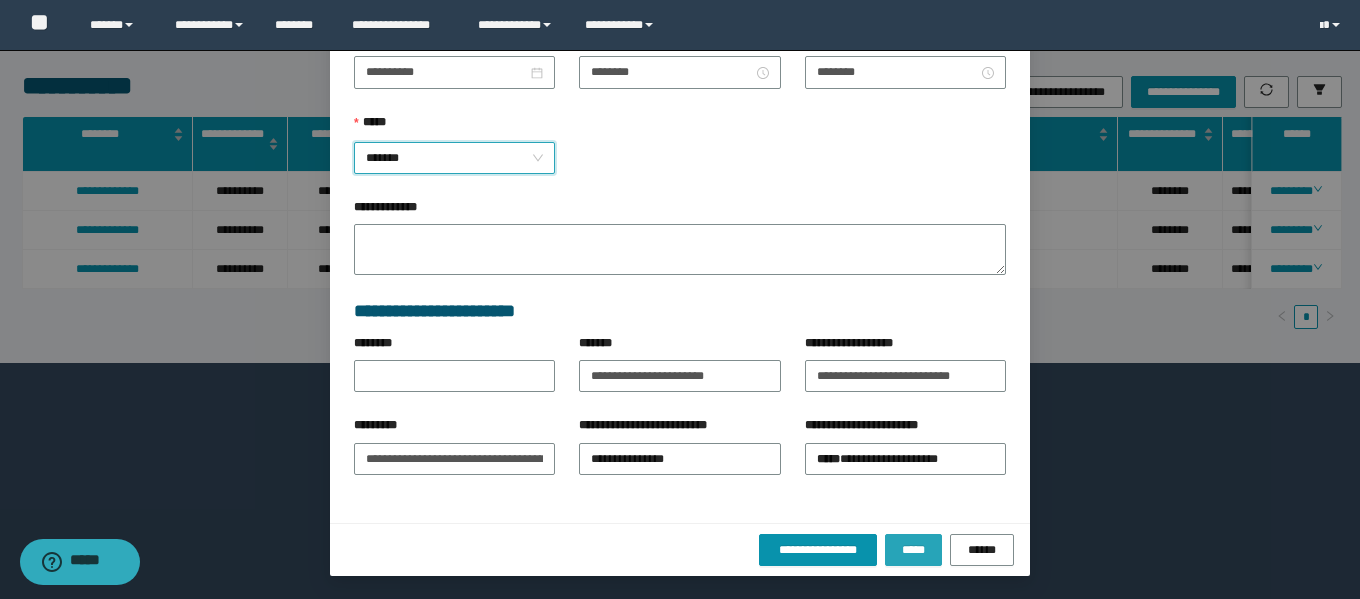 click on "*****" at bounding box center (913, 550) 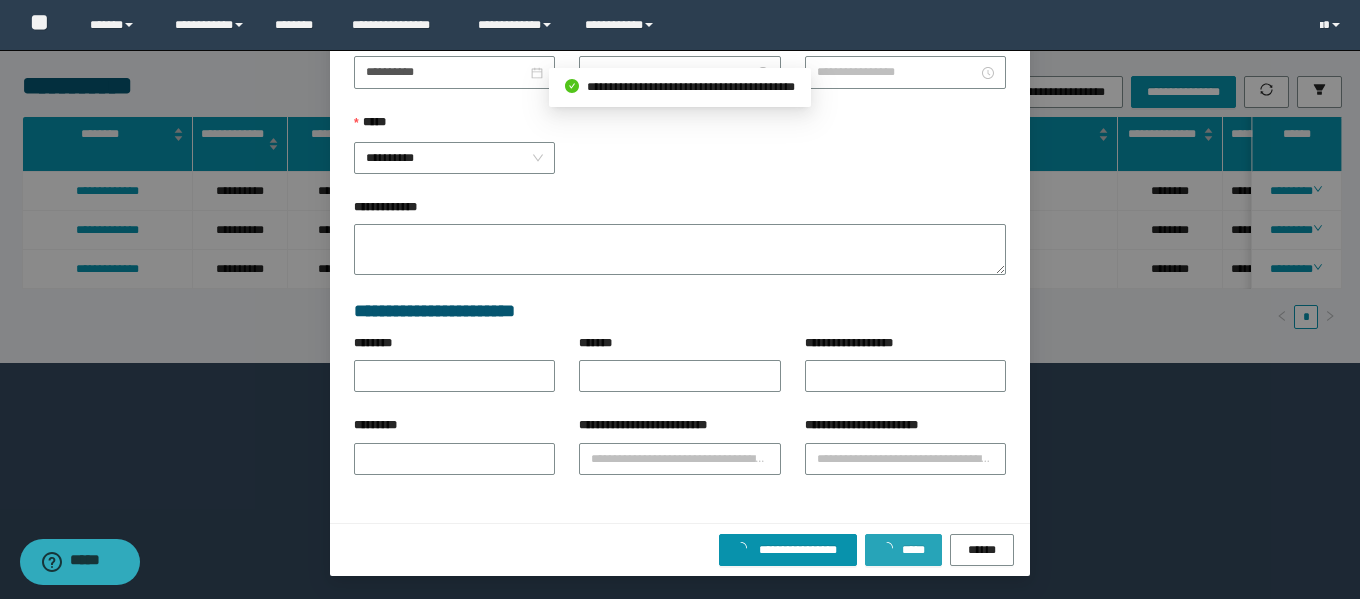 scroll, scrollTop: 171, scrollLeft: 0, axis: vertical 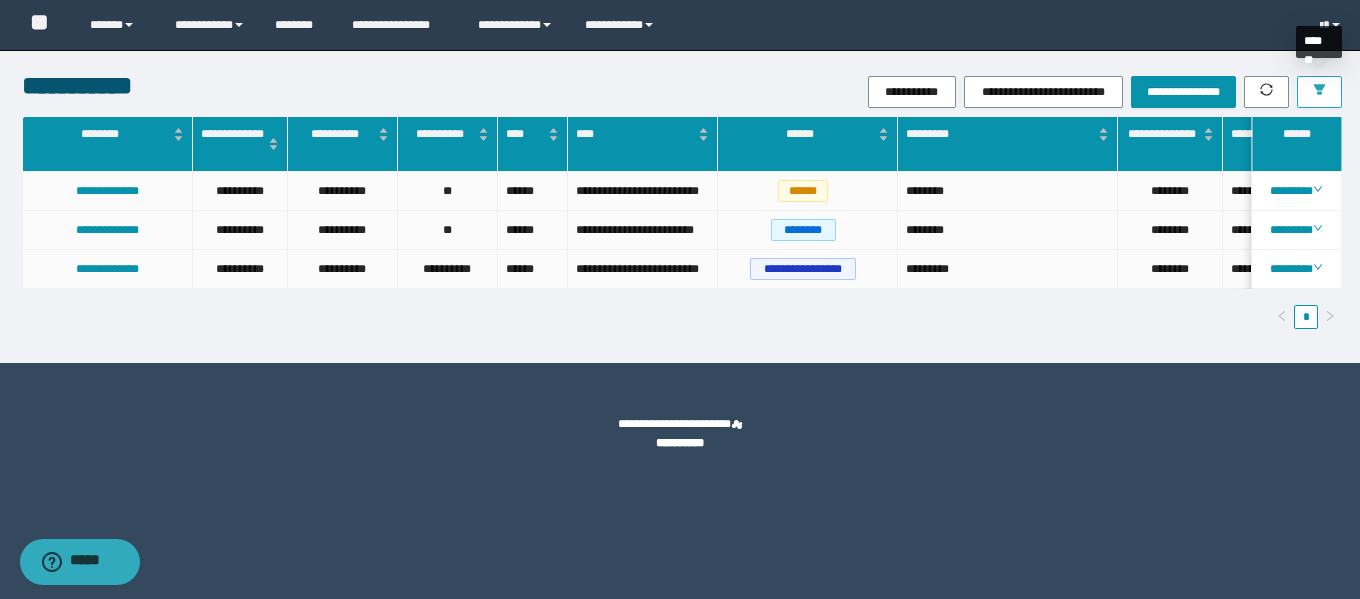 drag, startPoint x: 1318, startPoint y: 90, endPoint x: 1284, endPoint y: 174, distance: 90.62009 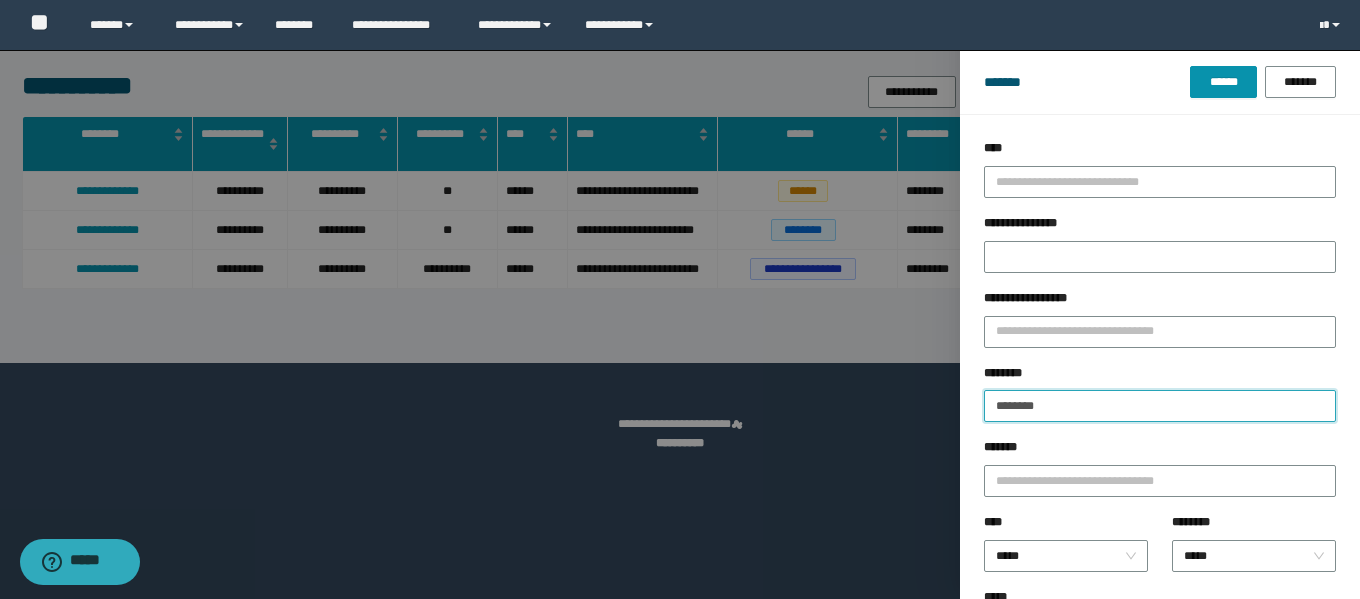drag, startPoint x: 1065, startPoint y: 410, endPoint x: 927, endPoint y: 397, distance: 138.61096 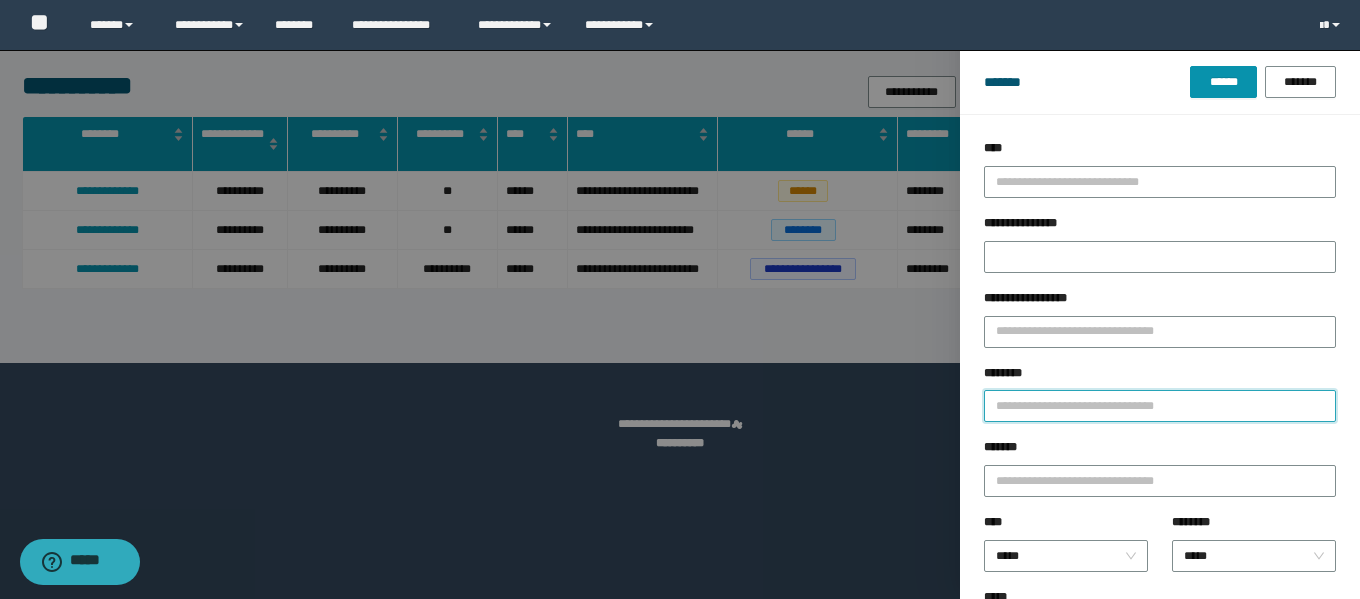 paste 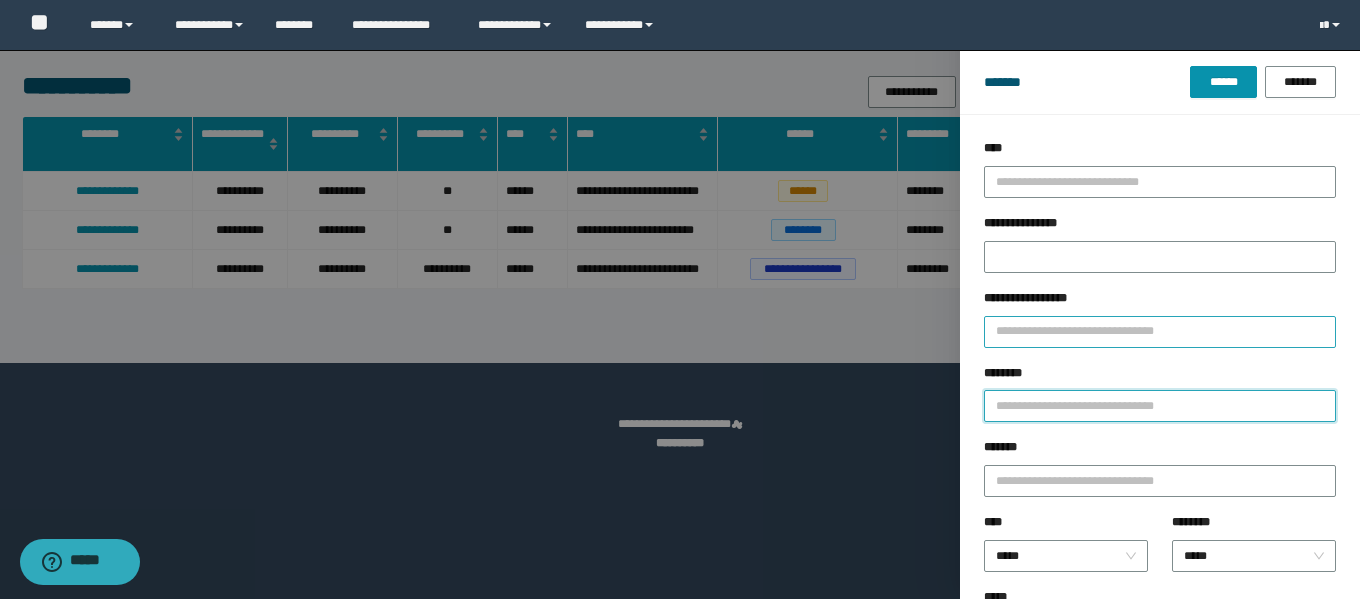 paste on "**********" 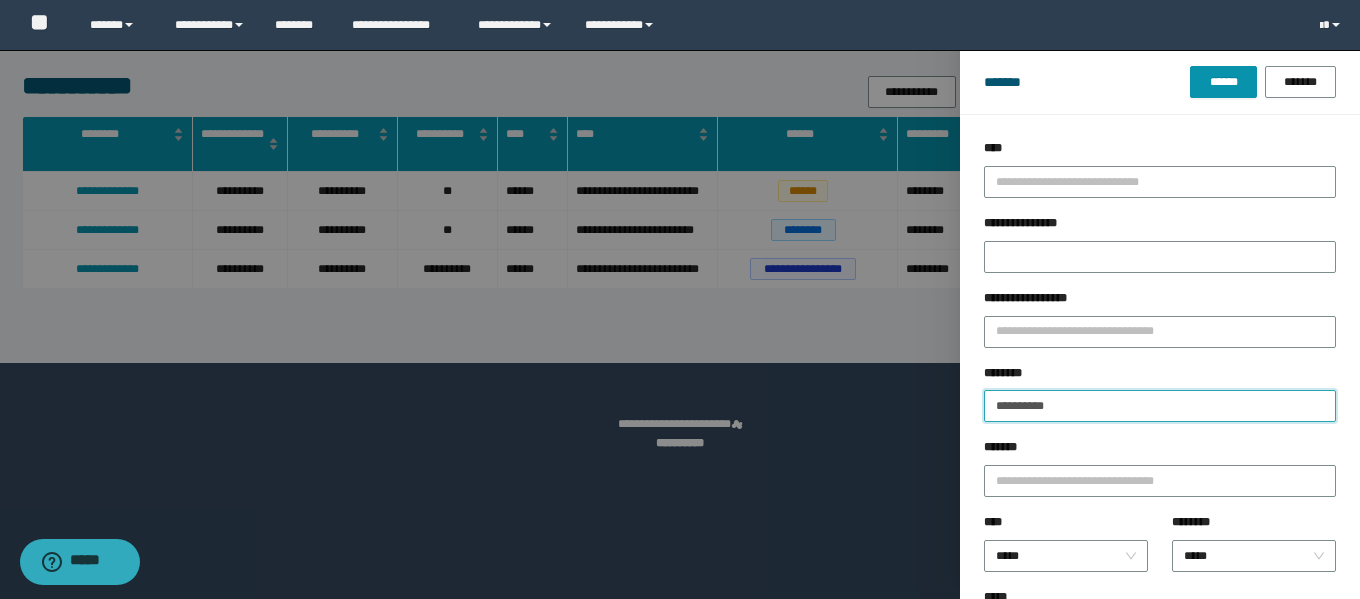 type on "**********" 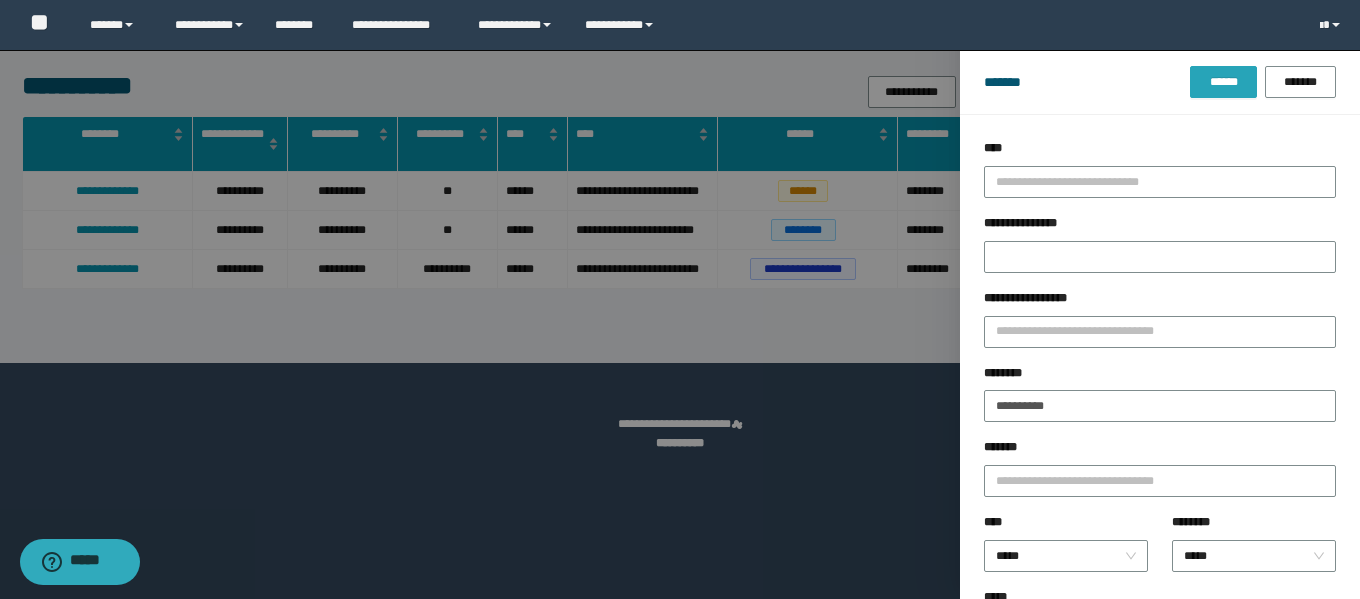 click on "******" at bounding box center [1223, 82] 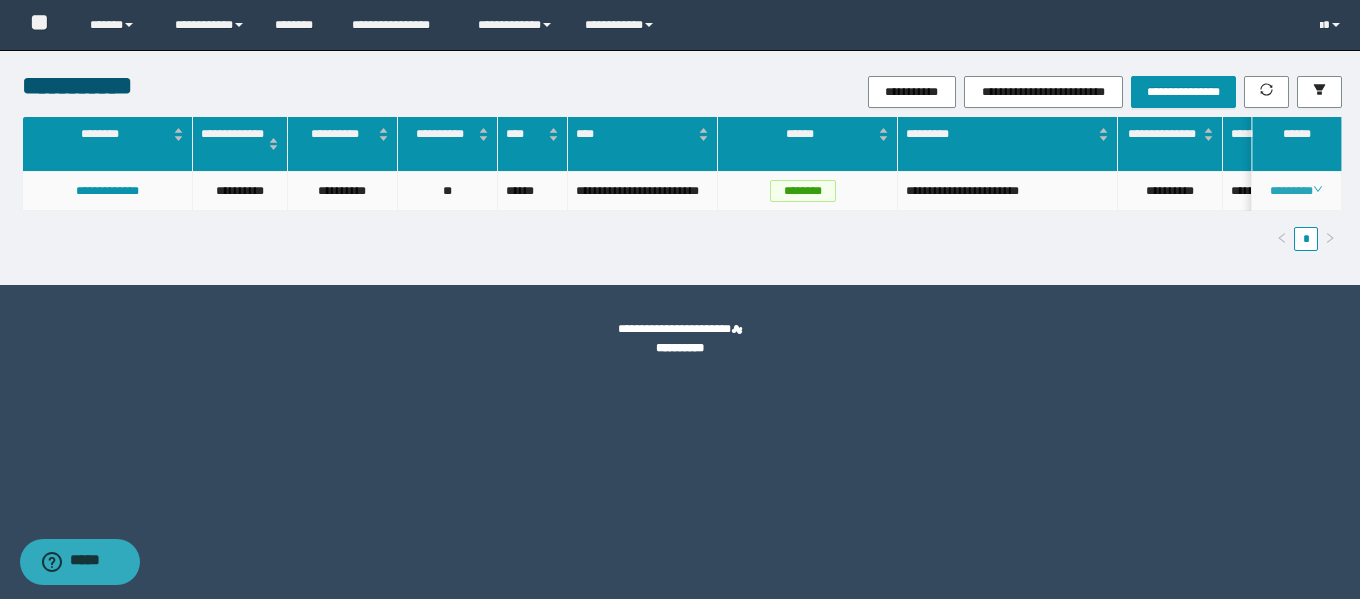 click on "********" at bounding box center (1296, 191) 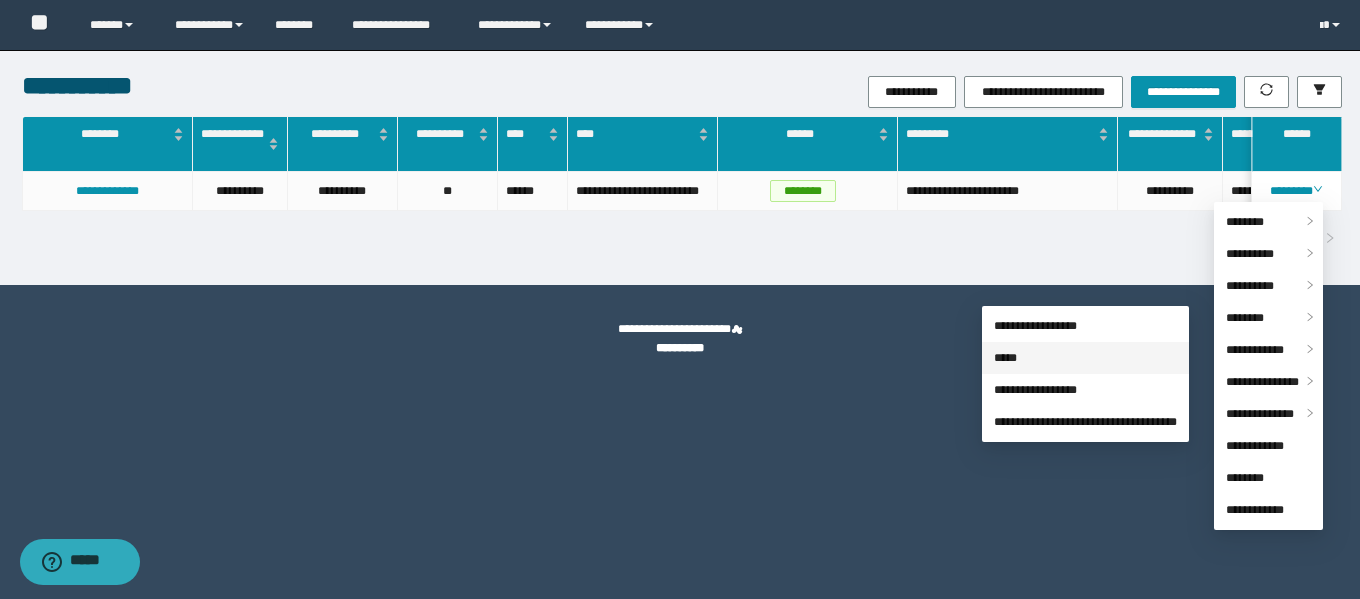 click on "*****" at bounding box center (1005, 358) 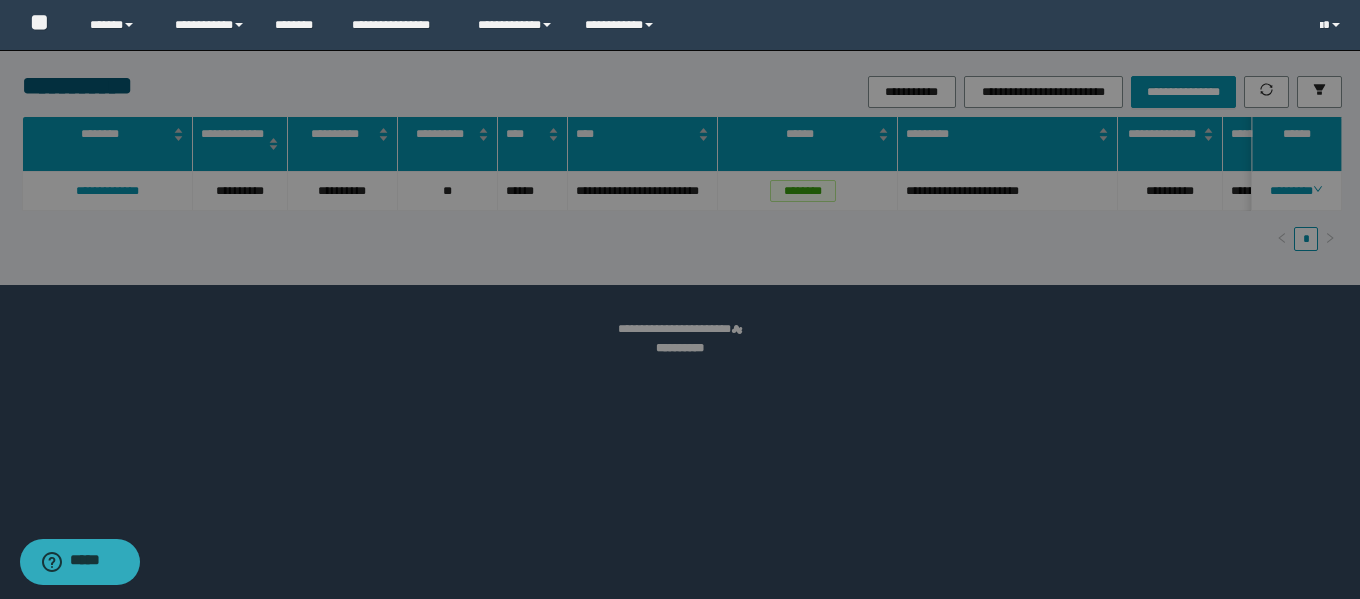 type on "**********" 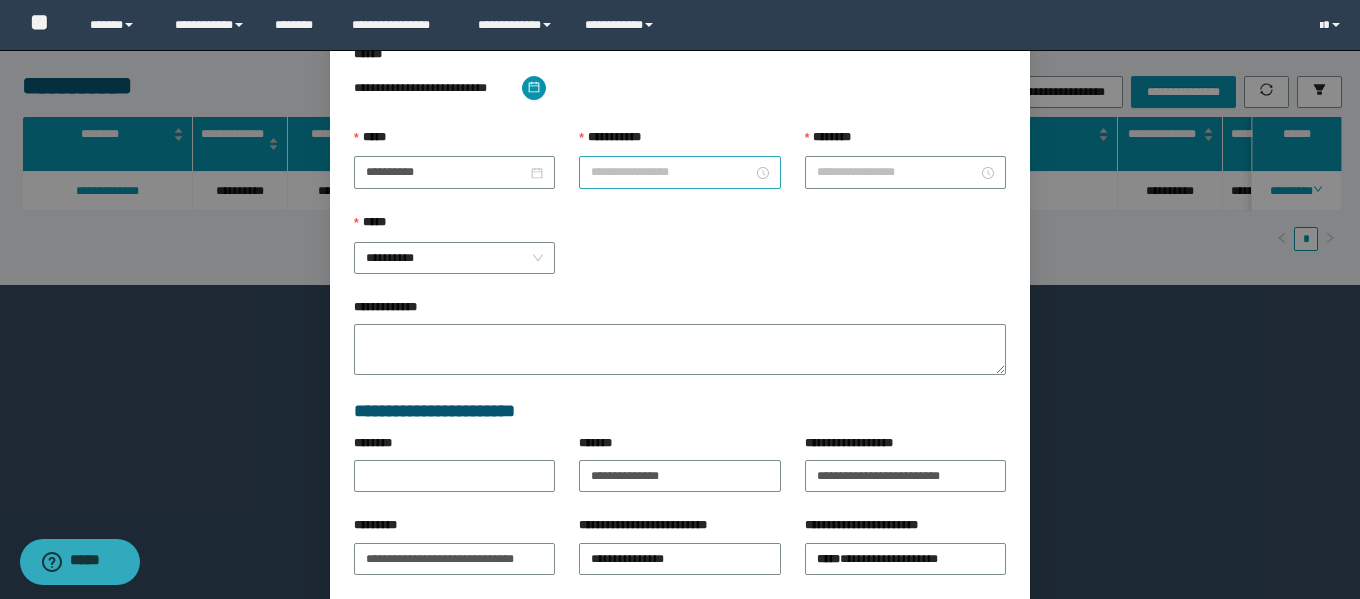 click on "**********" at bounding box center (671, 172) 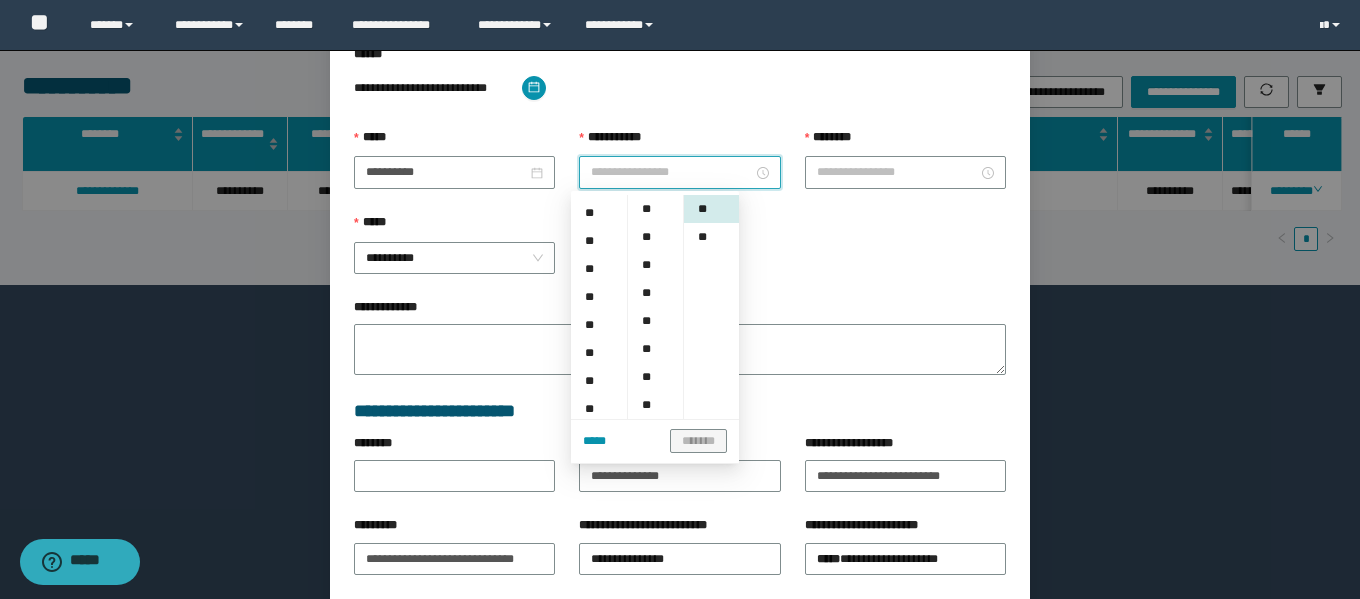 click on "**" at bounding box center (591, 409) 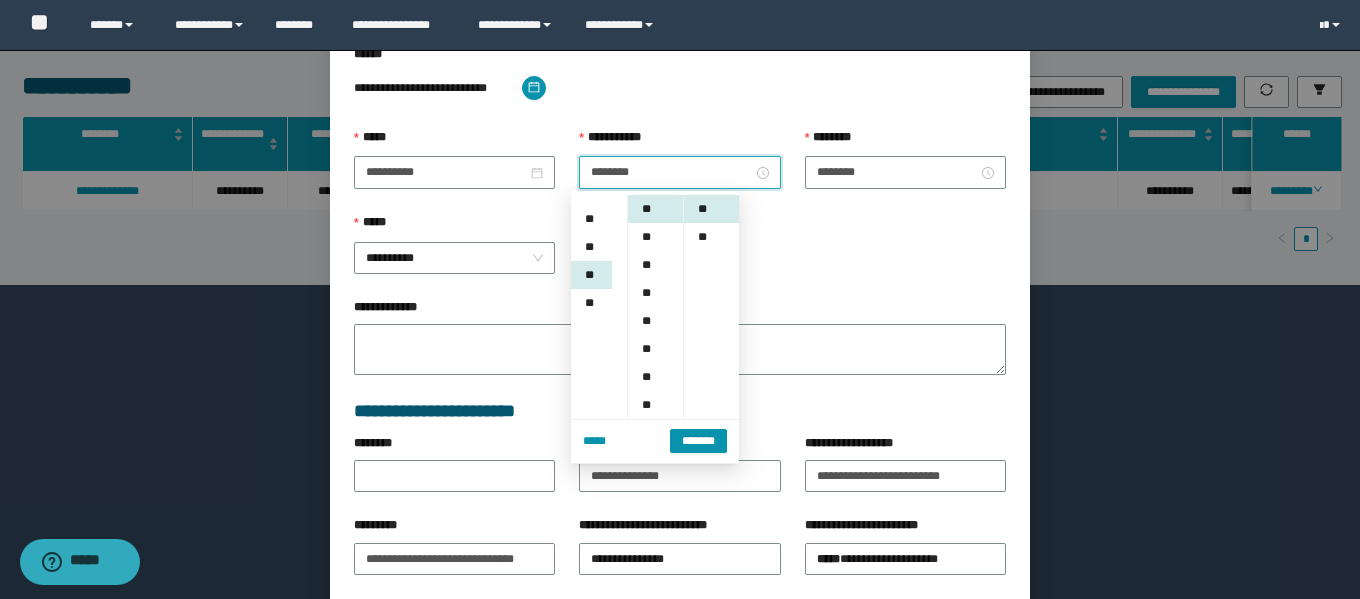 scroll, scrollTop: 280, scrollLeft: 0, axis: vertical 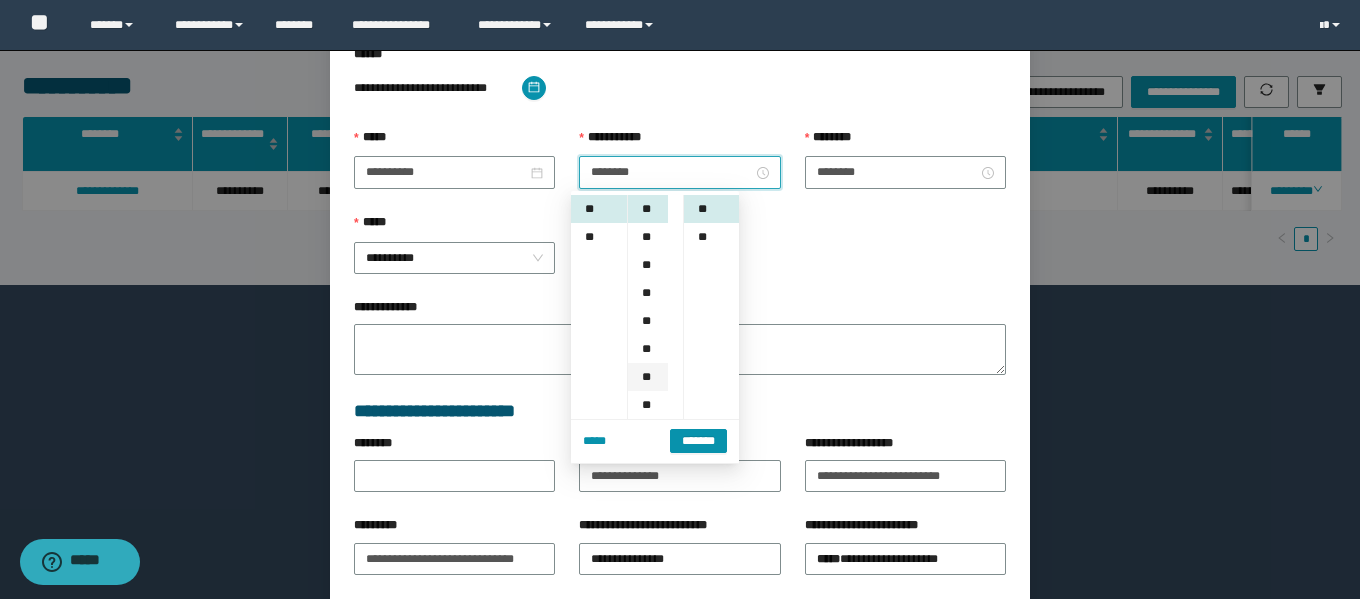 click on "**" at bounding box center (648, 377) 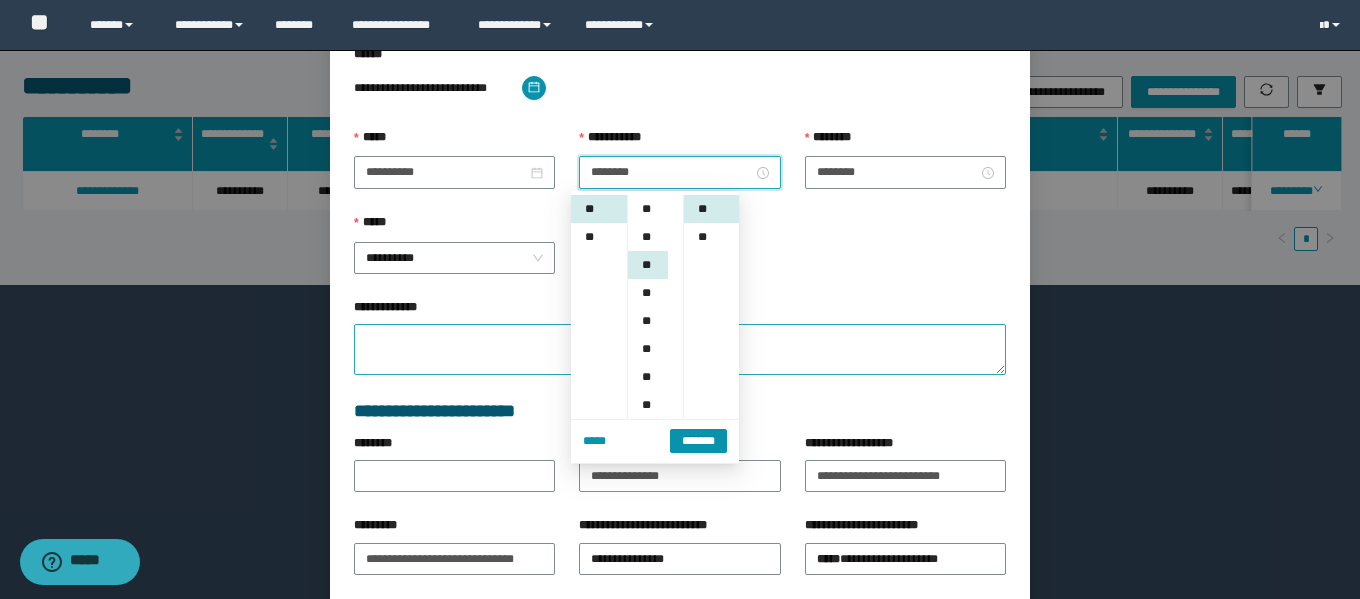 scroll, scrollTop: 168, scrollLeft: 0, axis: vertical 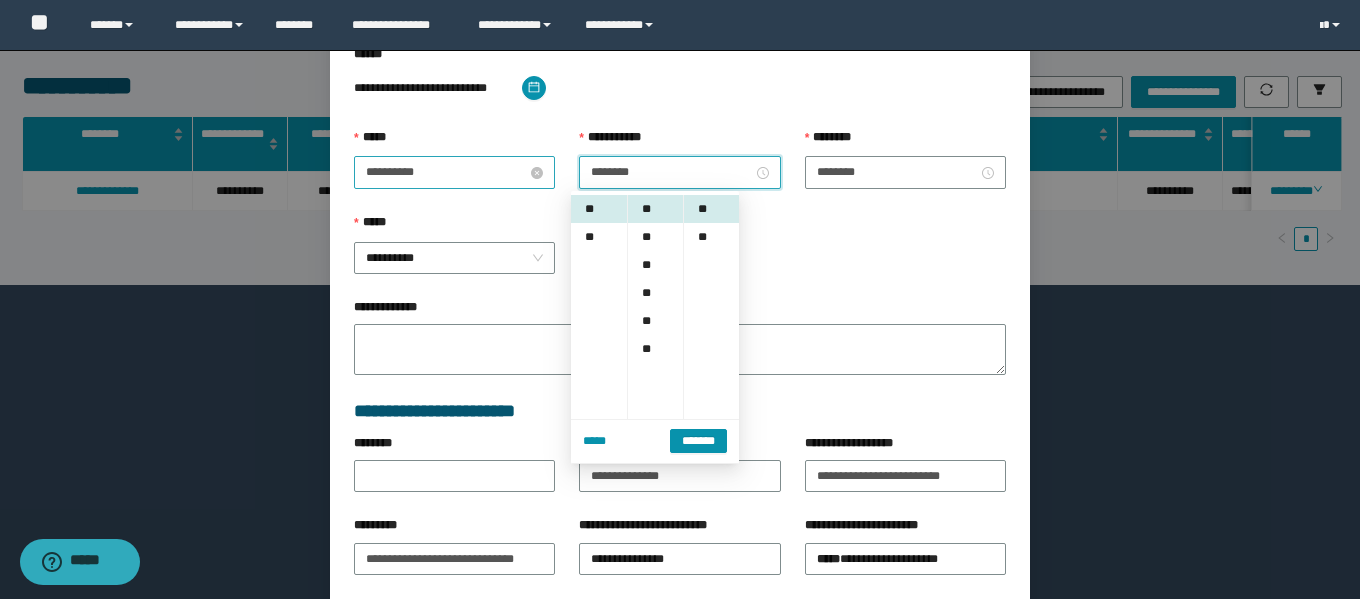 click on "**********" at bounding box center [446, 172] 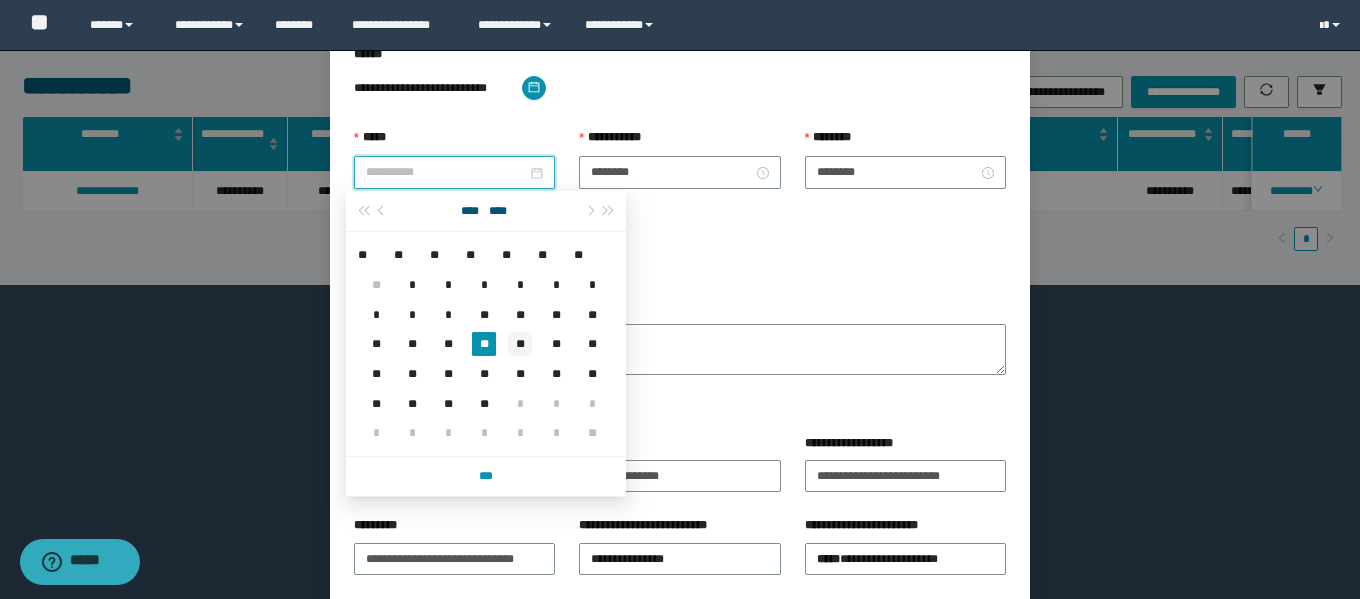 type on "**********" 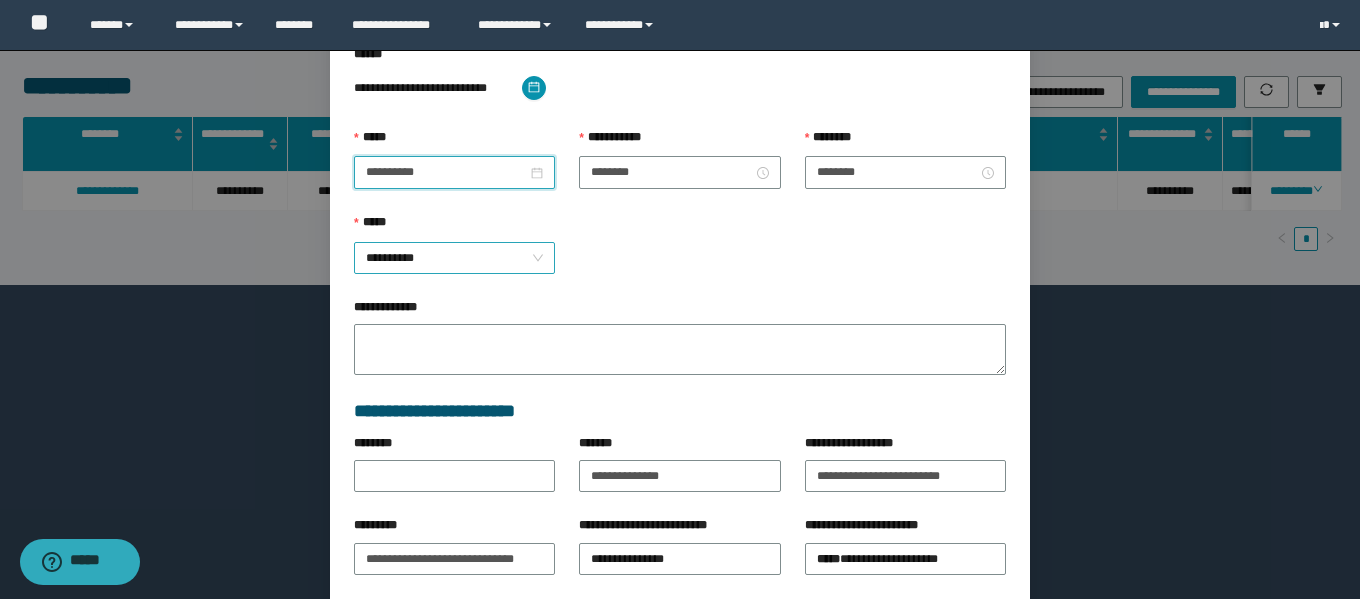 click on "**********" at bounding box center [454, 258] 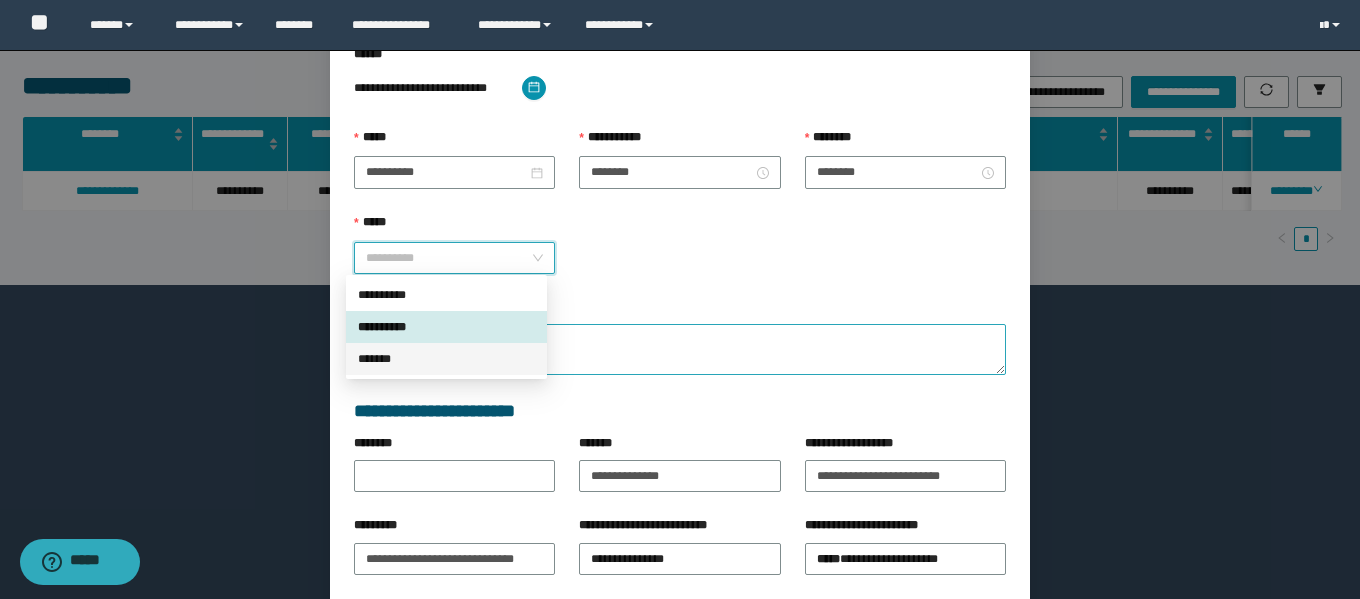 click on "*******" at bounding box center (446, 359) 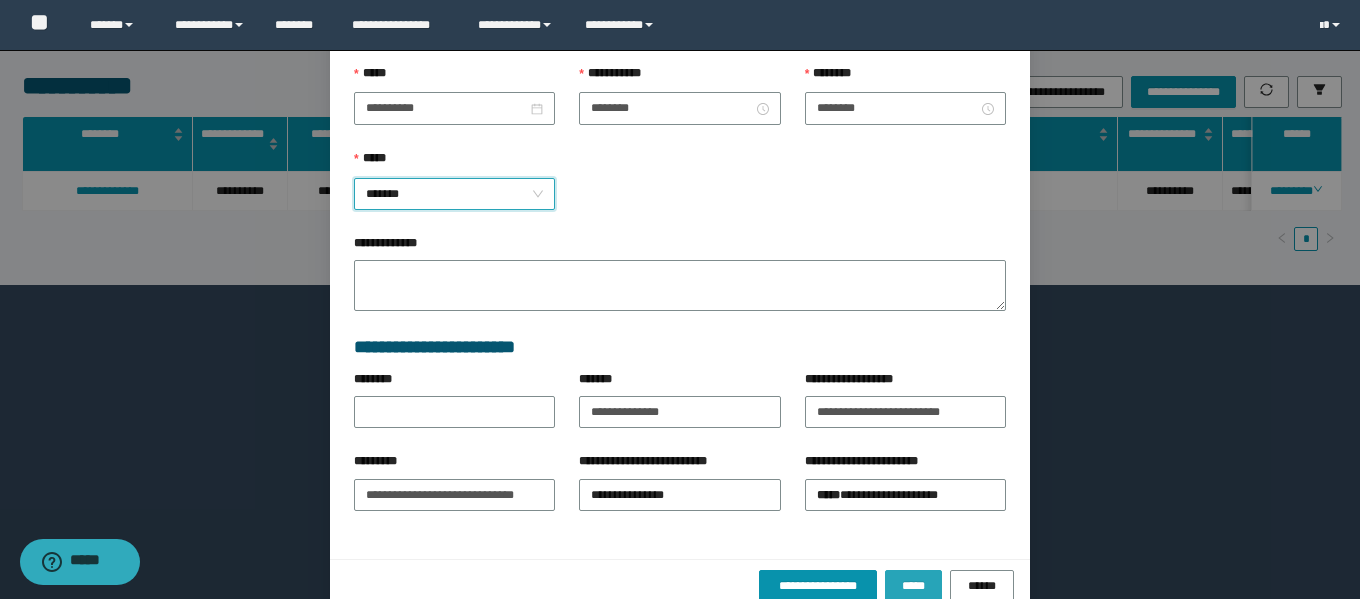 scroll, scrollTop: 271, scrollLeft: 0, axis: vertical 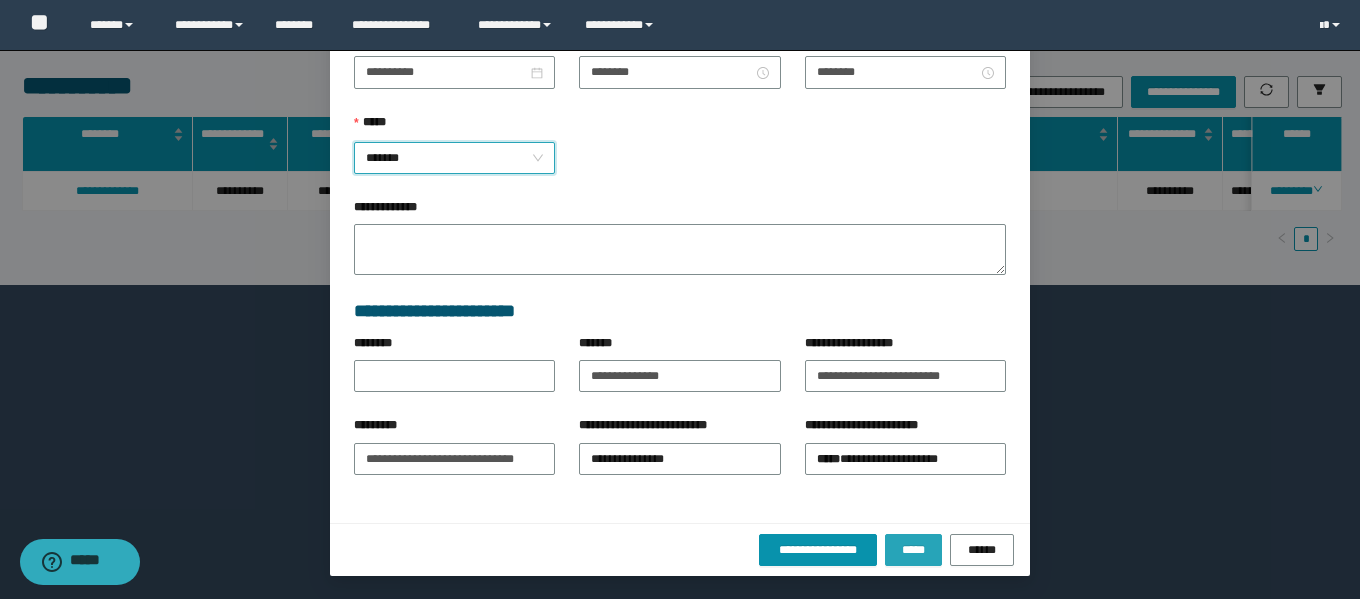 click on "*****" at bounding box center [913, 550] 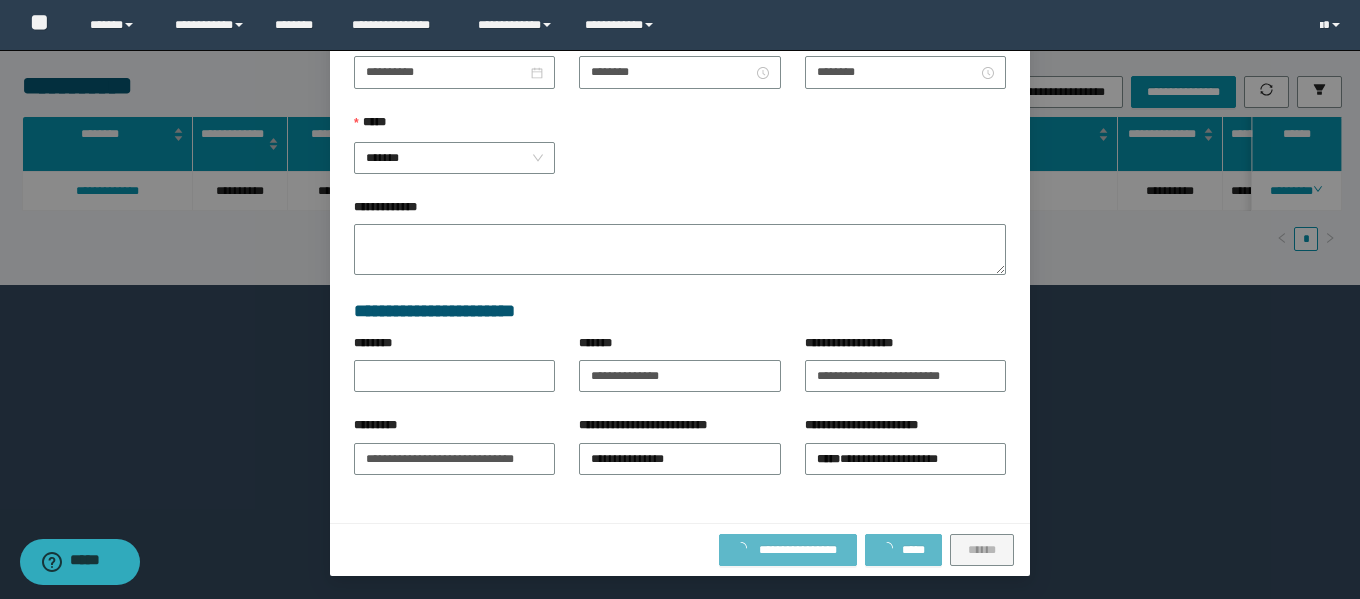 click on "**********" at bounding box center (680, 299) 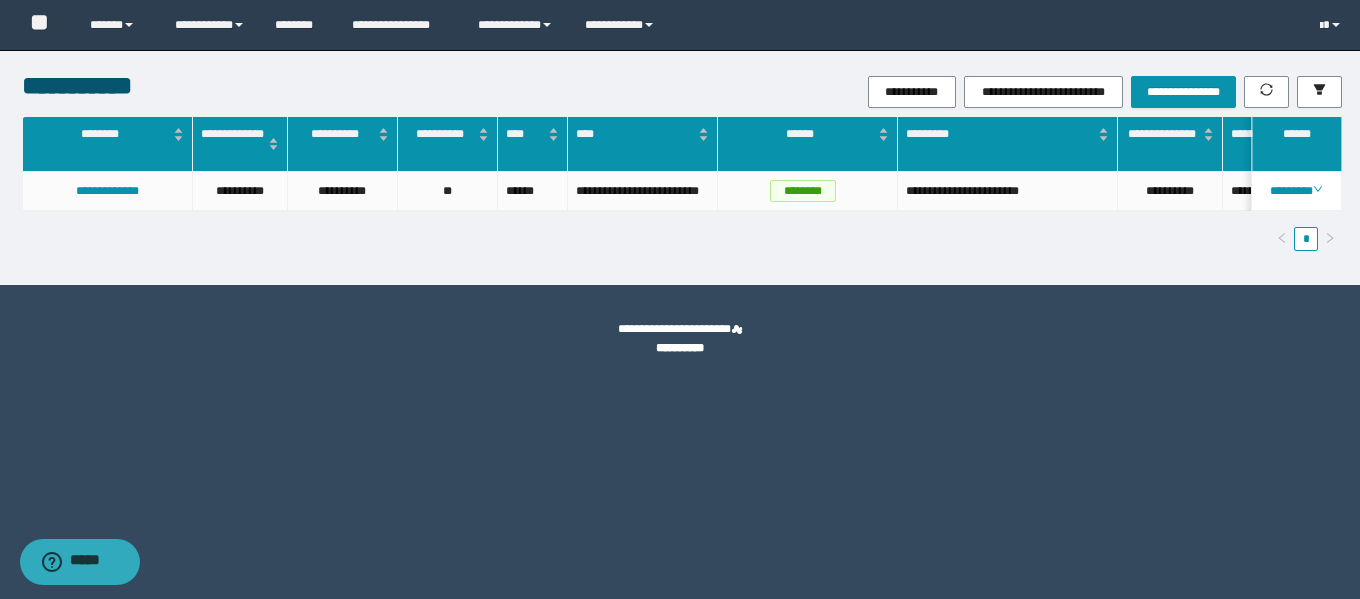 scroll, scrollTop: 171, scrollLeft: 0, axis: vertical 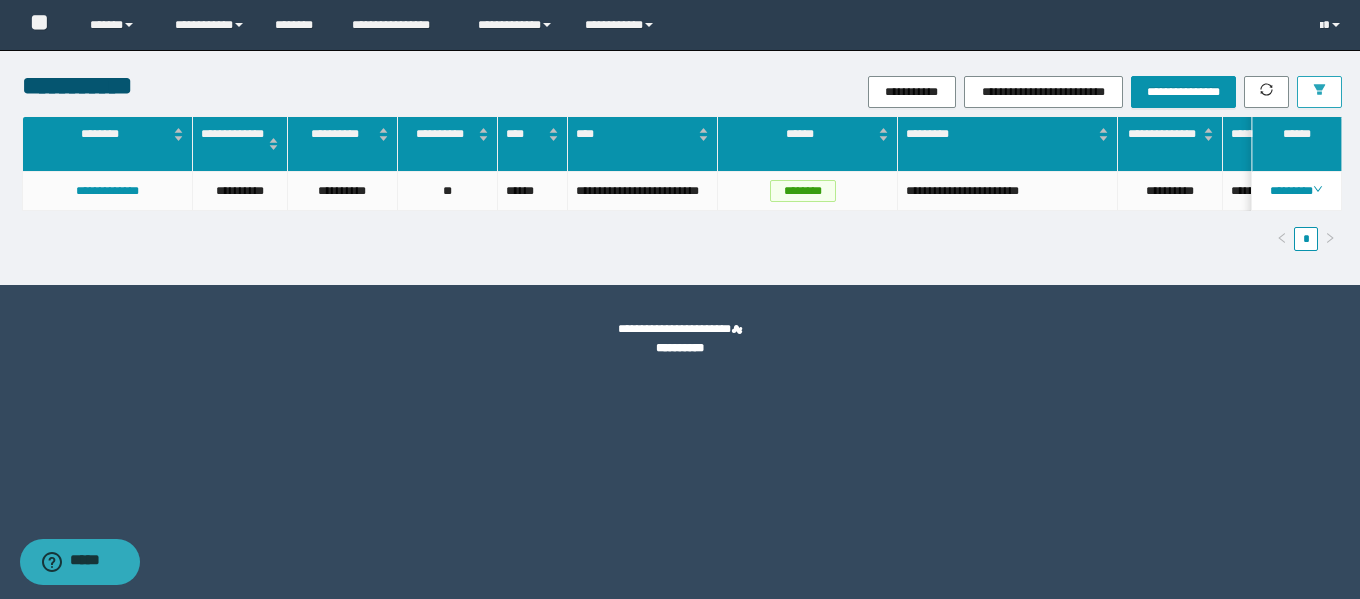 click at bounding box center [1319, 92] 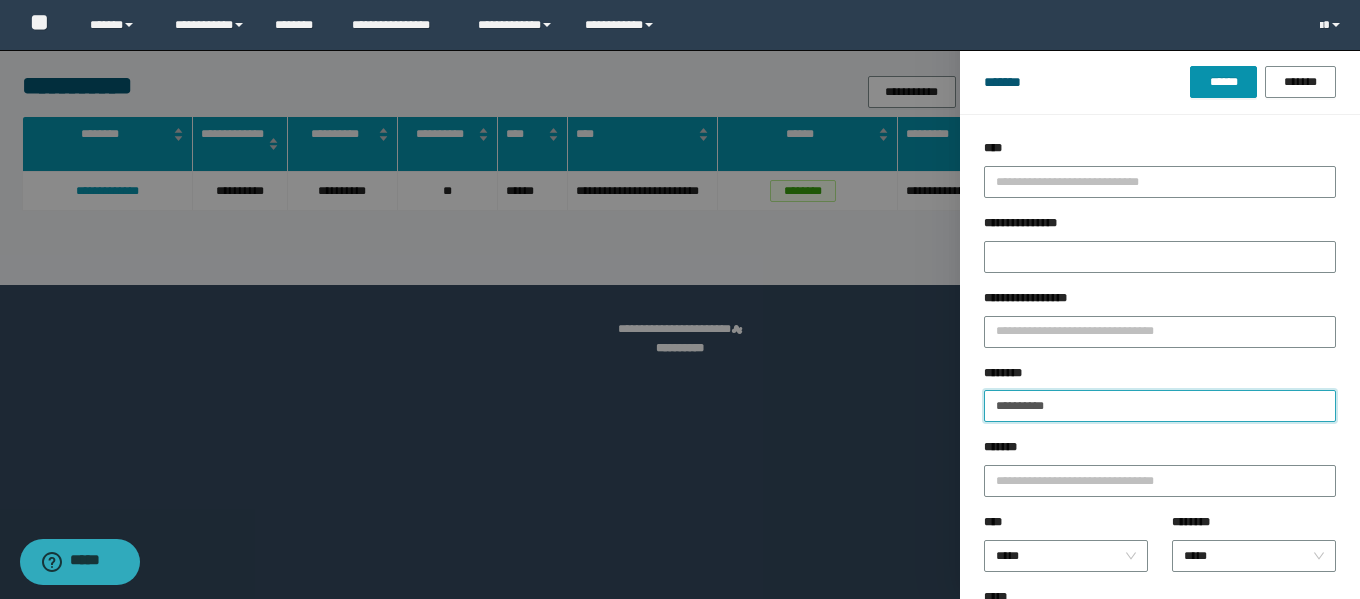 drag, startPoint x: 1081, startPoint y: 406, endPoint x: 890, endPoint y: 406, distance: 191 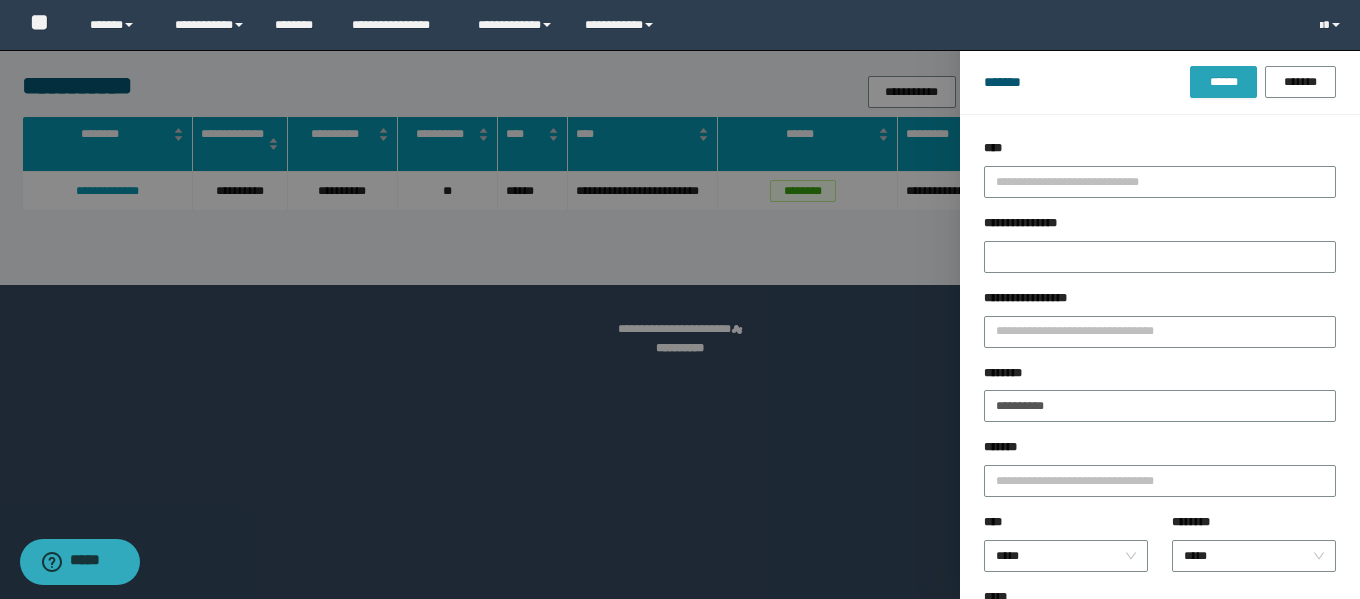 click on "******" at bounding box center [1223, 82] 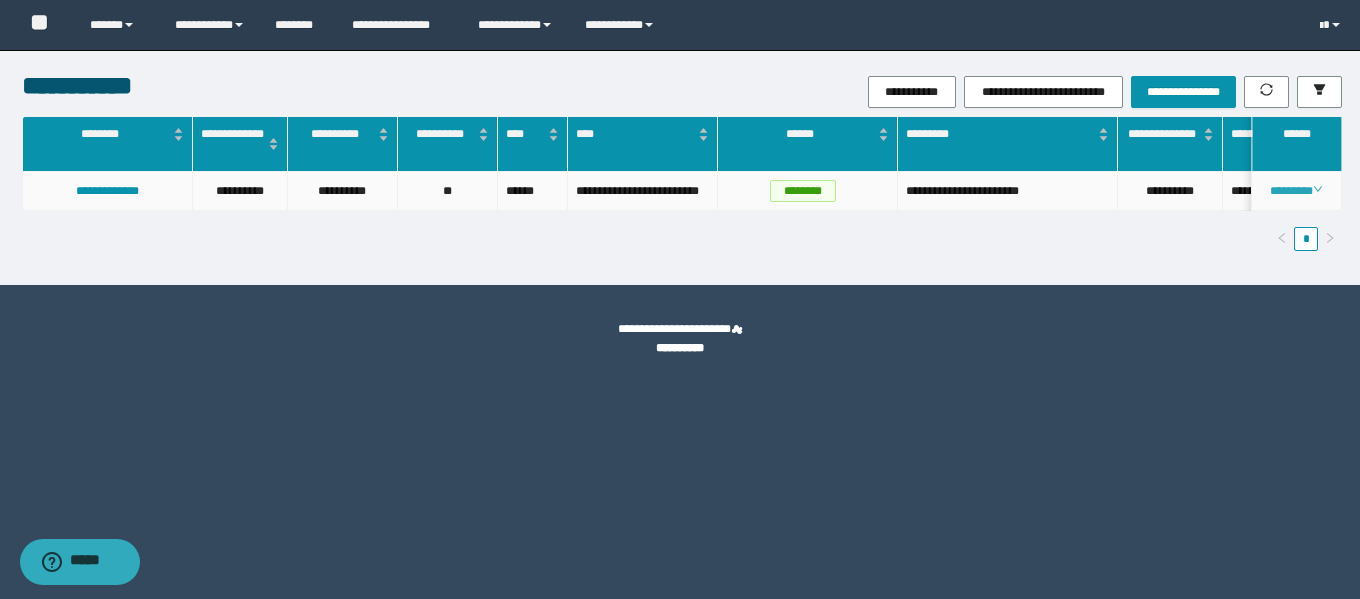 click on "********" at bounding box center [1296, 191] 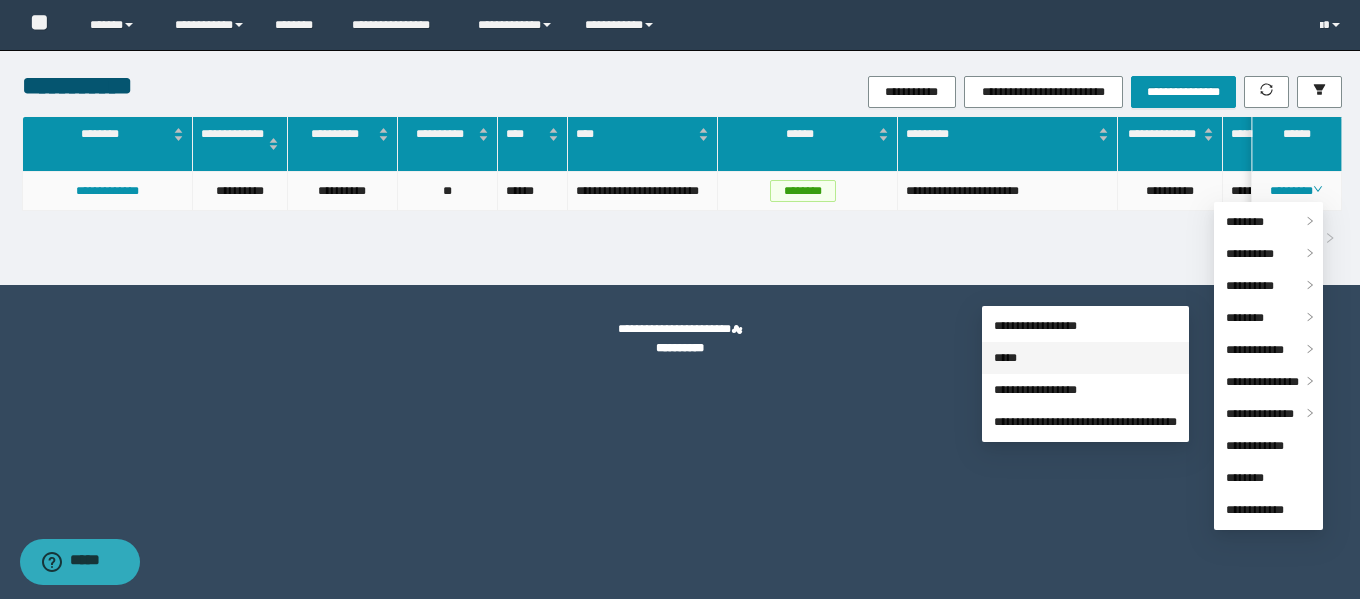 click on "*****" at bounding box center [1005, 358] 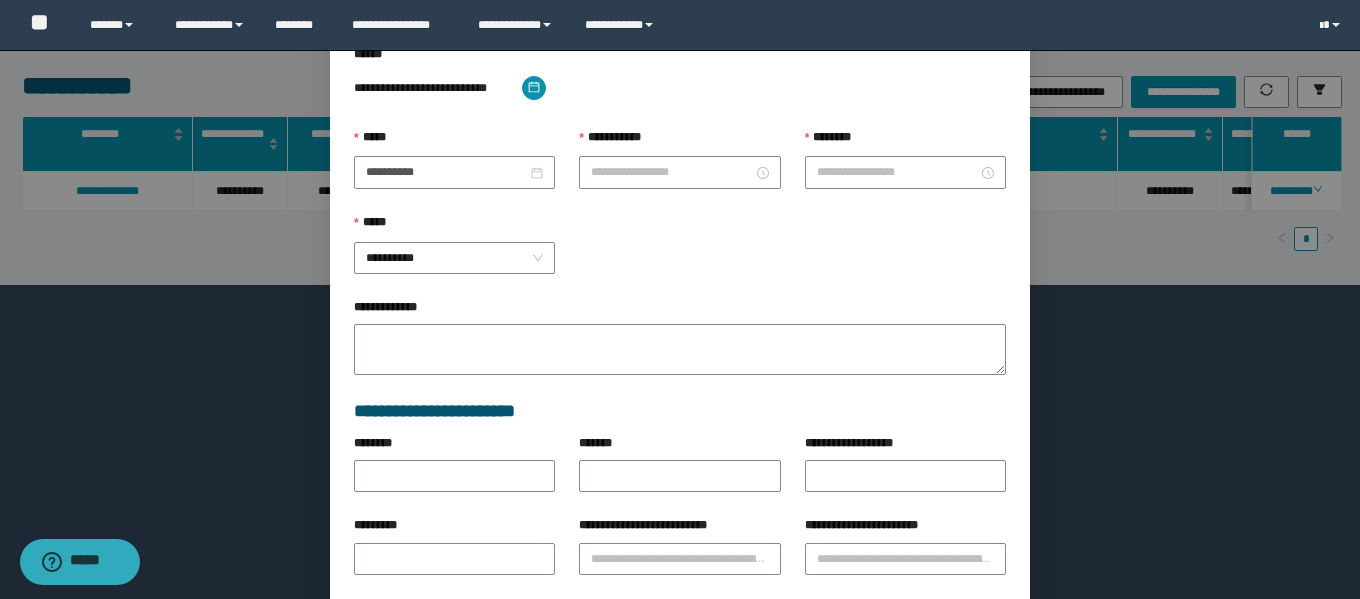 type on "**********" 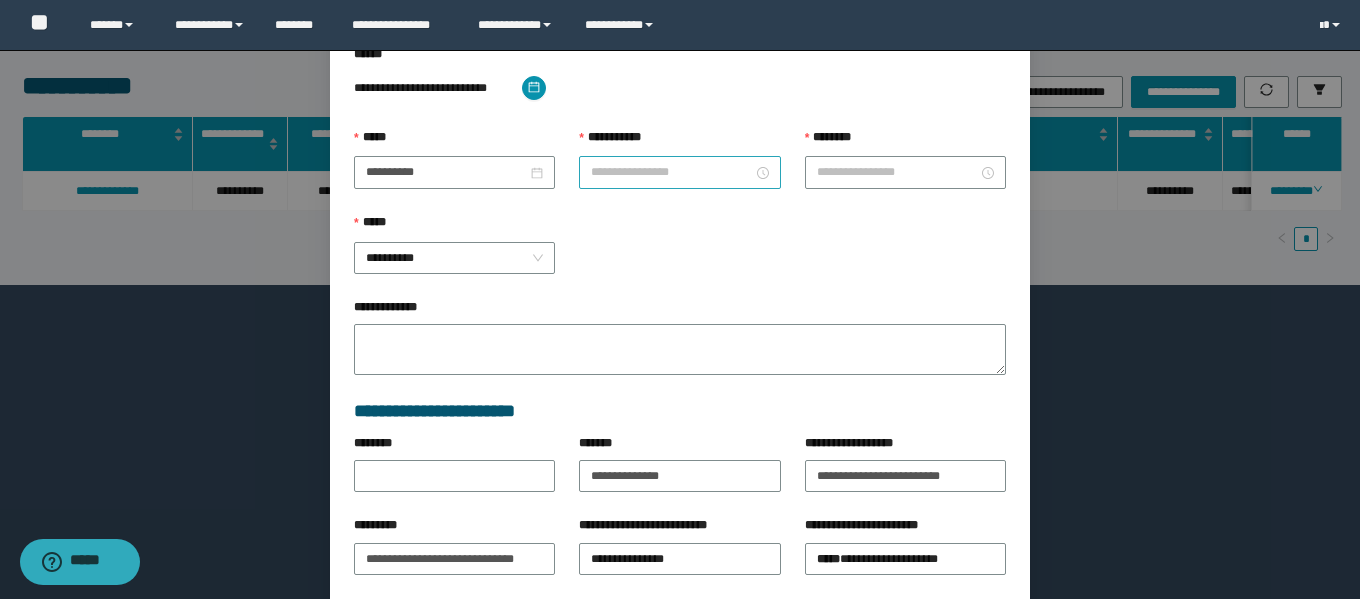 click on "**********" at bounding box center (671, 172) 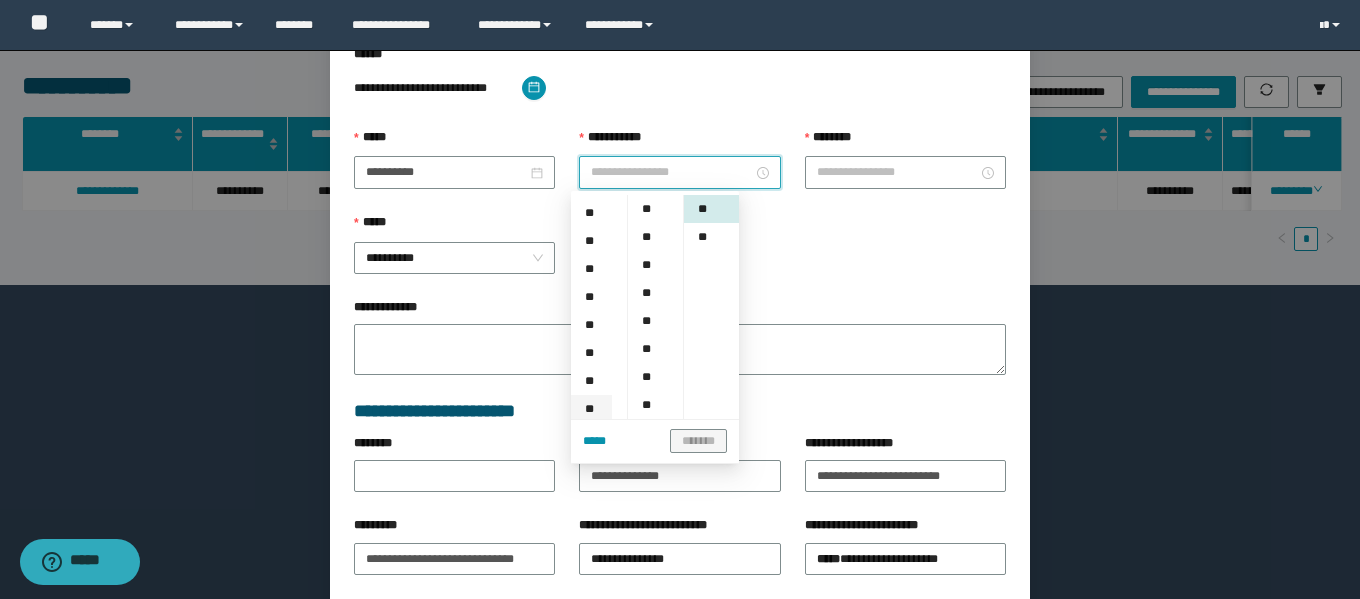 click on "**" at bounding box center [591, 409] 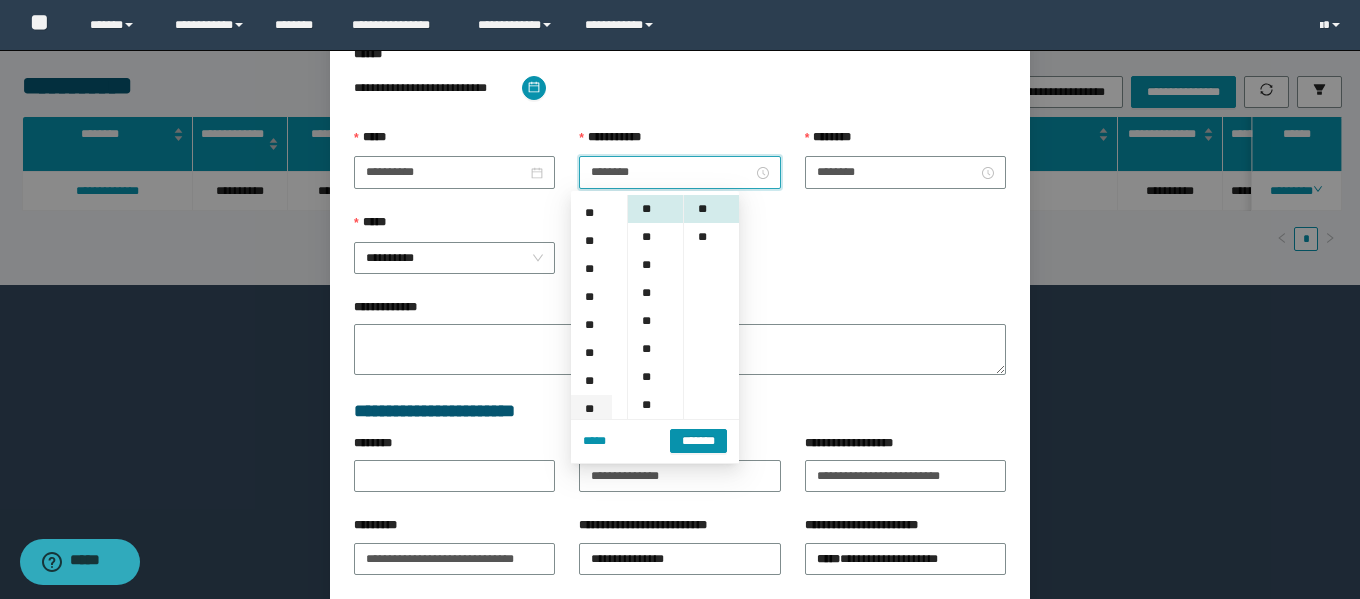 scroll, scrollTop: 280, scrollLeft: 0, axis: vertical 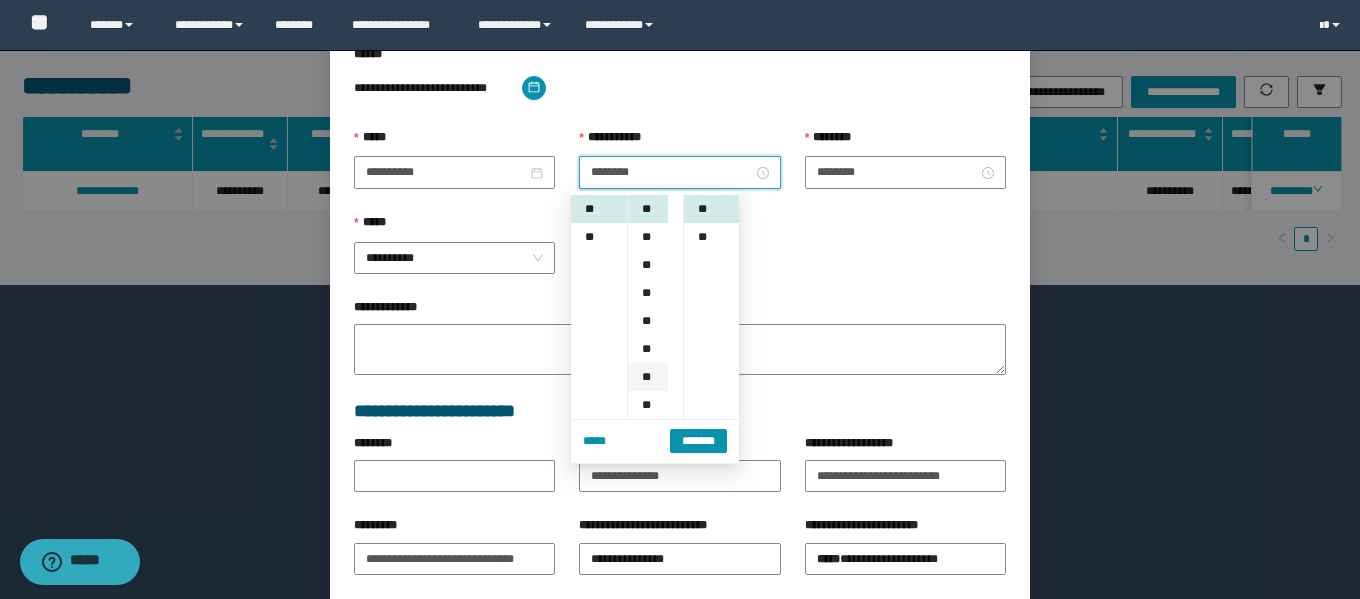 click on "**" at bounding box center [648, 377] 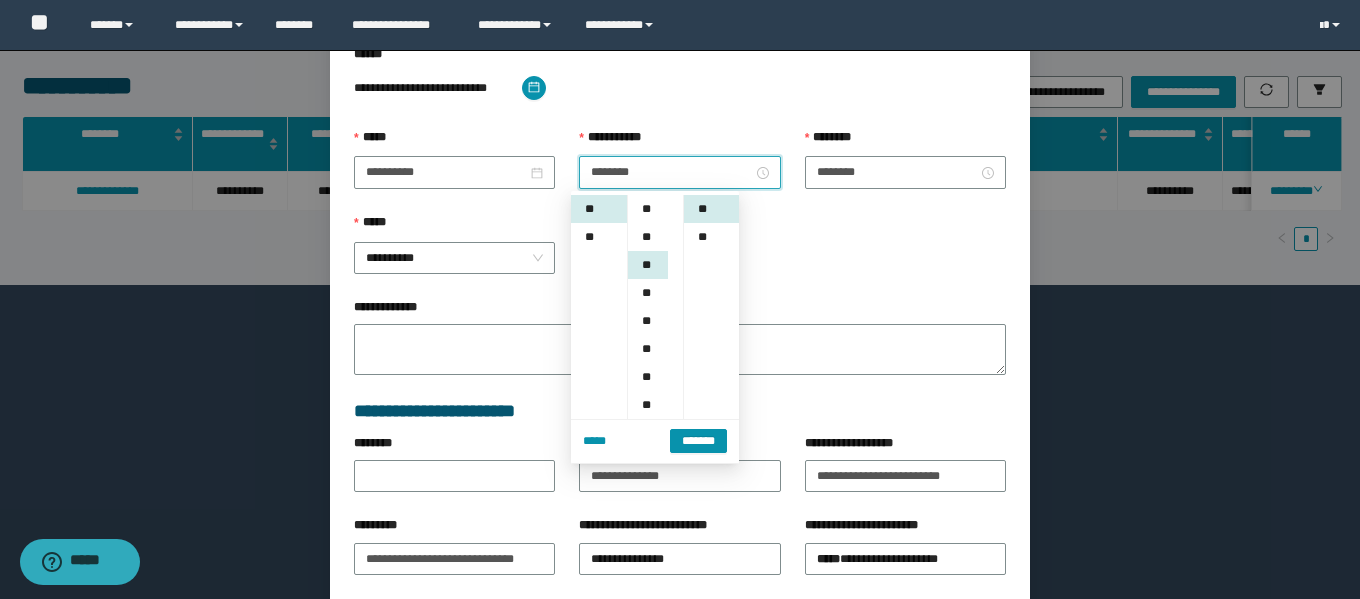 scroll, scrollTop: 168, scrollLeft: 0, axis: vertical 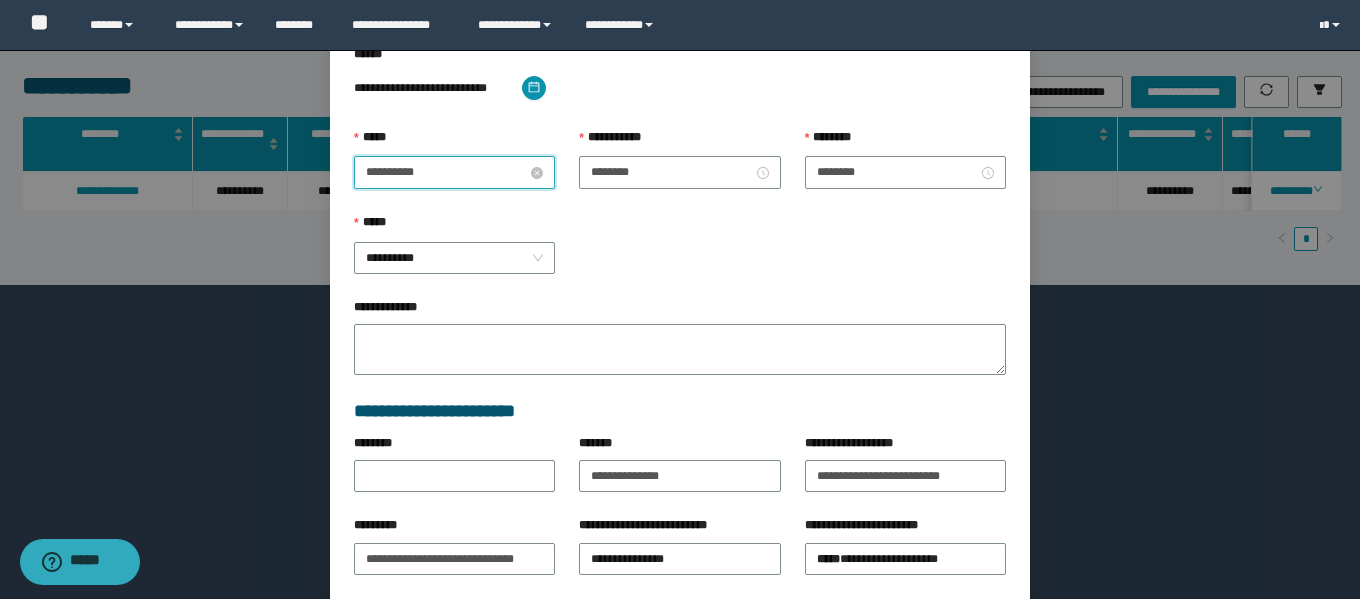 click on "**********" at bounding box center [446, 172] 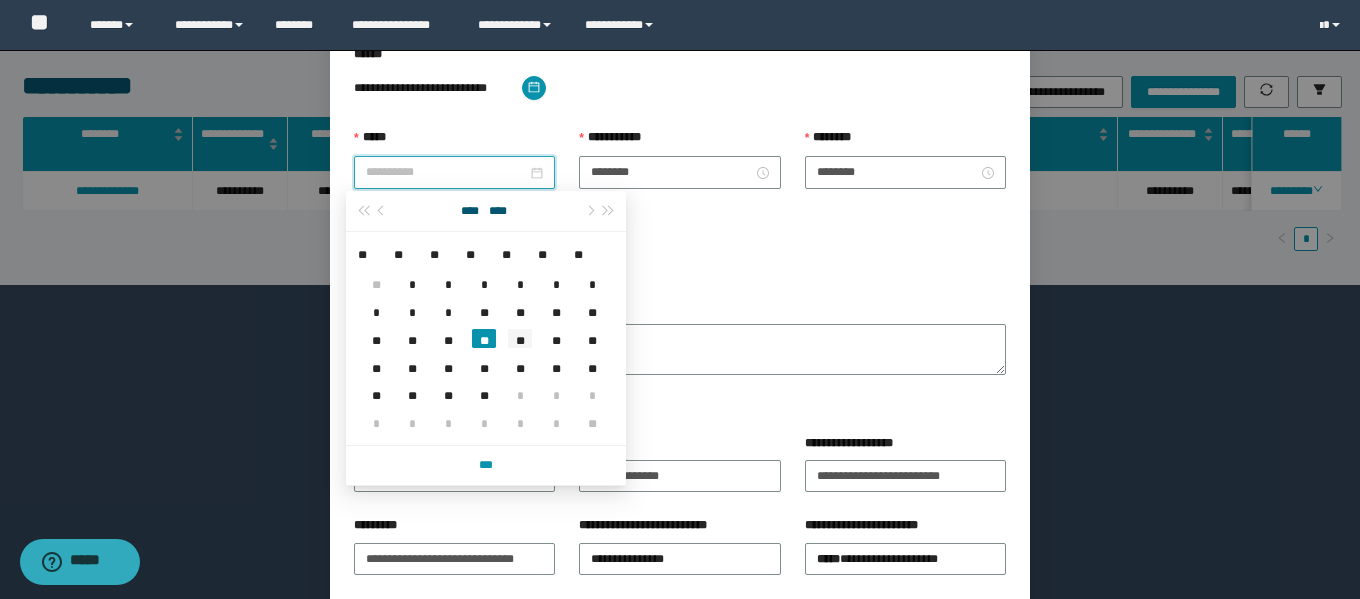 type on "**********" 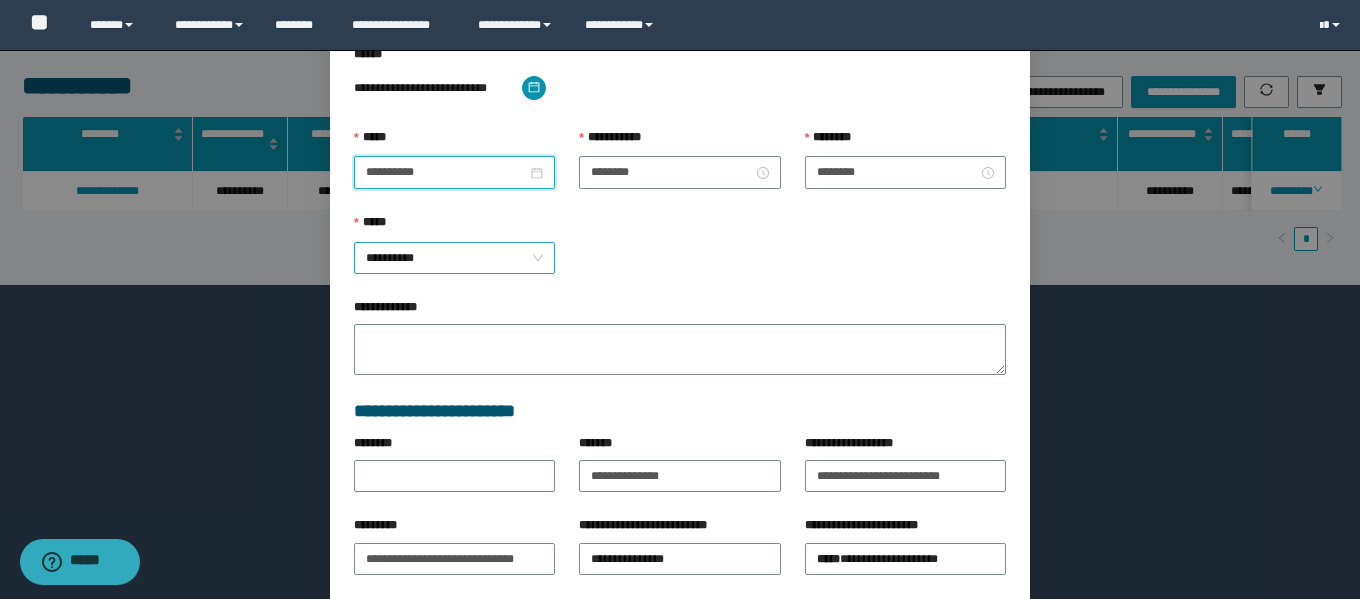 click on "**********" at bounding box center [454, 258] 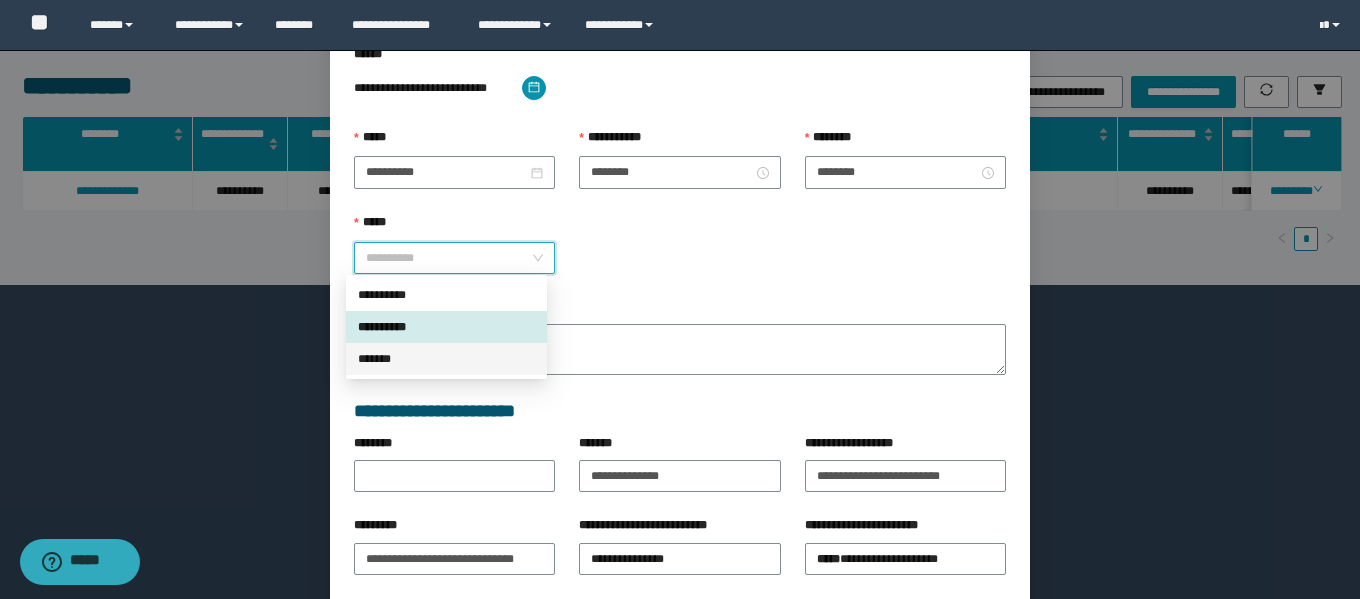click on "*******" at bounding box center (446, 359) 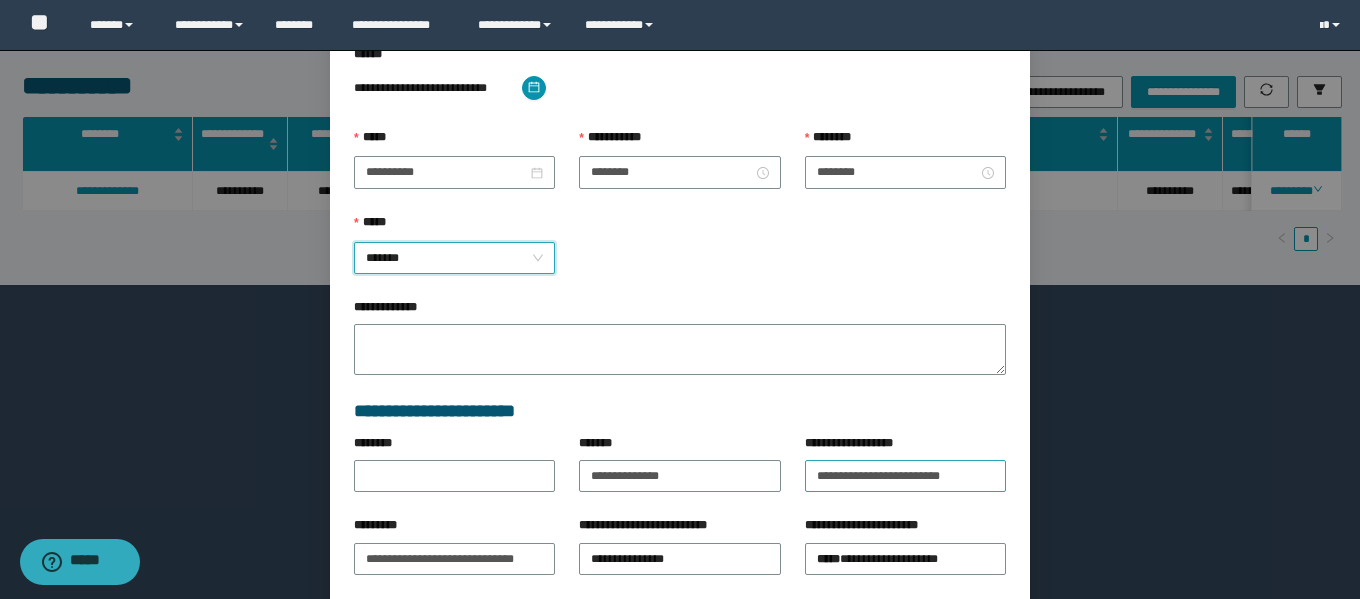 scroll, scrollTop: 271, scrollLeft: 0, axis: vertical 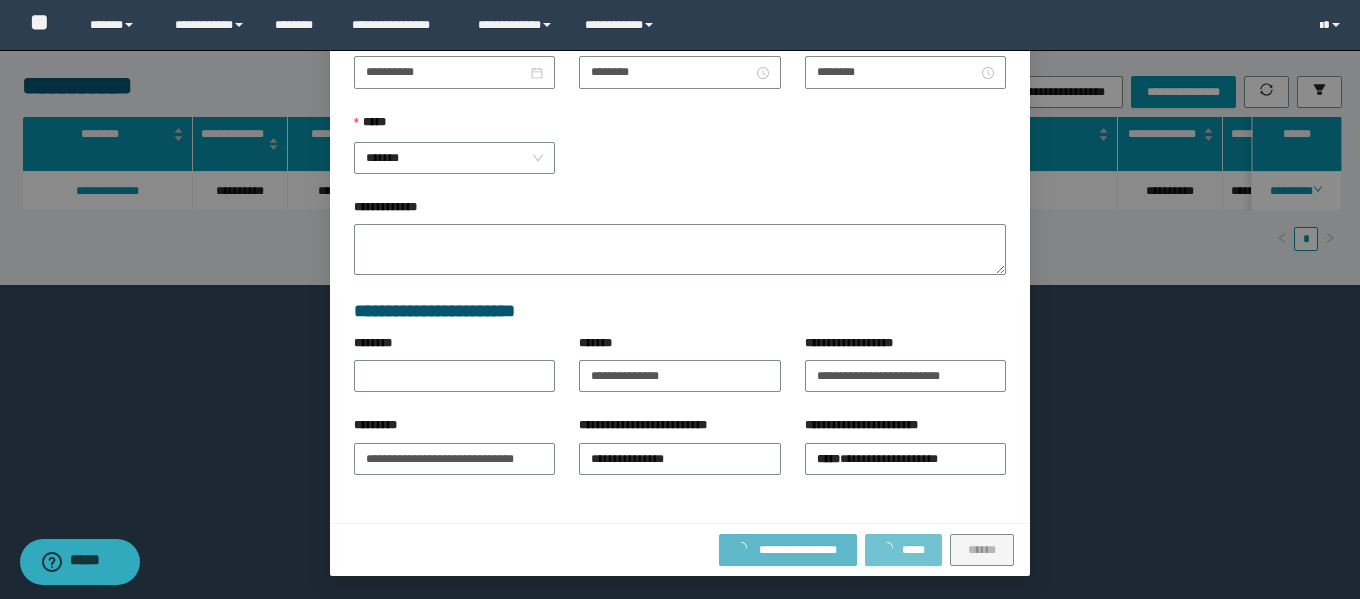 click at bounding box center (891, 548) 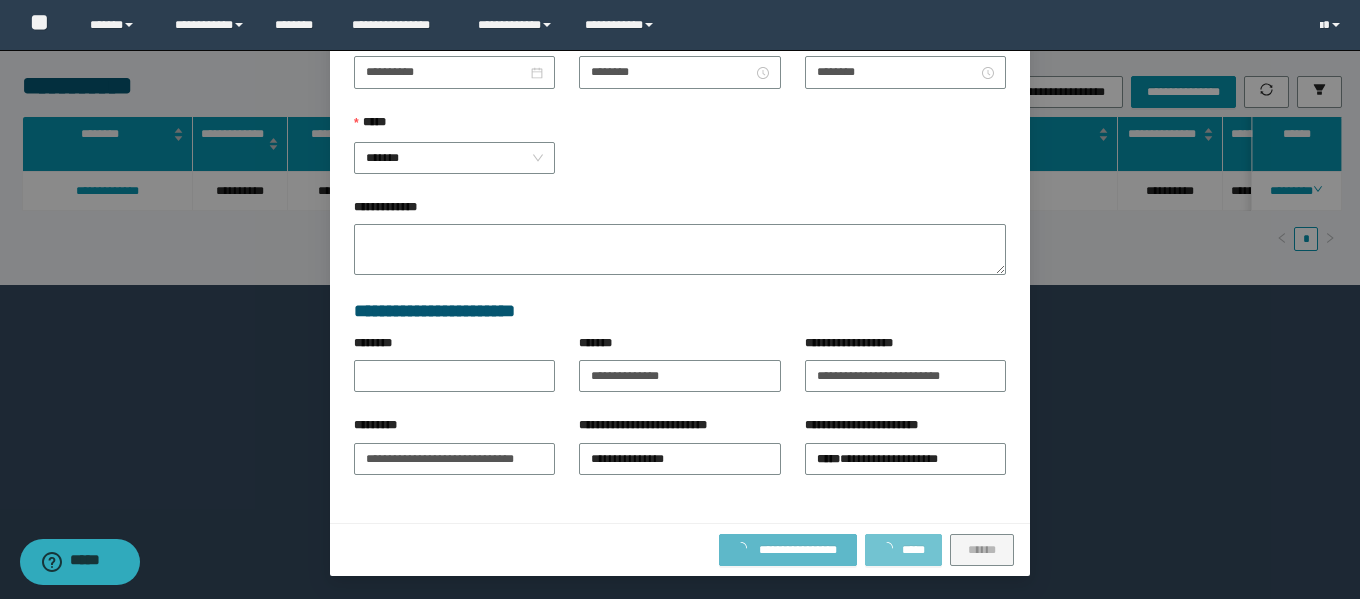 click 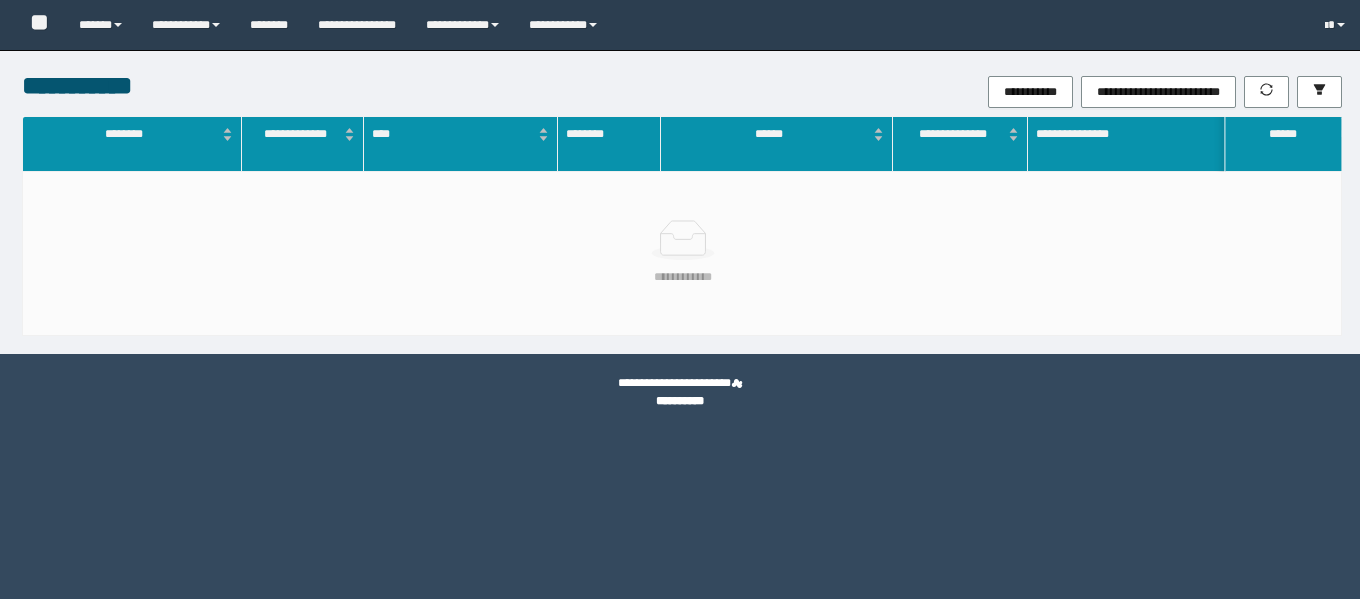 scroll, scrollTop: 0, scrollLeft: 0, axis: both 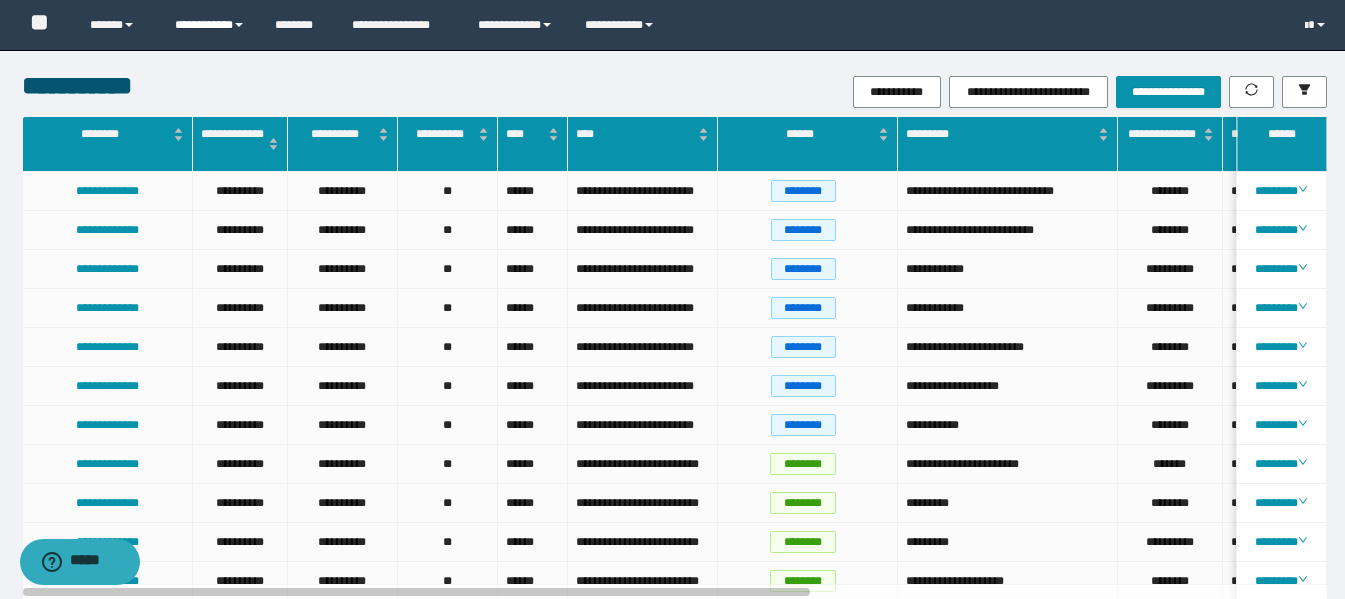 click on "**********" at bounding box center (210, 25) 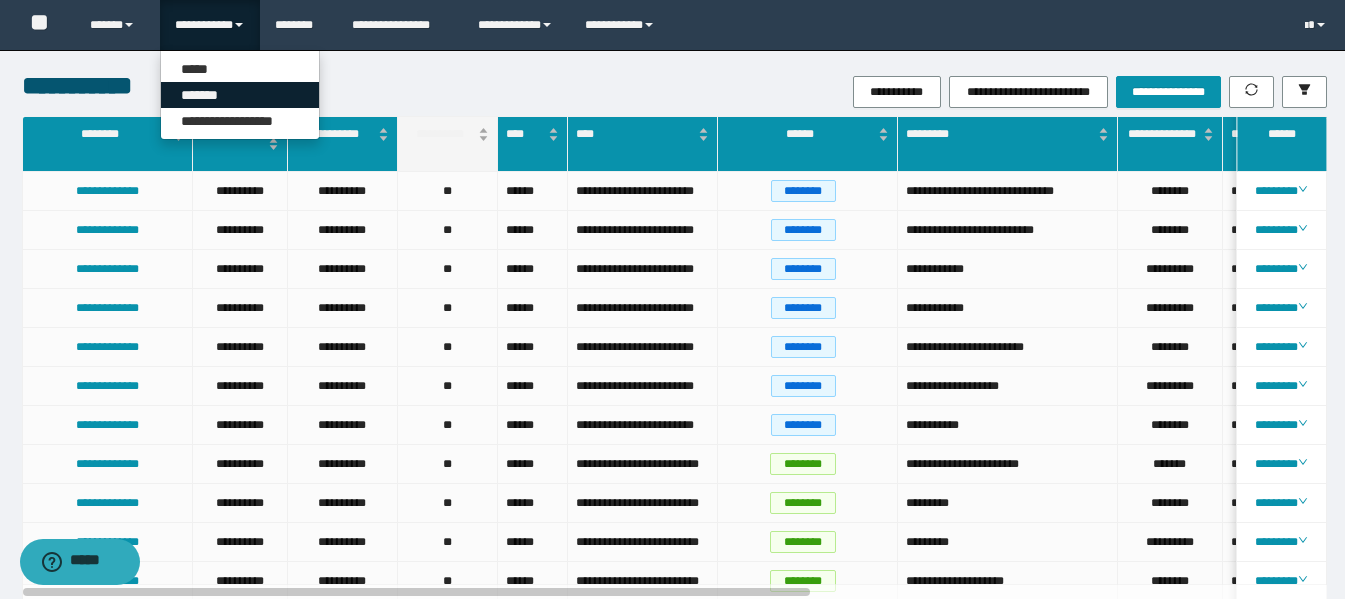 drag, startPoint x: 211, startPoint y: 94, endPoint x: 475, endPoint y: 133, distance: 266.86514 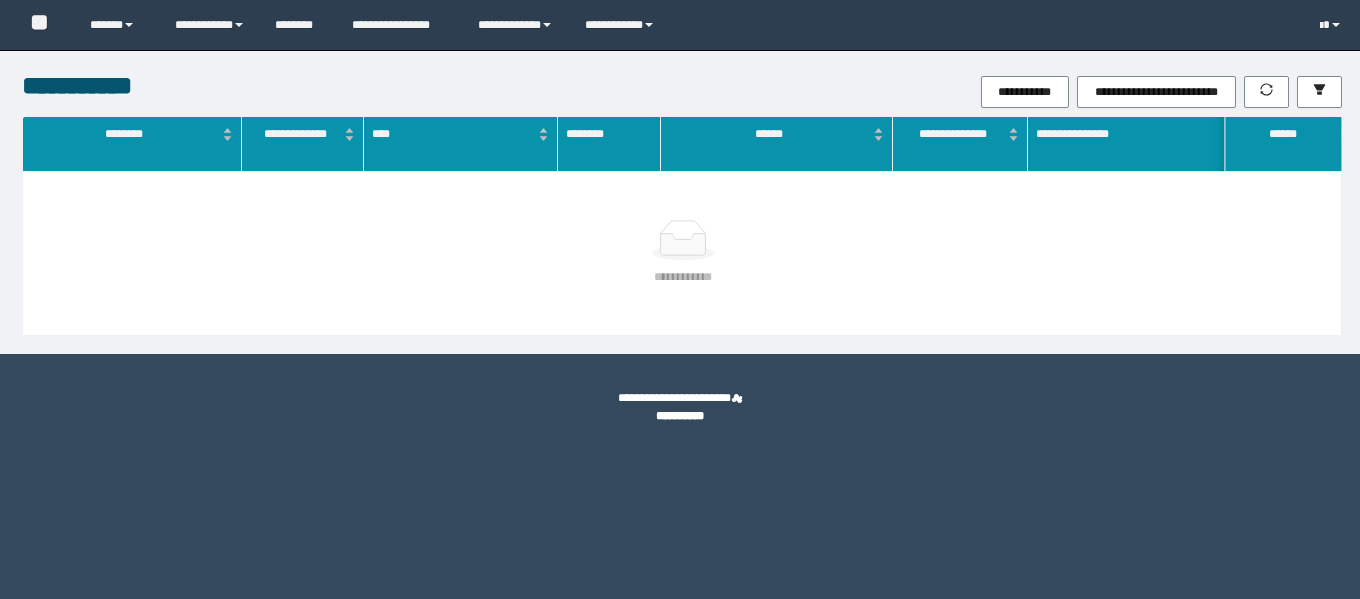 scroll, scrollTop: 0, scrollLeft: 0, axis: both 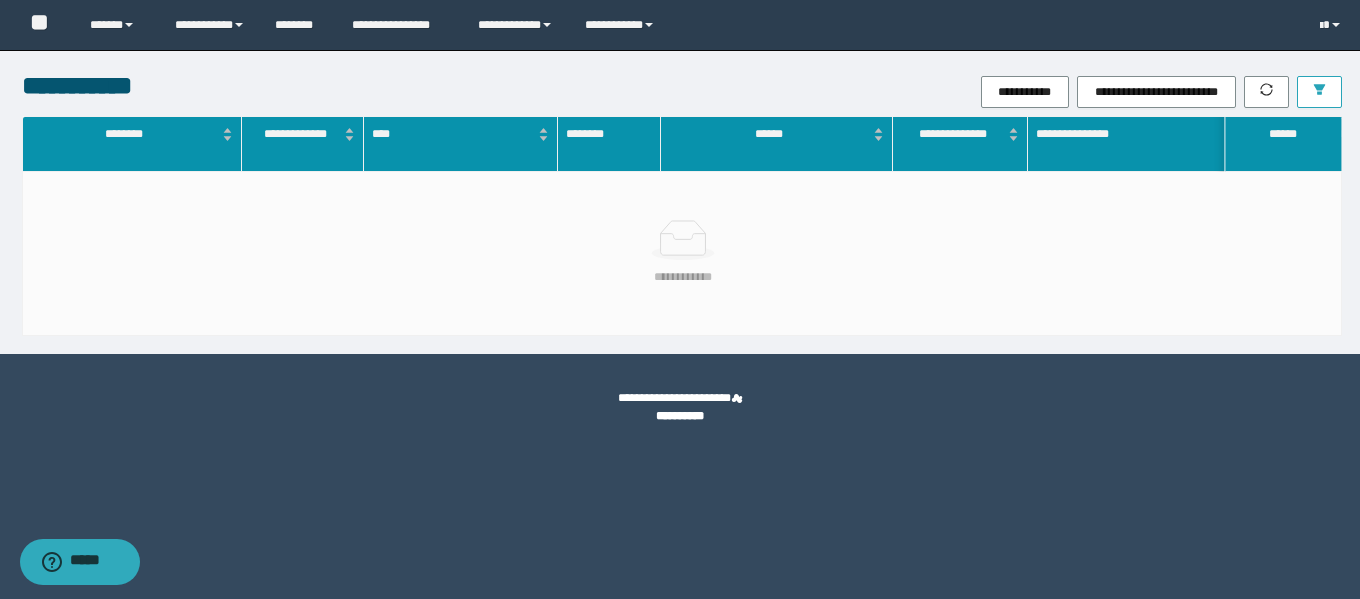 click 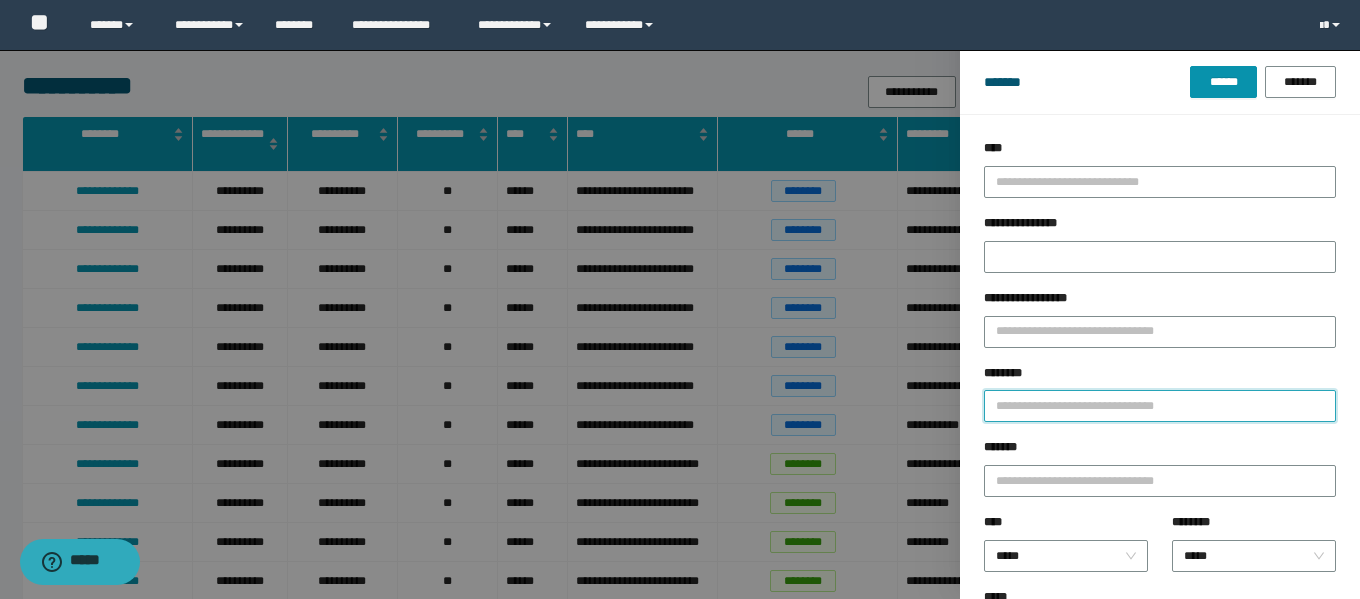 click on "********" at bounding box center (1160, 406) 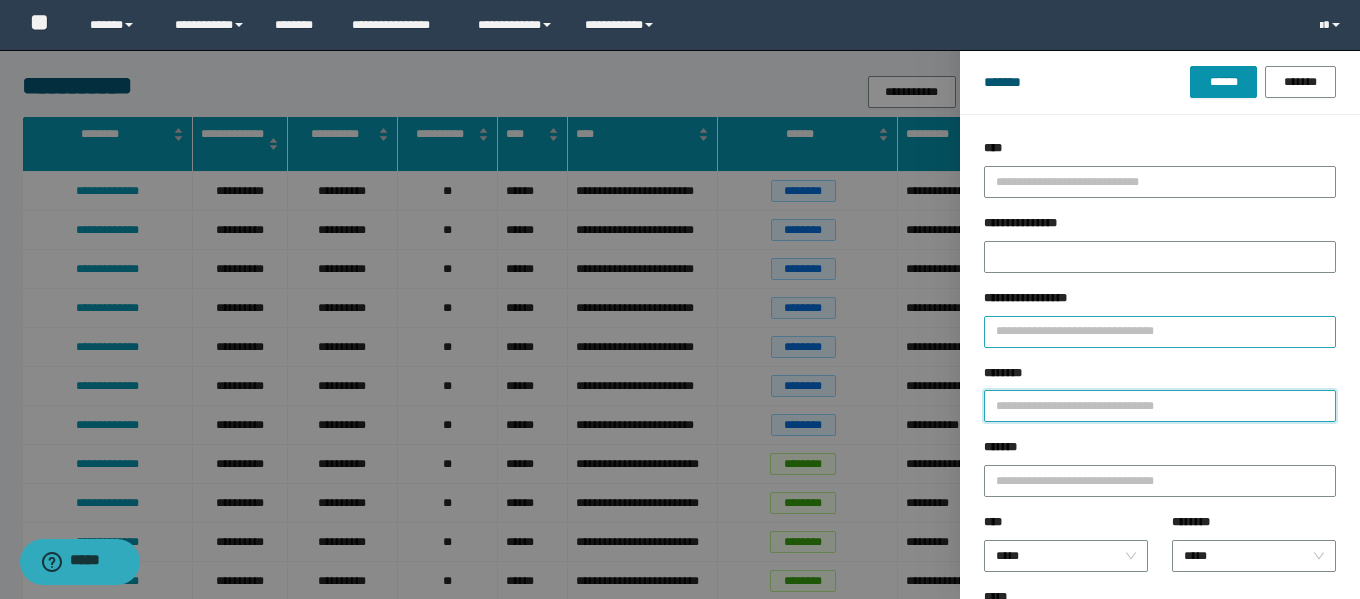 paste on "********" 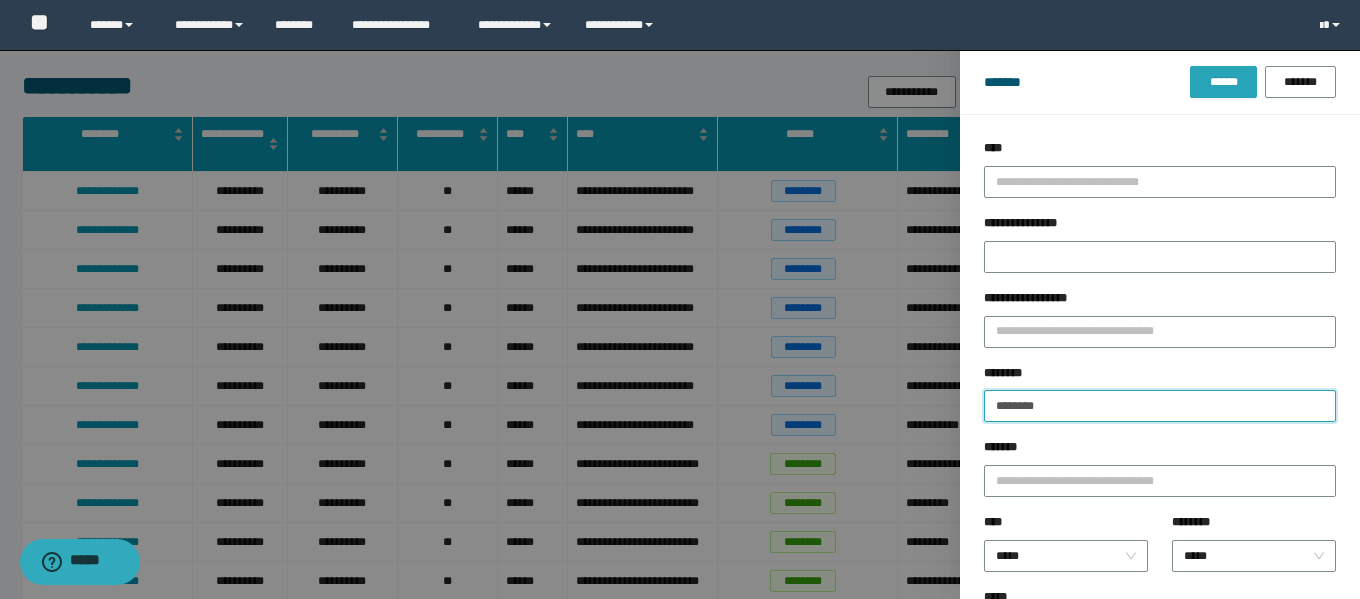type on "********" 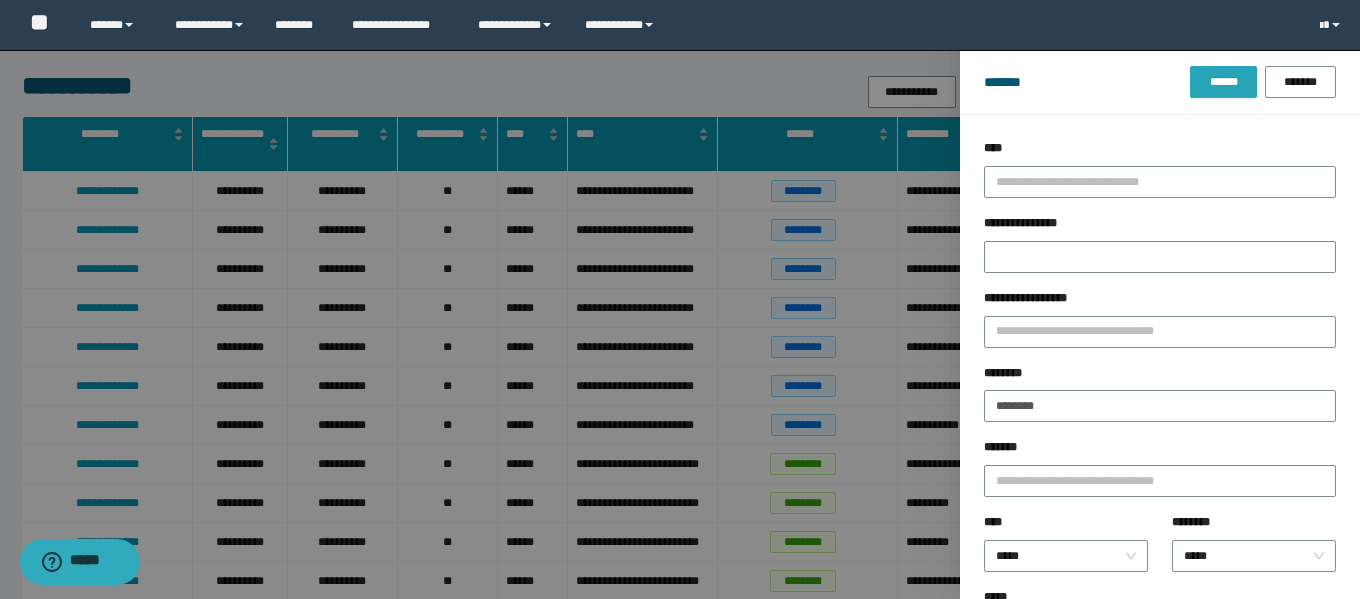 click on "******" at bounding box center (1223, 82) 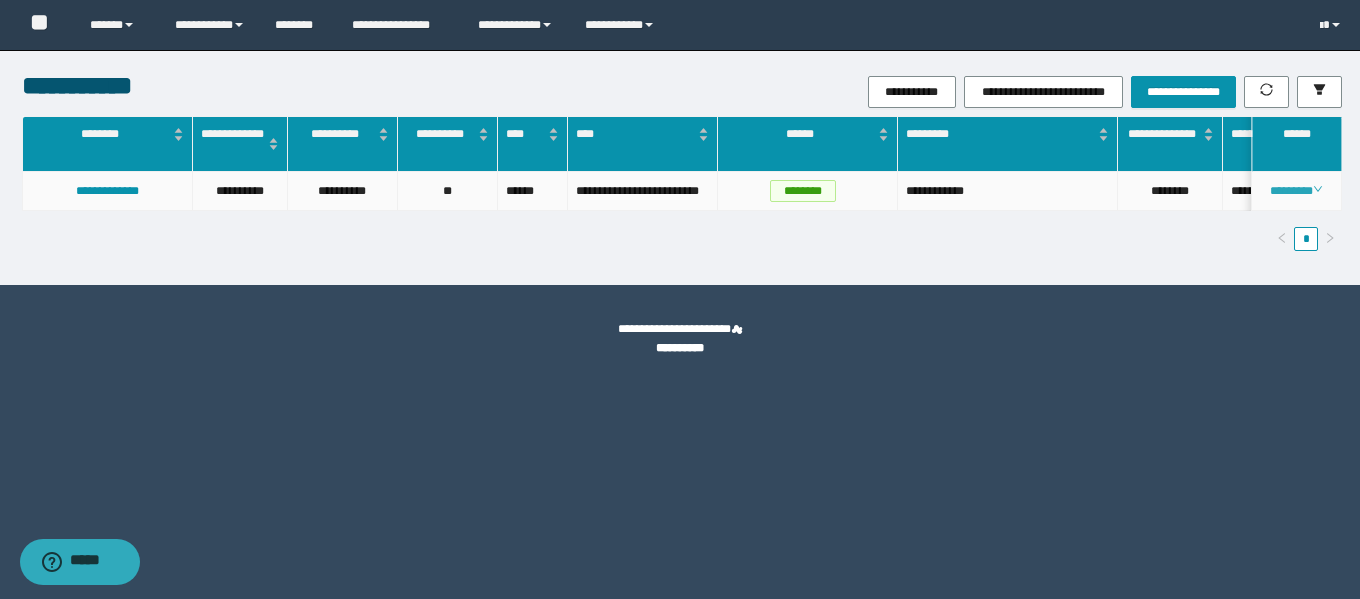 click on "********" at bounding box center [1296, 191] 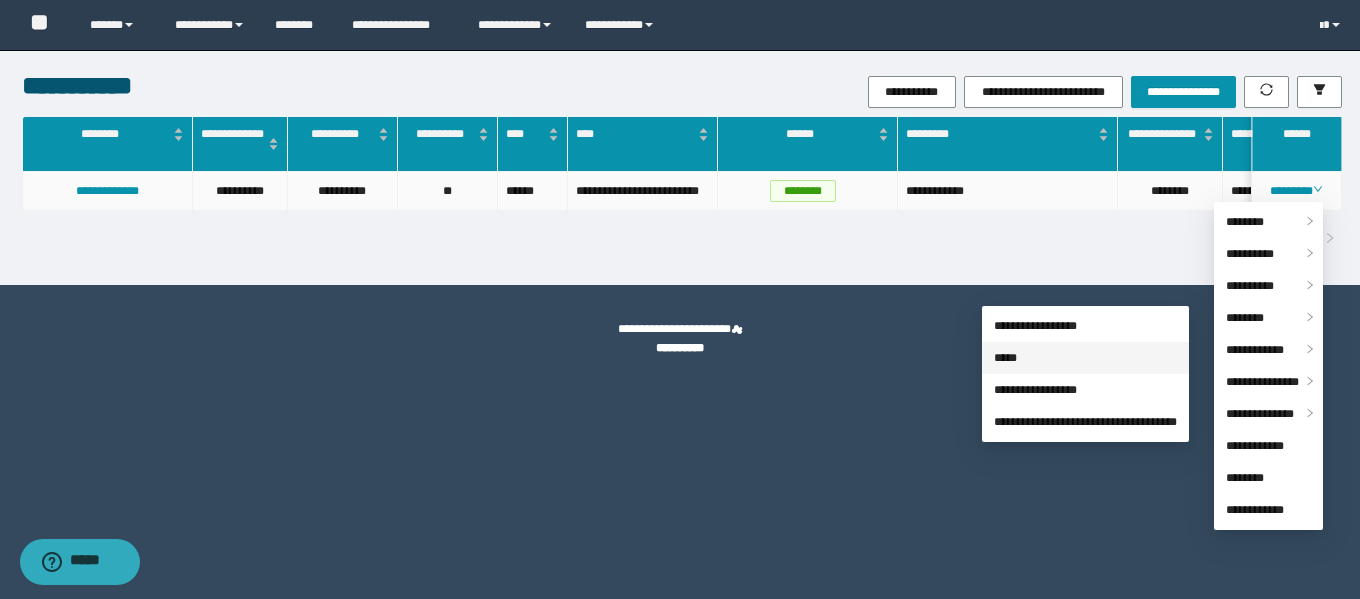 click on "*****" at bounding box center (1005, 358) 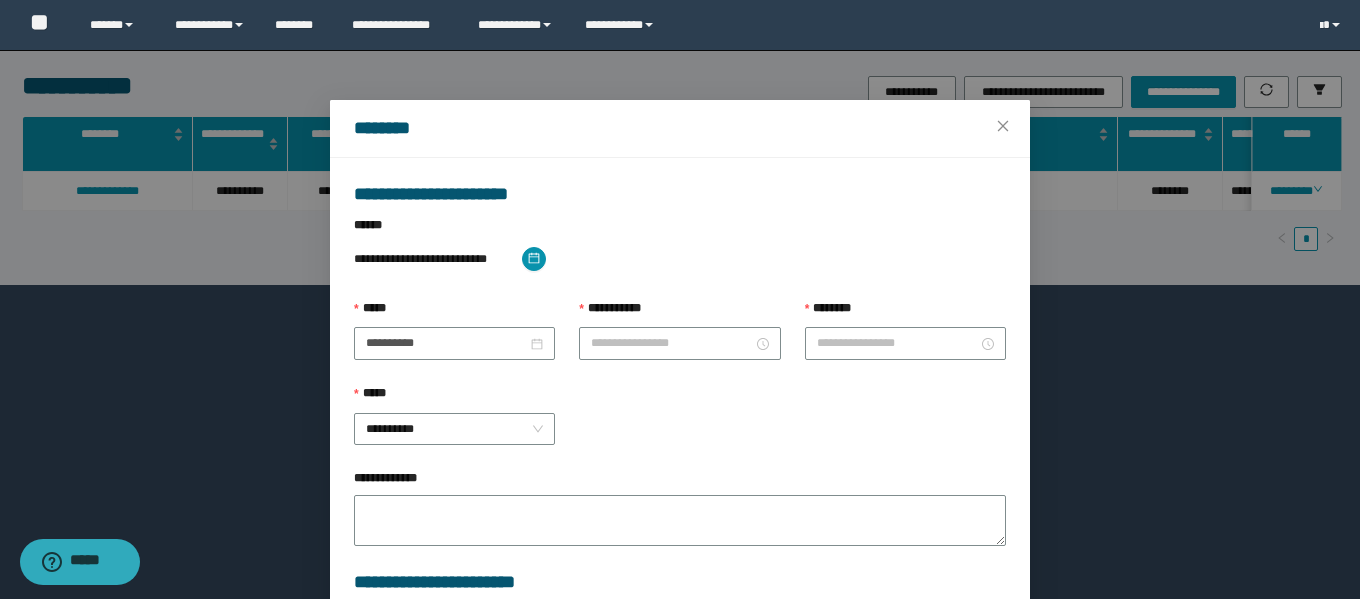 type on "**********" 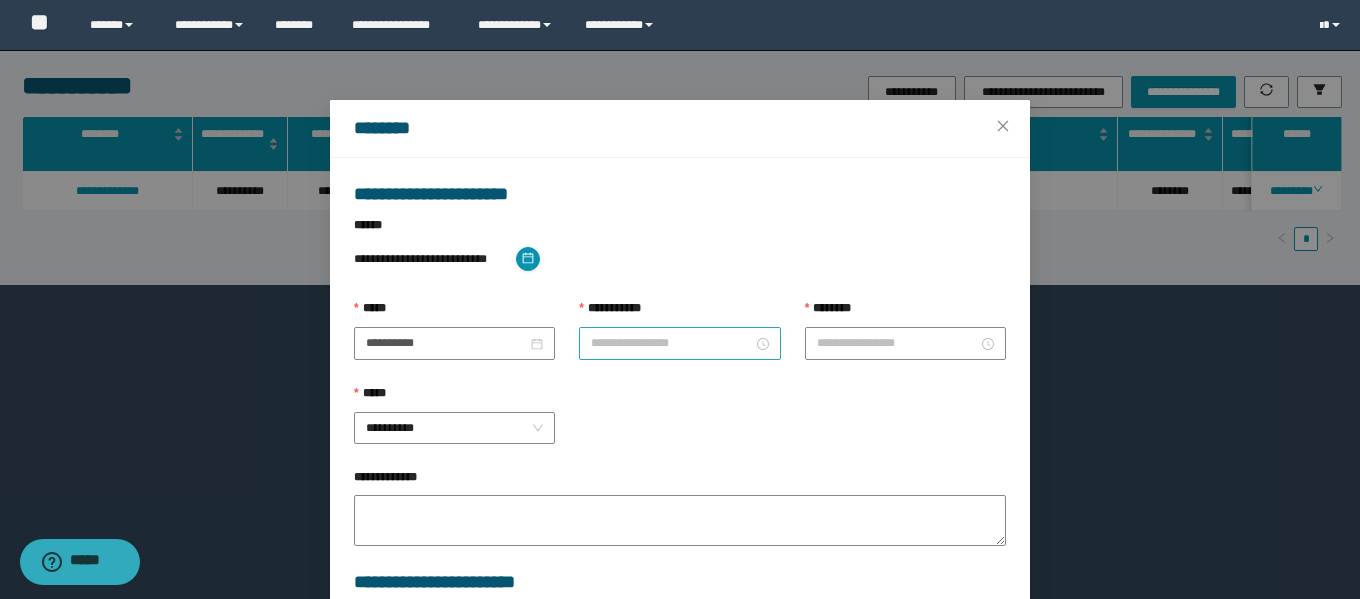 click on "**********" at bounding box center (671, 343) 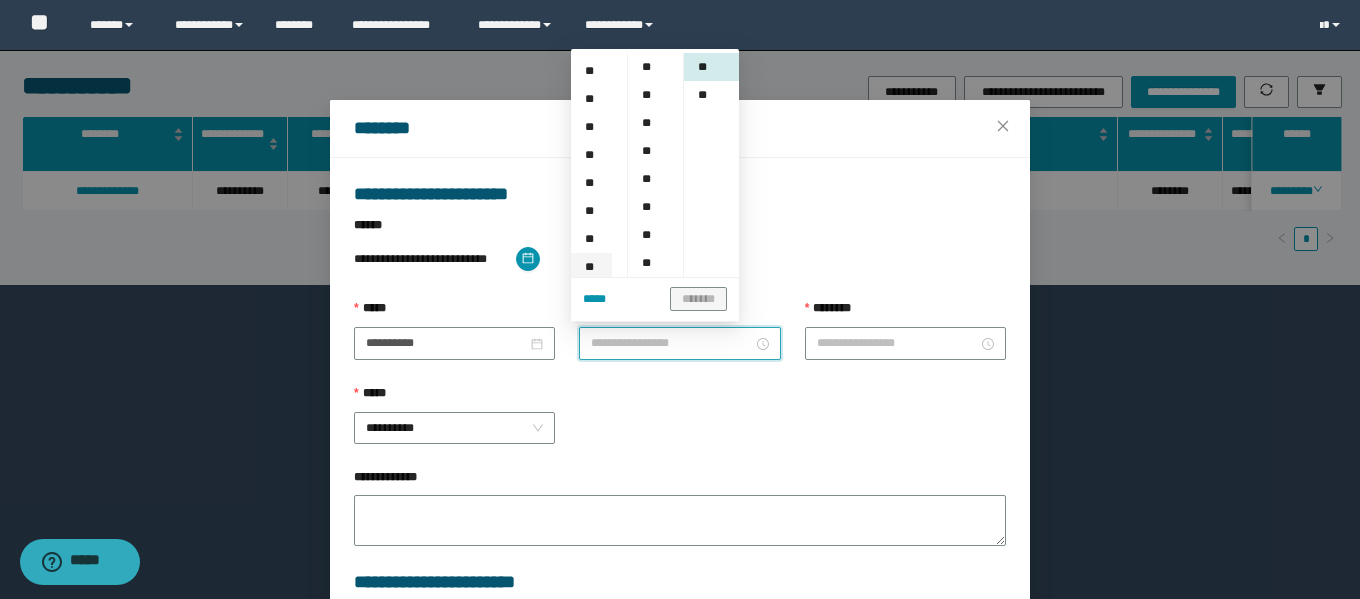 click on "**" at bounding box center (591, 267) 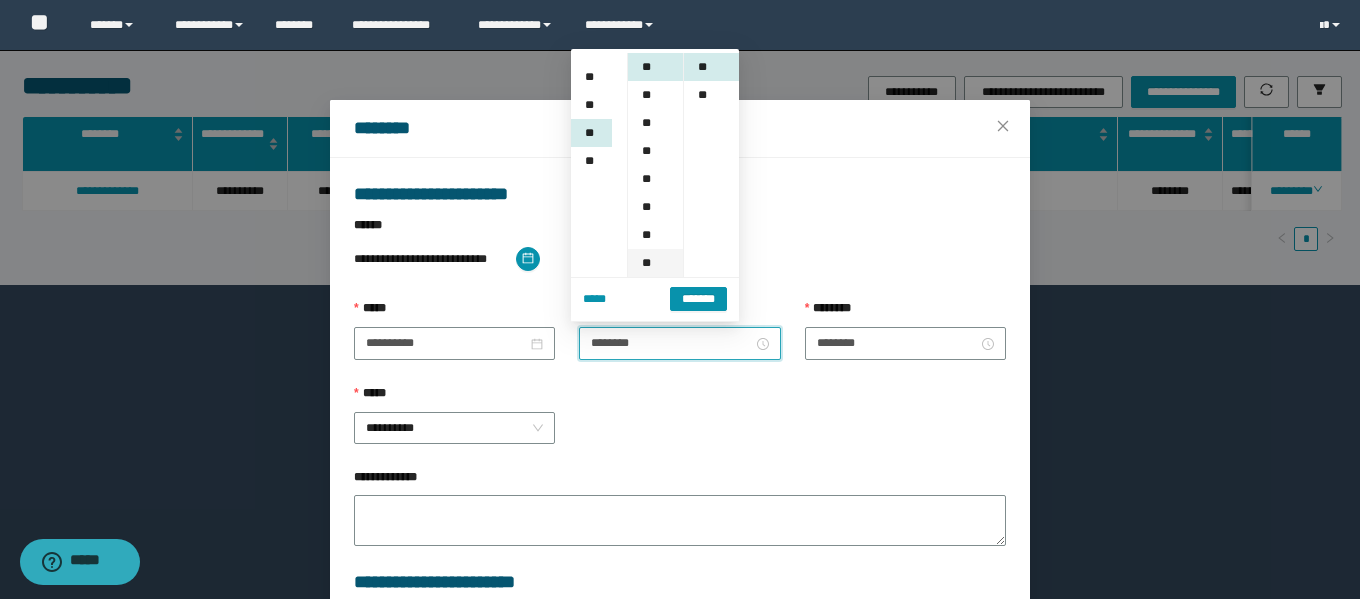 scroll, scrollTop: 280, scrollLeft: 0, axis: vertical 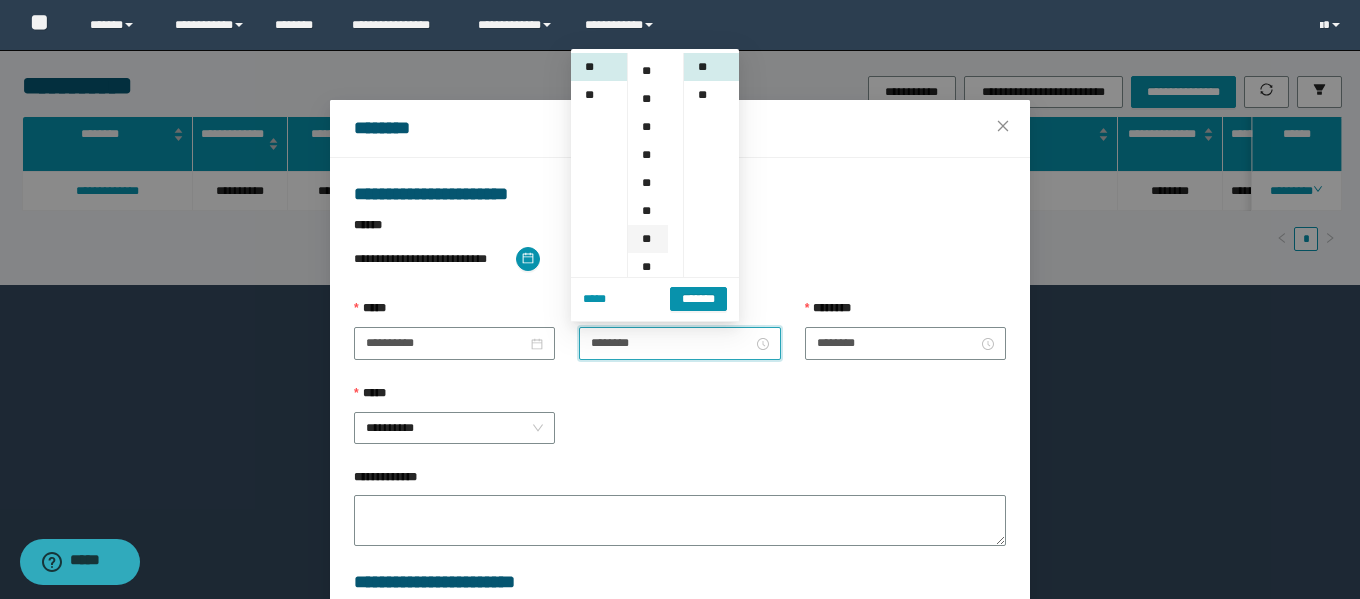 drag, startPoint x: 656, startPoint y: 247, endPoint x: 640, endPoint y: 255, distance: 17.888544 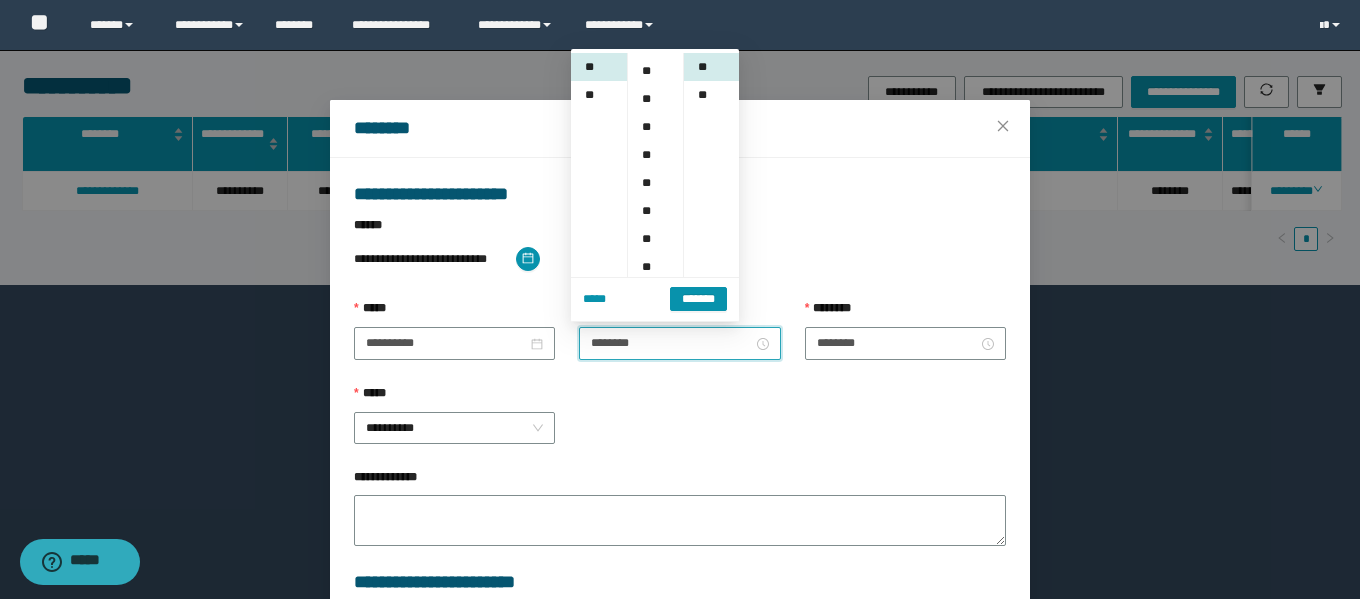 click on "**" at bounding box center (648, 239) 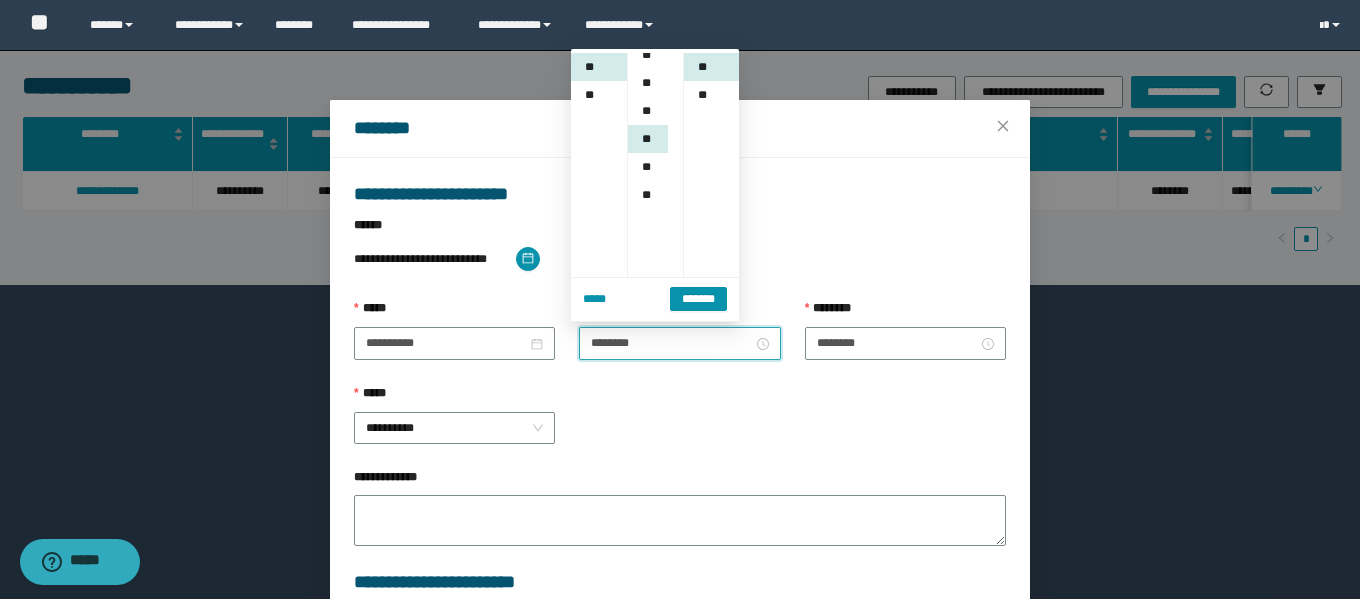 scroll, scrollTop: 252, scrollLeft: 0, axis: vertical 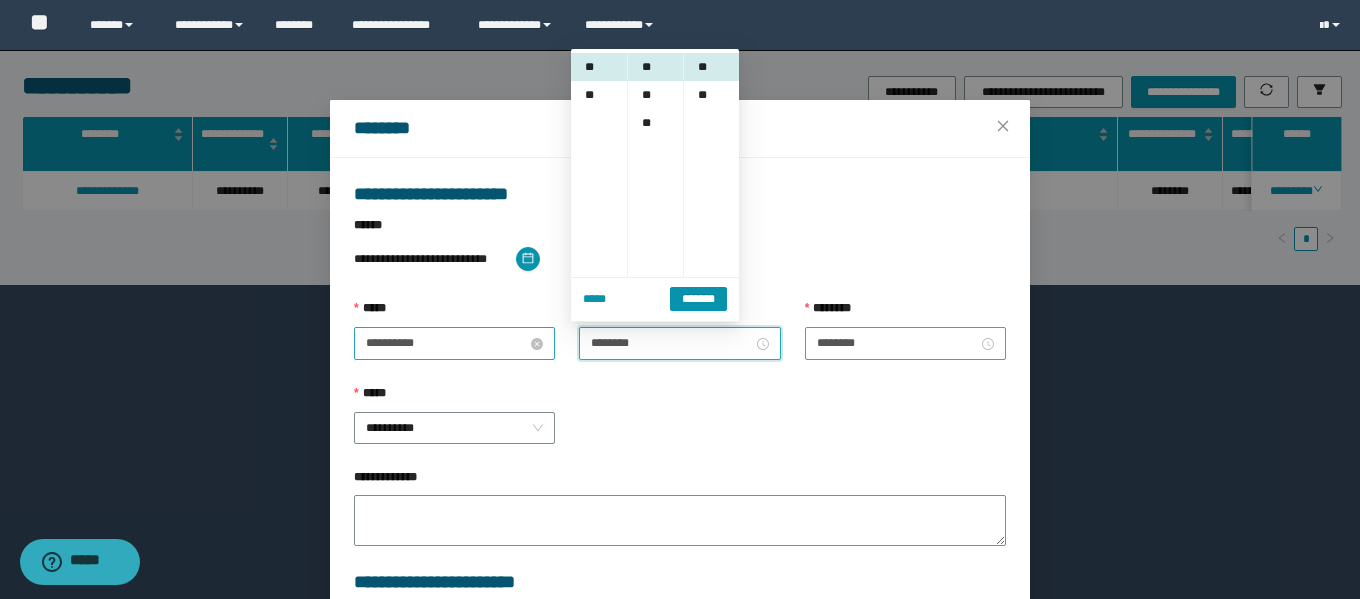 drag, startPoint x: 467, startPoint y: 346, endPoint x: 426, endPoint y: 356, distance: 42.201897 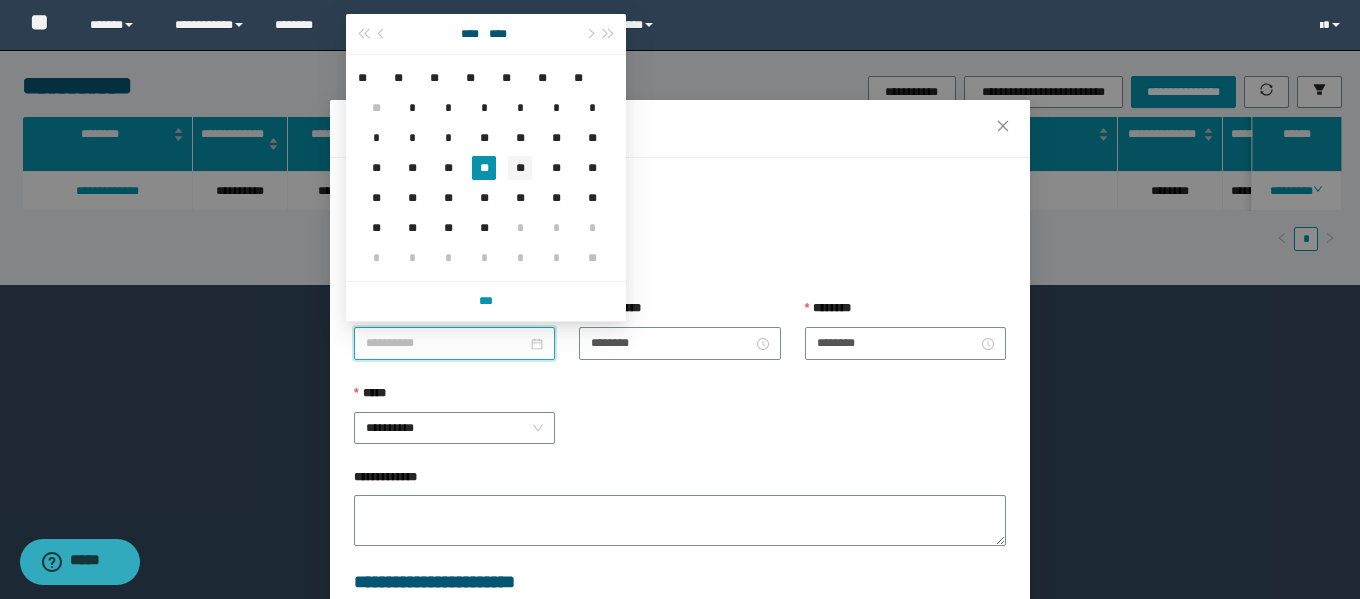 type on "**********" 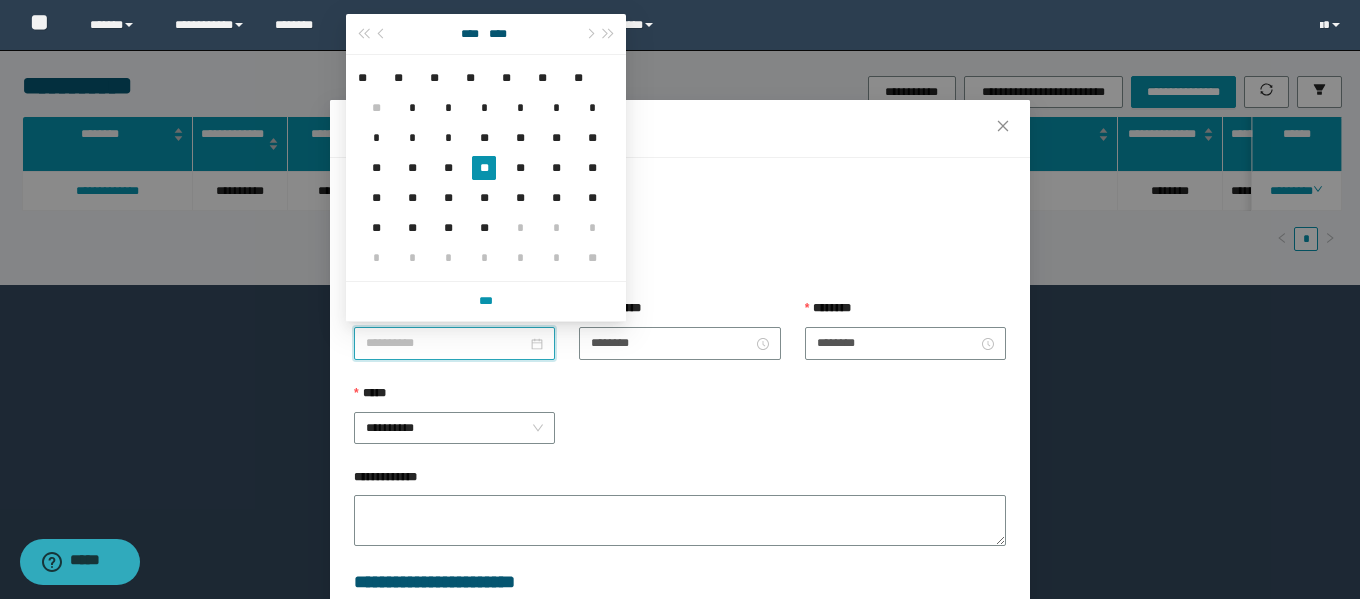 drag, startPoint x: 512, startPoint y: 163, endPoint x: 446, endPoint y: 382, distance: 228.7291 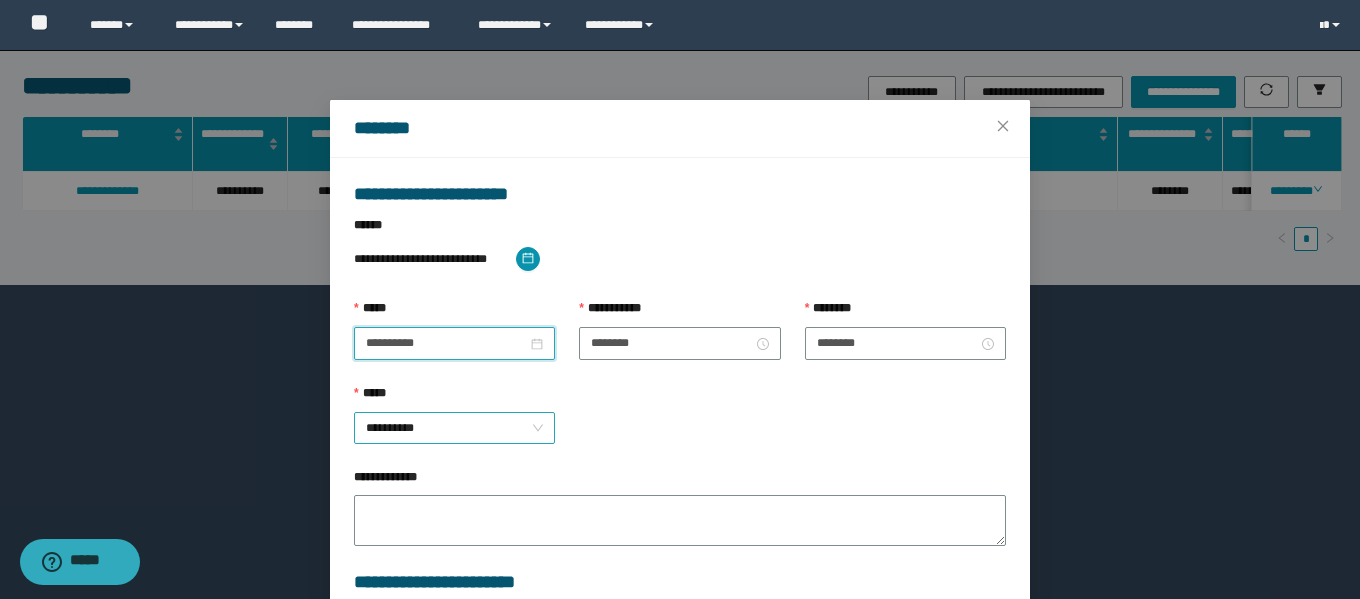 click on "**********" at bounding box center [454, 428] 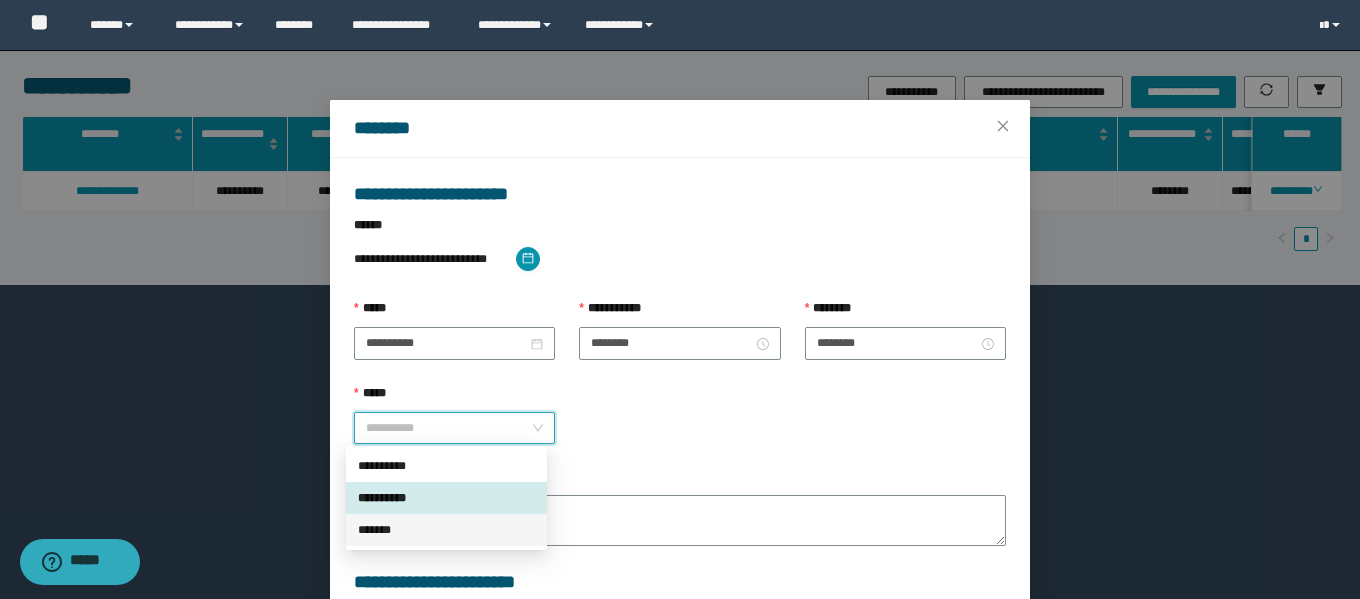 click on "*******" at bounding box center (446, 530) 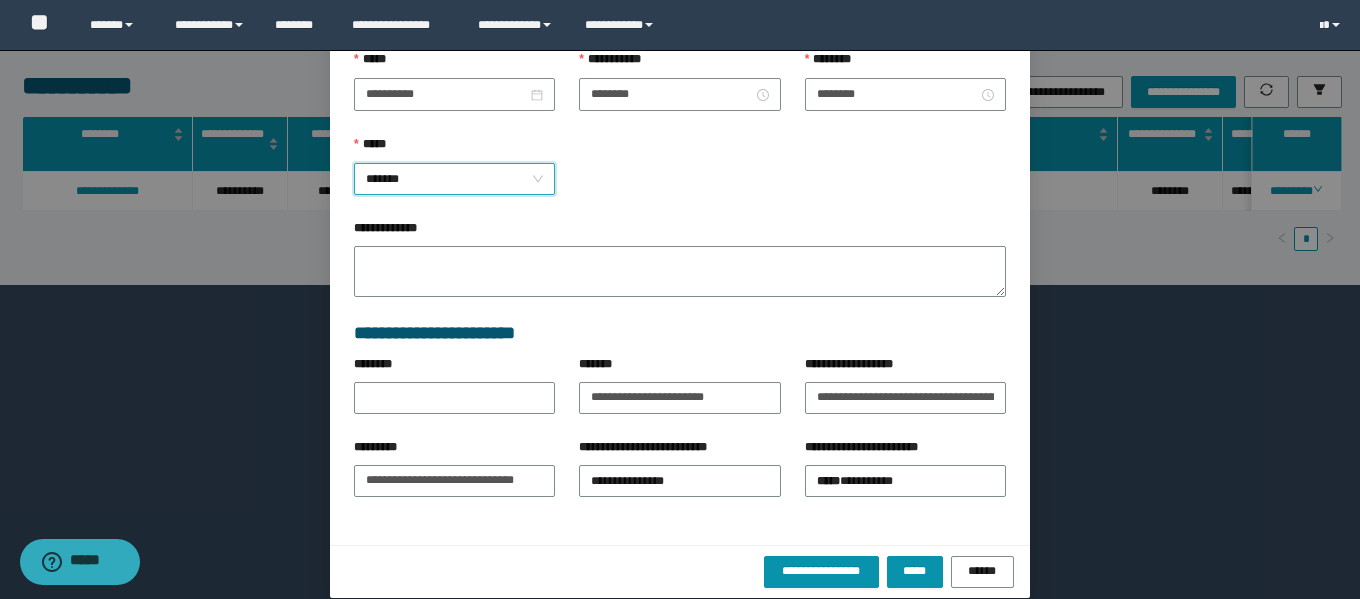 scroll, scrollTop: 271, scrollLeft: 0, axis: vertical 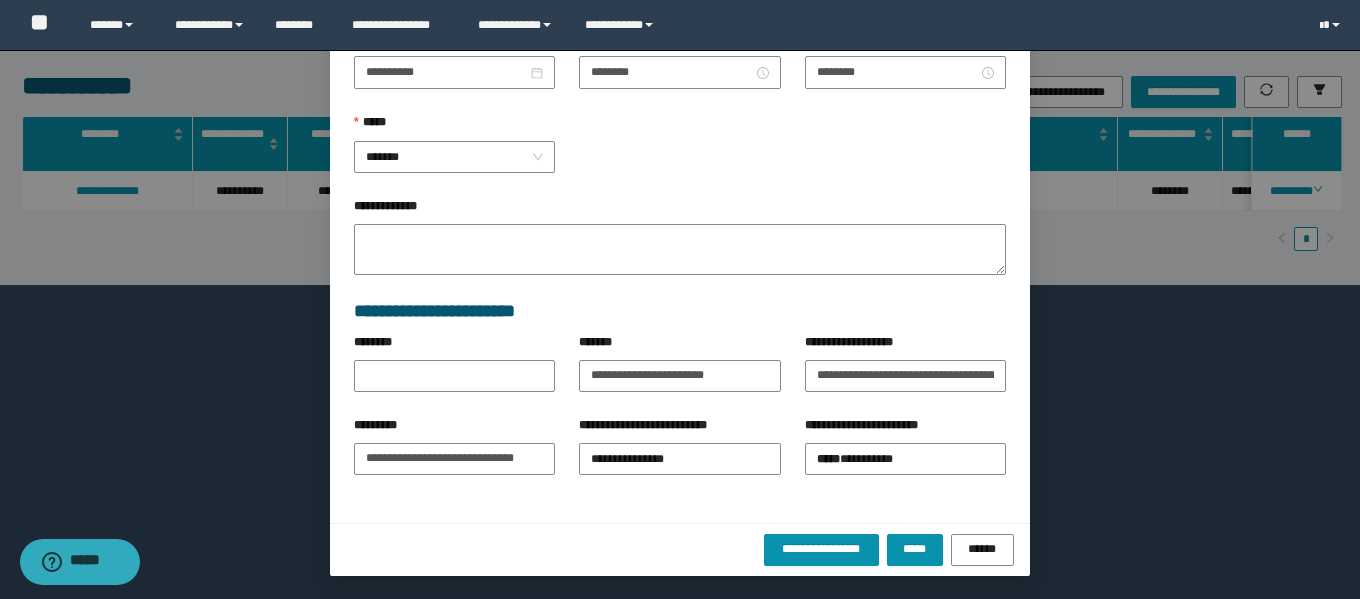click on "**********" at bounding box center (680, 549) 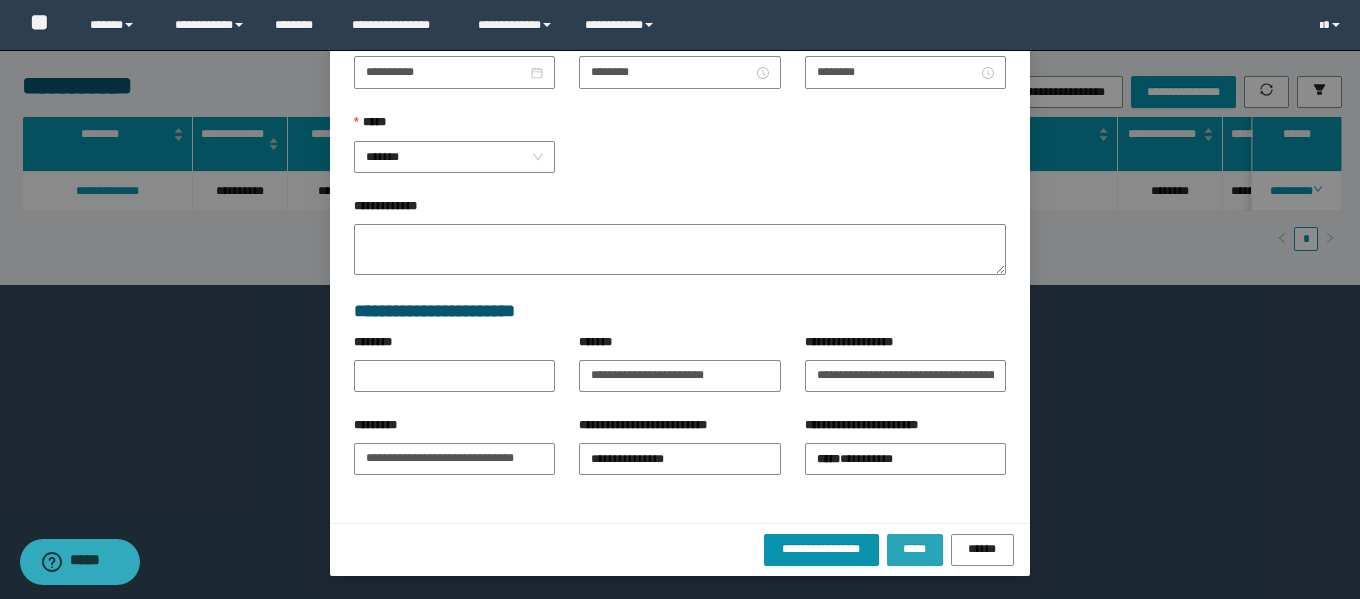 click on "*****" at bounding box center (915, 549) 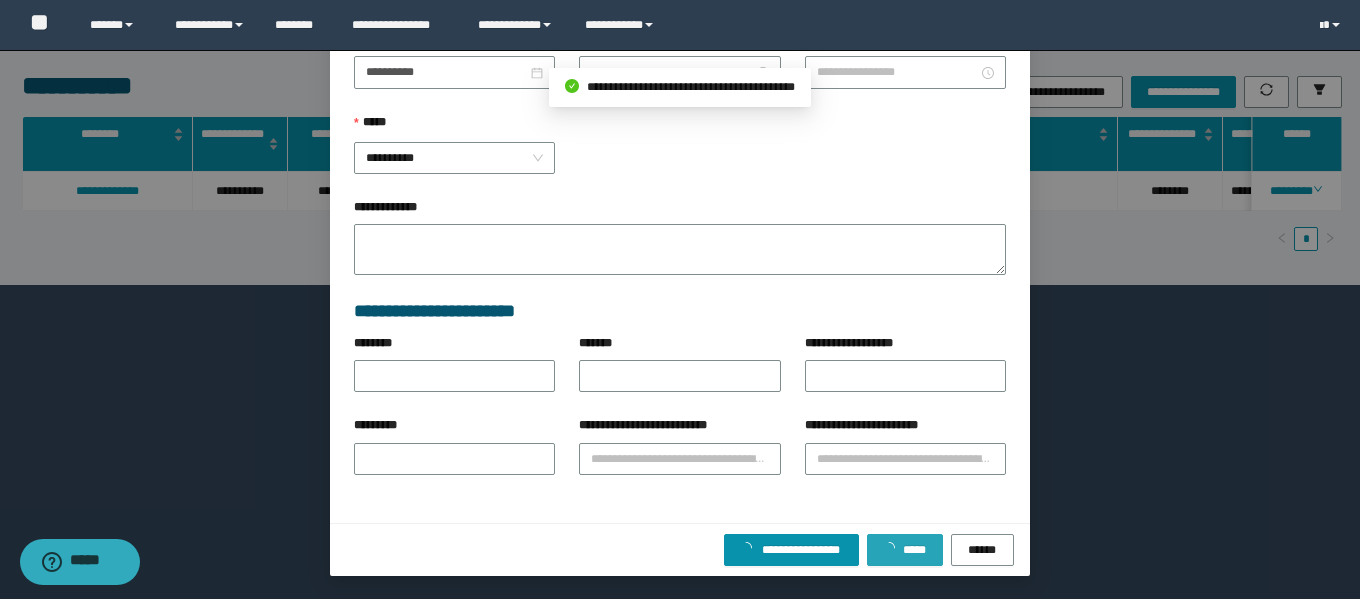 scroll, scrollTop: 171, scrollLeft: 0, axis: vertical 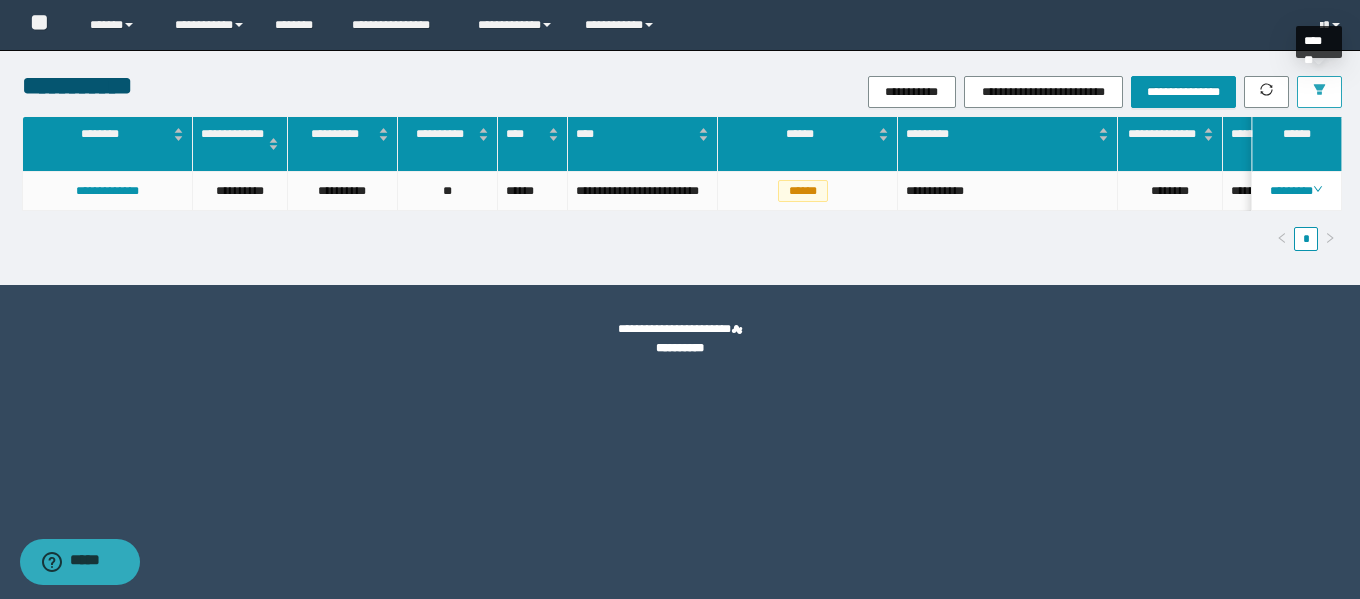 click 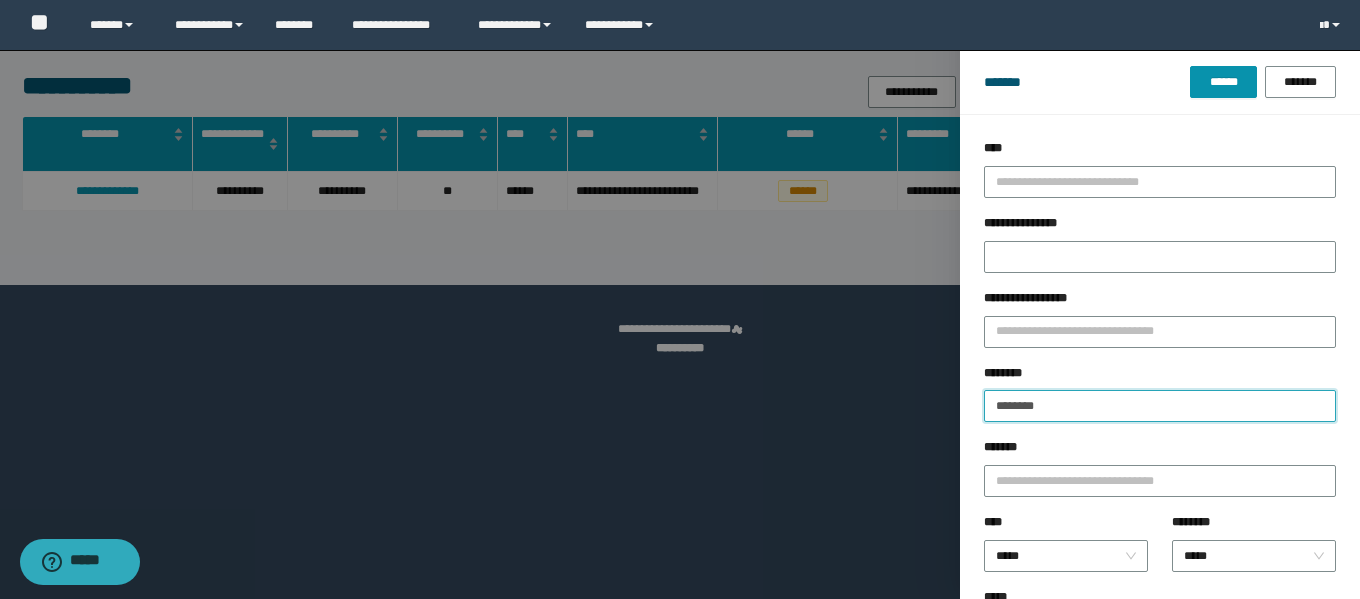 drag, startPoint x: 1087, startPoint y: 406, endPoint x: 936, endPoint y: 402, distance: 151.05296 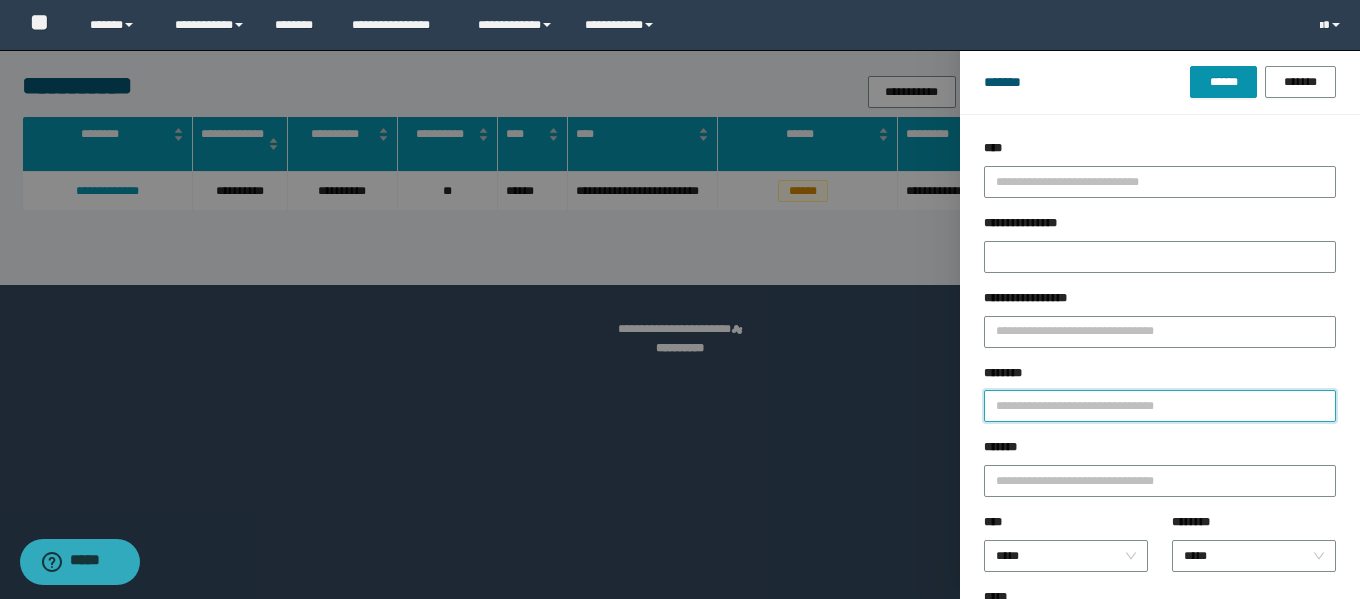 paste on "**********" 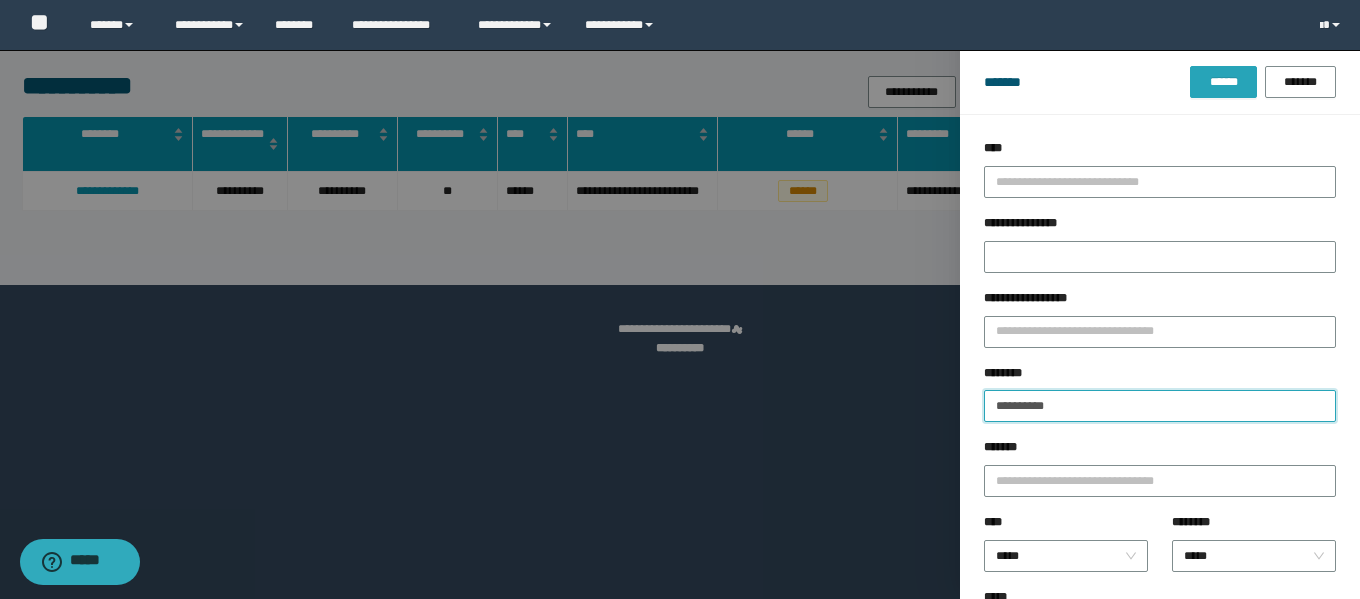 type on "**********" 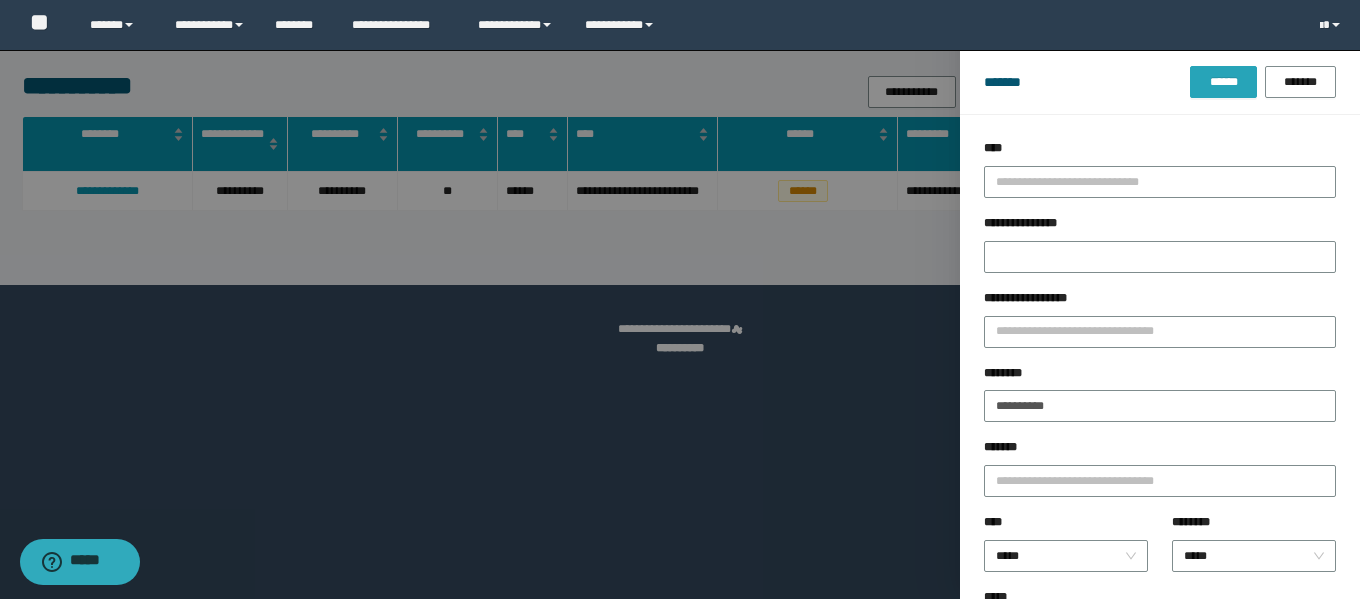 click on "******" at bounding box center [1223, 82] 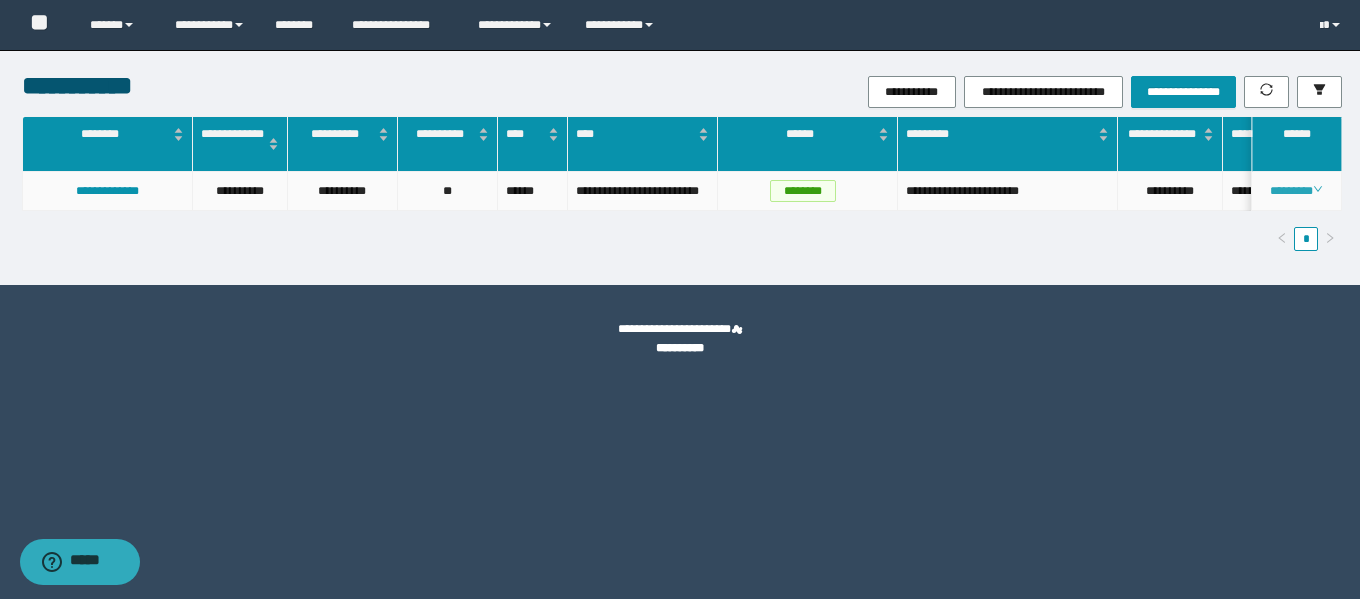 click on "********" at bounding box center [1296, 191] 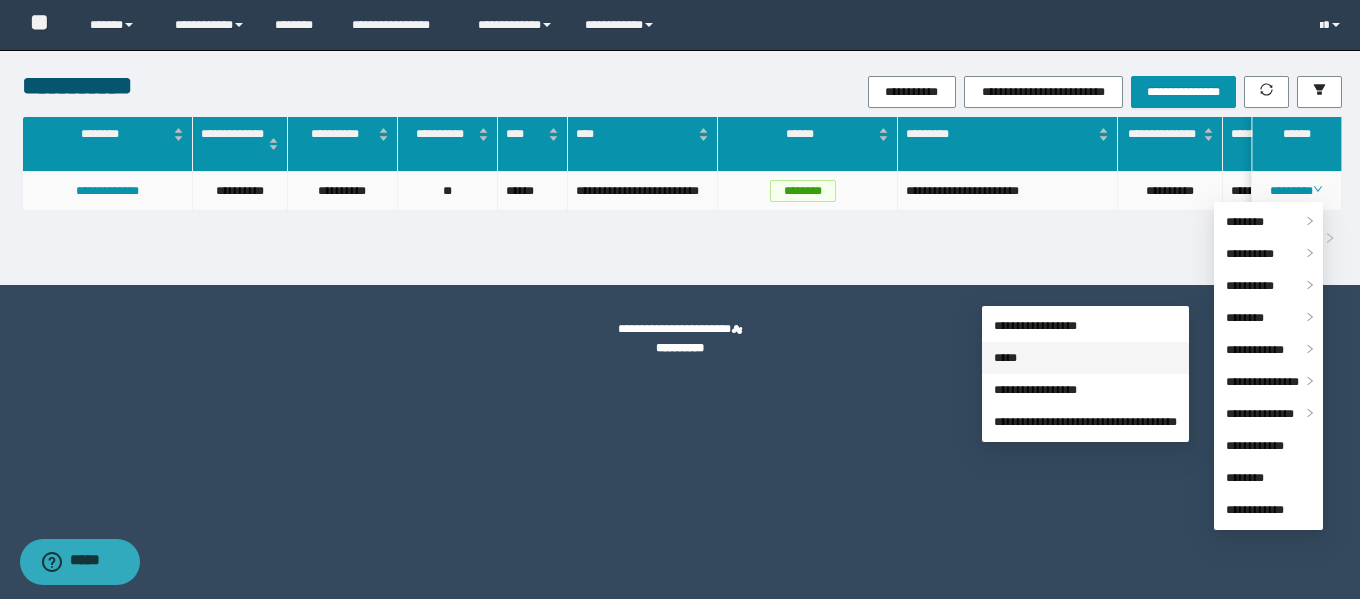 click on "*****" at bounding box center (1005, 358) 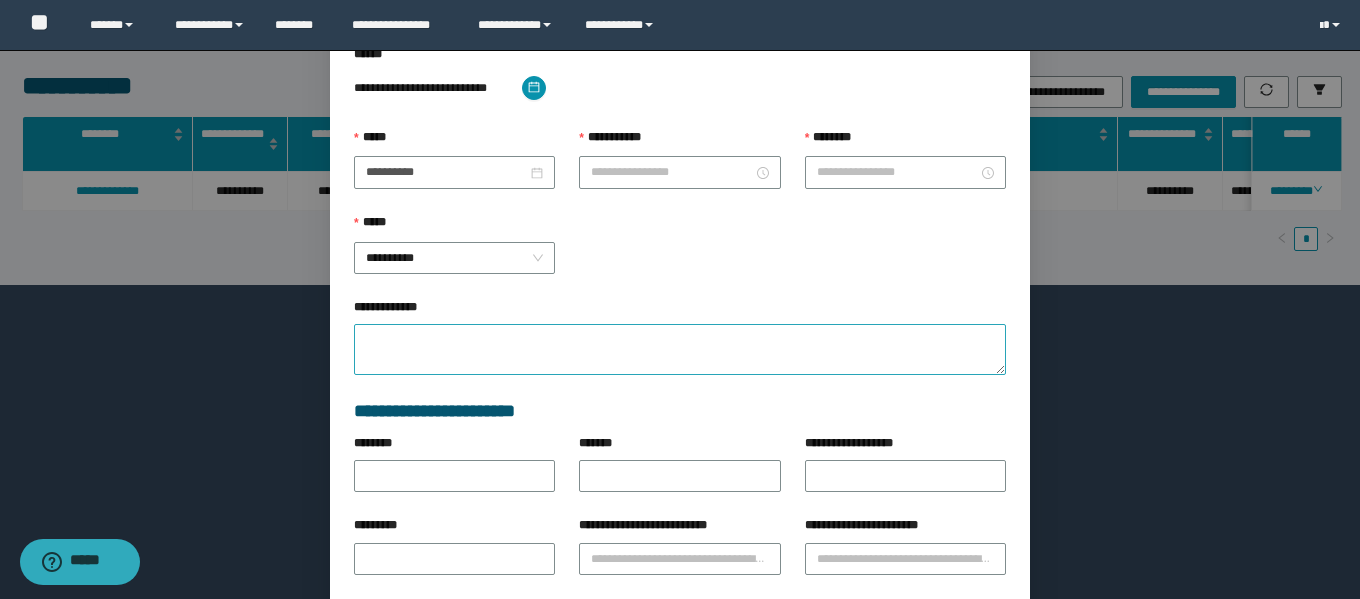 type on "**********" 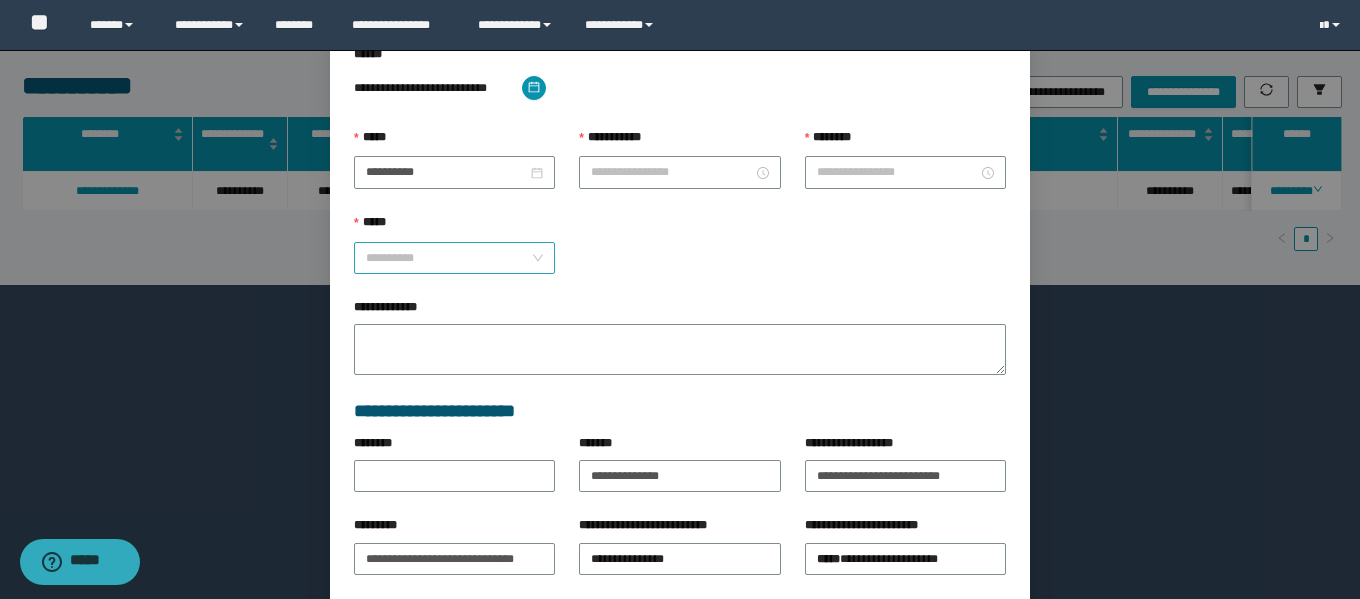 click on "**********" at bounding box center [454, 258] 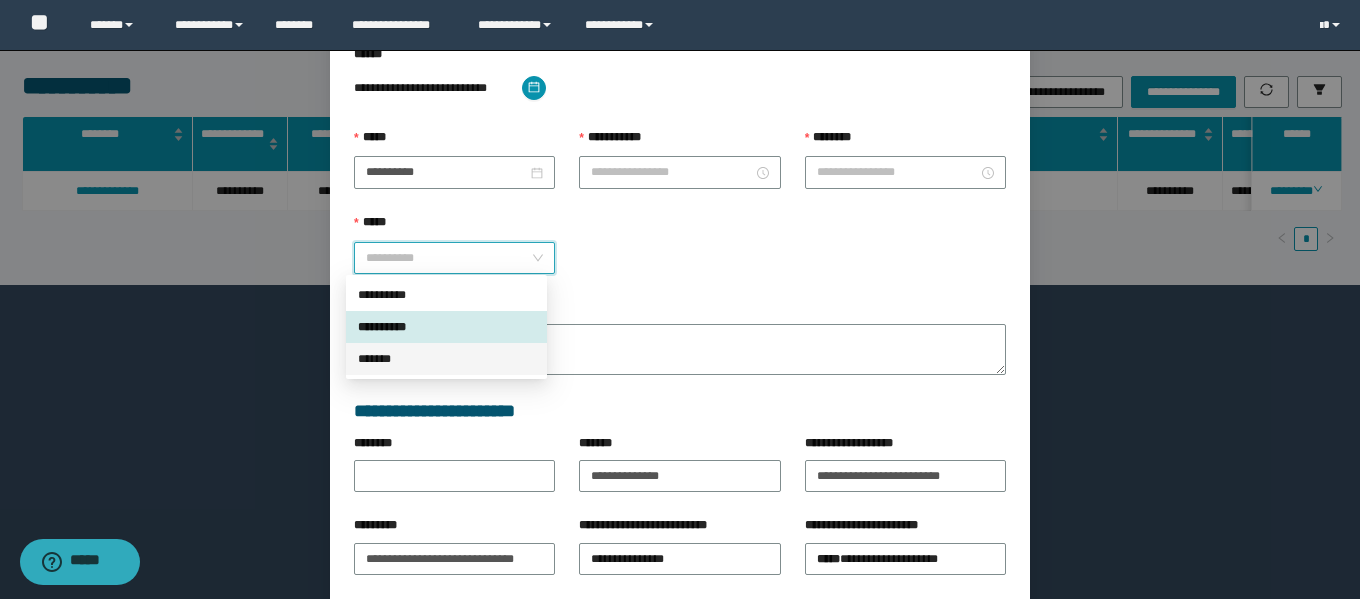 click on "*******" at bounding box center (446, 359) 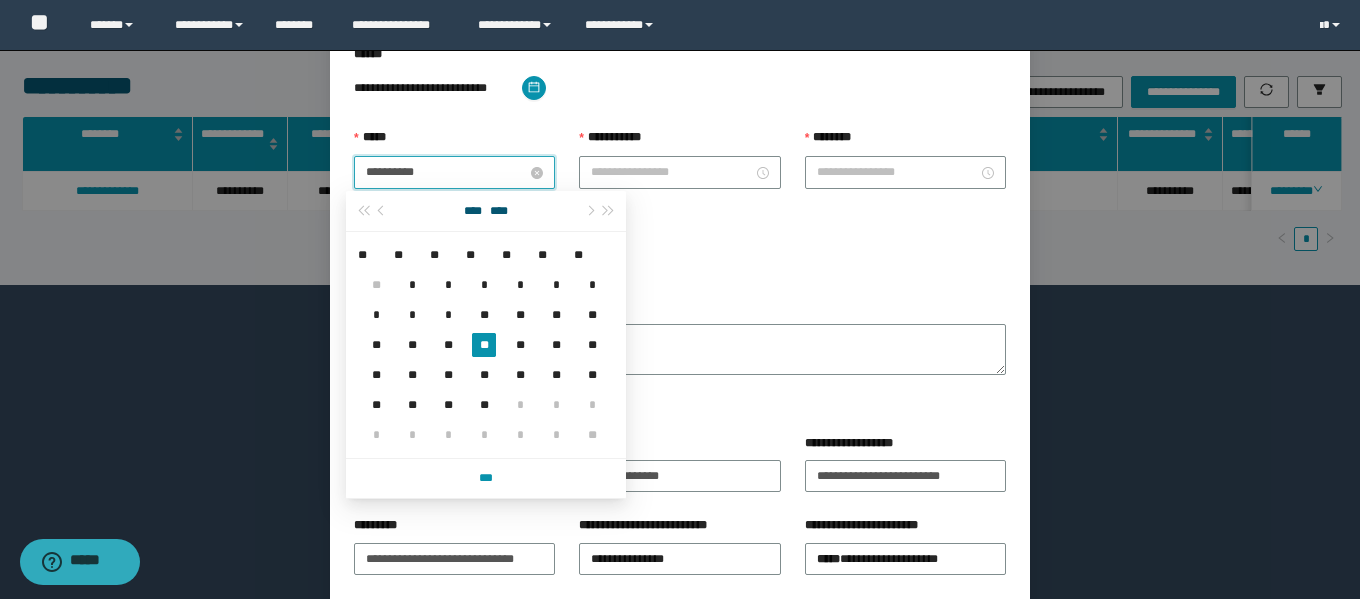click on "**********" at bounding box center (446, 172) 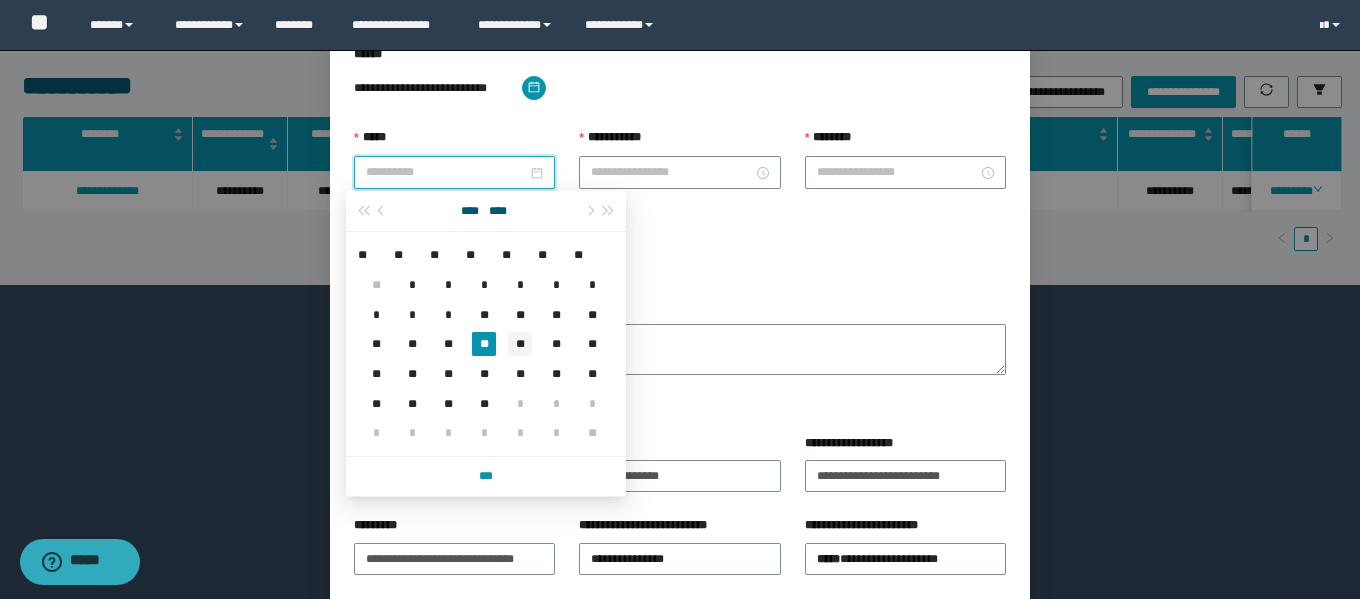 type on "**********" 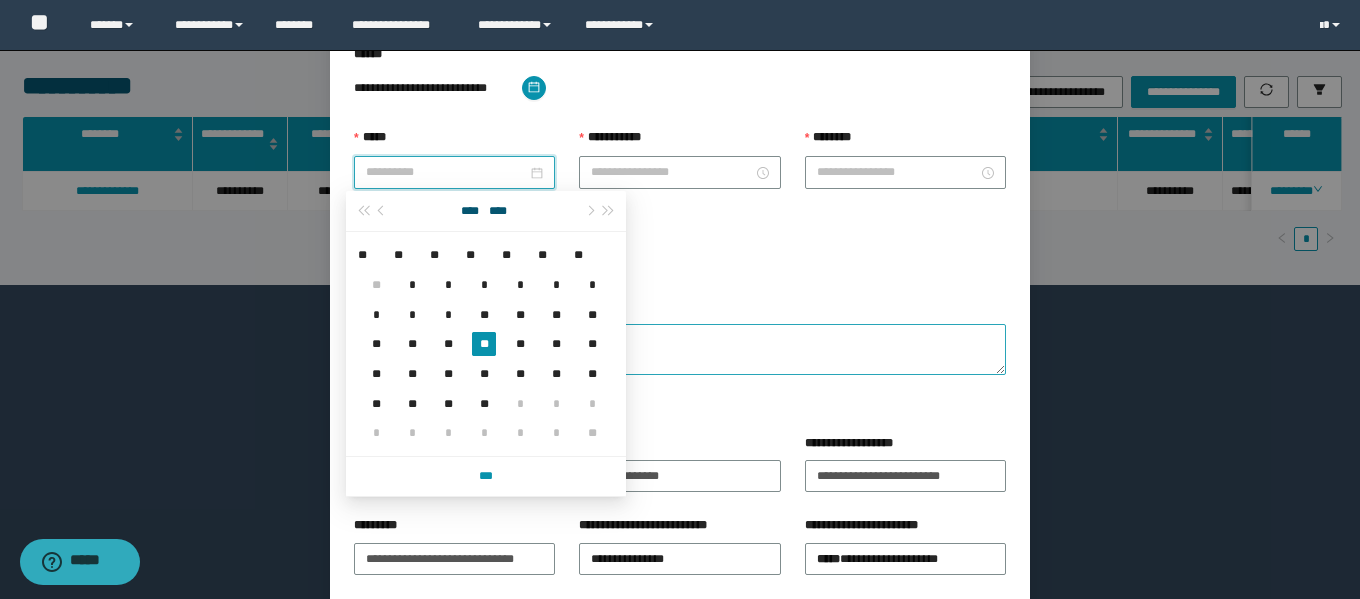 click on "**" at bounding box center [520, 344] 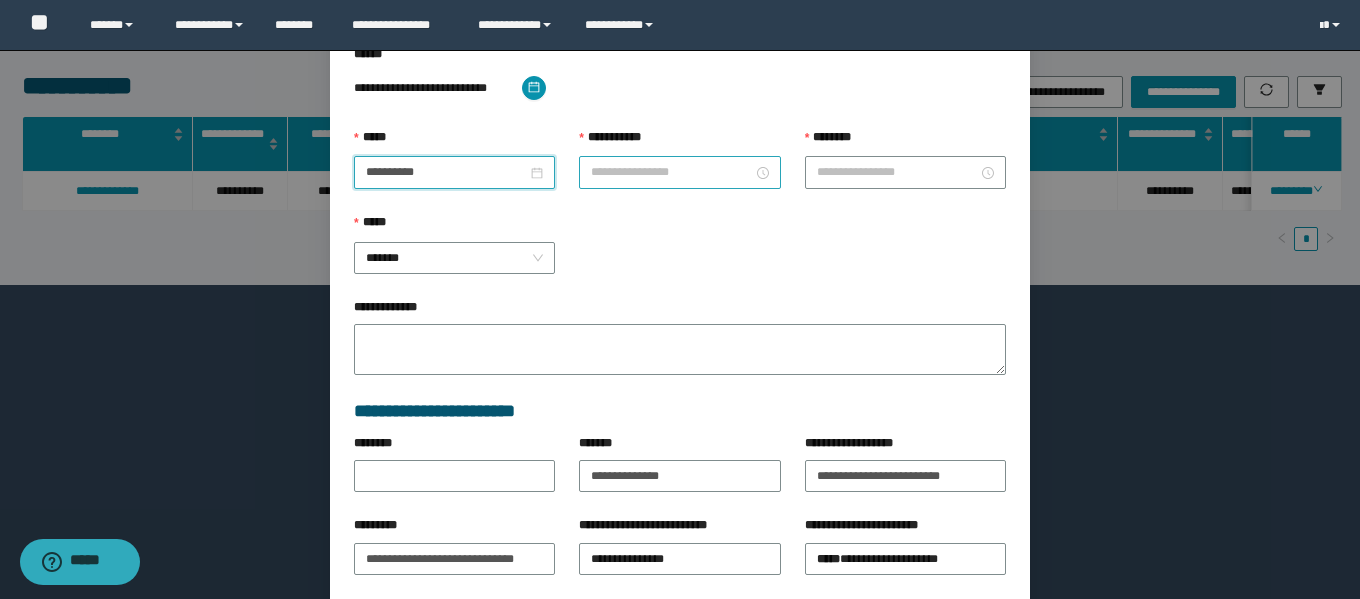 click on "**********" at bounding box center (671, 172) 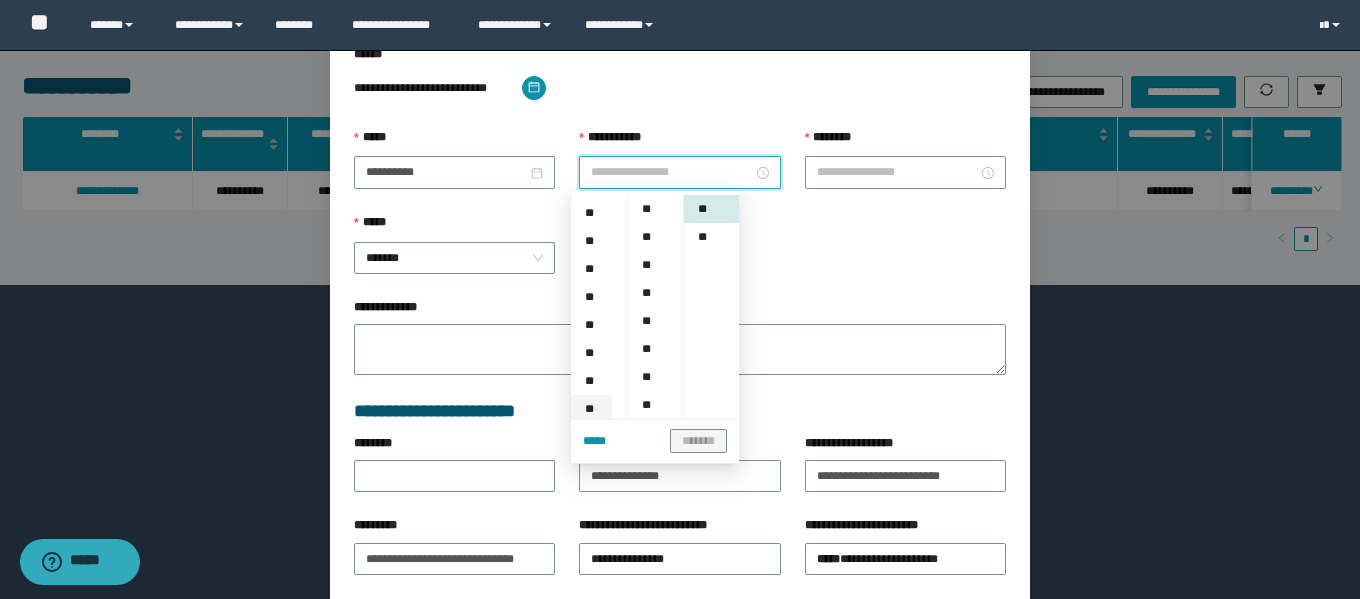 click on "**" at bounding box center (591, 409) 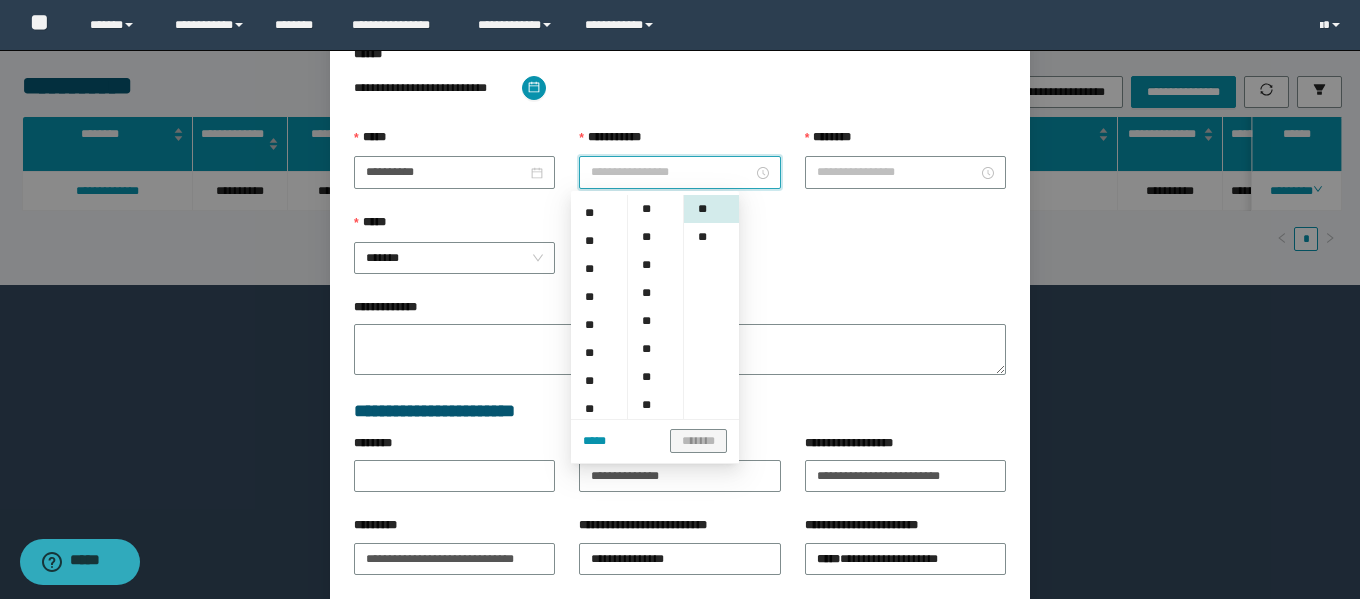 type on "********" 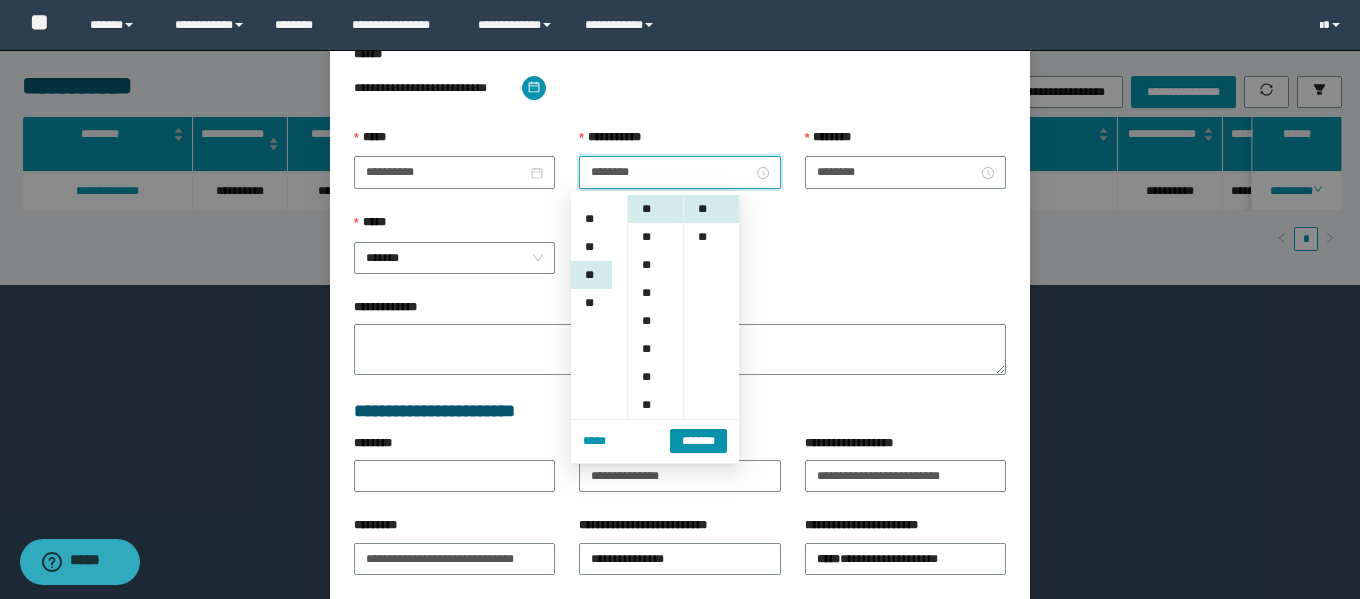 scroll, scrollTop: 280, scrollLeft: 0, axis: vertical 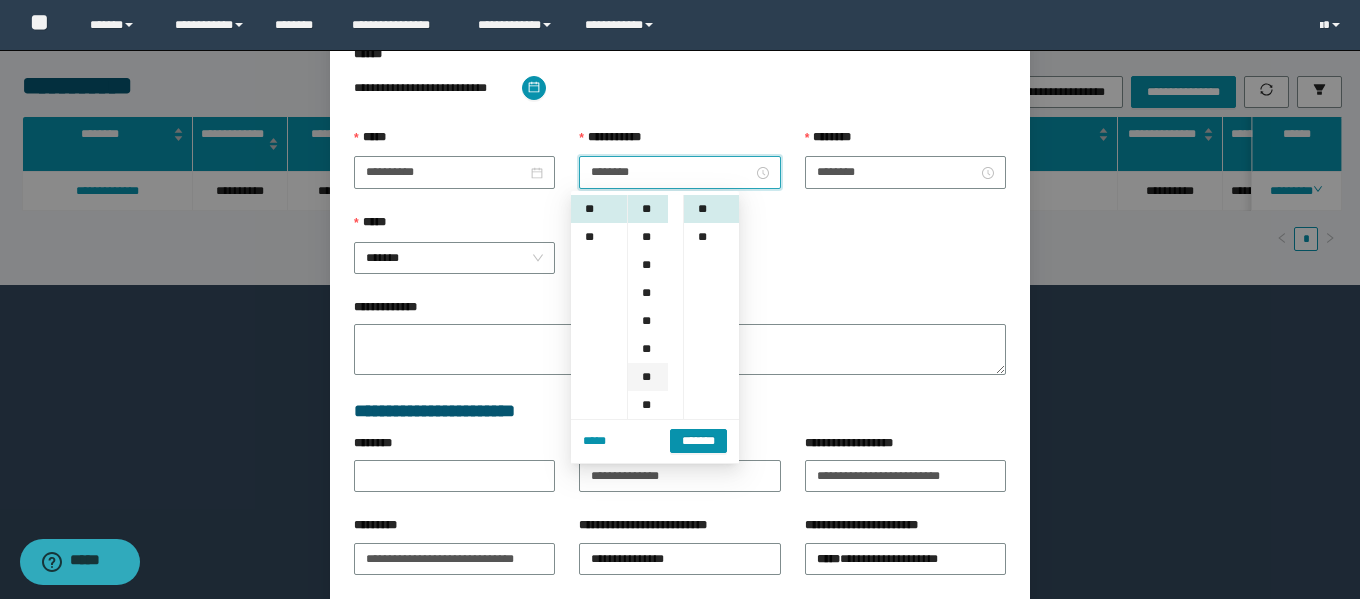 click on "**" at bounding box center [648, 377] 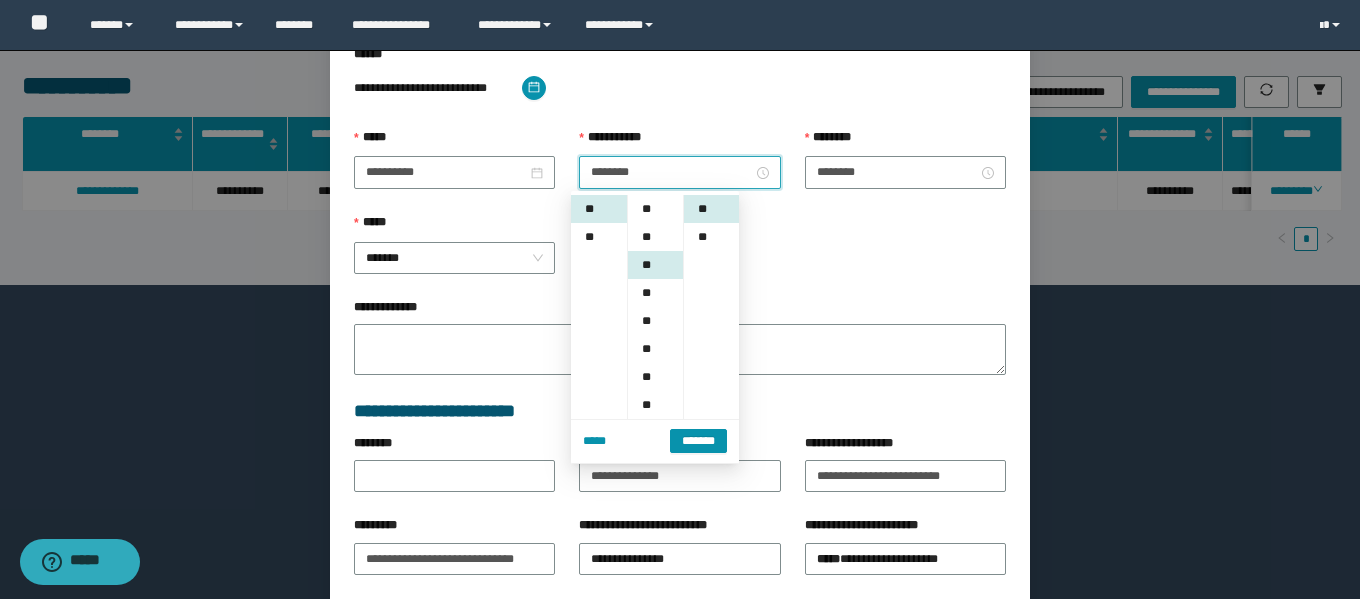 scroll, scrollTop: 168, scrollLeft: 0, axis: vertical 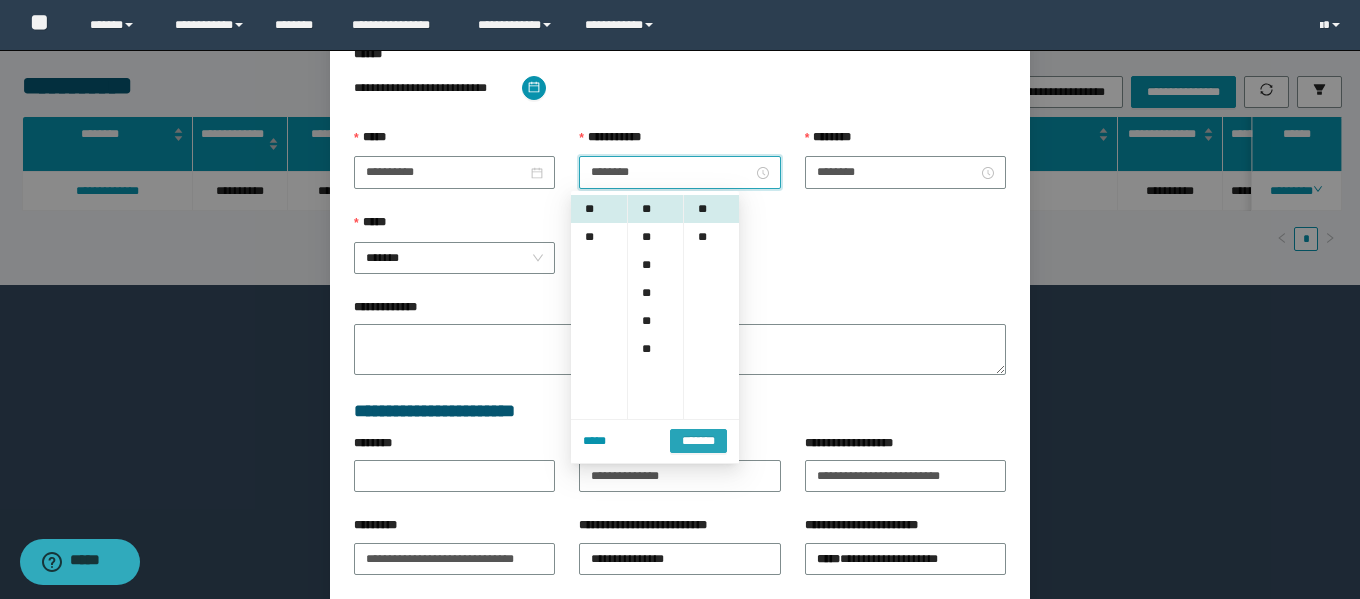 click on "*******" at bounding box center [698, 441] 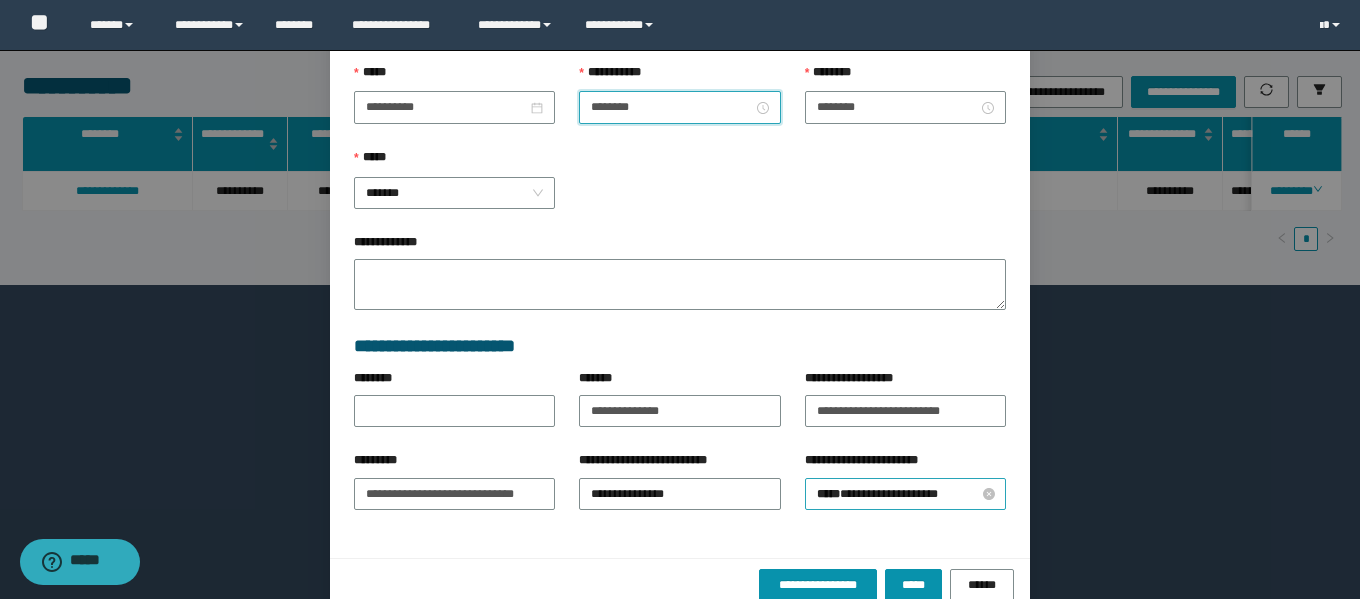 scroll, scrollTop: 271, scrollLeft: 0, axis: vertical 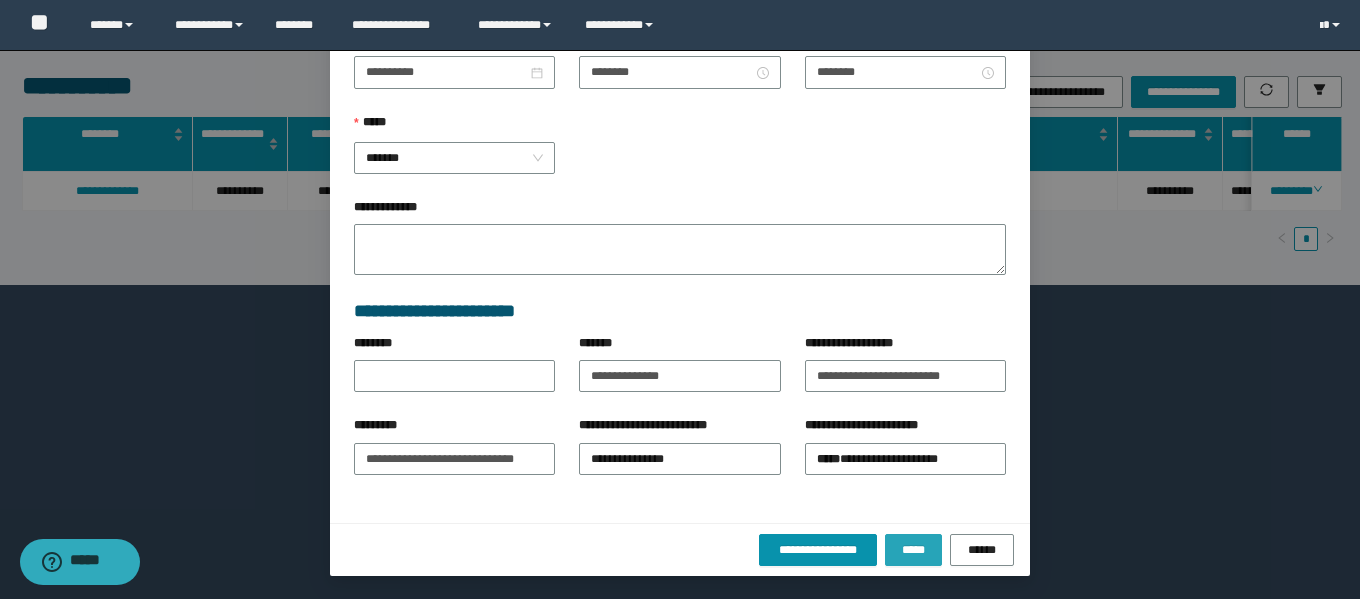 click on "*****" at bounding box center (913, 550) 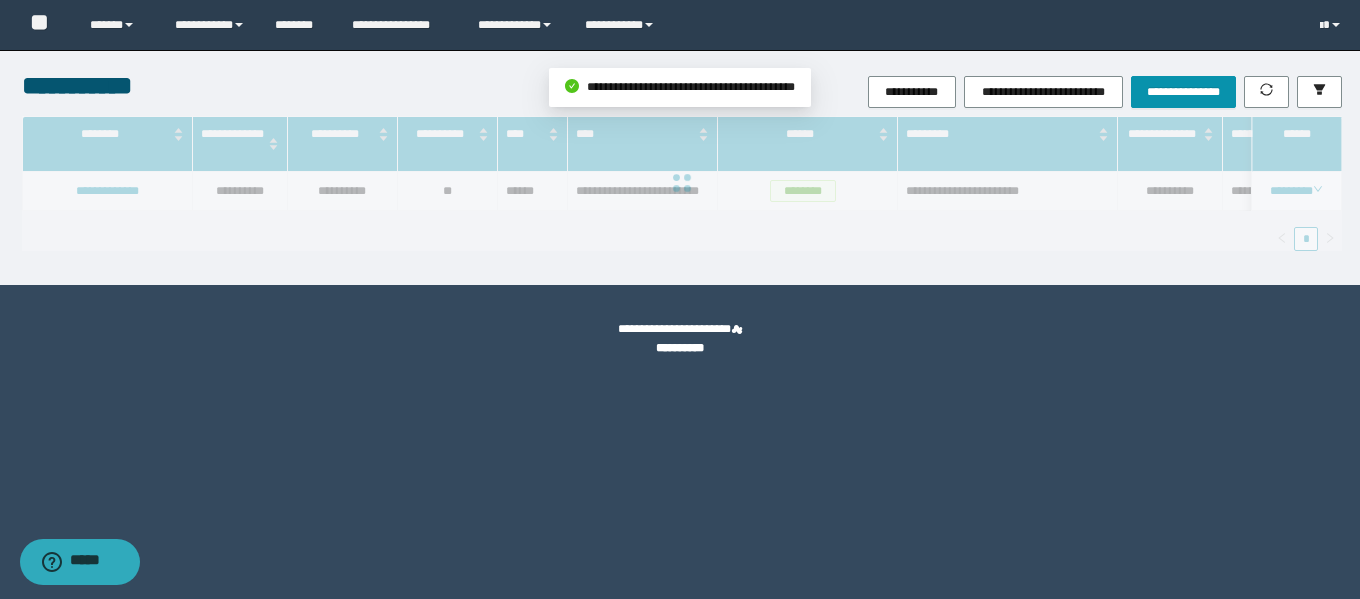 scroll, scrollTop: 171, scrollLeft: 0, axis: vertical 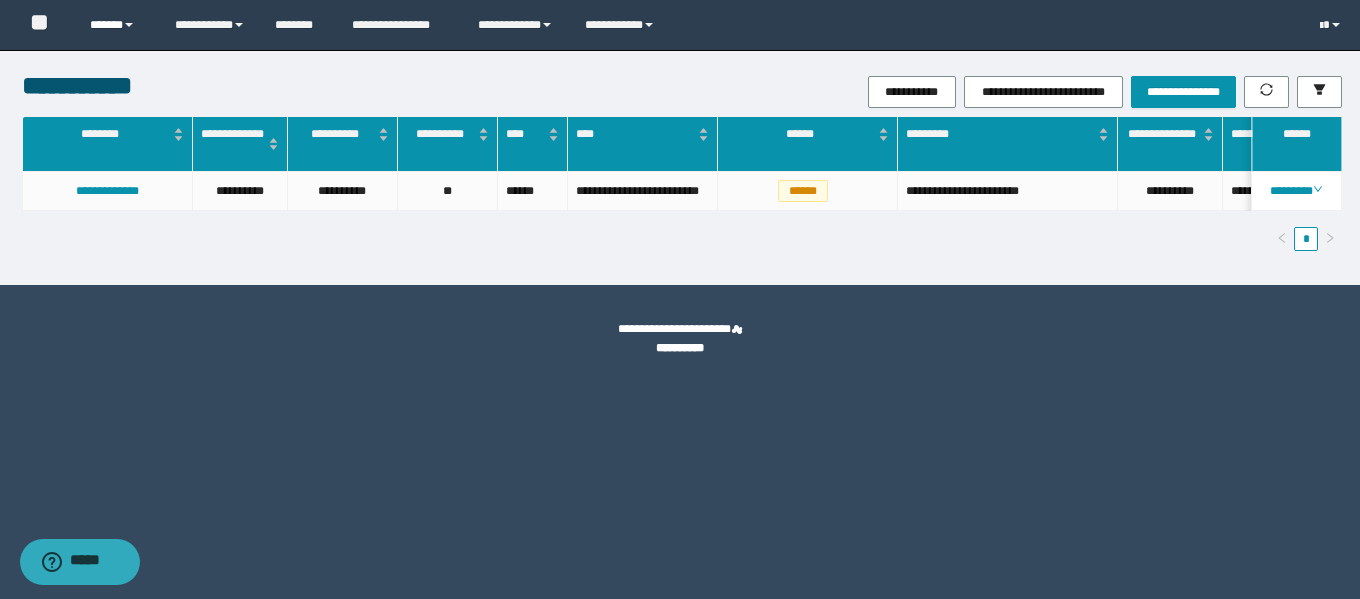 click on "******" at bounding box center [117, 25] 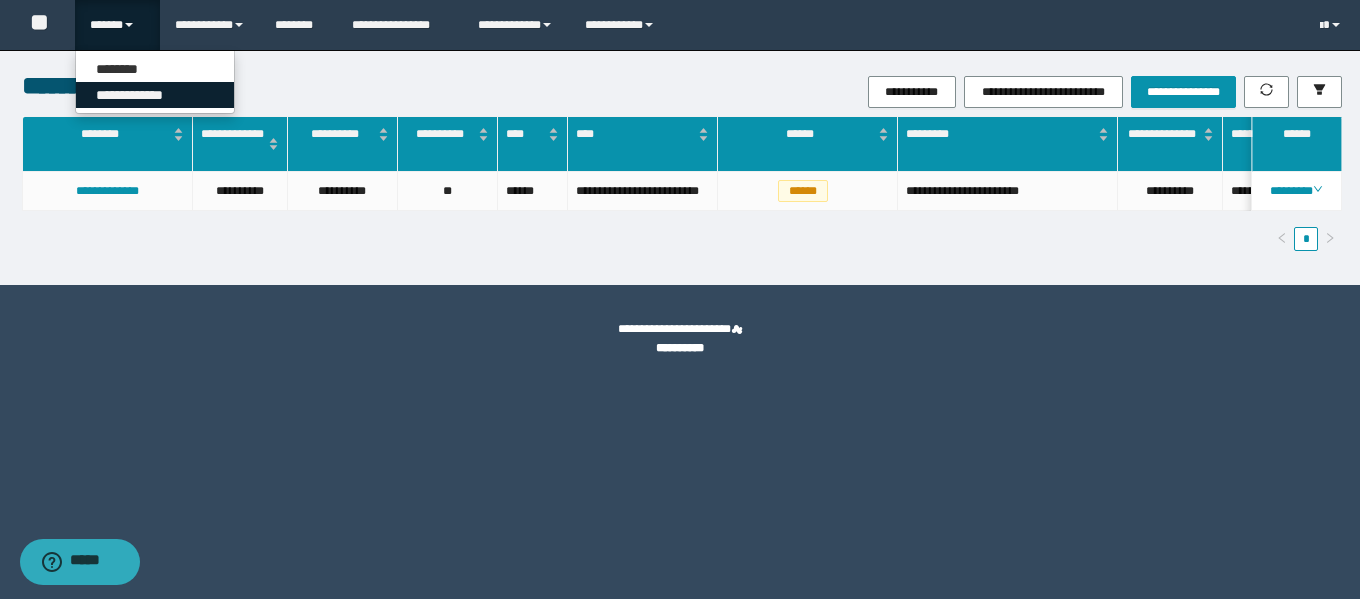 click on "**********" at bounding box center (155, 95) 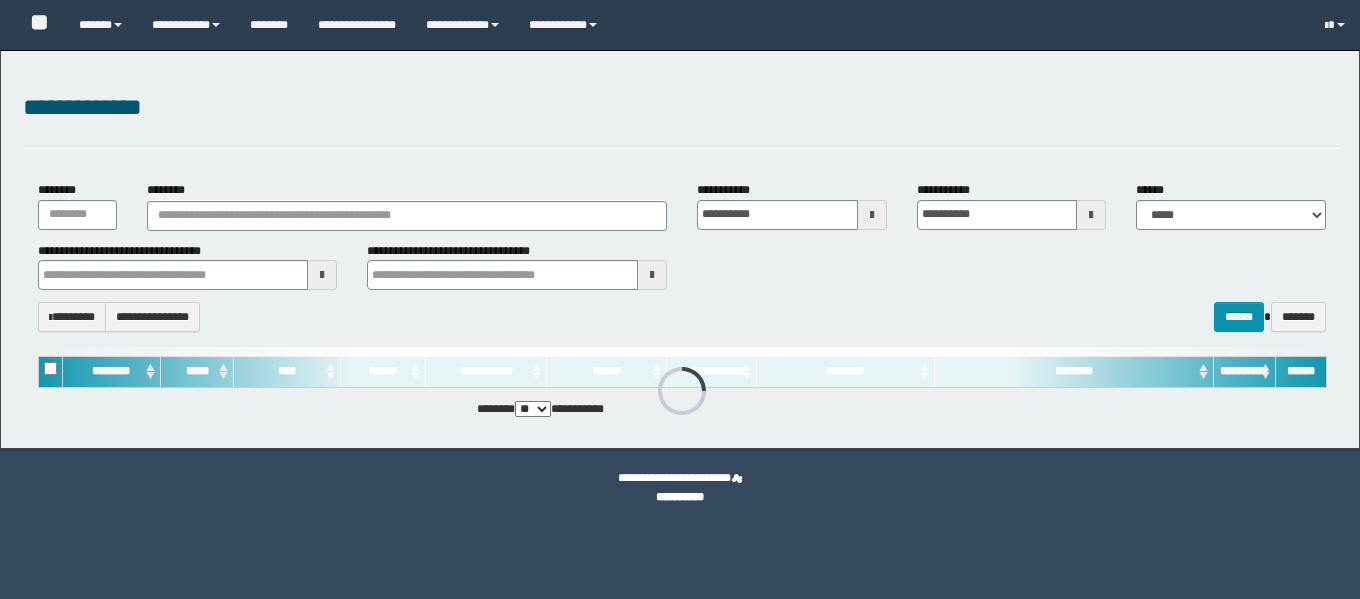 scroll, scrollTop: 0, scrollLeft: 0, axis: both 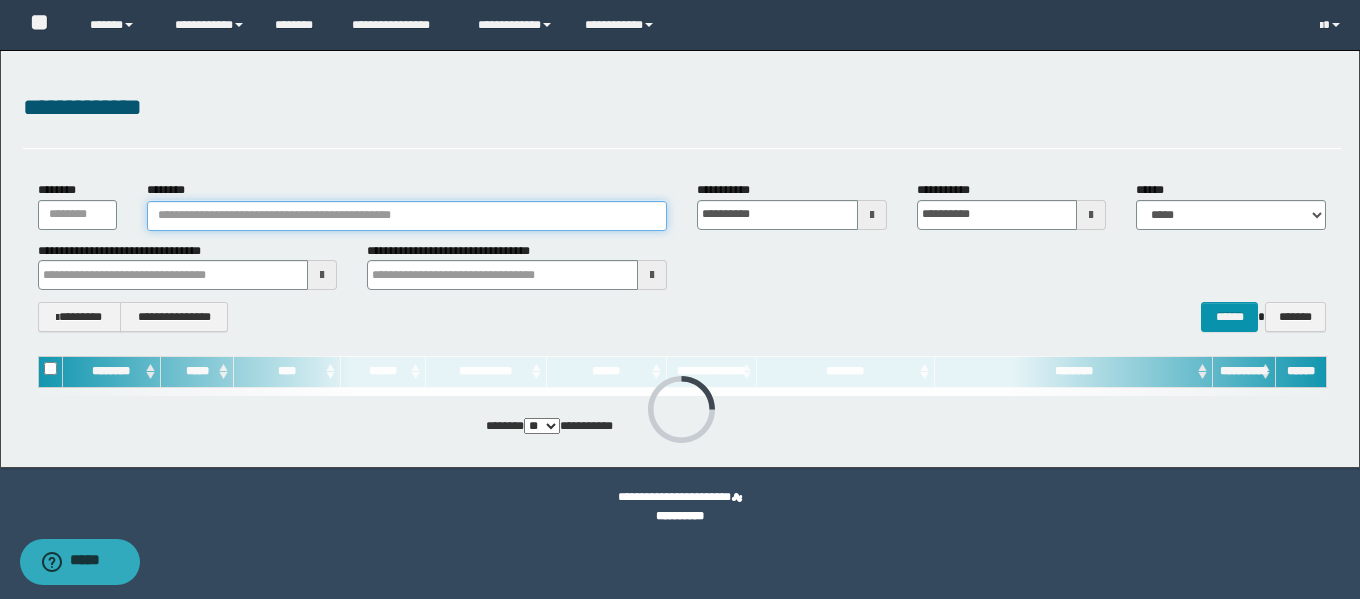 drag, startPoint x: 345, startPoint y: 214, endPoint x: 329, endPoint y: 219, distance: 16.763054 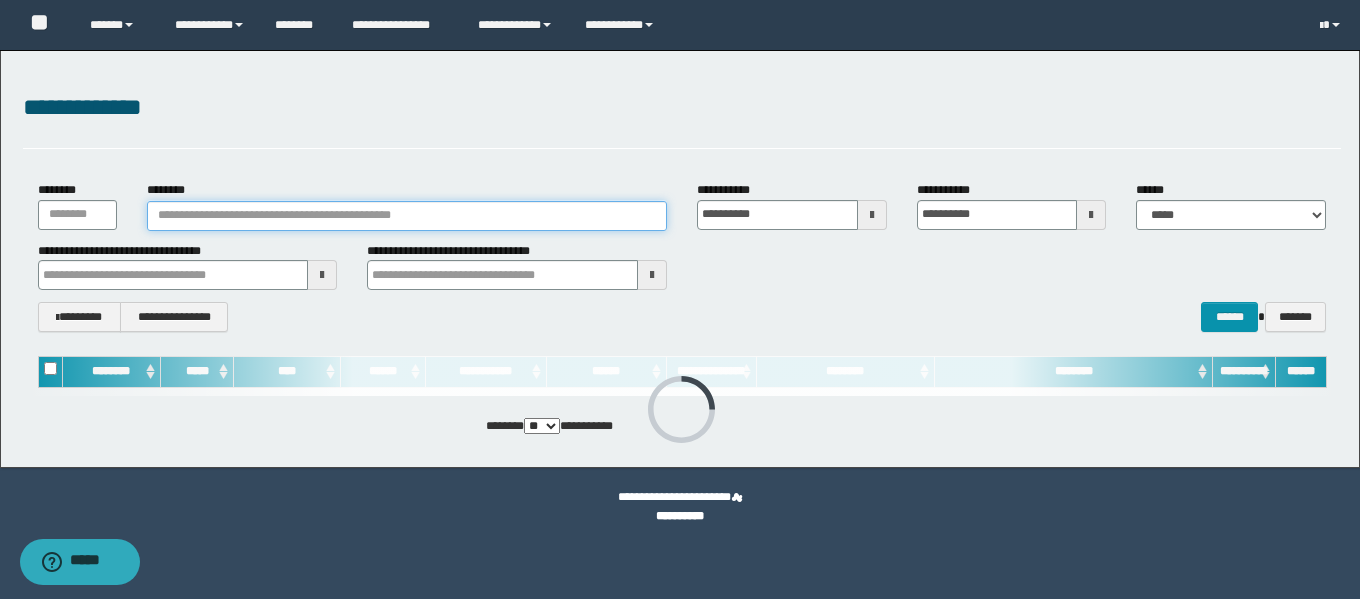 click on "********" at bounding box center [406, 216] 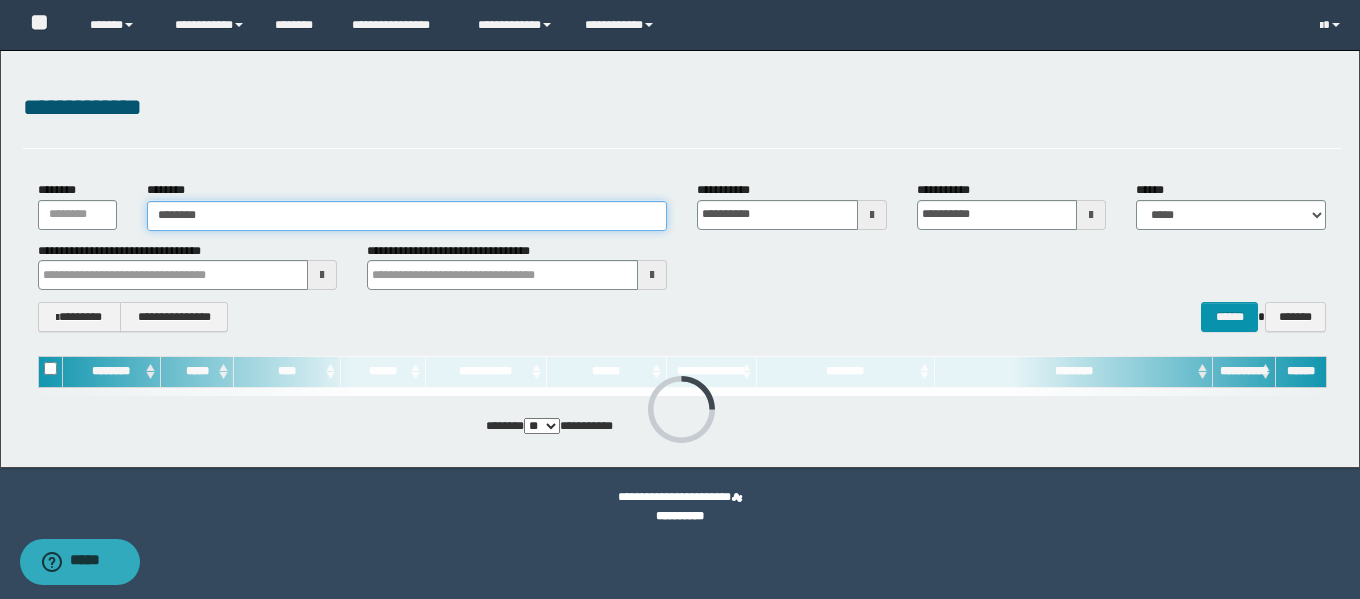 type on "********" 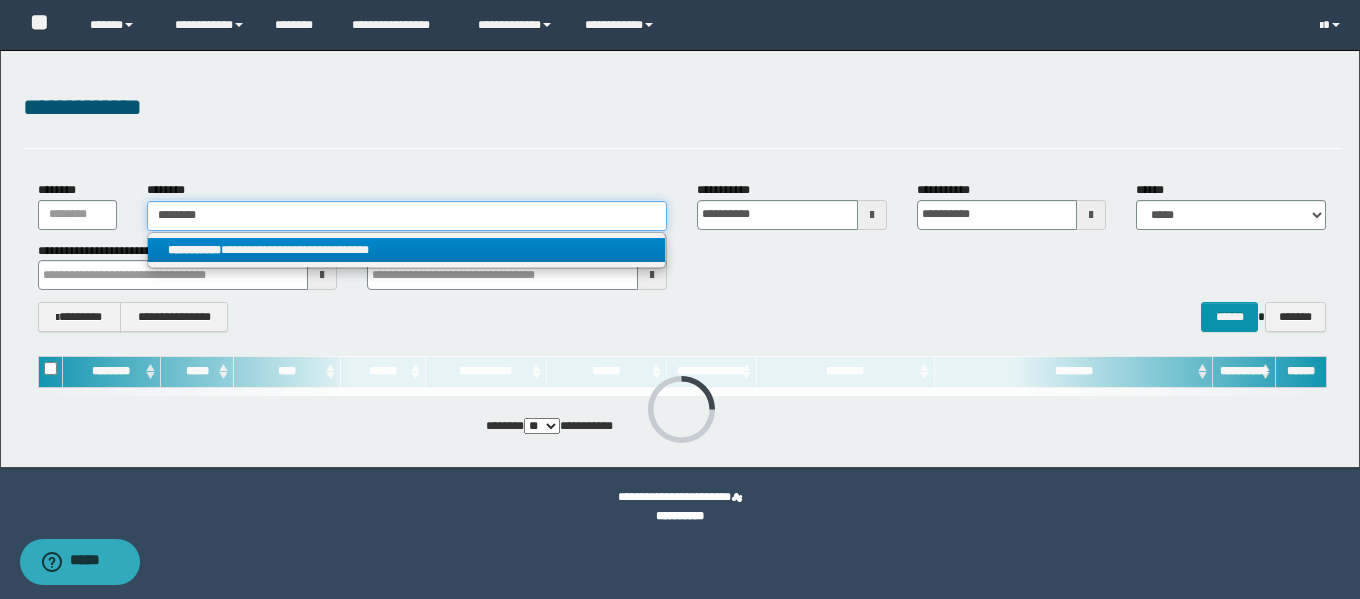 type on "********" 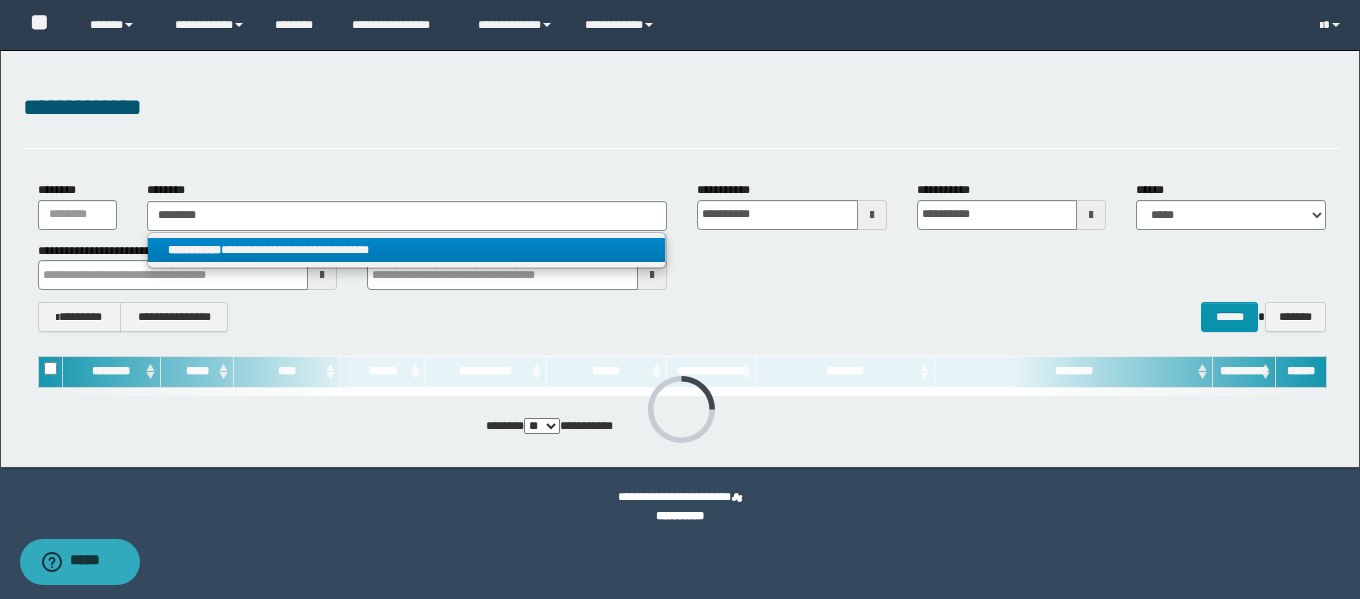 click on "**********" at bounding box center [406, 250] 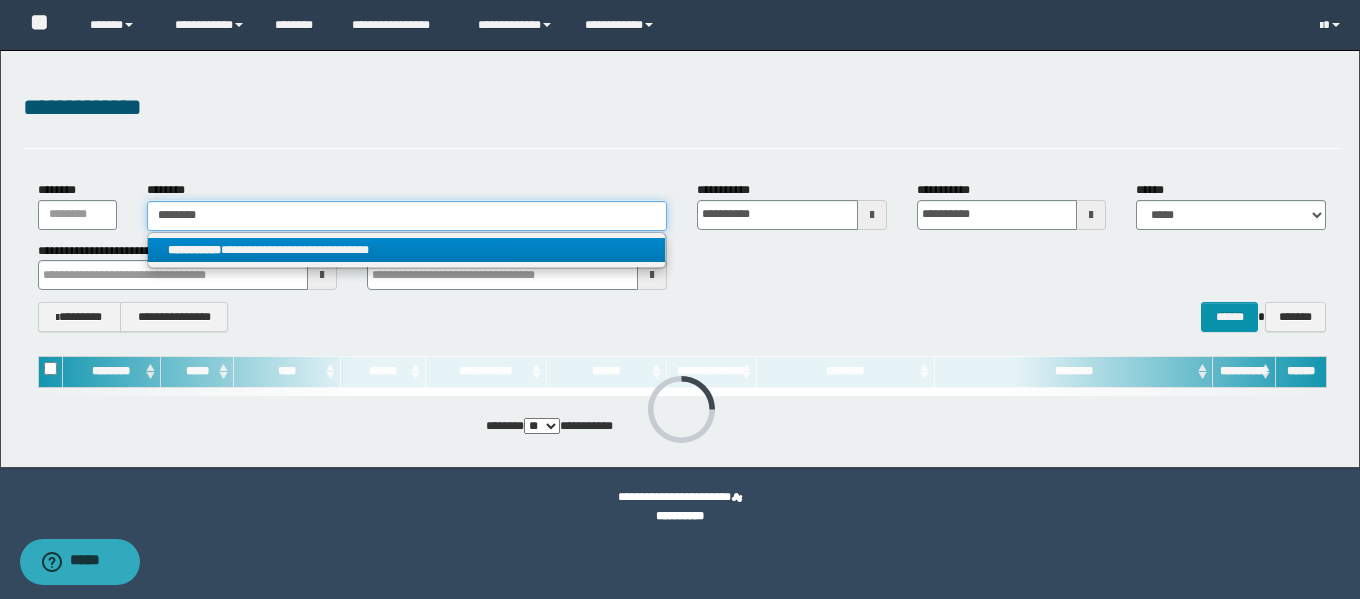 type 